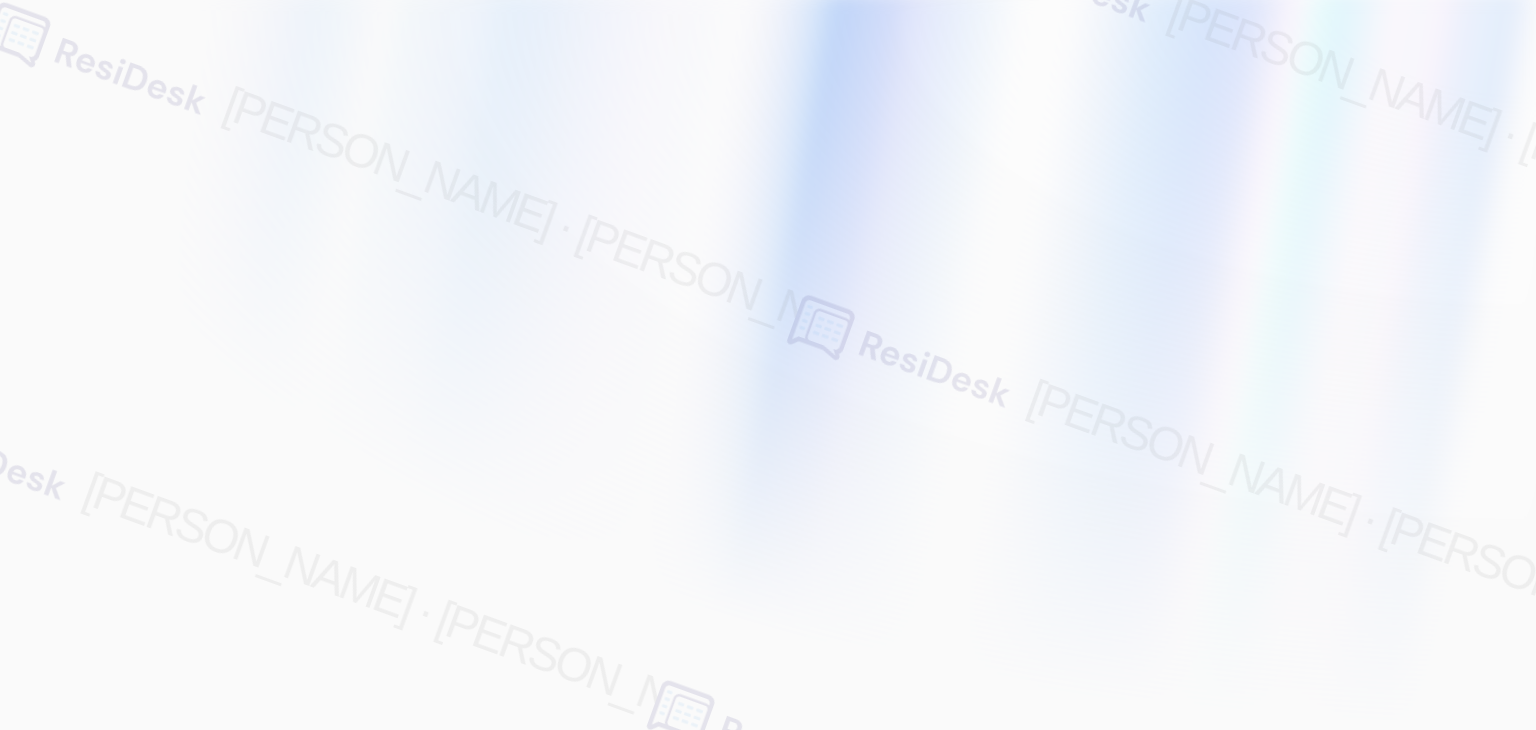 scroll, scrollTop: 0, scrollLeft: 0, axis: both 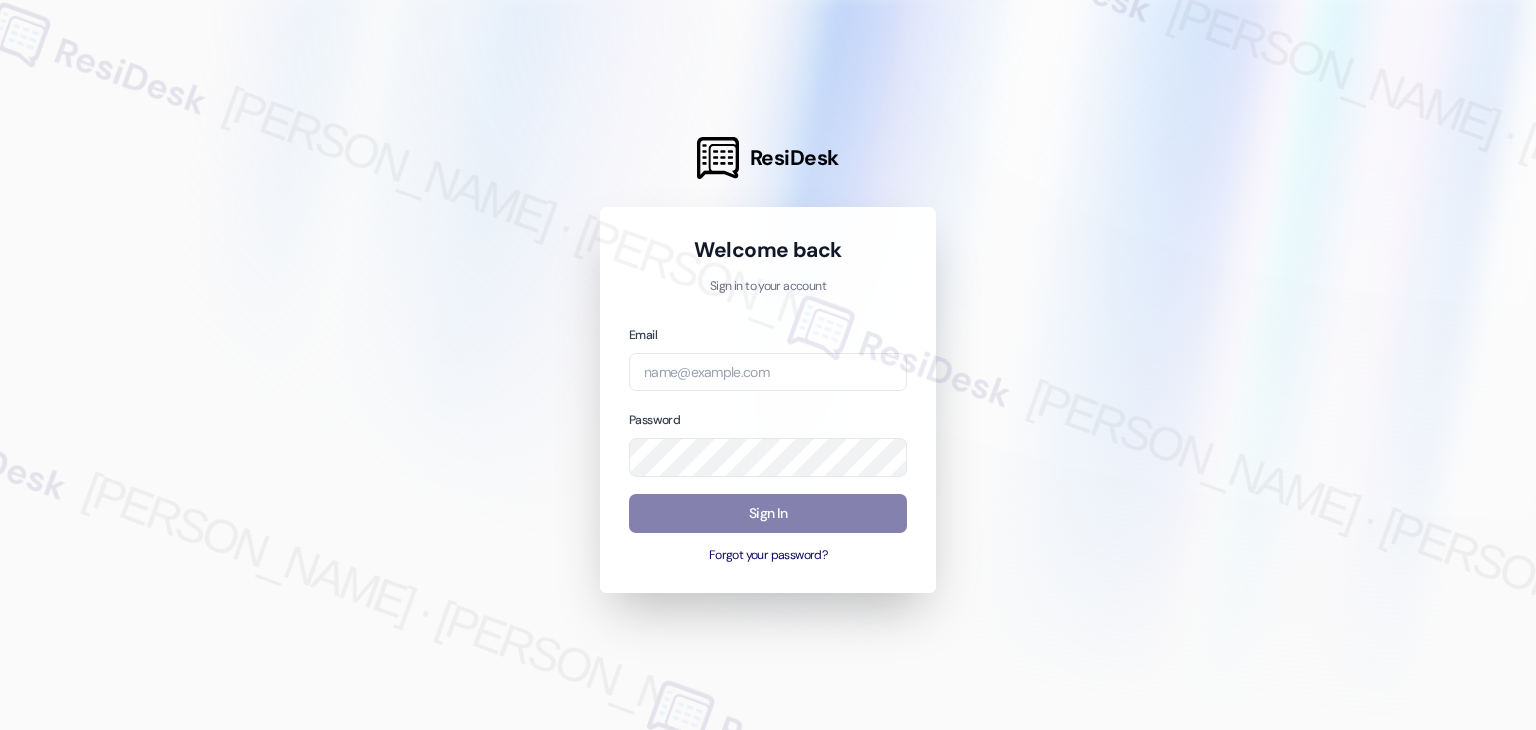 click at bounding box center [768, 365] 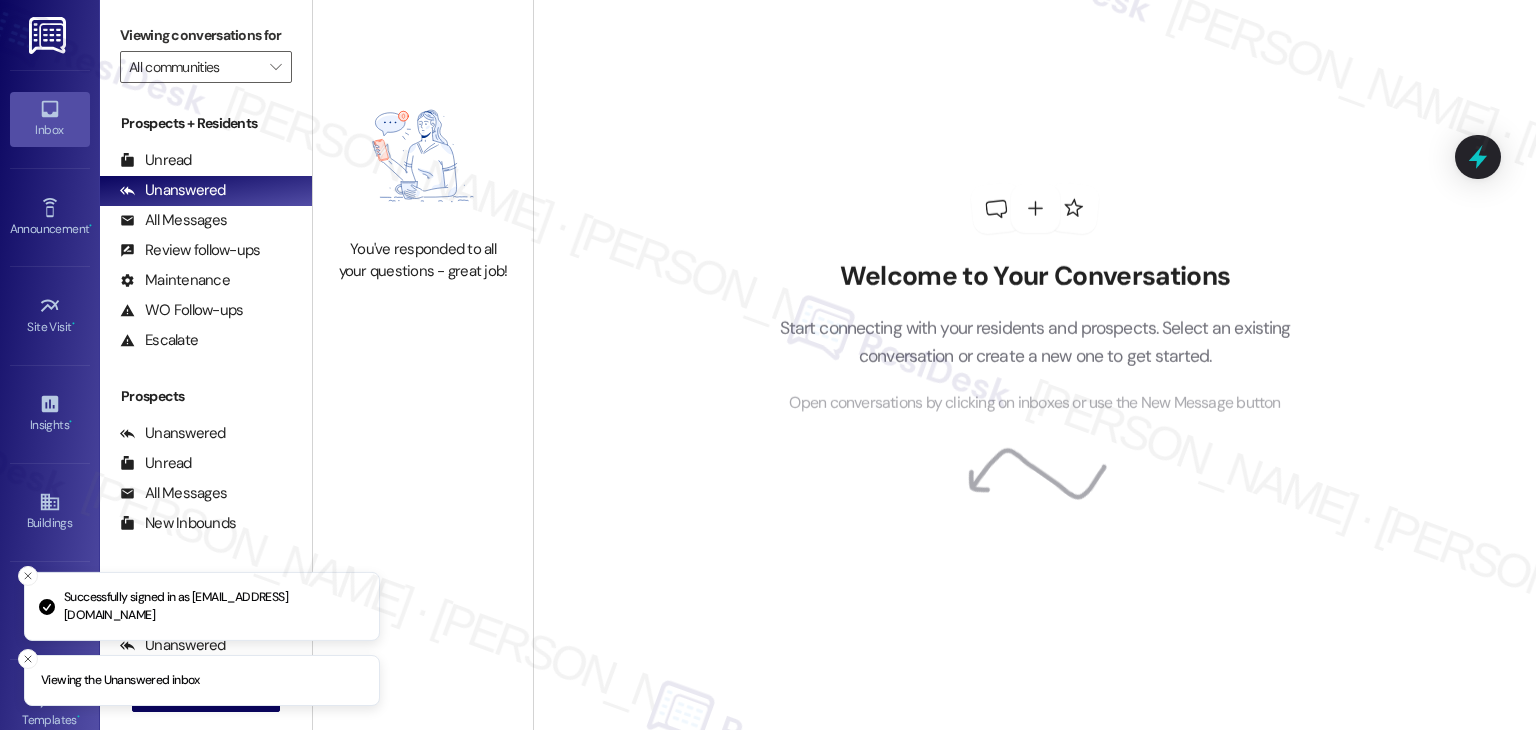 drag, startPoint x: 1108, startPoint y: 290, endPoint x: 872, endPoint y: 285, distance: 236.05296 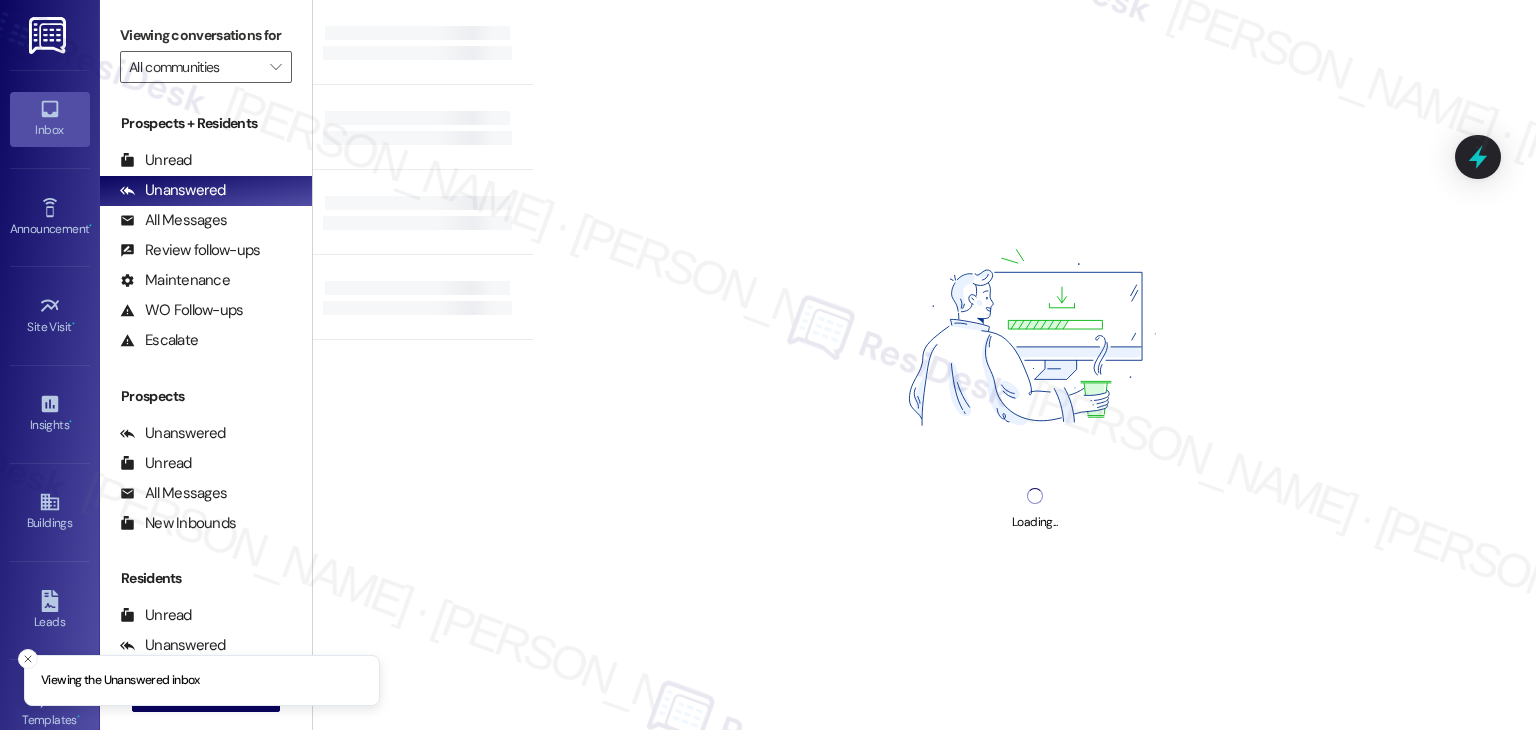 click on "Loading..." at bounding box center [1034, 365] 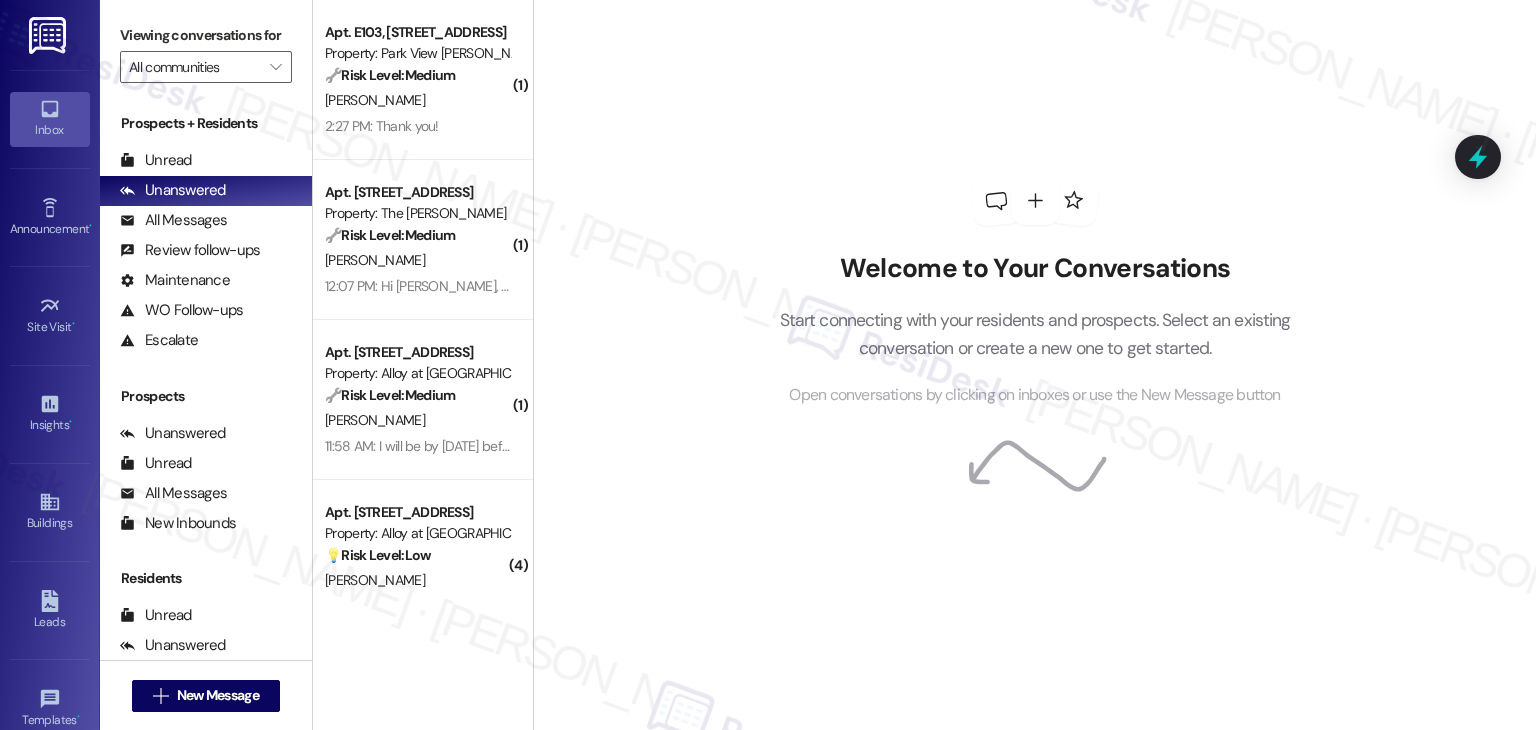 click on "Welcome to Your Conversations Start connecting with your residents and prospects. Select an existing conversation or create a new one to get started. Open conversations by clicking on inboxes or use the New Message button" at bounding box center [1035, 292] 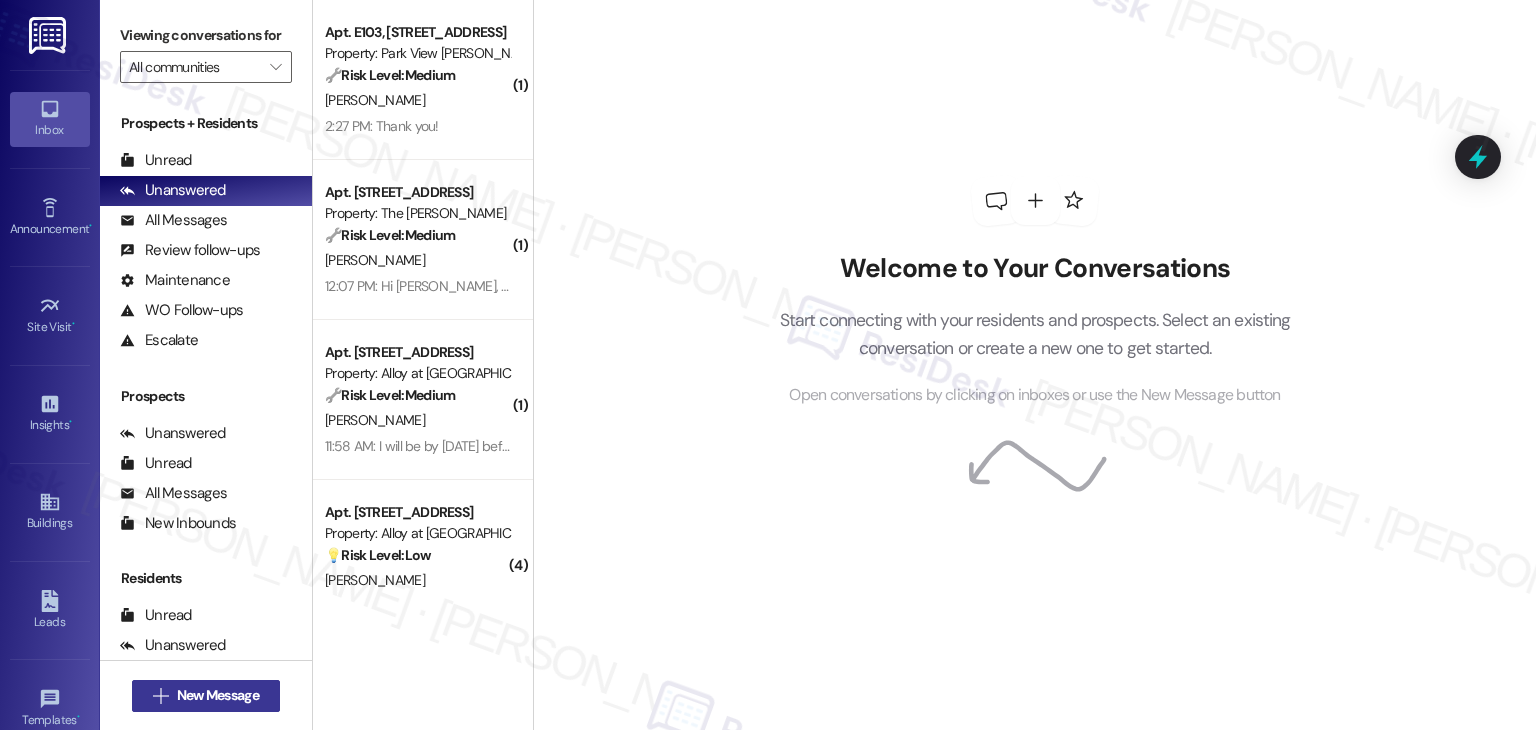 click on "New Message" at bounding box center (218, 695) 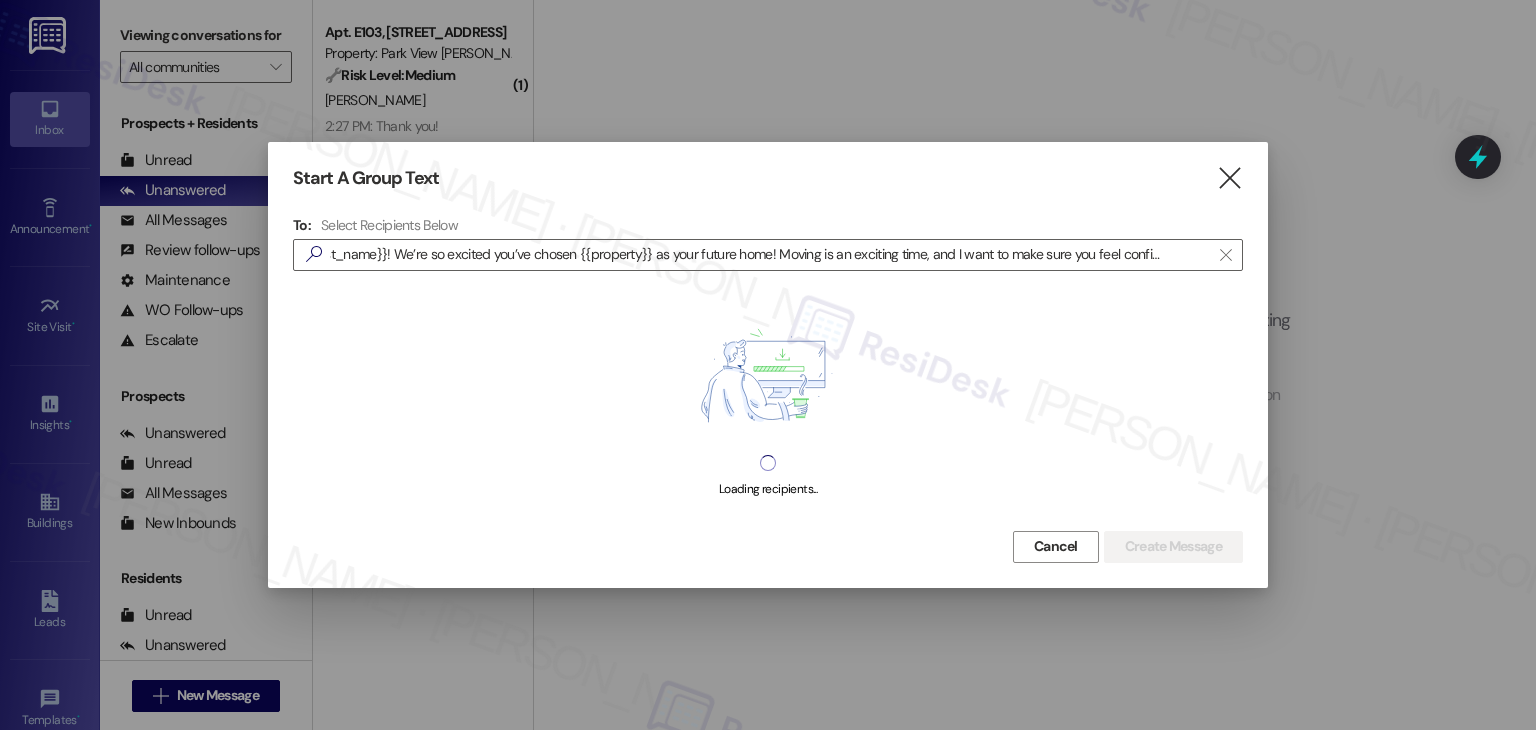 scroll, scrollTop: 0, scrollLeft: 0, axis: both 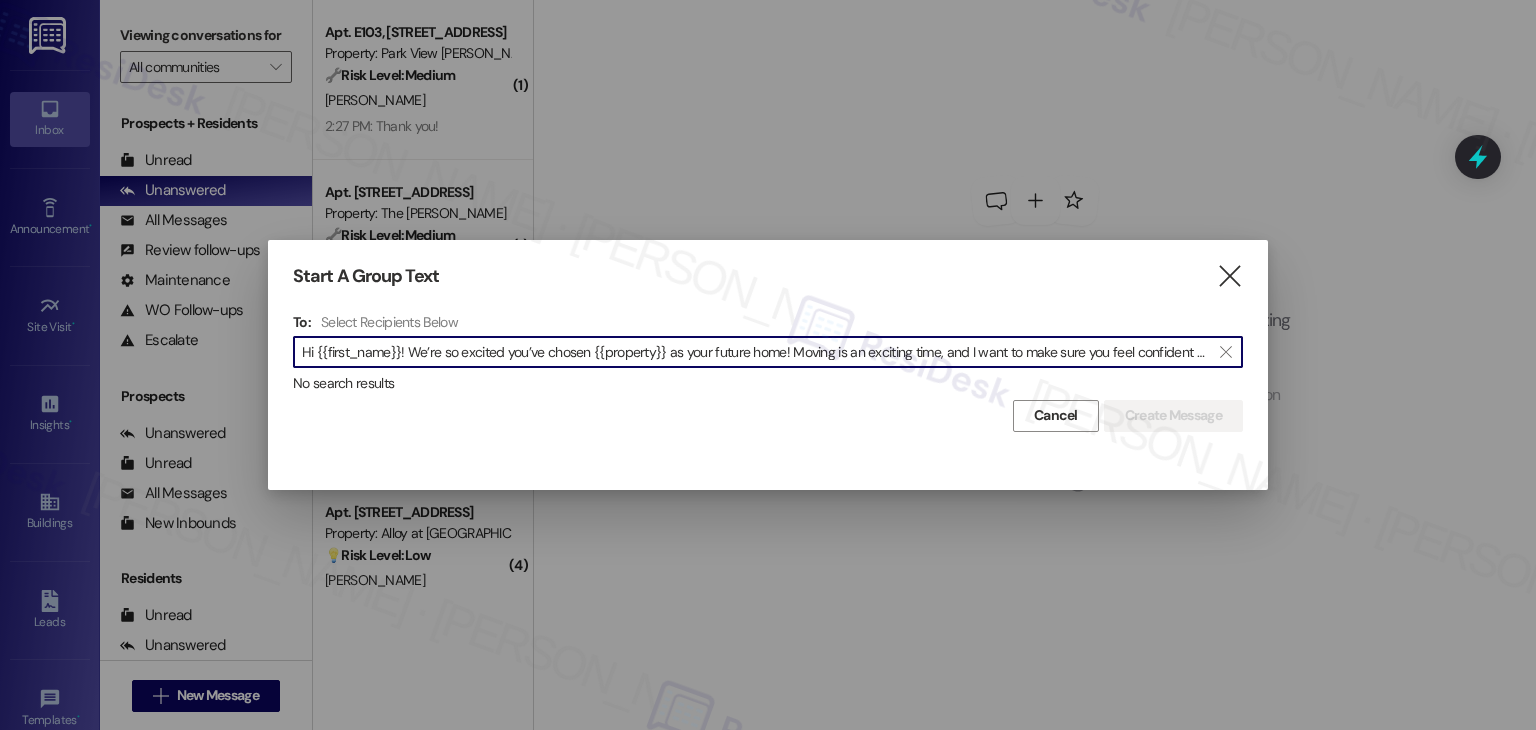 click on "Hi {{first_name}}! We’re so excited you’ve chosen {{property}} as your future home! Moving is an exciting time, and I want to make sure you feel confident and ready." at bounding box center (756, 352) 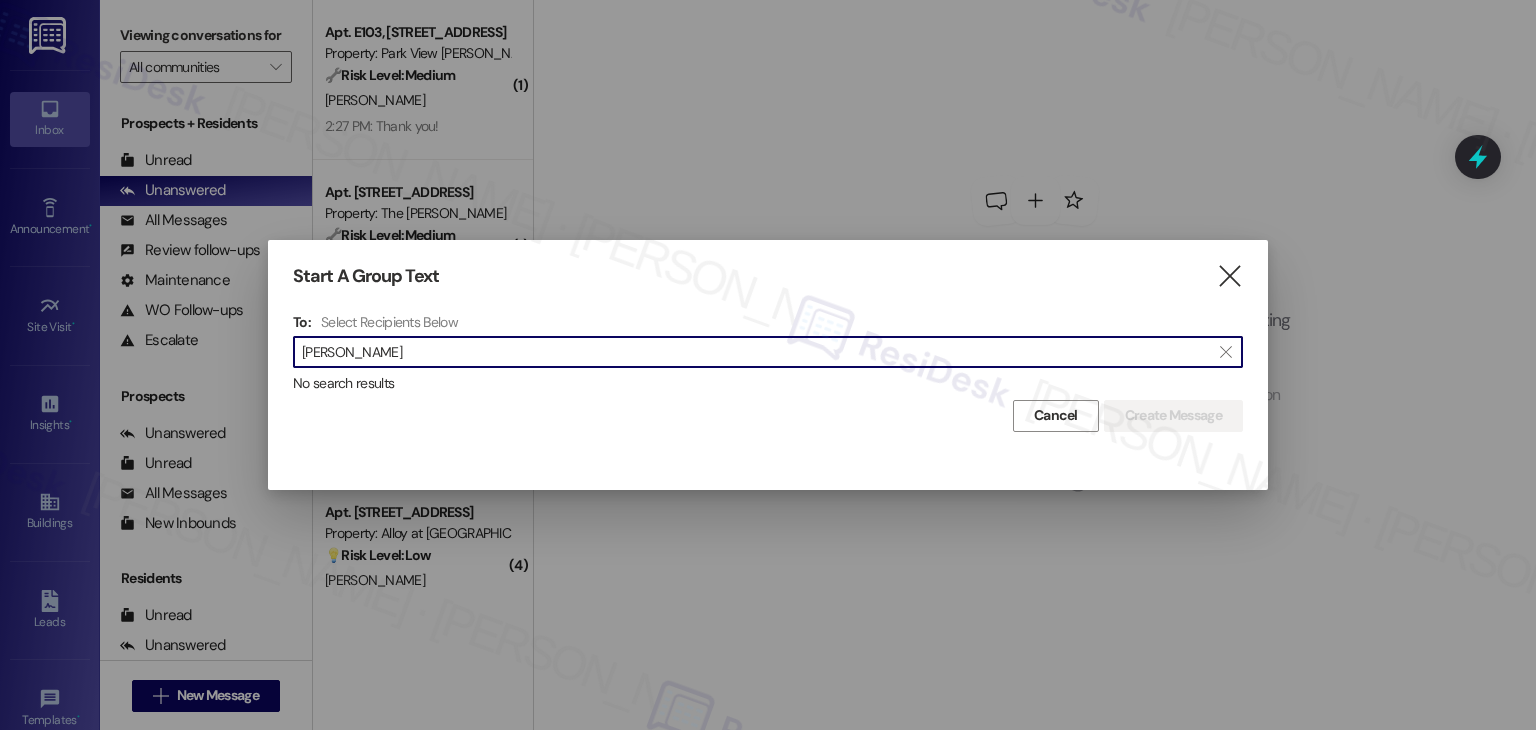 click on "[PERSON_NAME]" at bounding box center [756, 352] 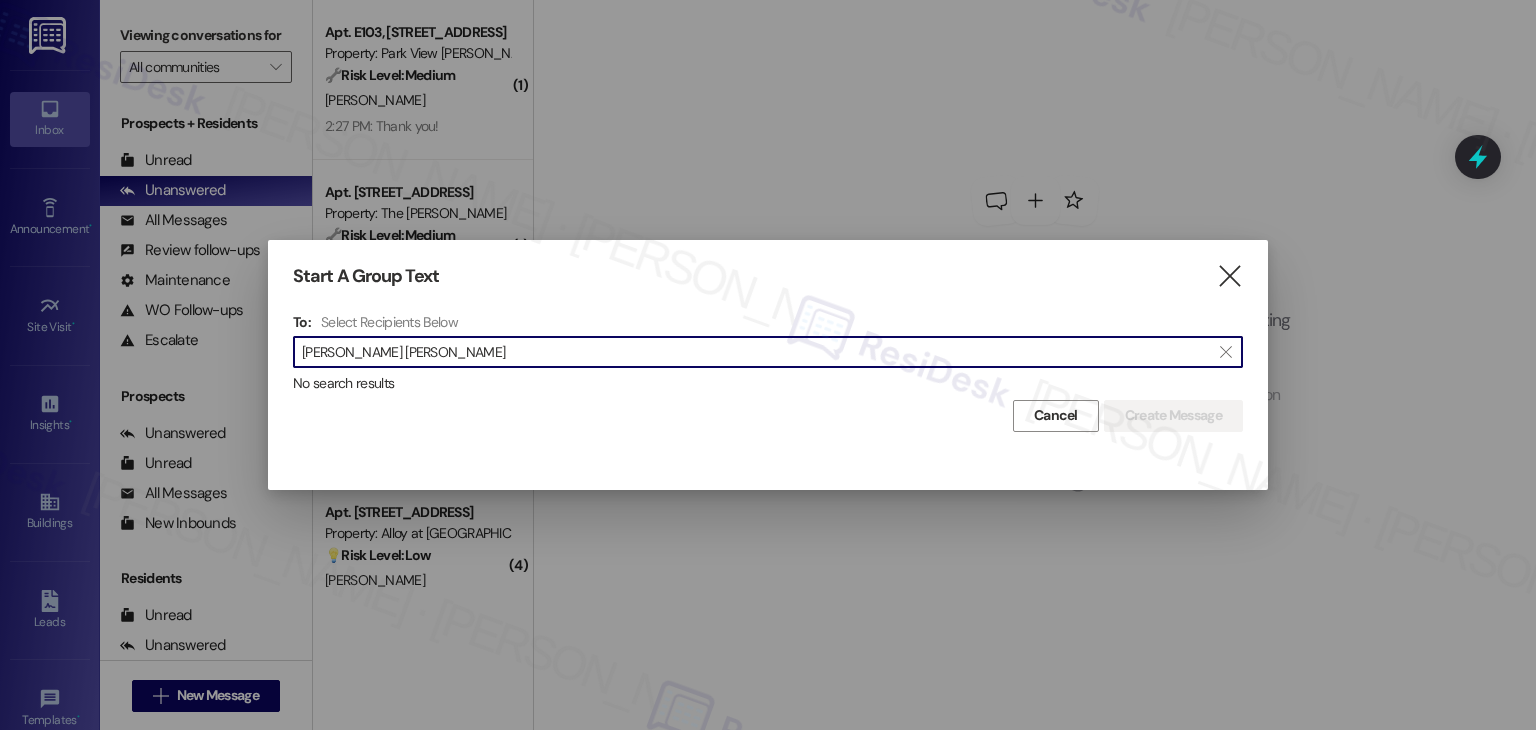 scroll, scrollTop: 0, scrollLeft: 0, axis: both 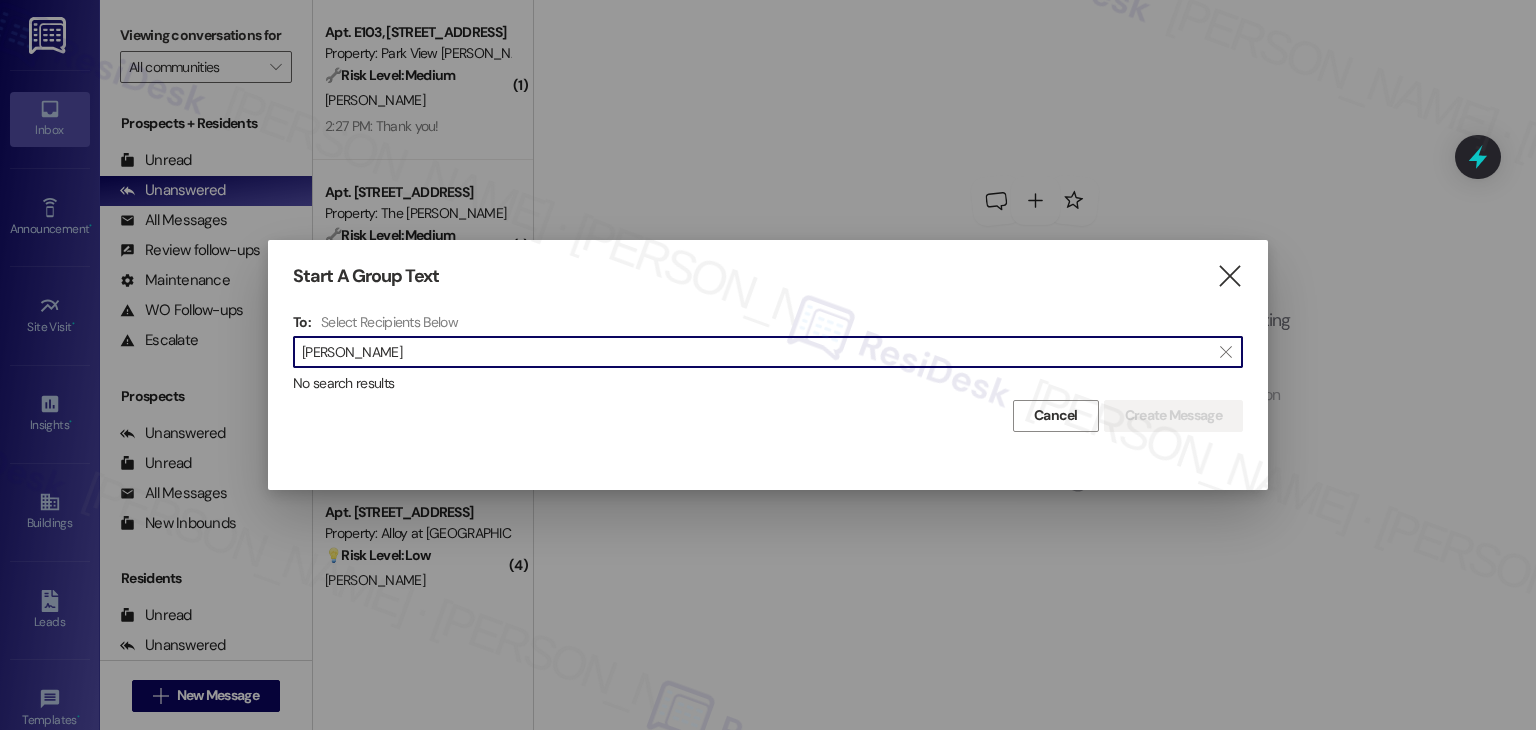 click on "[PERSON_NAME]" at bounding box center (756, 352) 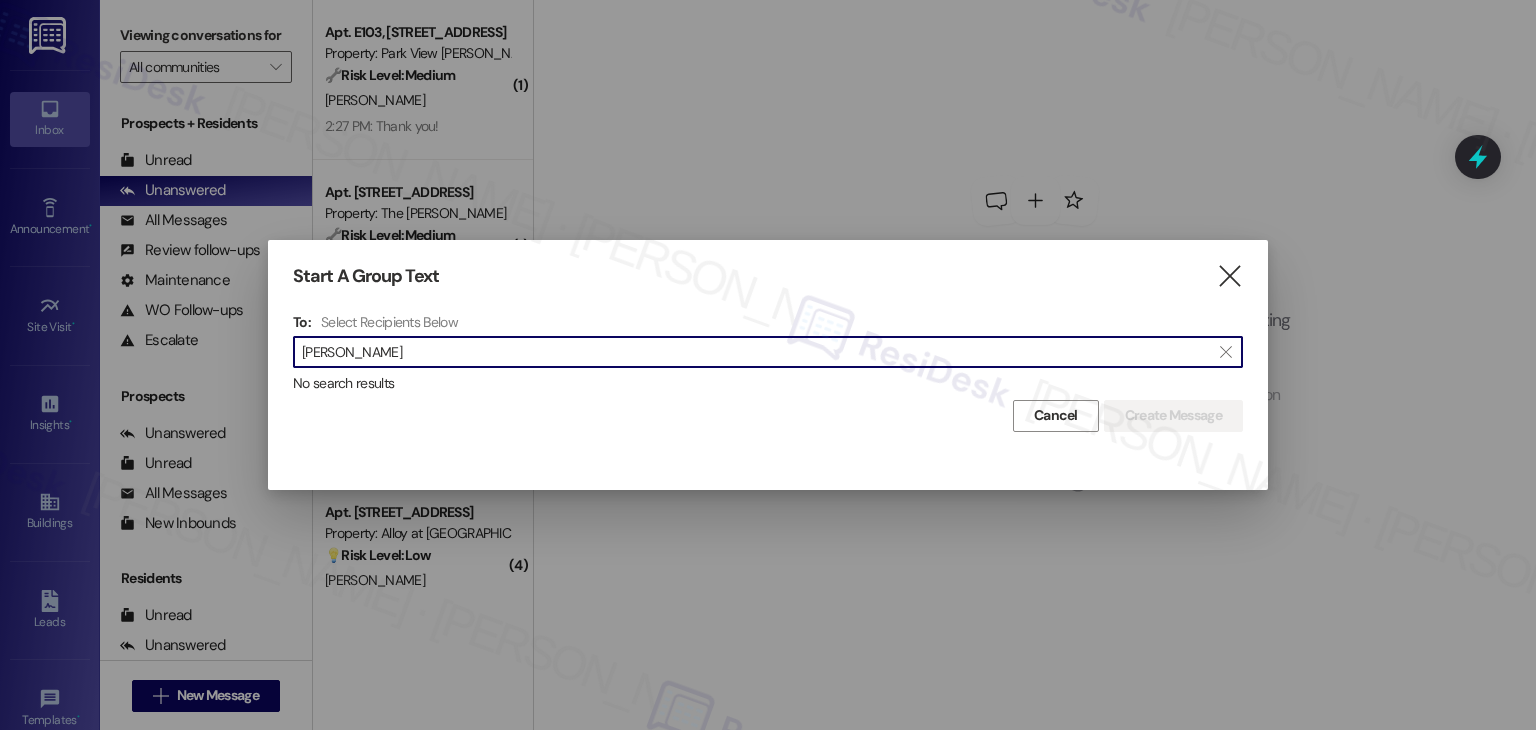 scroll, scrollTop: 0, scrollLeft: 0, axis: both 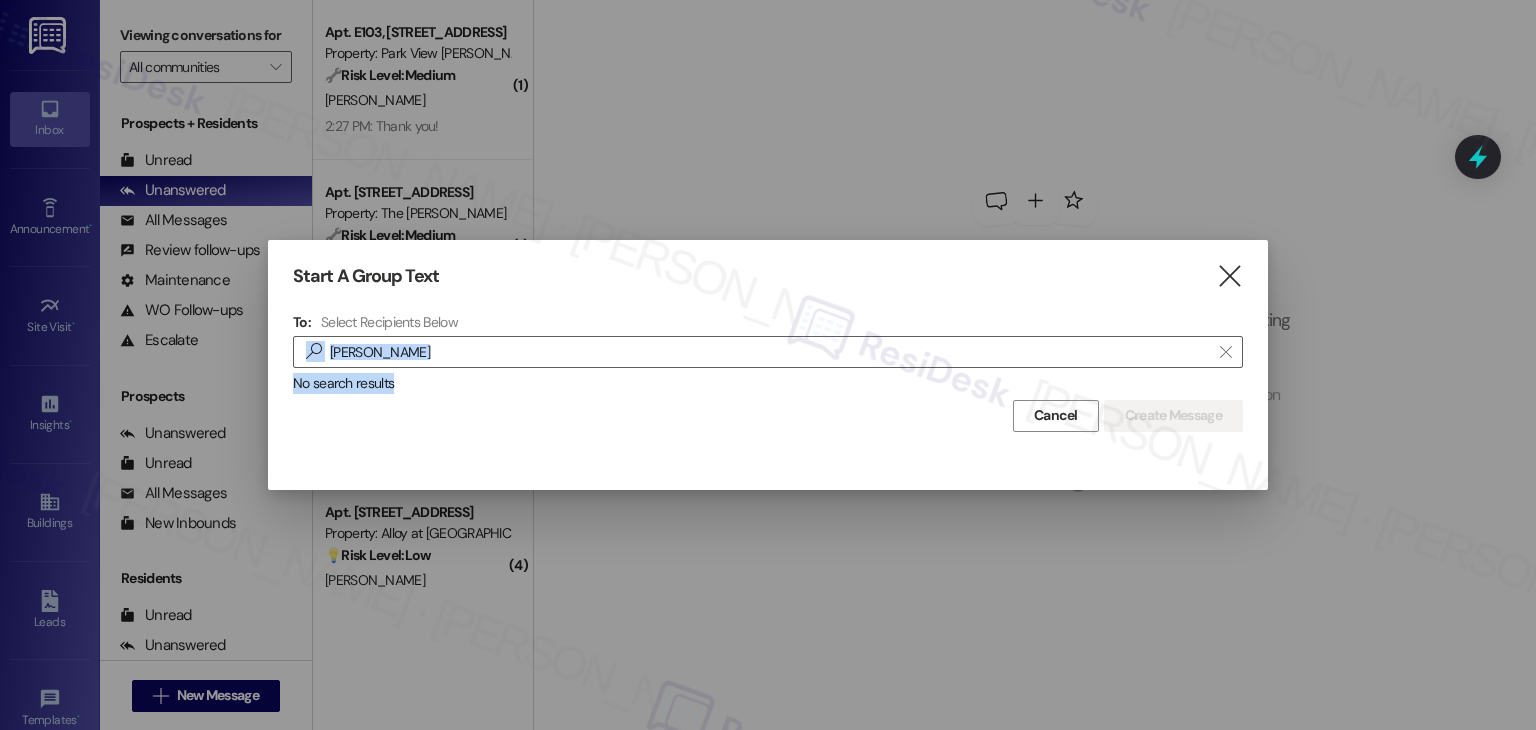 drag, startPoint x: 468, startPoint y: 369, endPoint x: 336, endPoint y: 334, distance: 136.56134 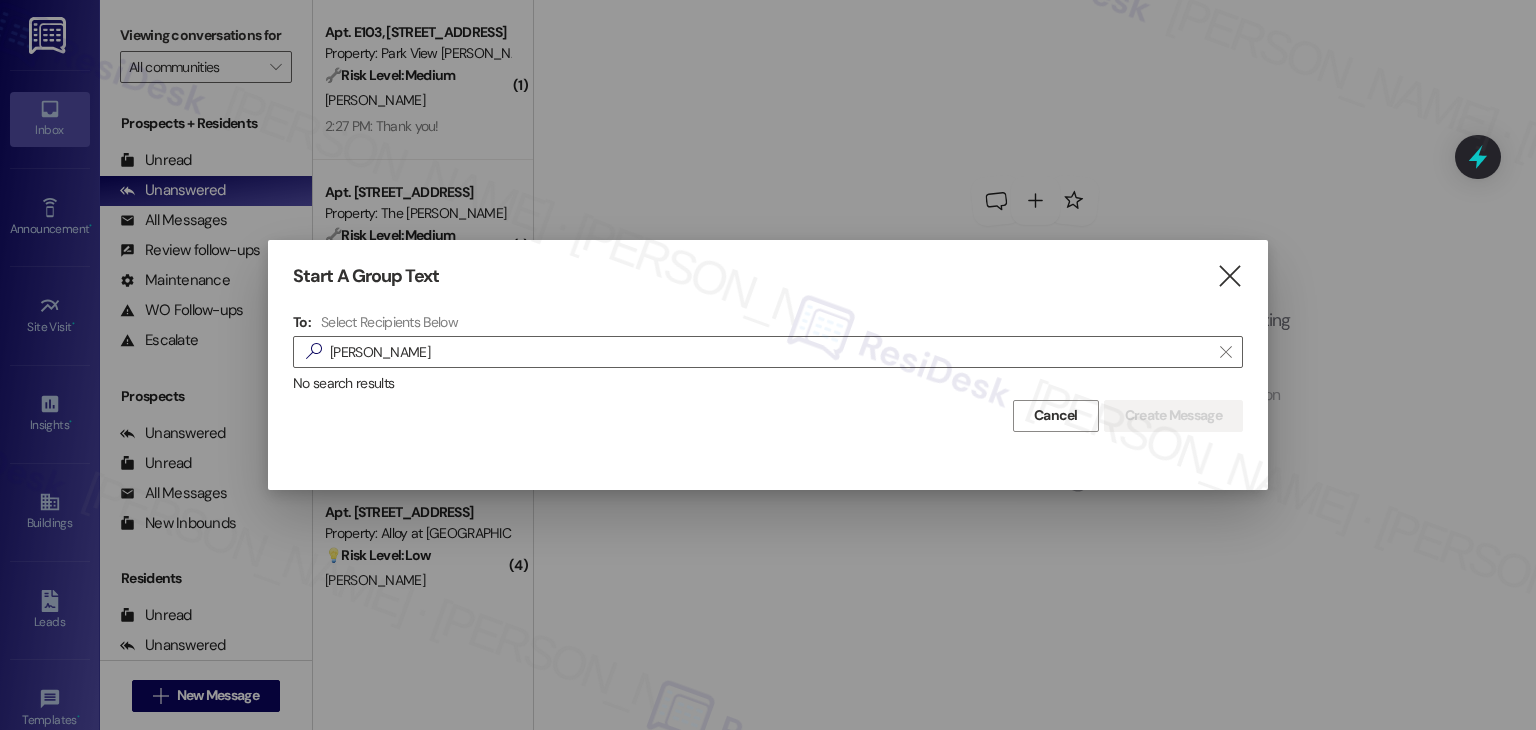 click on "No search results" at bounding box center (768, 383) 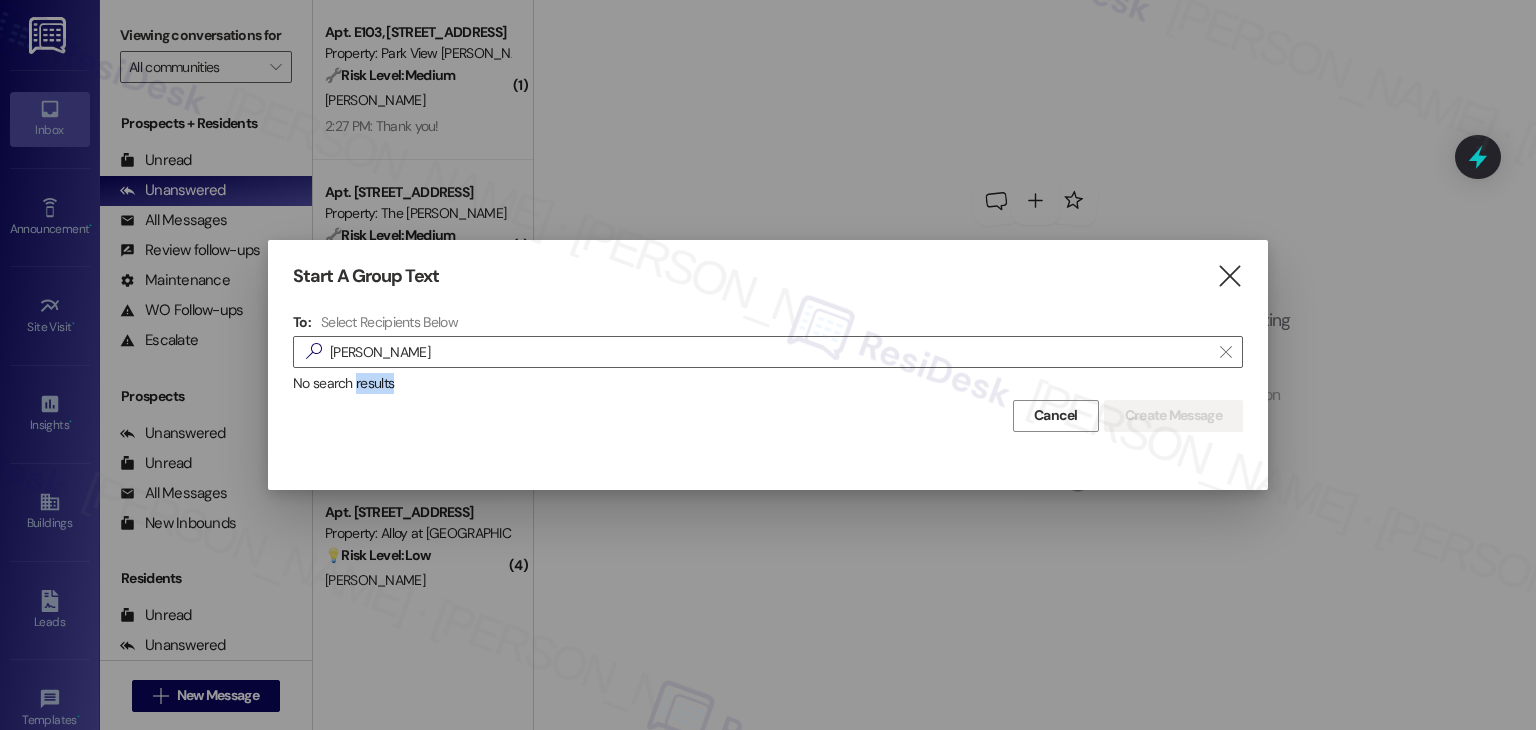 click on "No search results" at bounding box center (768, 383) 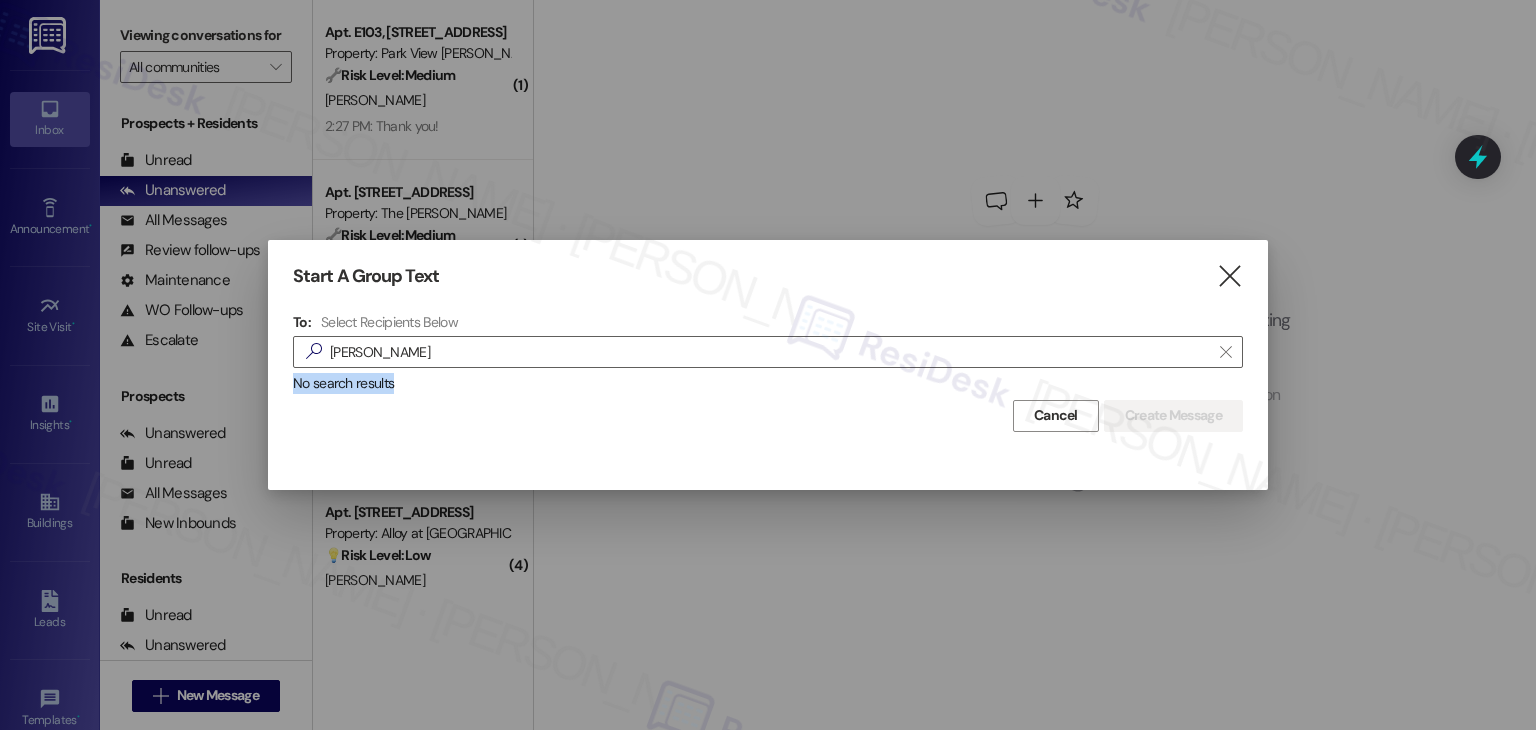 click on "No search results" at bounding box center [768, 383] 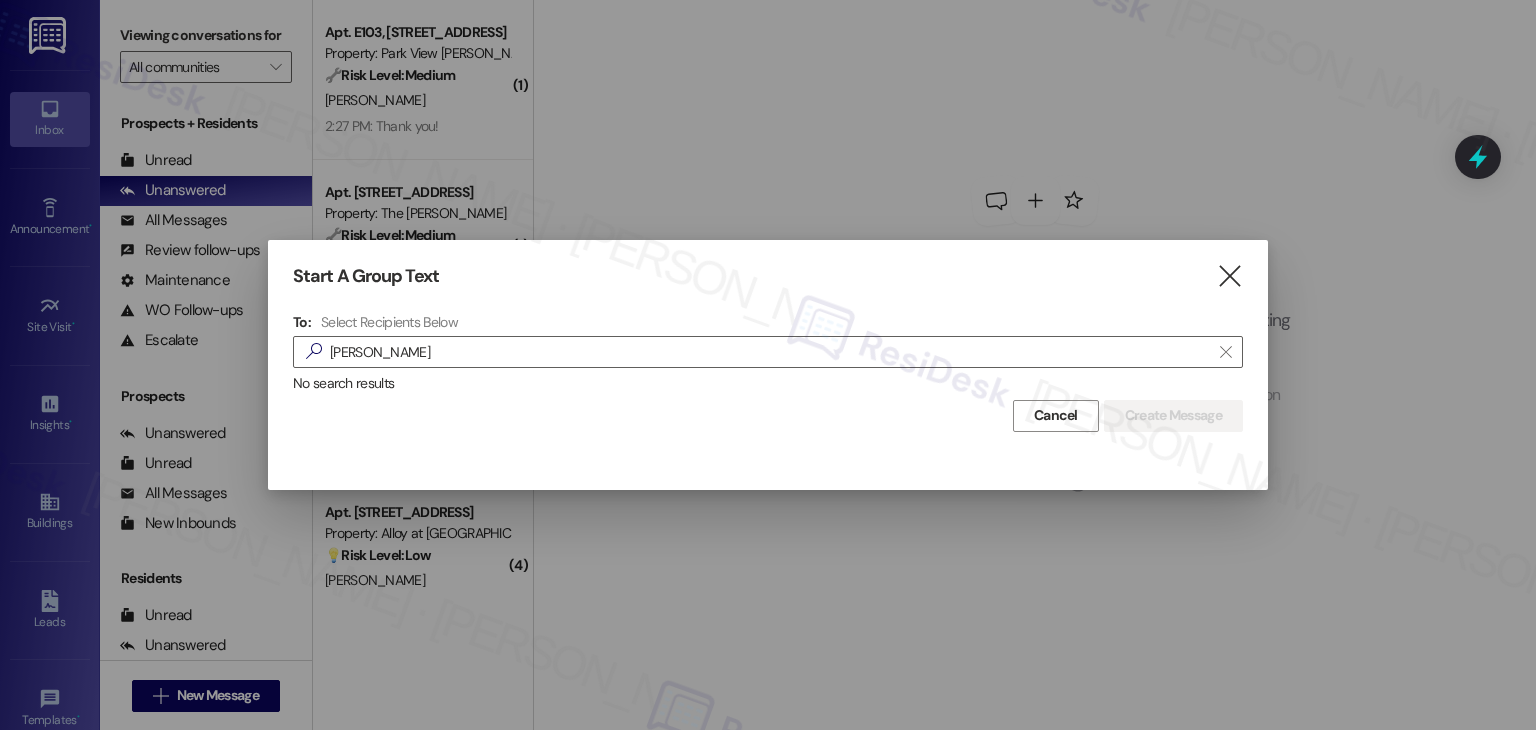click on "To:  Select Recipients Below  [PERSON_NAME]  No search results" at bounding box center (768, 353) 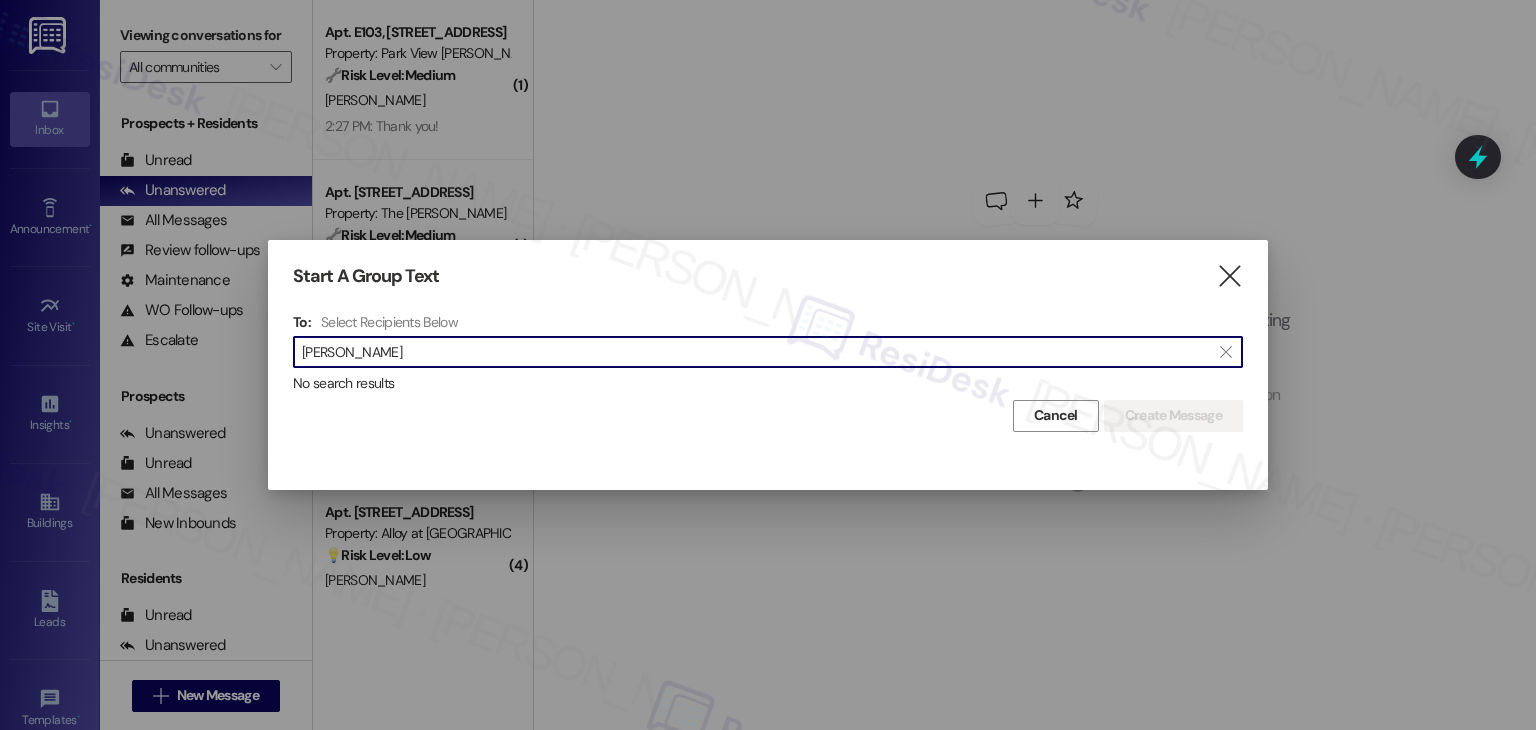 click on "[PERSON_NAME]" at bounding box center (756, 352) 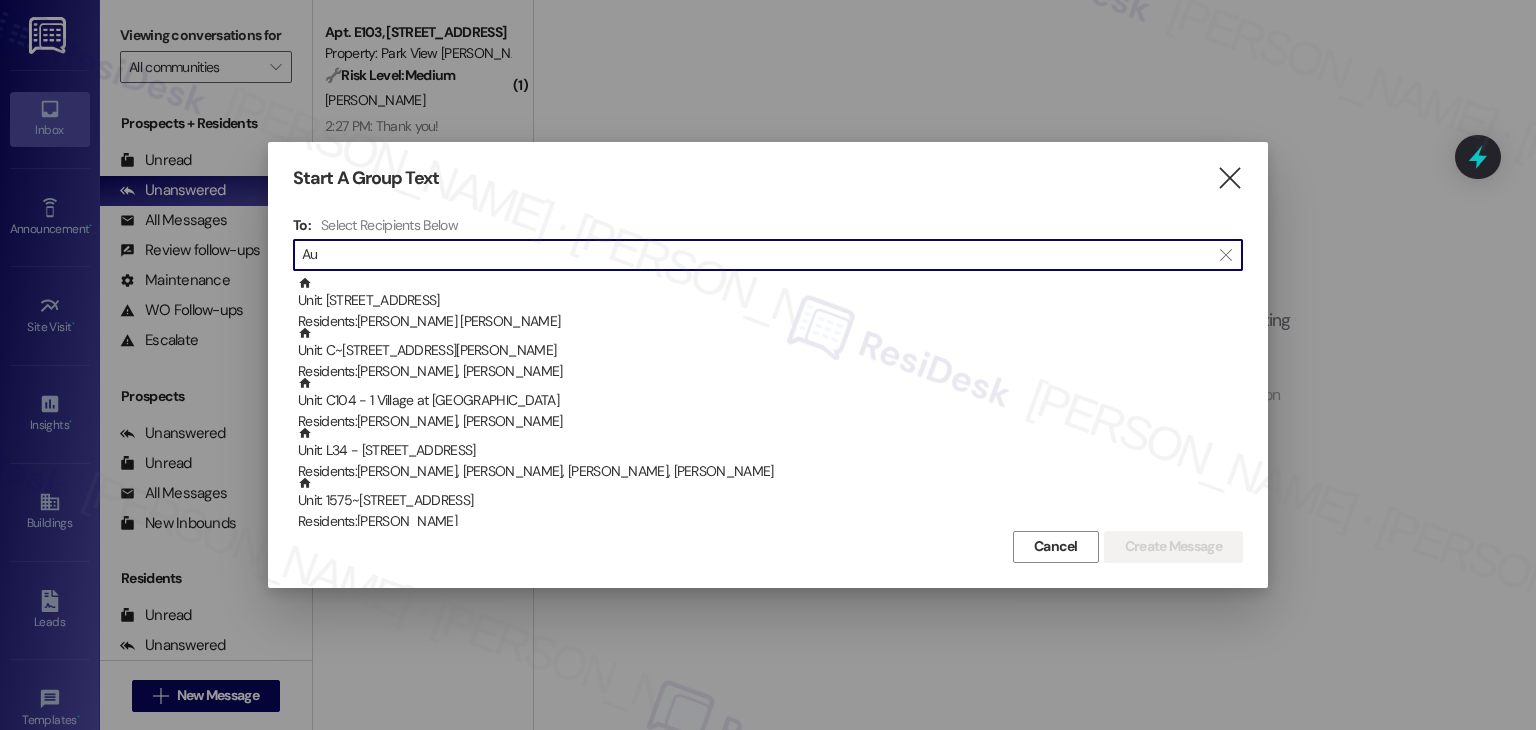 type on "A" 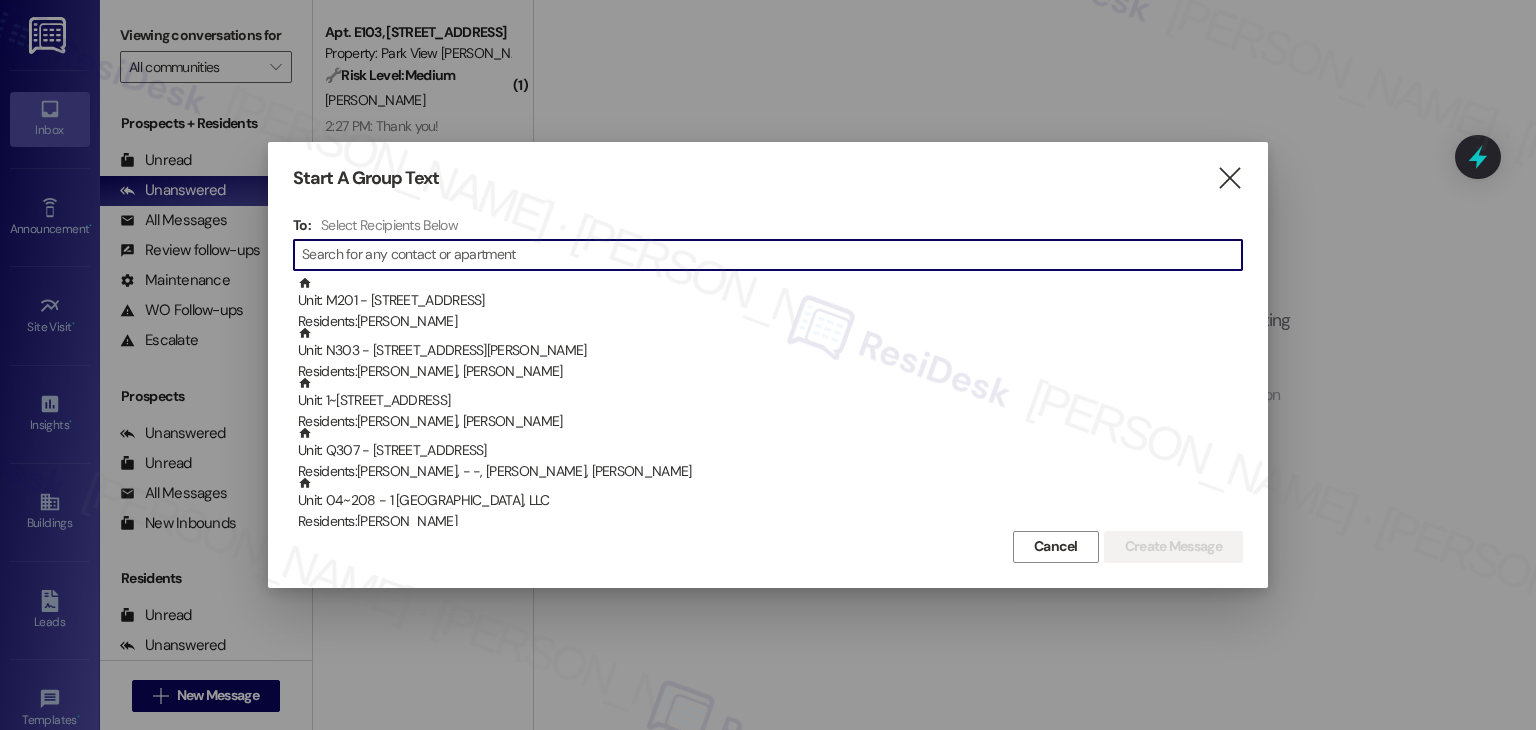 paste on "[PERSON_NAME]" 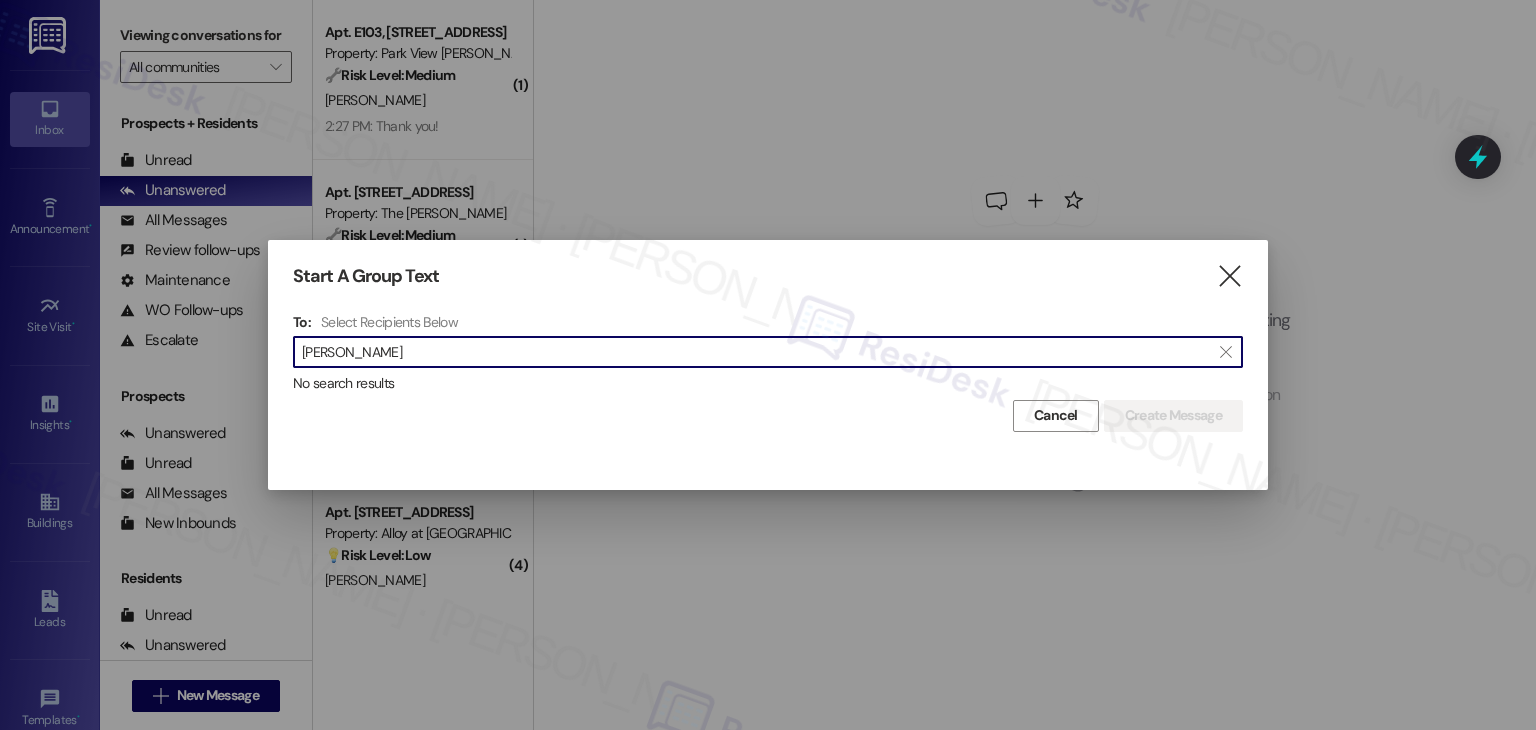 click on "[PERSON_NAME]" at bounding box center [756, 352] 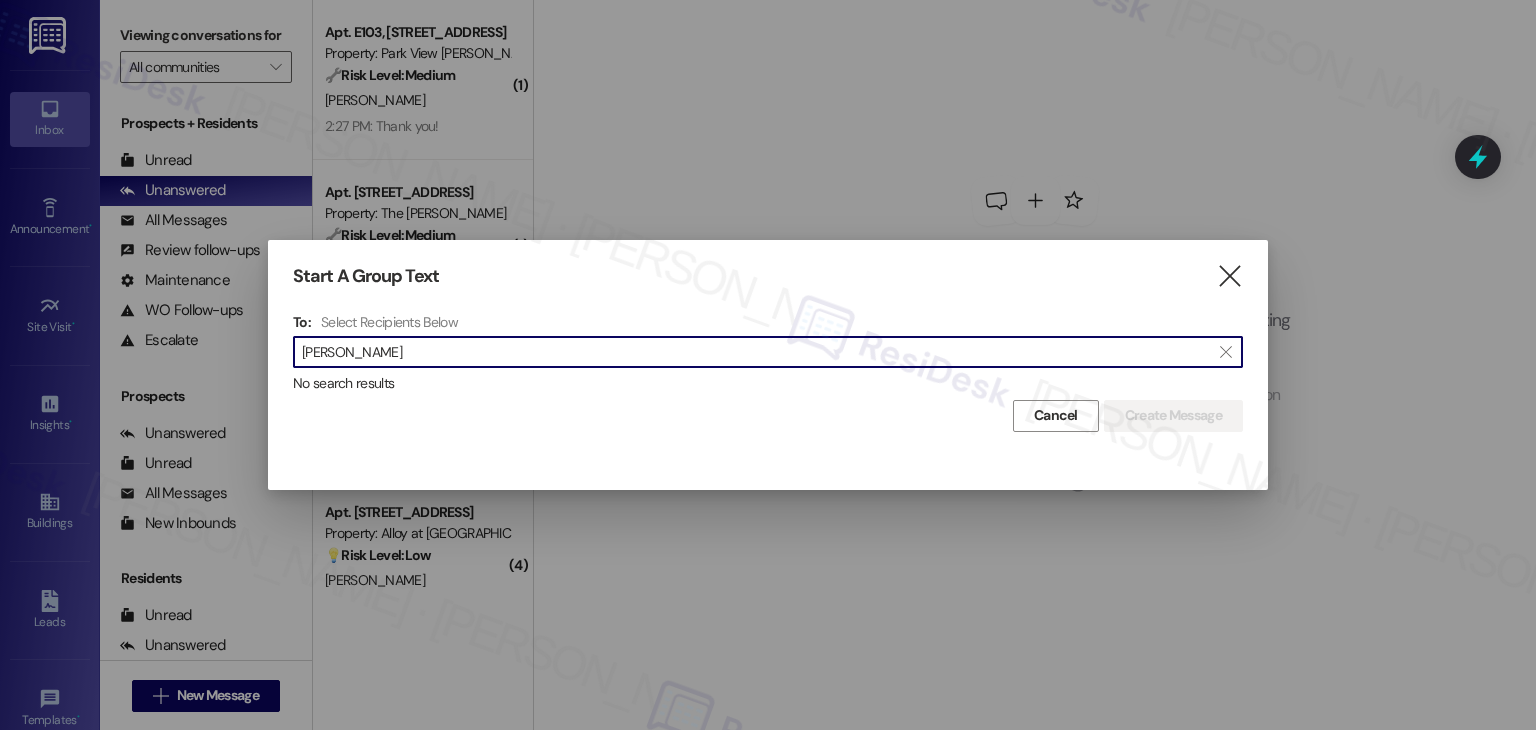 click on "No search results" at bounding box center (768, 383) 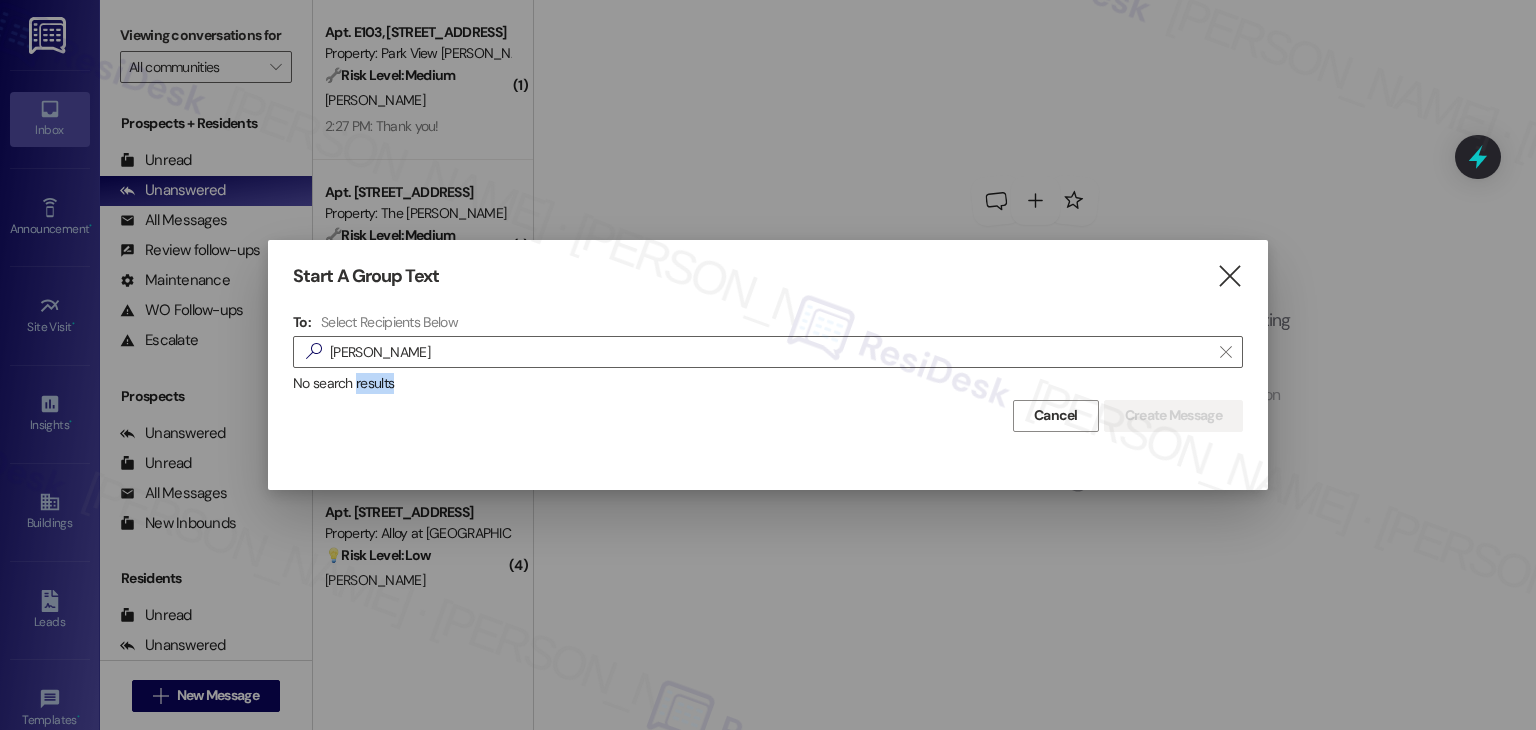 click on "No search results" at bounding box center [768, 383] 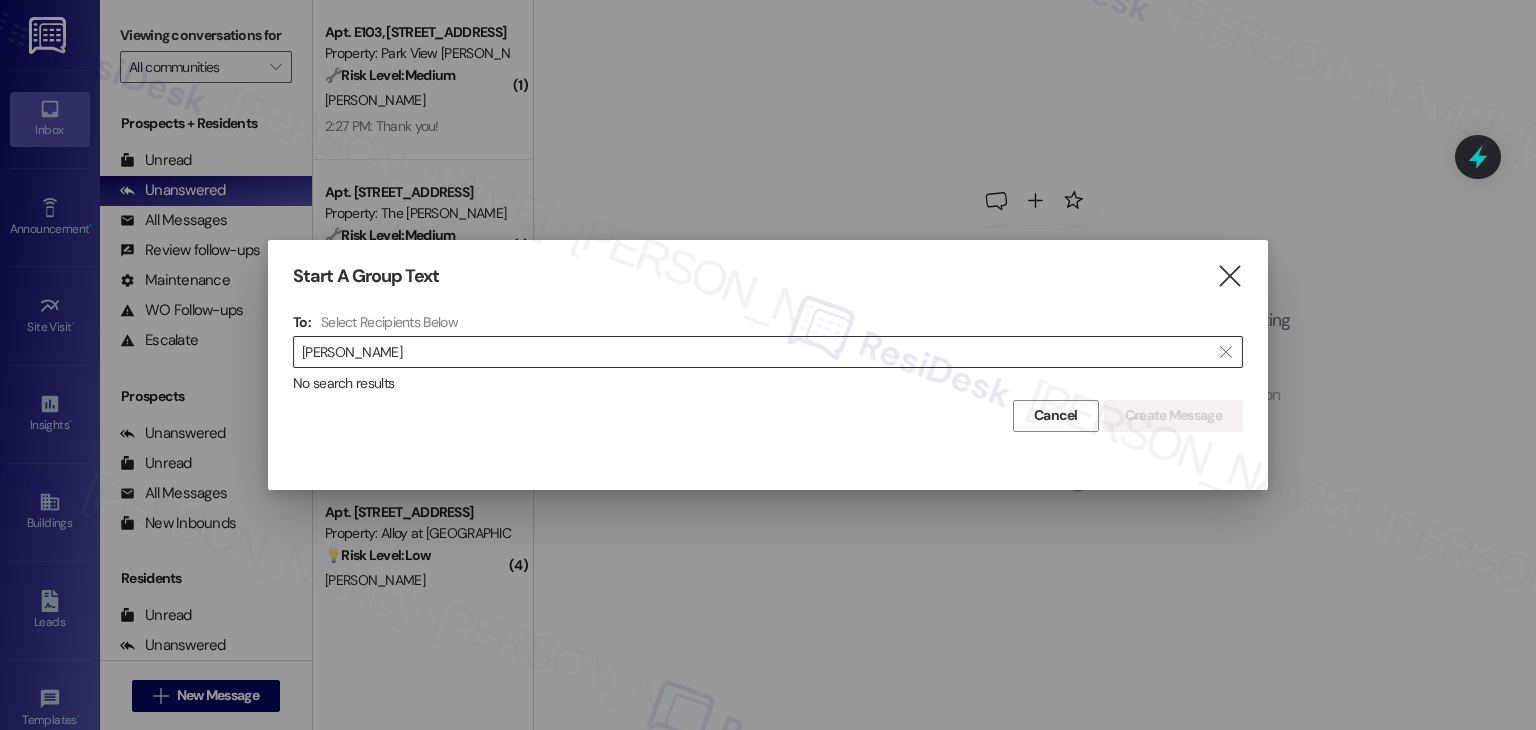 click on "[PERSON_NAME]" at bounding box center [756, 352] 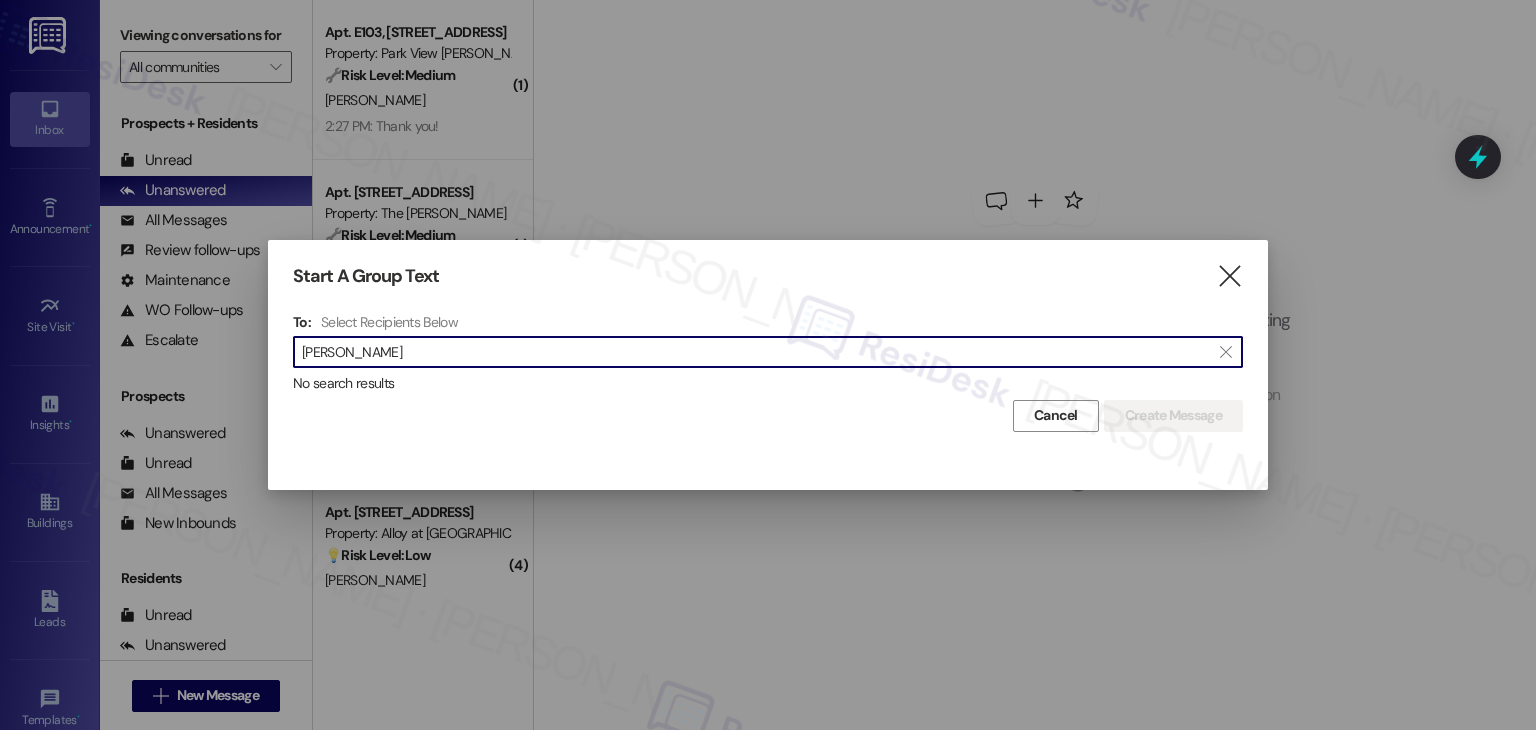 click on "[PERSON_NAME]" at bounding box center (756, 352) 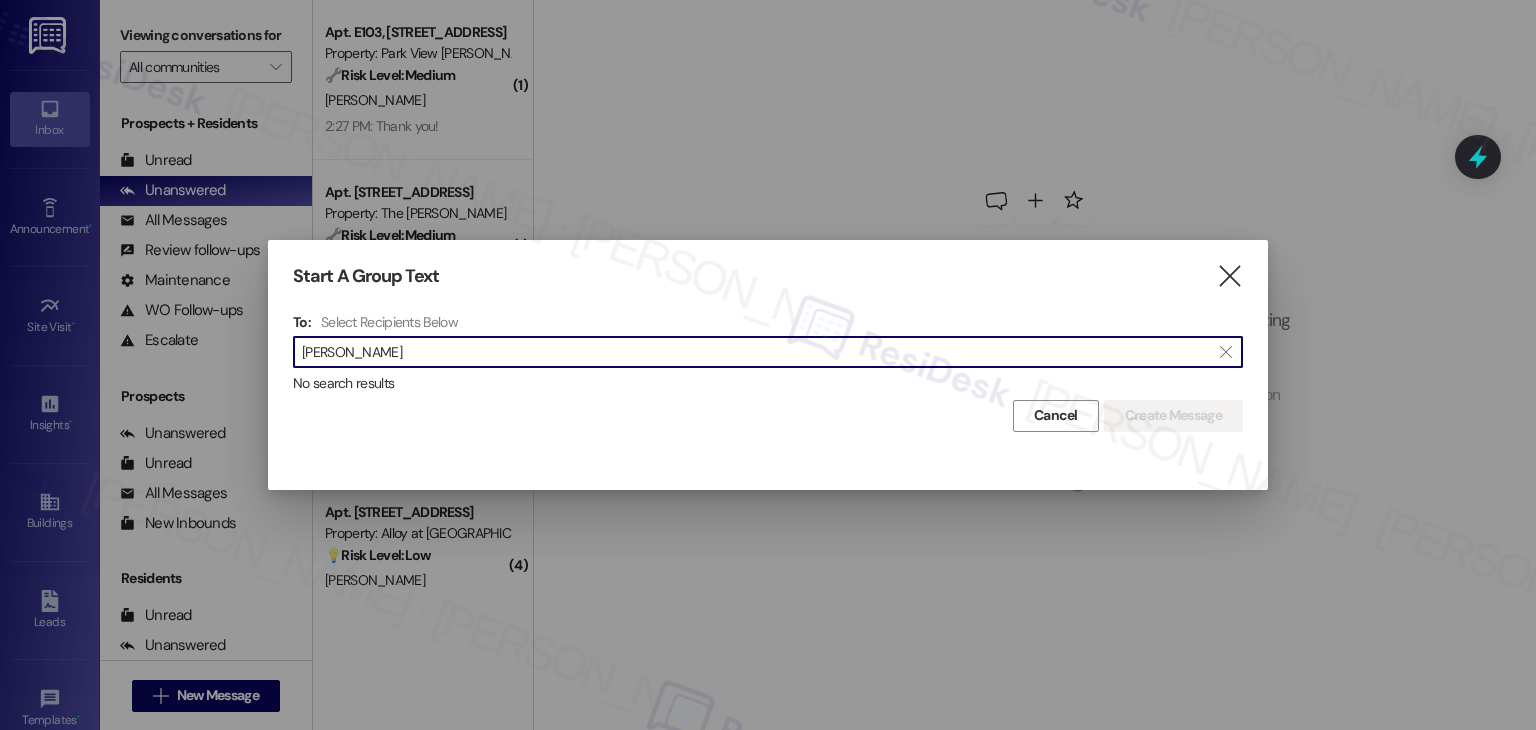 paste on "[PERSON_NAME]" 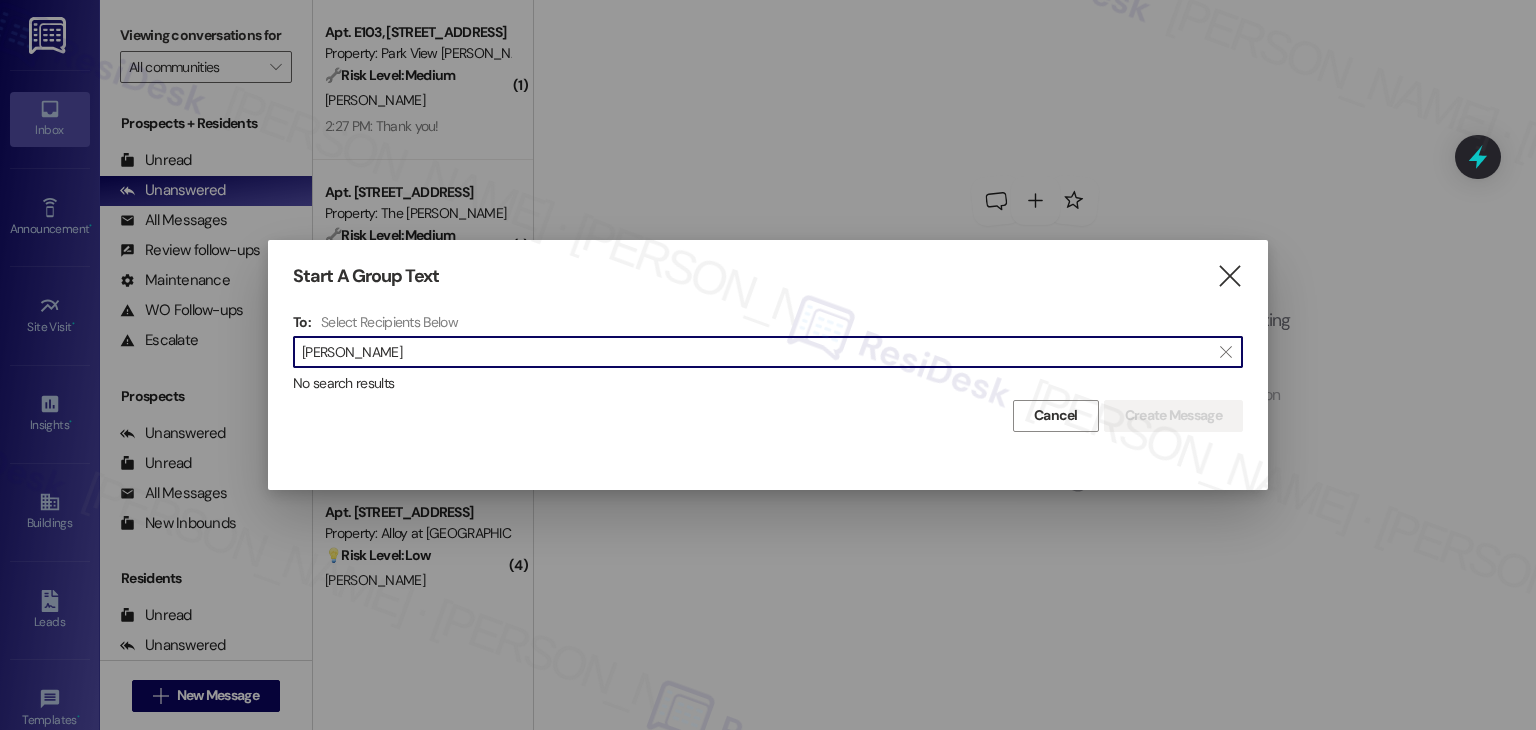 click on "[PERSON_NAME]" at bounding box center [756, 352] 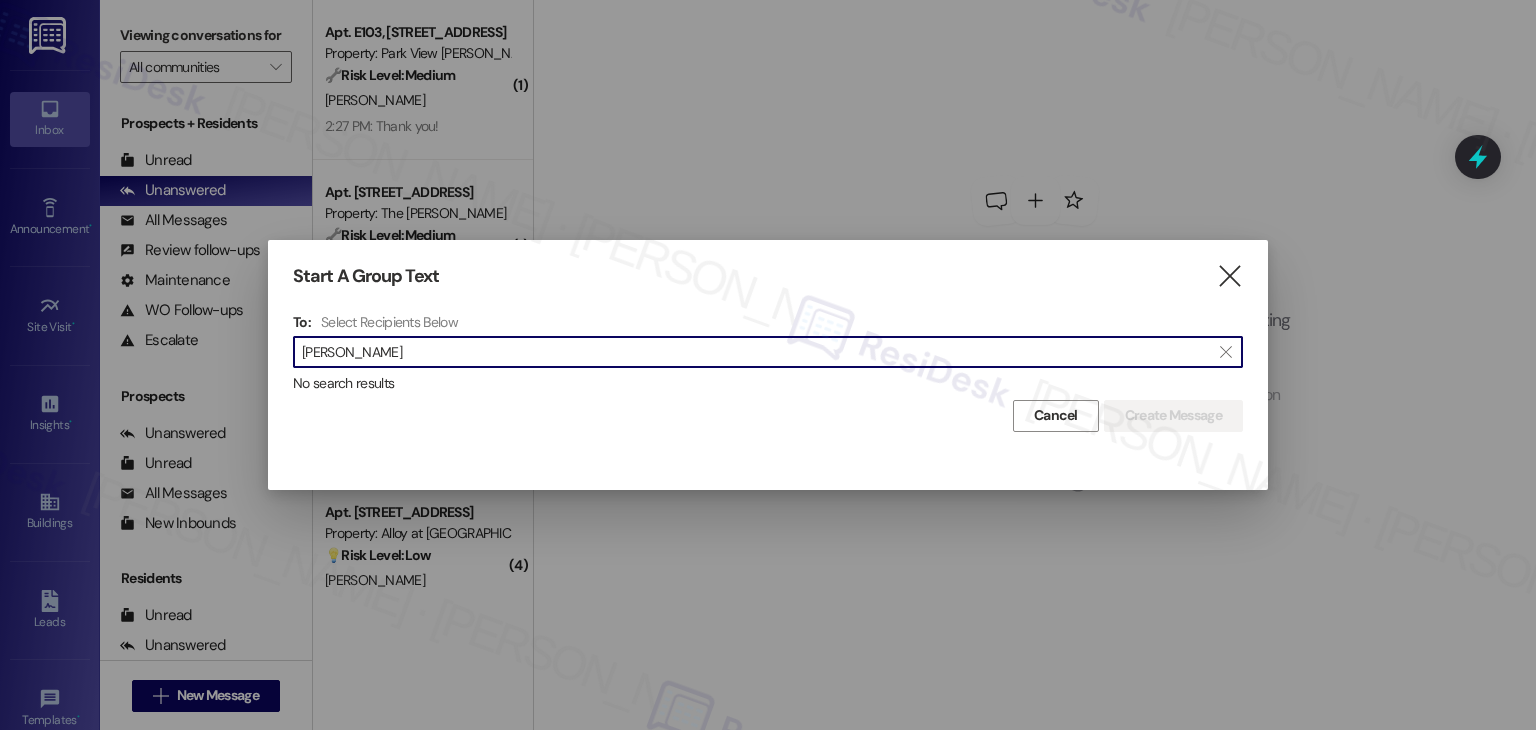 drag, startPoint x: 412, startPoint y: 352, endPoint x: 279, endPoint y: 343, distance: 133.30417 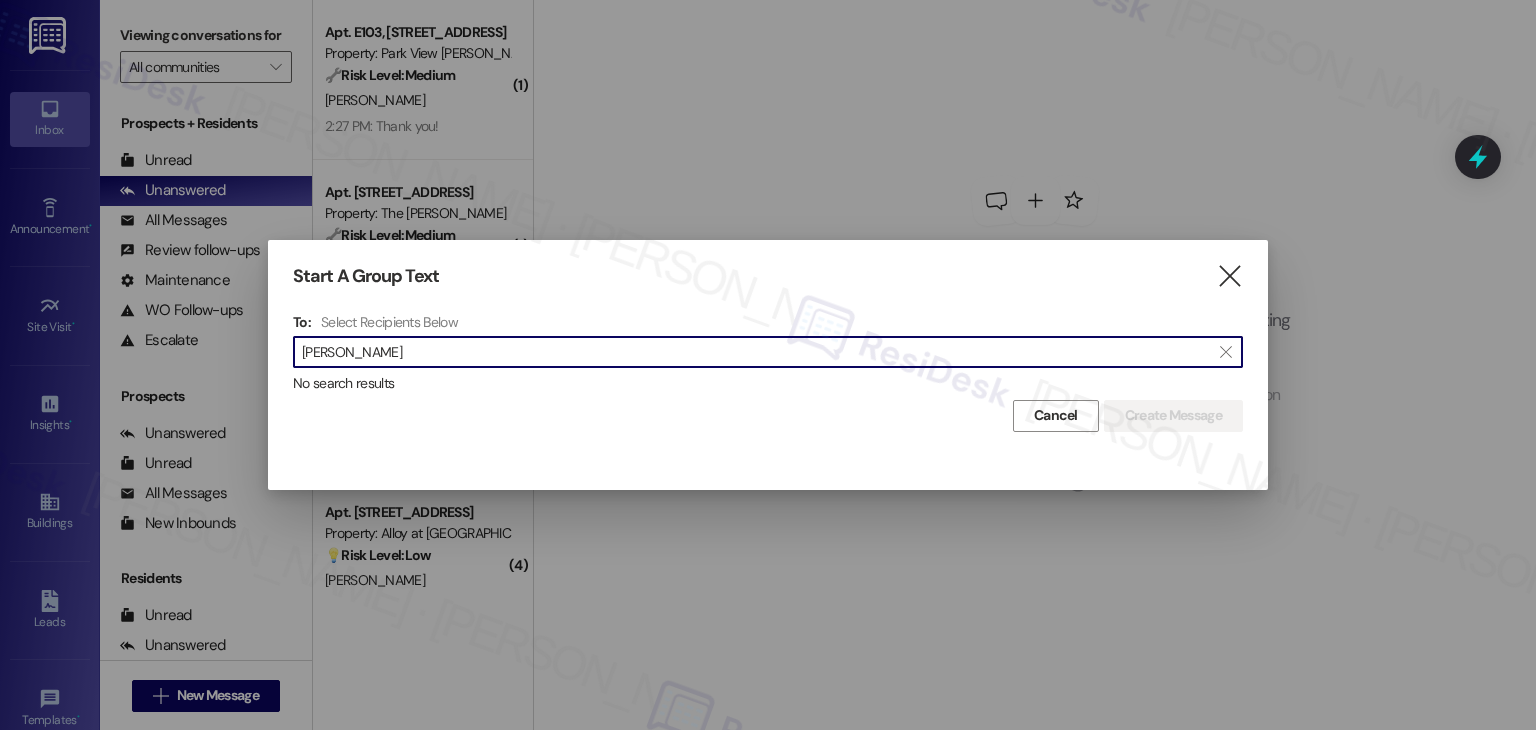 paste on "[PERSON_NAME]" 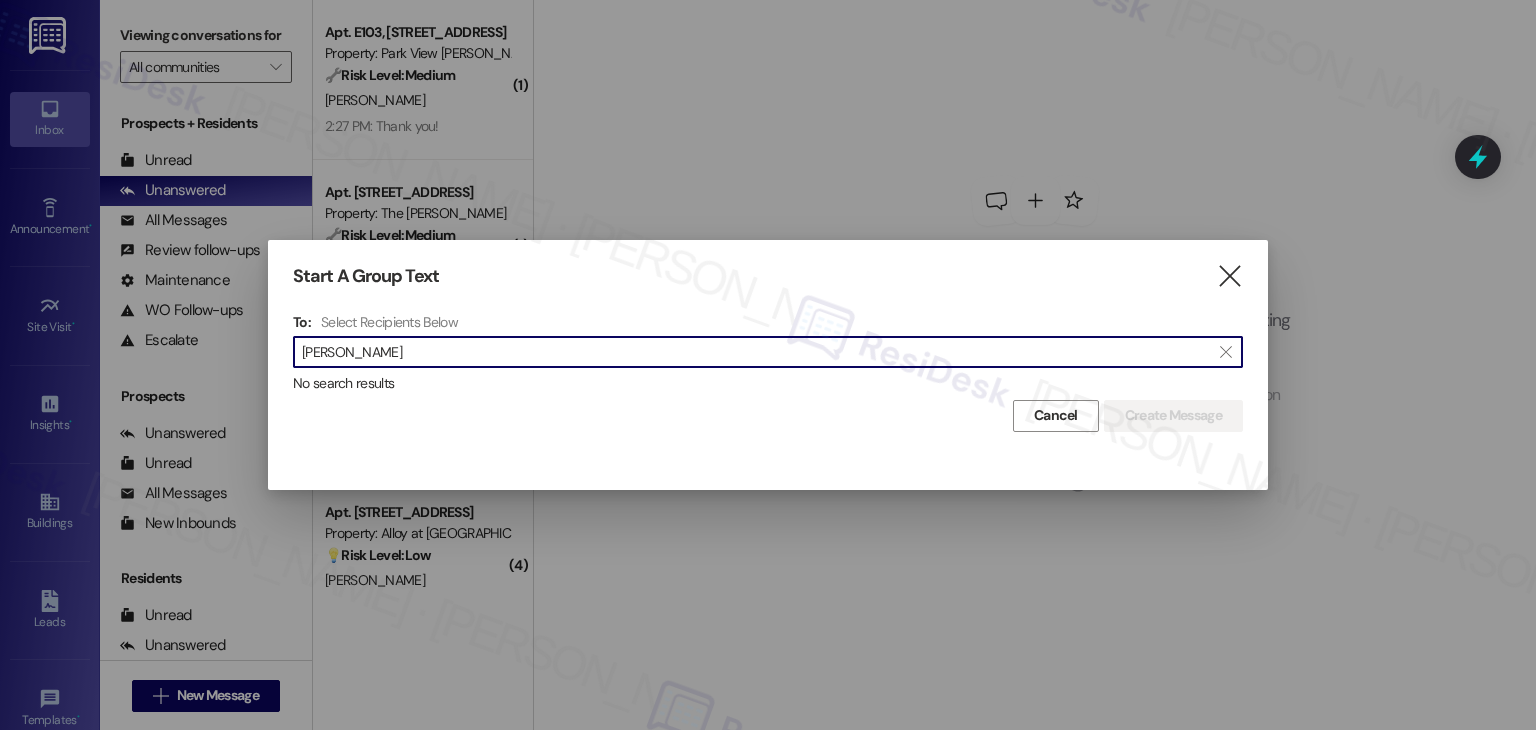 drag, startPoint x: 435, startPoint y: 353, endPoint x: 288, endPoint y: 361, distance: 147.21753 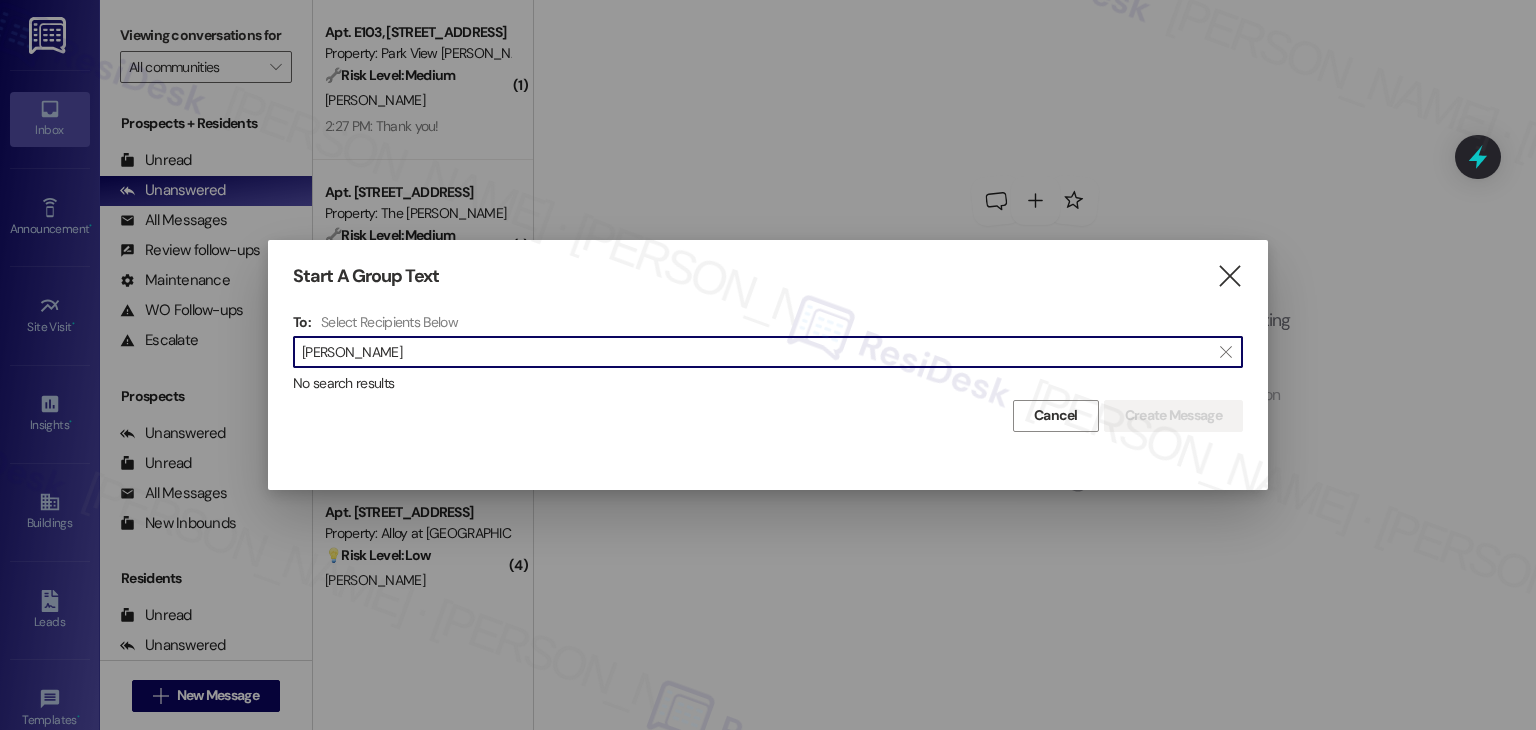click on "[PERSON_NAME]" at bounding box center [756, 352] 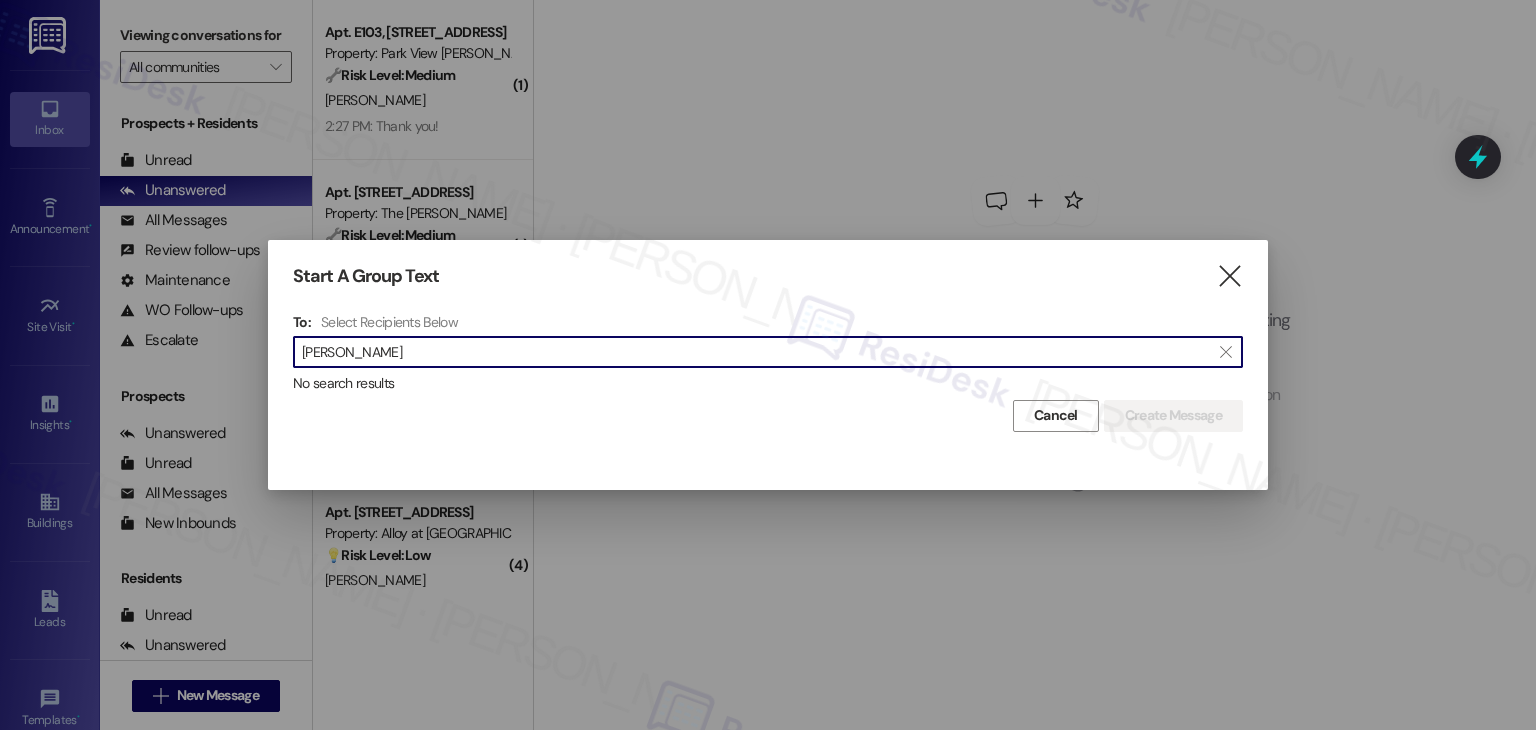 scroll, scrollTop: 0, scrollLeft: 0, axis: both 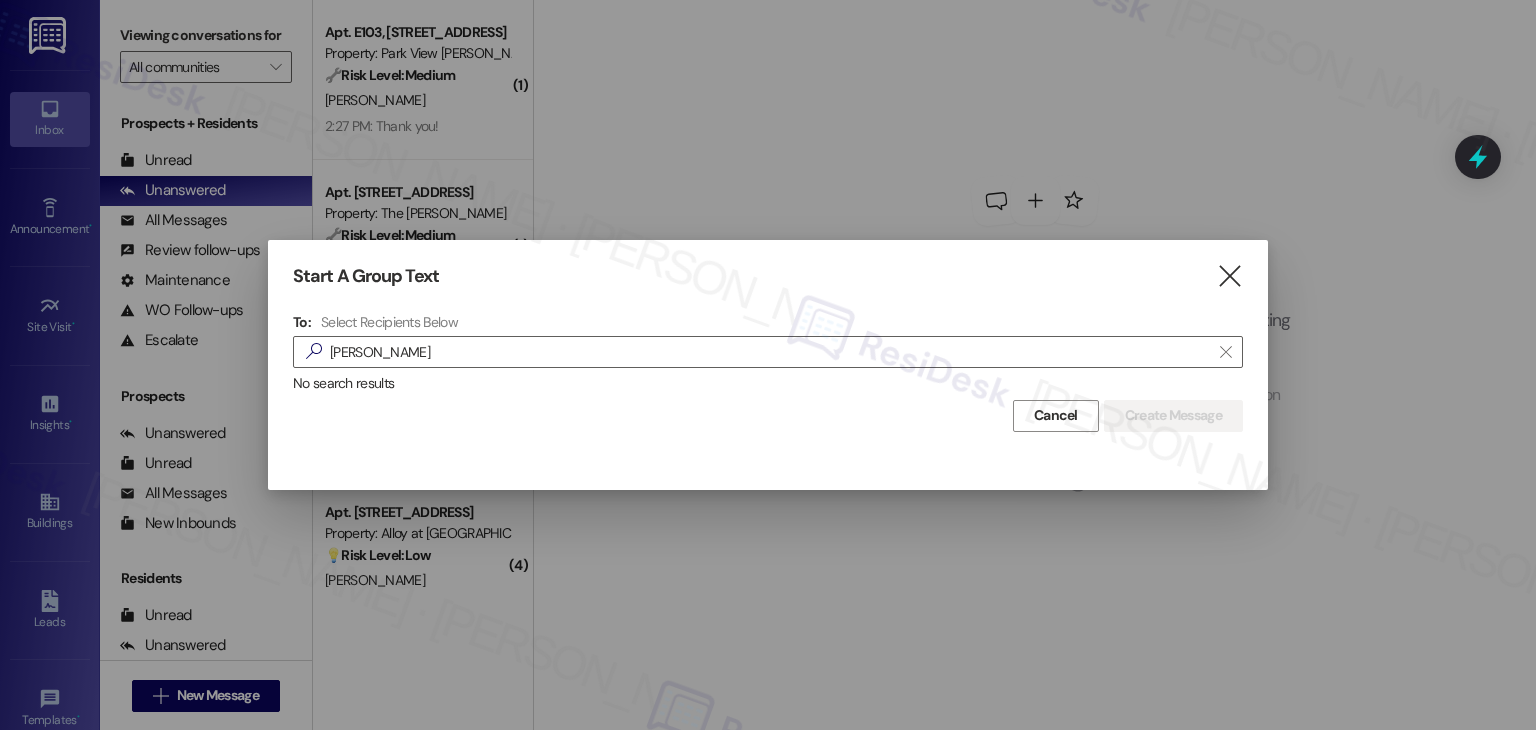 click on "To:  Select Recipients Below  [GEOGRAPHIC_DATA][PERSON_NAME]  No search results" at bounding box center (768, 353) 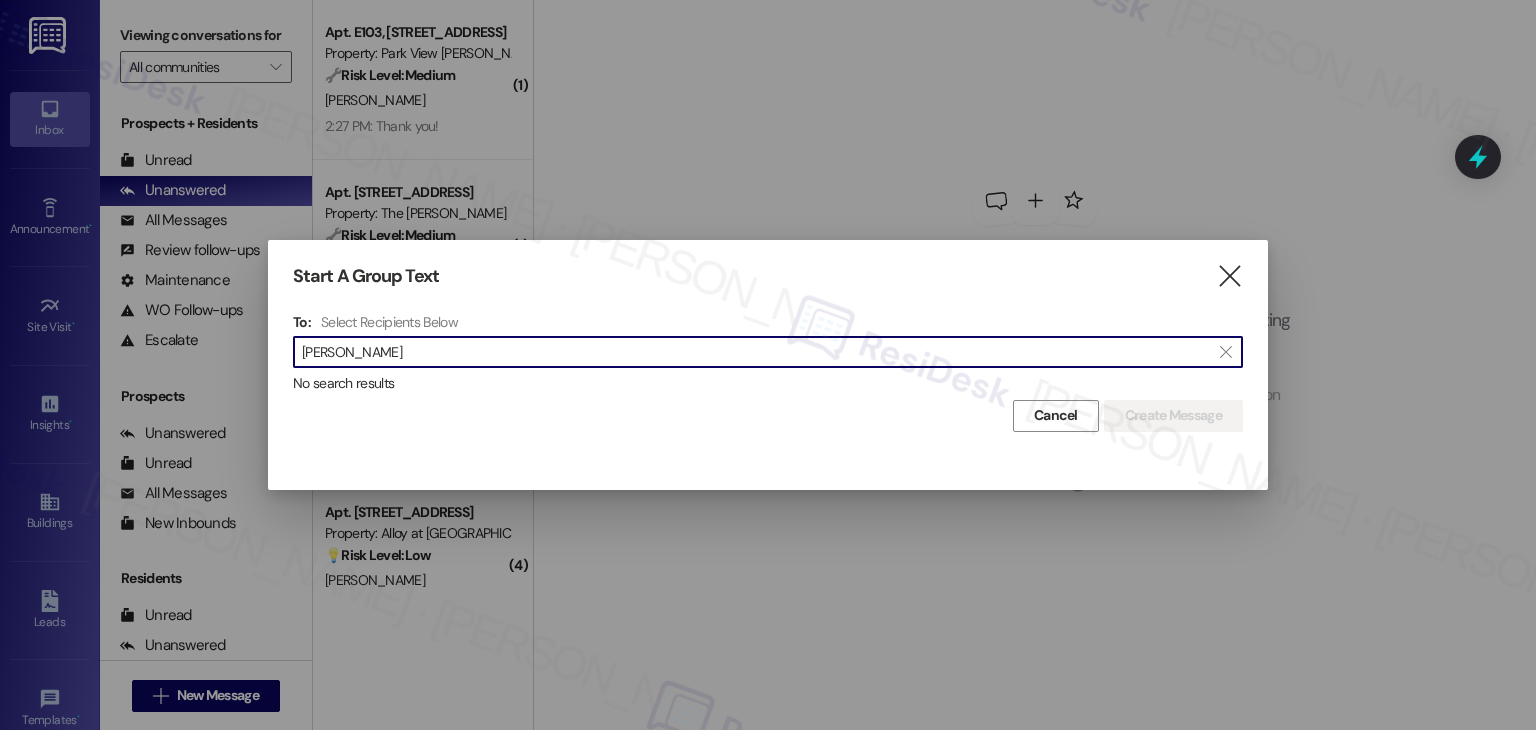 click on "[PERSON_NAME]" at bounding box center [756, 352] 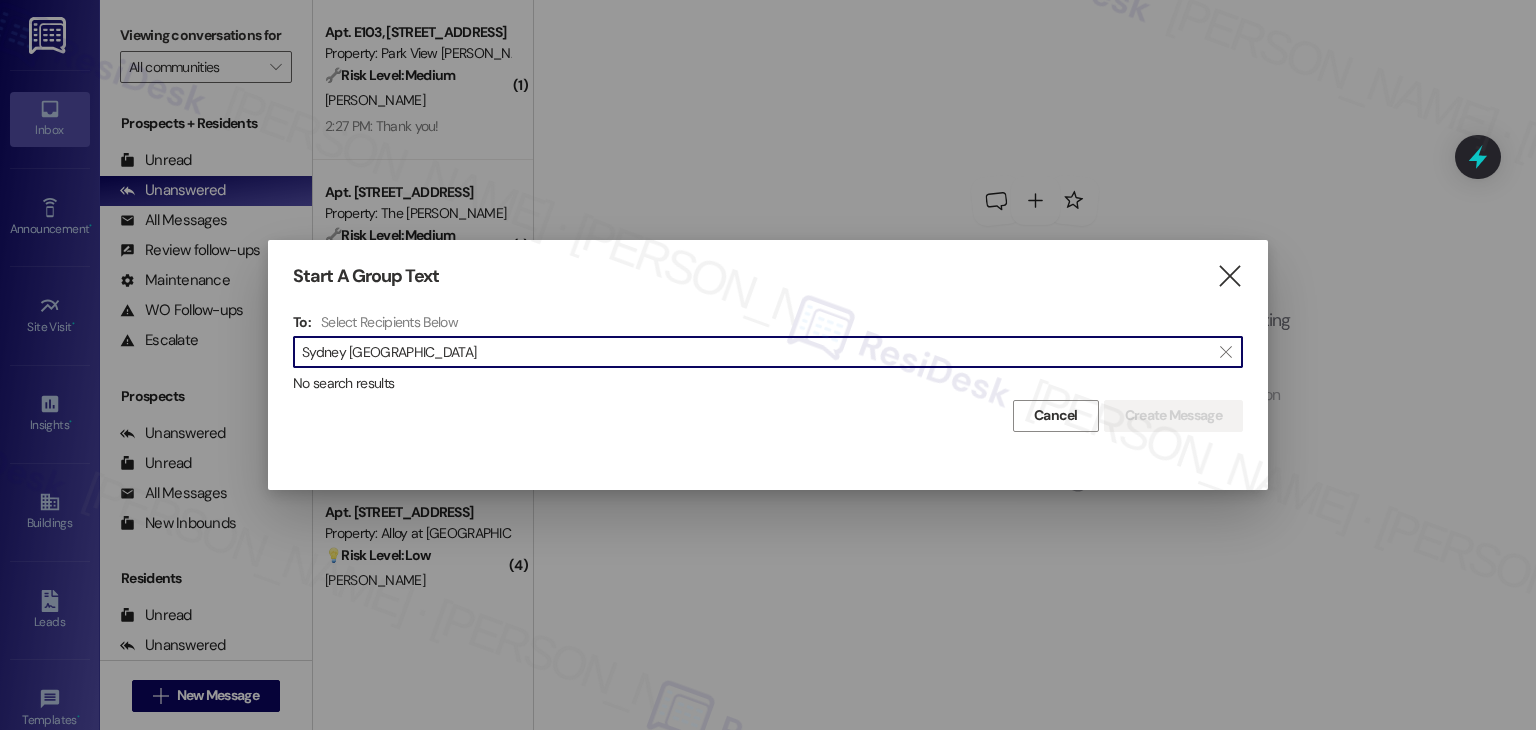 drag, startPoint x: 459, startPoint y: 359, endPoint x: 268, endPoint y: 357, distance: 191.01047 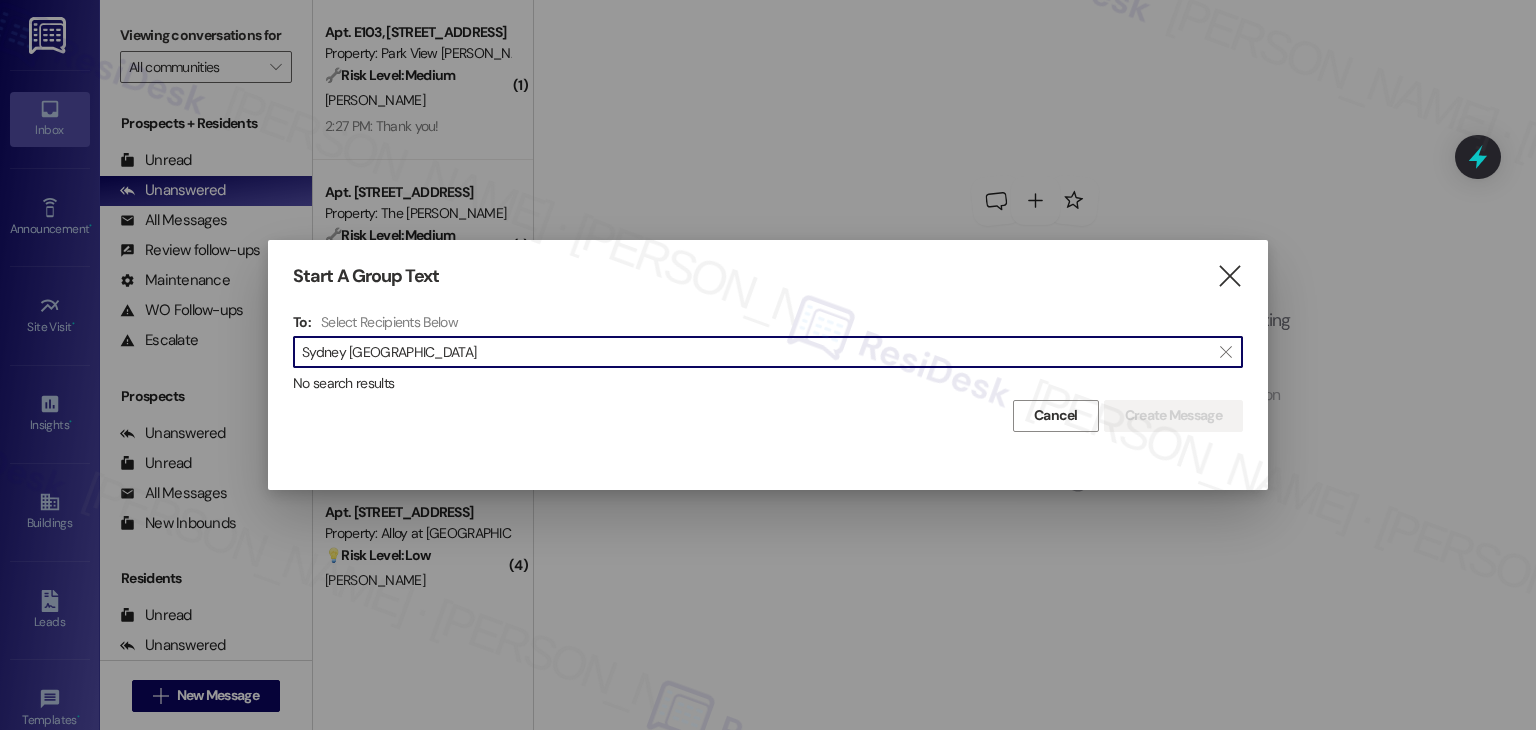 paste on "Turk" 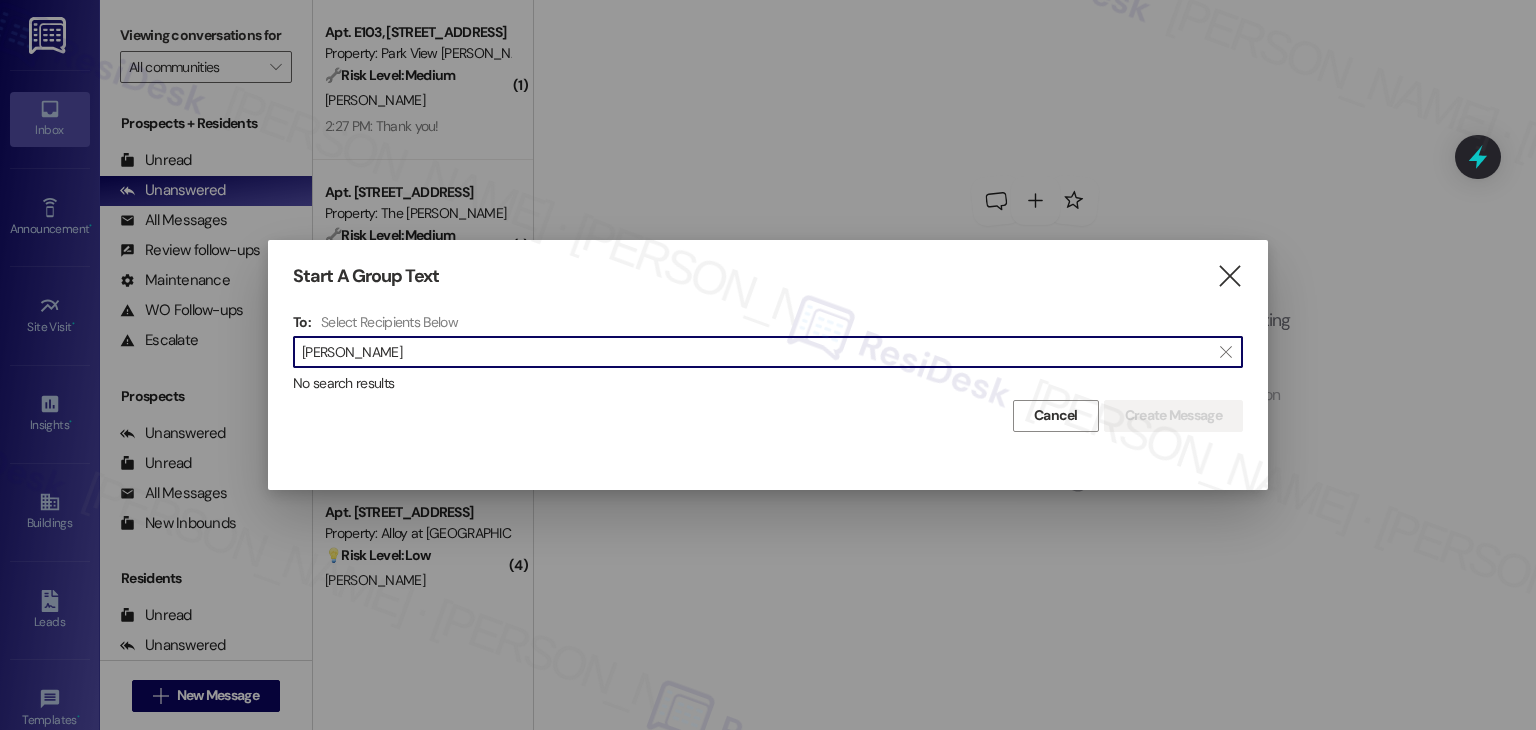click on "[PERSON_NAME]" at bounding box center (756, 352) 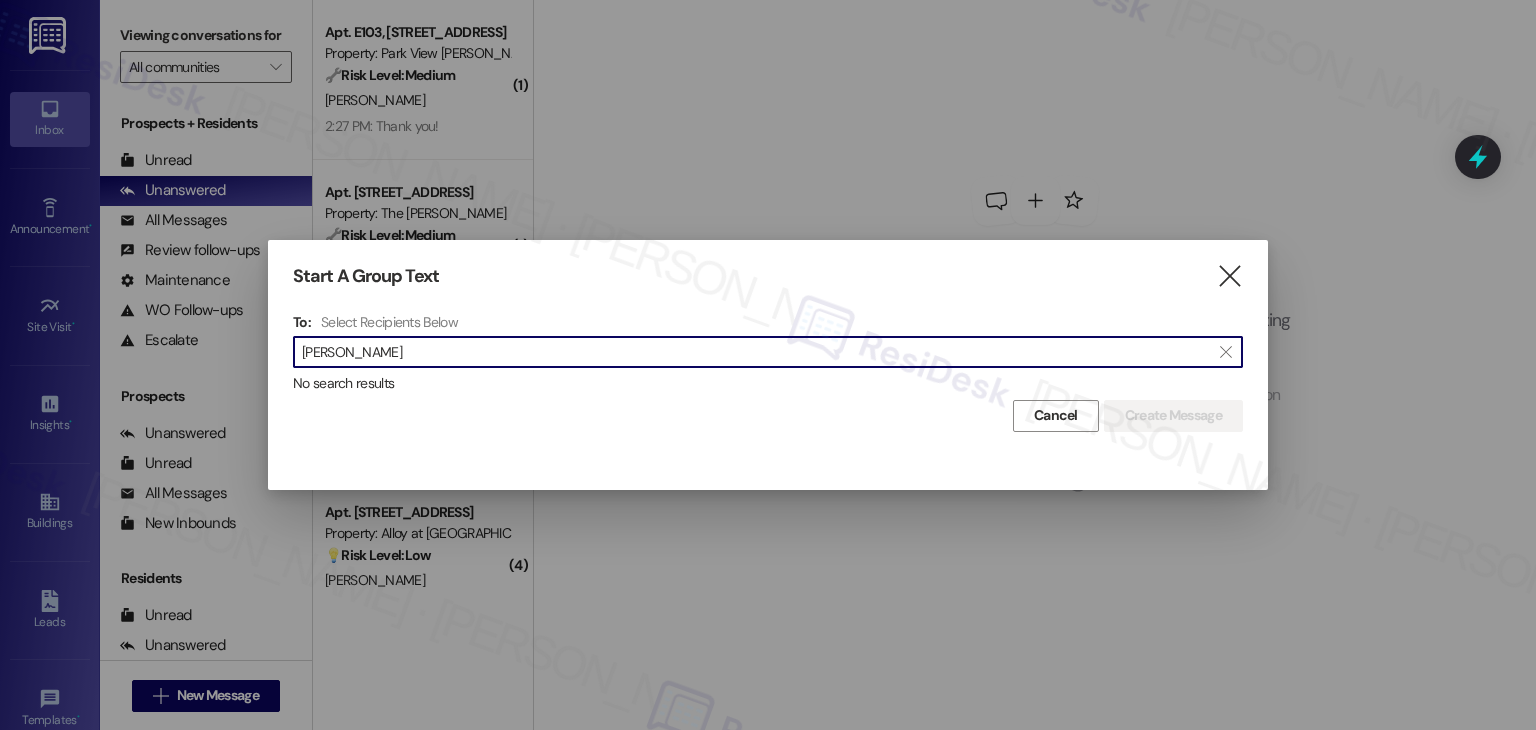drag, startPoint x: 449, startPoint y: 348, endPoint x: 273, endPoint y: 340, distance: 176.18172 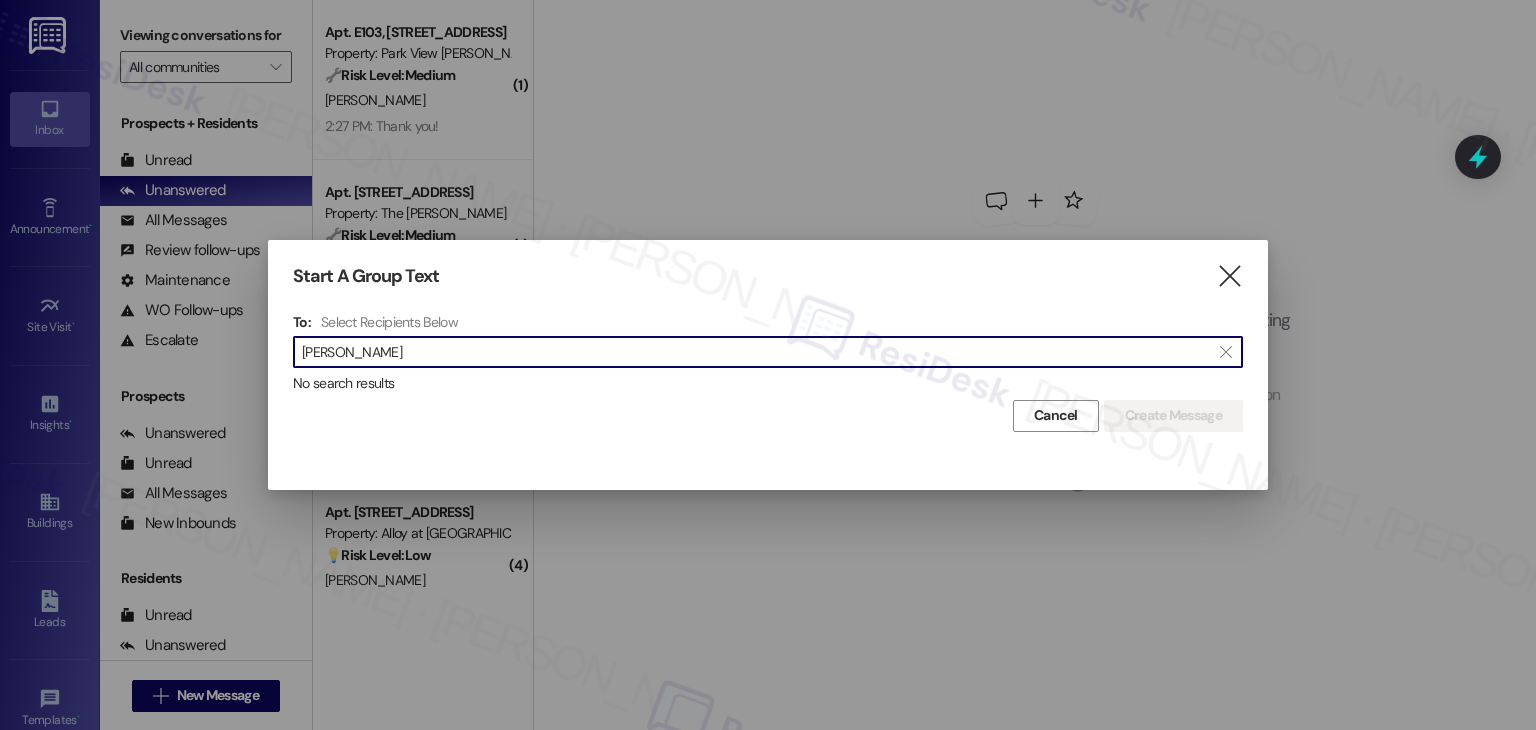 click on "[PERSON_NAME]" at bounding box center [756, 352] 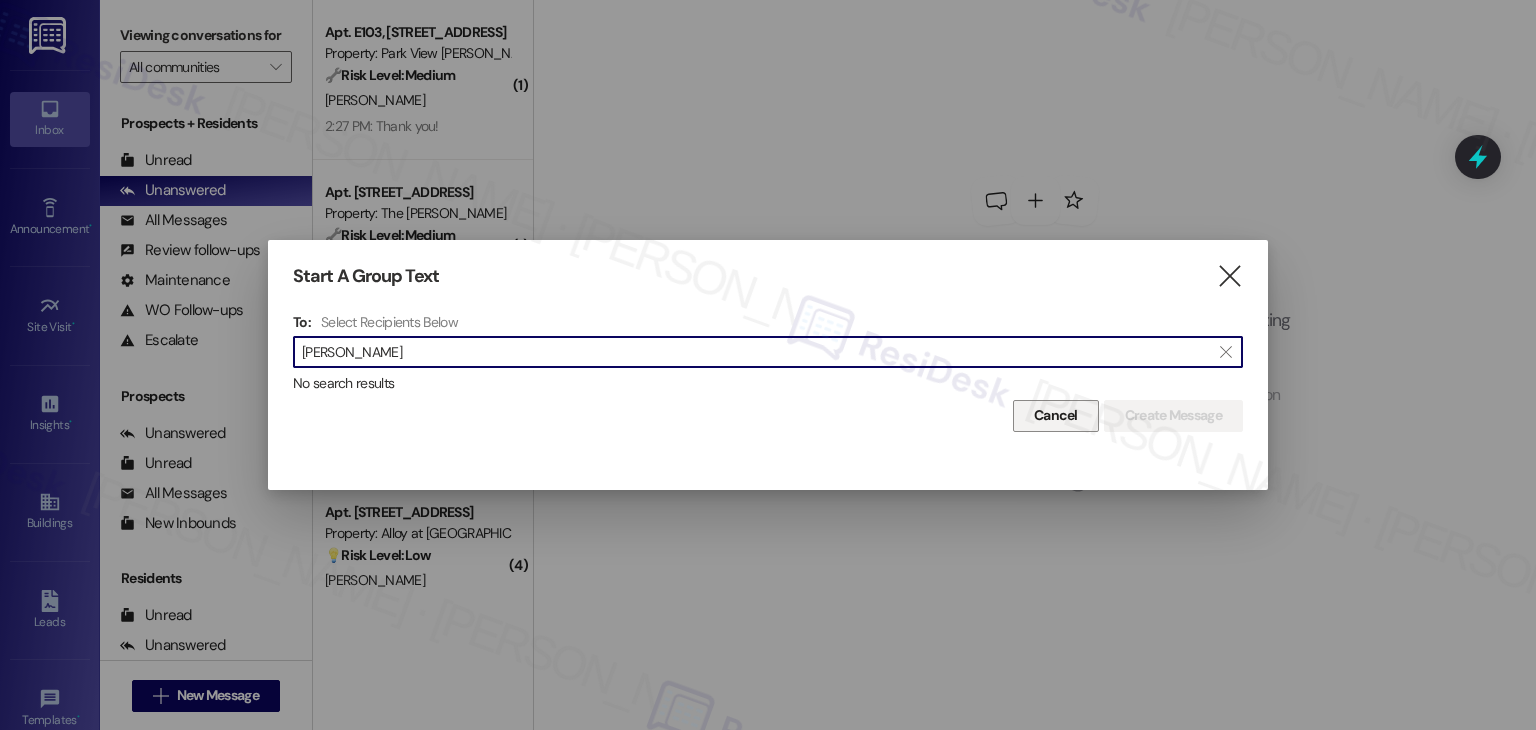 type on "[PERSON_NAME]" 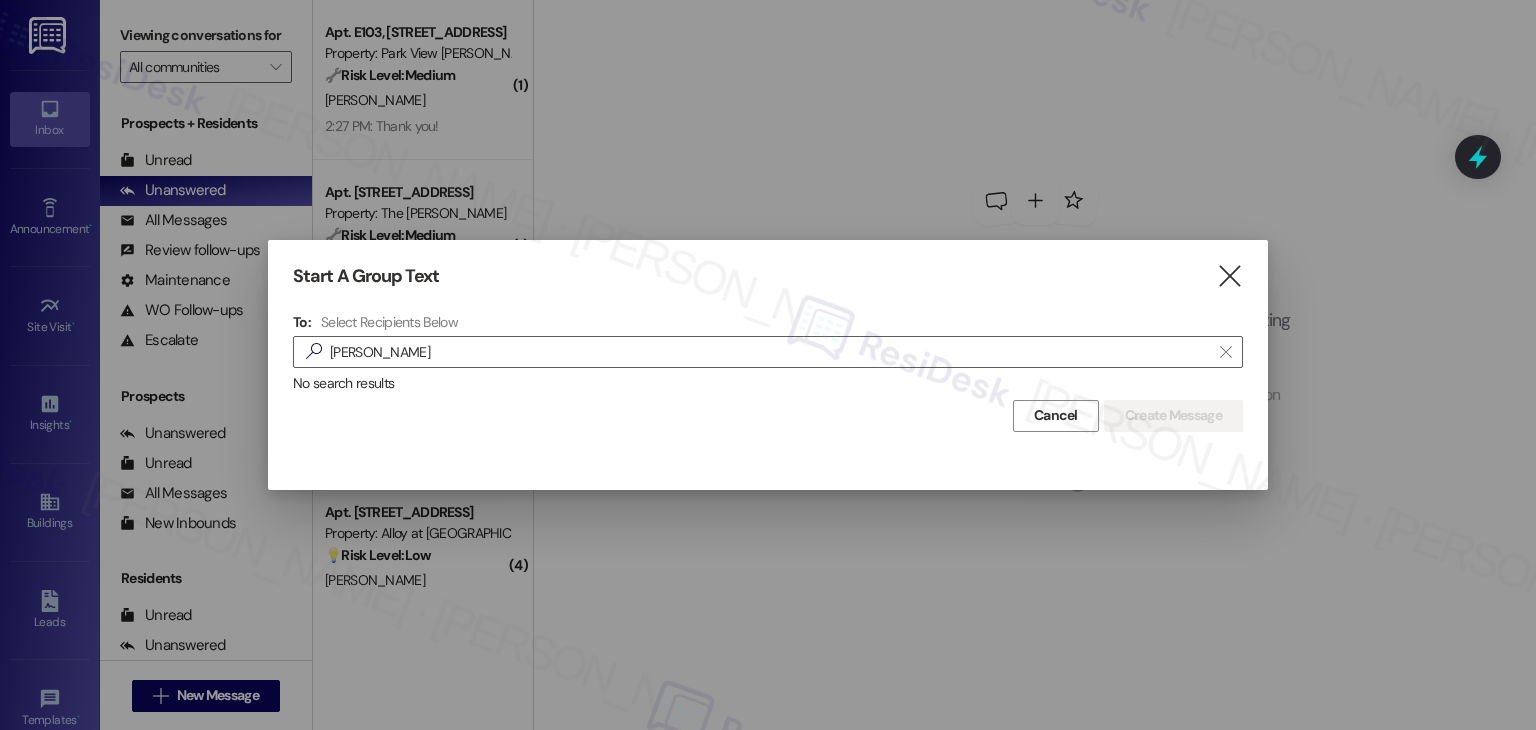 click on "Cancel" at bounding box center [1056, 415] 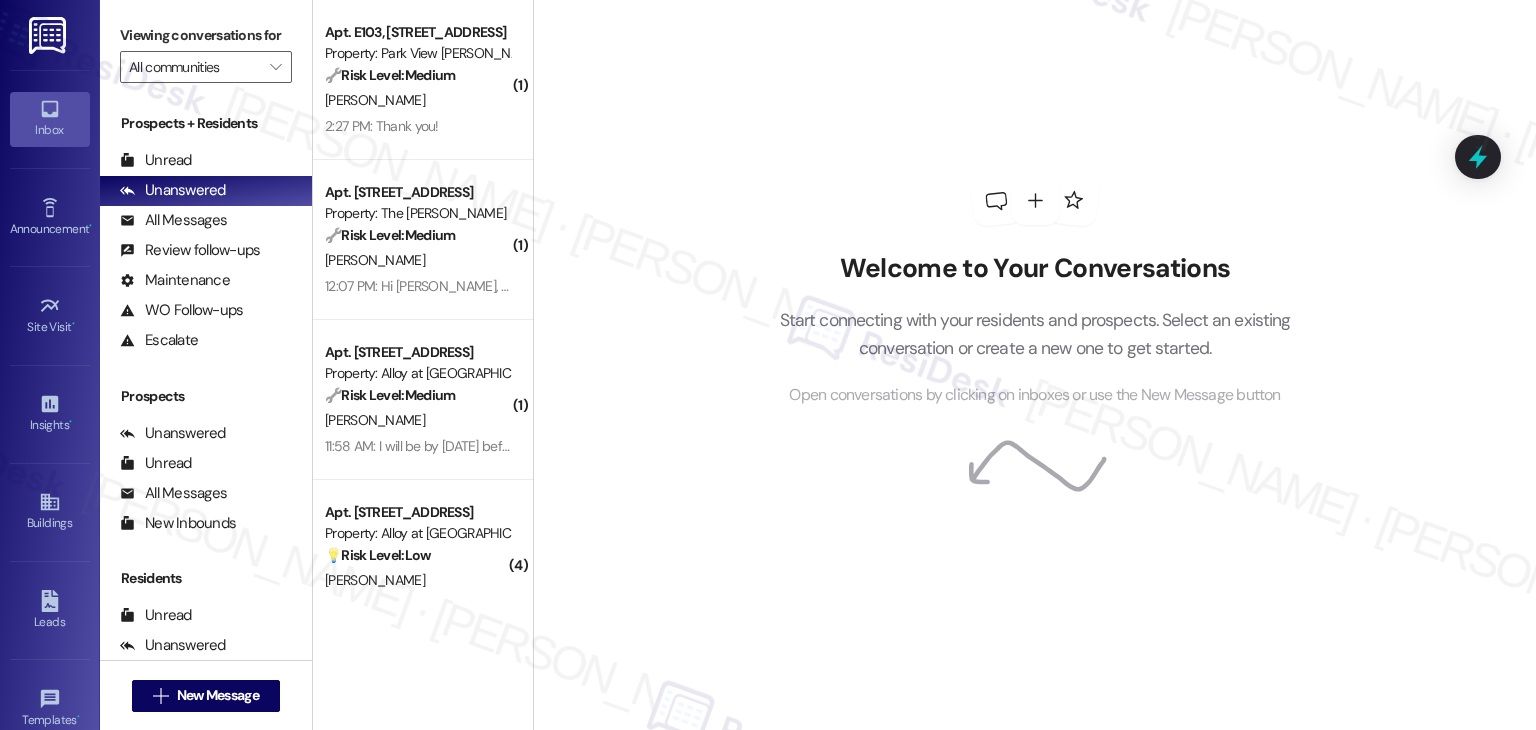 click on "Welcome to Your Conversations Start connecting with your residents and prospects. Select an existing conversation or create a new one to get started. Open conversations by clicking on inboxes or use the New Message button" at bounding box center (1034, 365) 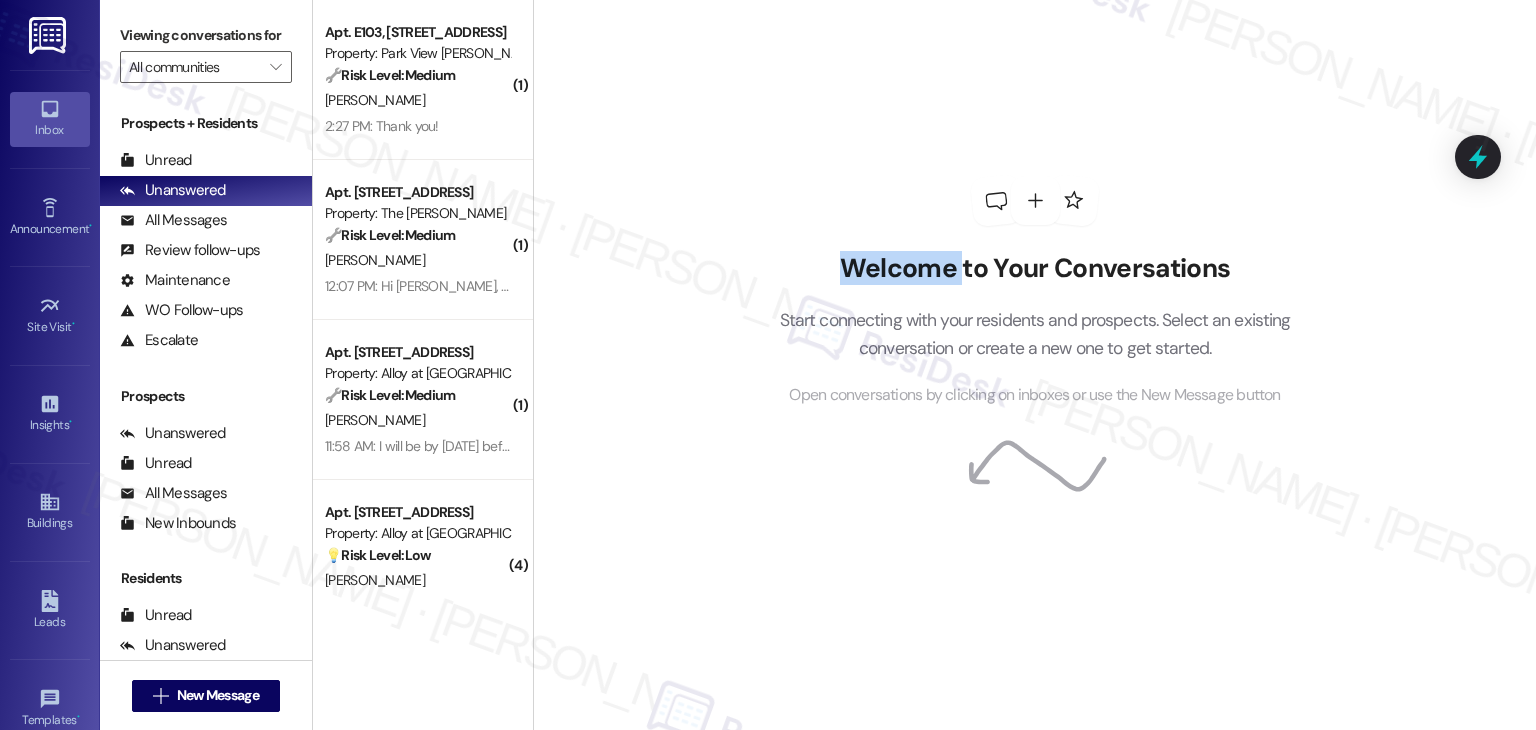 click on "Welcome to Your Conversations Start connecting with your residents and prospects. Select an existing conversation or create a new one to get started. Open conversations by clicking on inboxes or use the New Message button" at bounding box center [1034, 365] 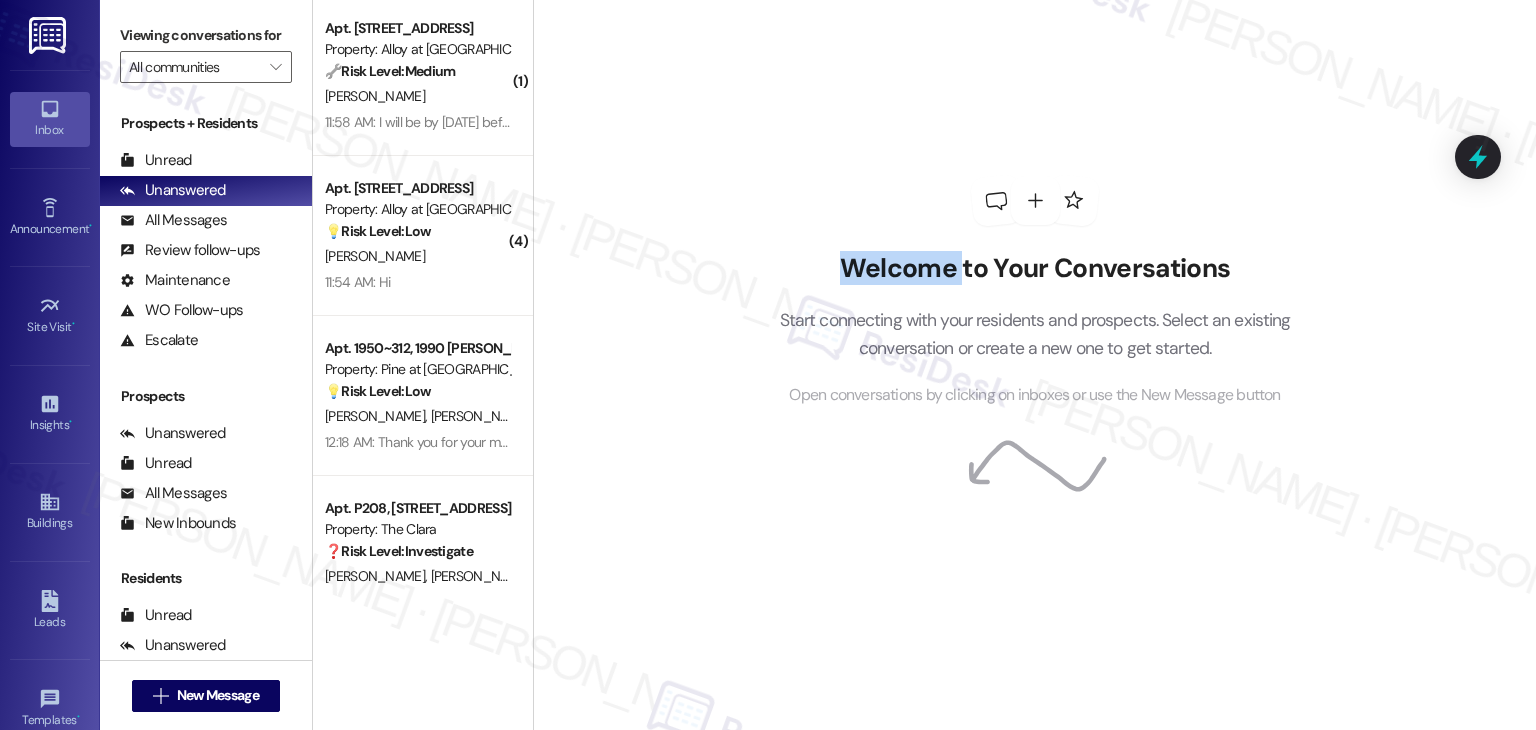 scroll, scrollTop: 532, scrollLeft: 0, axis: vertical 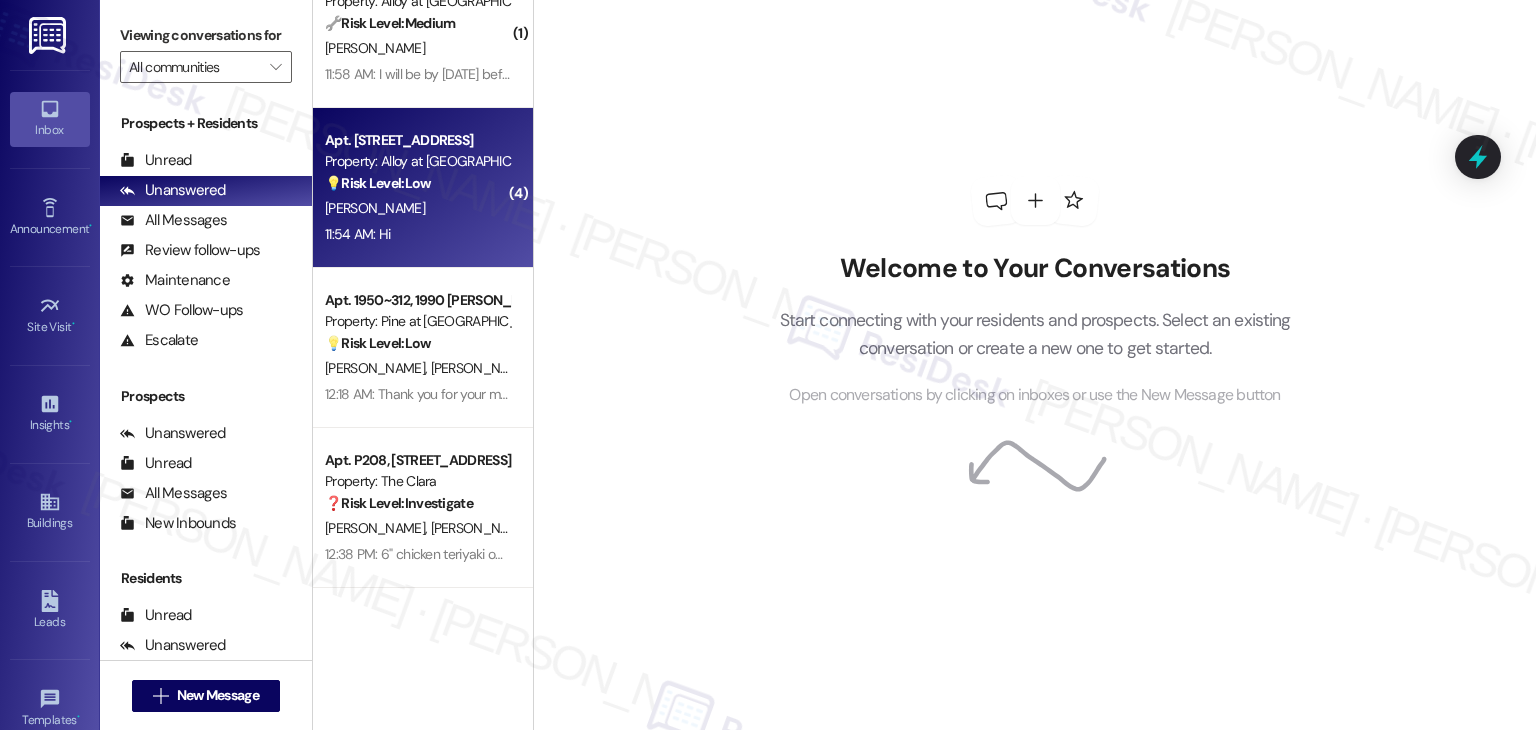 click on "[PERSON_NAME]" at bounding box center [417, 208] 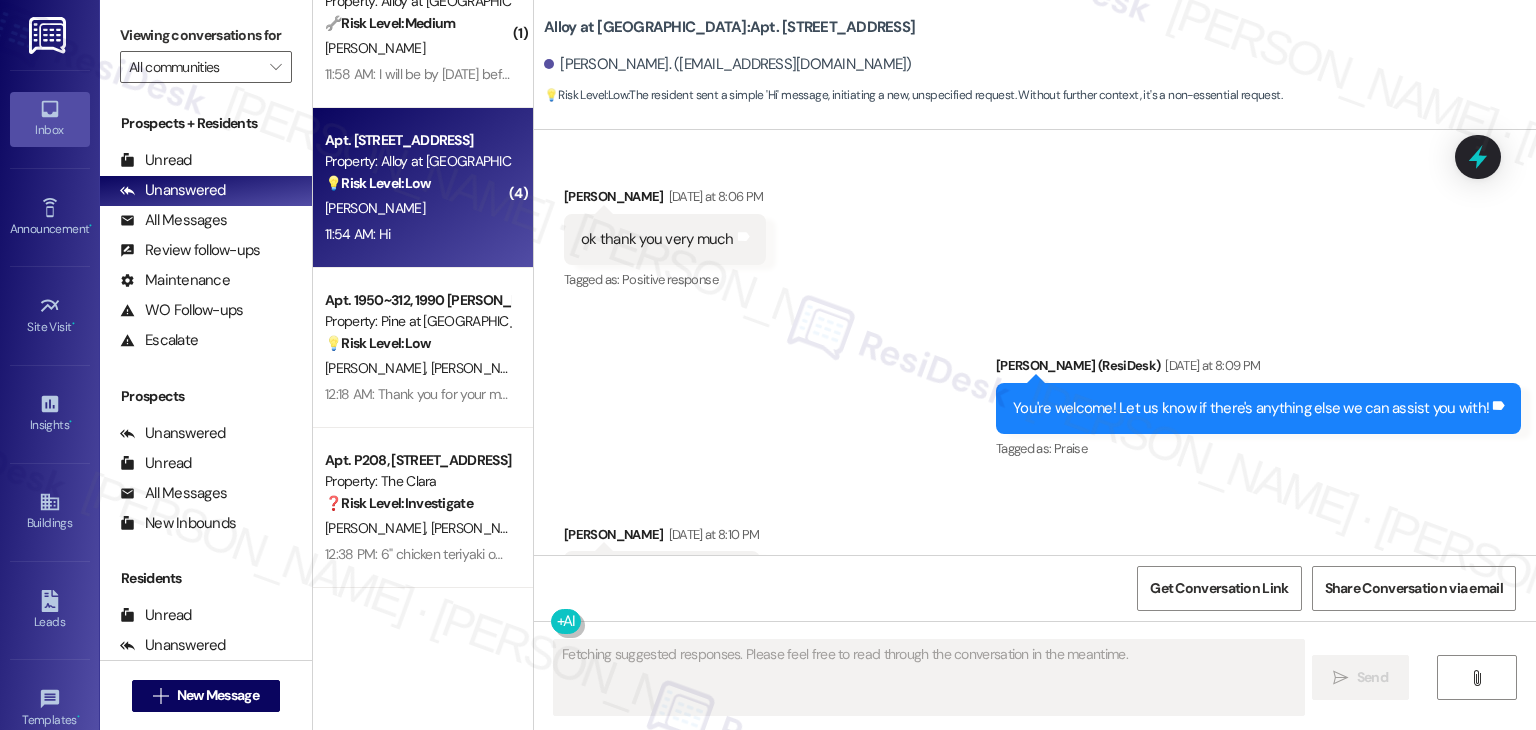 scroll, scrollTop: 2008, scrollLeft: 0, axis: vertical 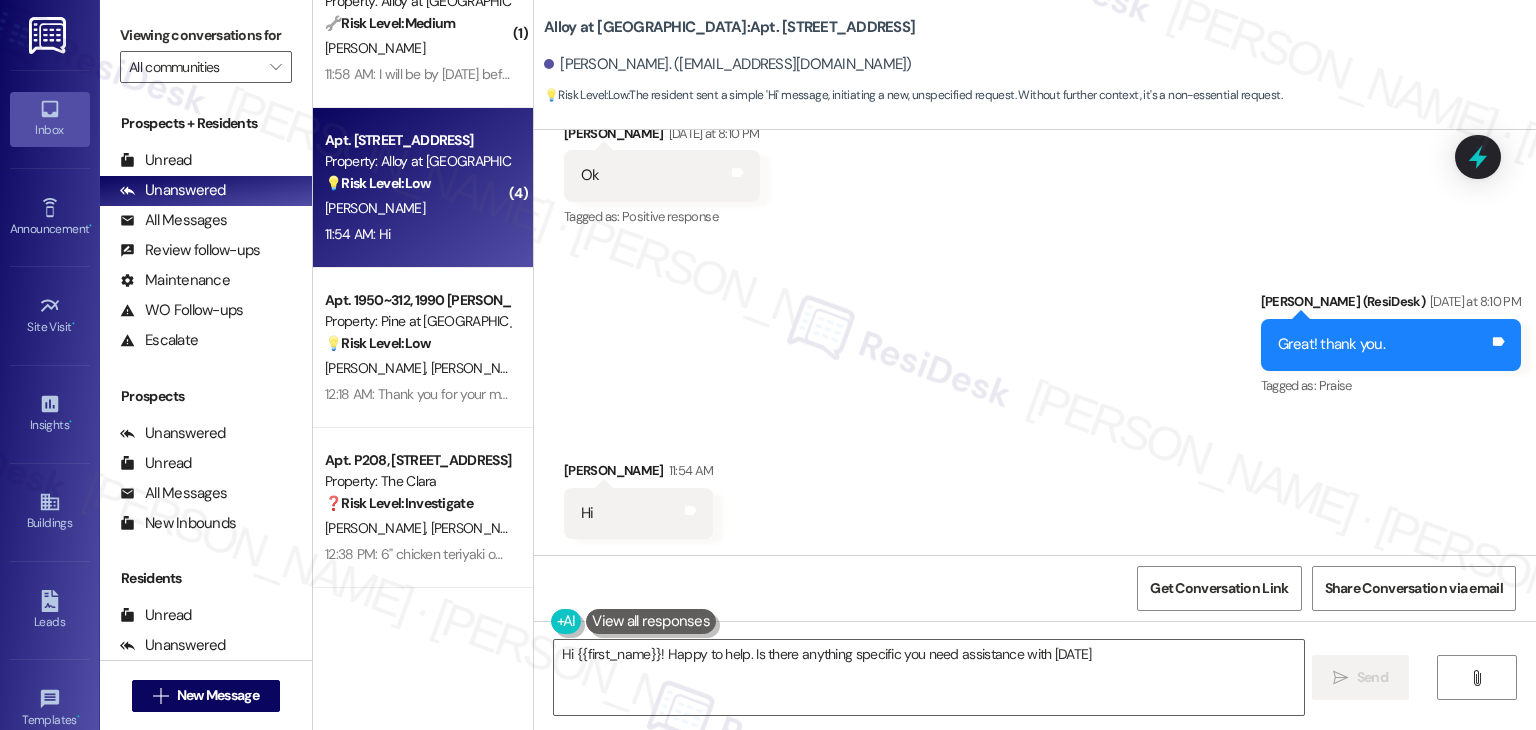 type on "Hi {{first_name}}! Happy to help. Is there anything specific you need assistance with [DATE]?" 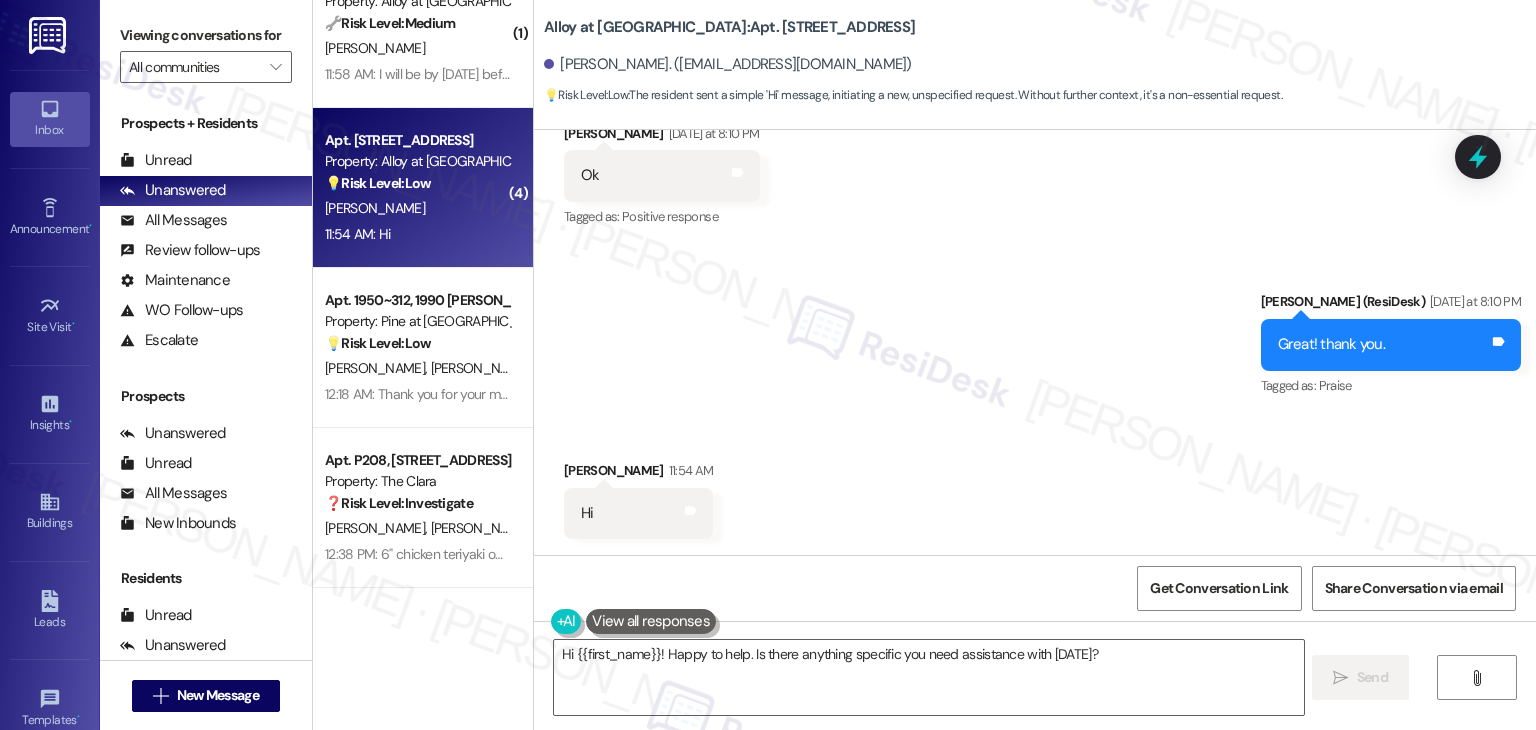 click on "Sent via SMS [PERSON_NAME]   (ResiDesk) [DATE] at 8:10 PM Great! thank you. Tags and notes Tagged as:   Praise Click to highlight conversations about Praise" at bounding box center (1035, 330) 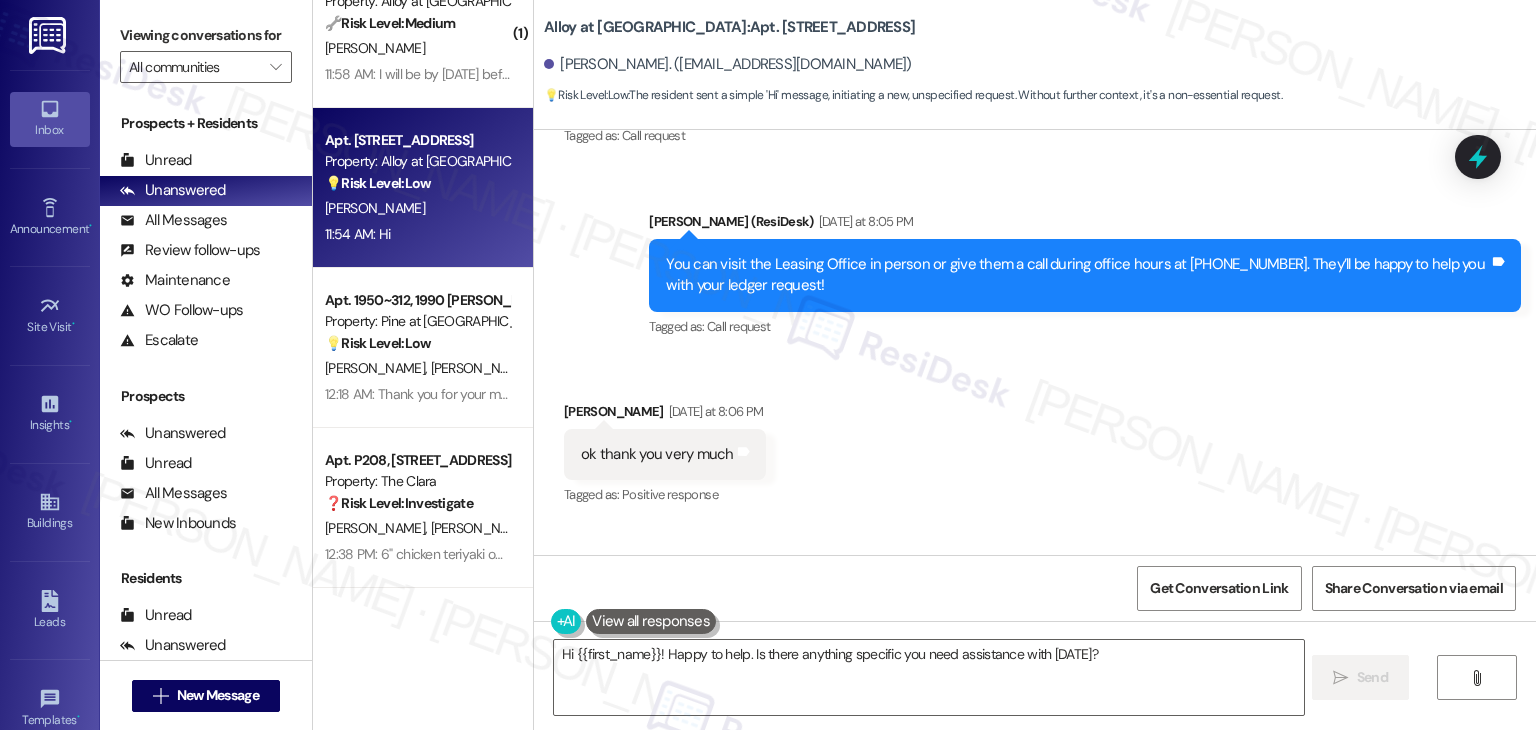 scroll, scrollTop: 1308, scrollLeft: 0, axis: vertical 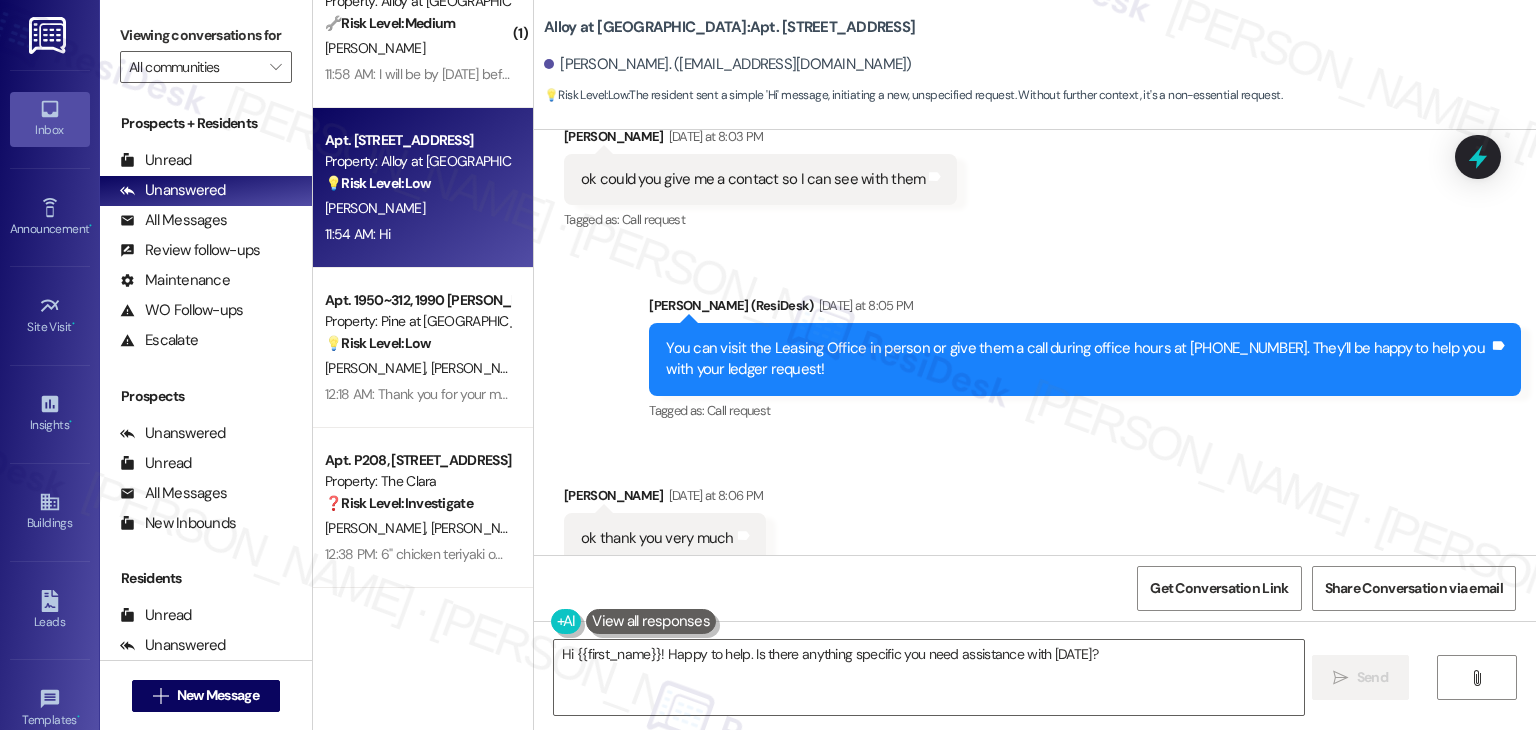 click on "Received via SMS [PERSON_NAME] [DATE] at 8:06 PM ok thank you very much Tags and notes Tagged as:   Positive response Click to highlight conversations about Positive response" at bounding box center [1035, 524] 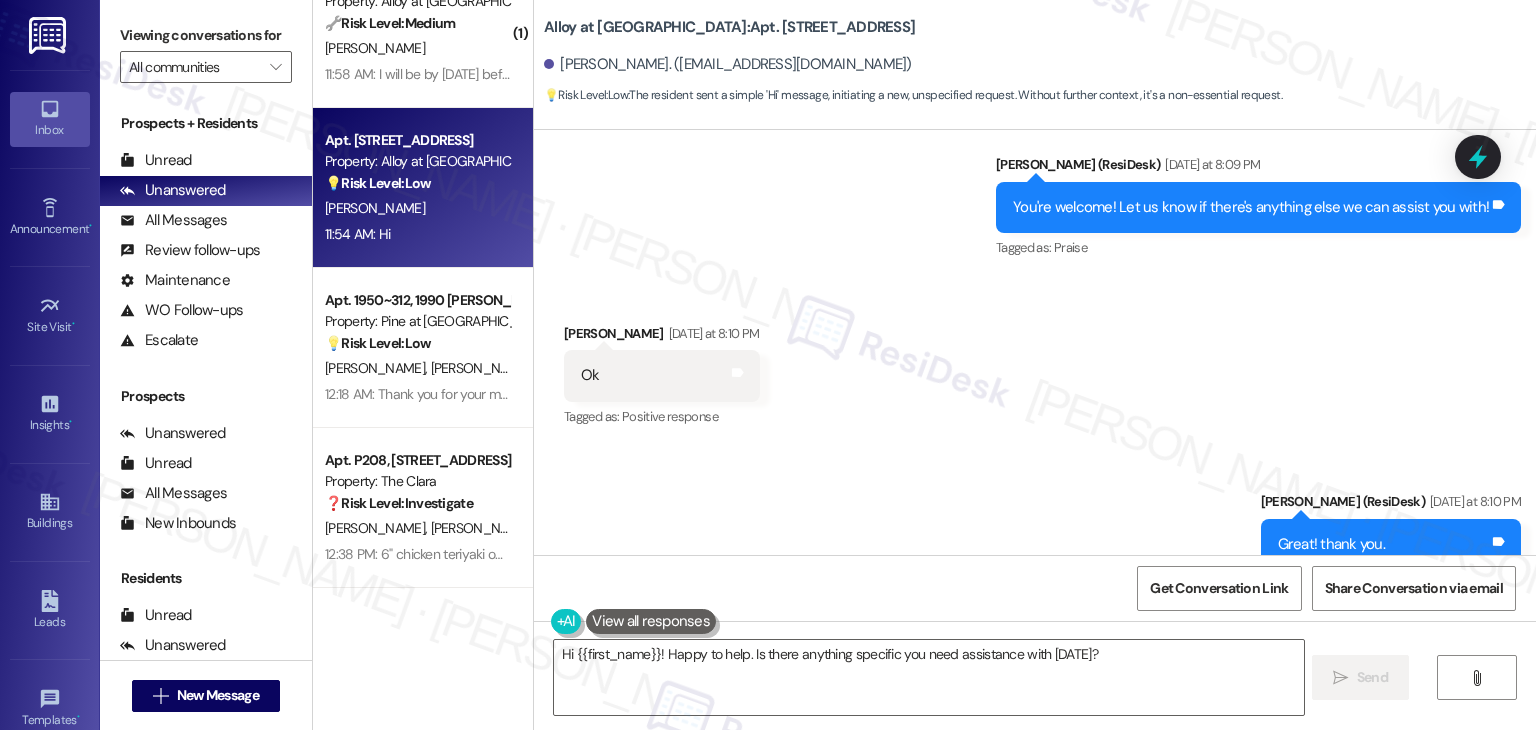 scroll, scrollTop: 2008, scrollLeft: 0, axis: vertical 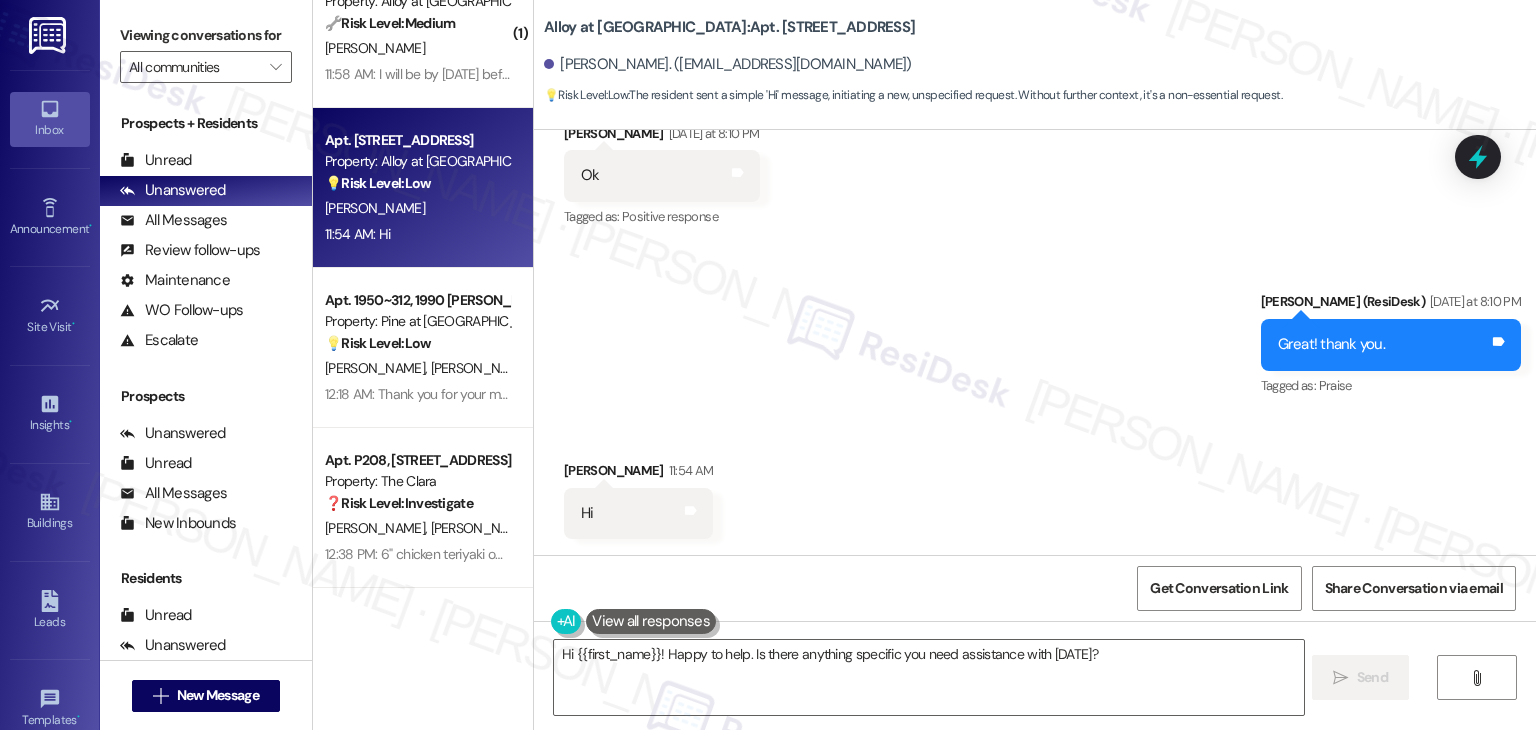 click on "Received via SMS [PERSON_NAME] 11:54 AM Hi  Tags and notes" at bounding box center (1035, 484) 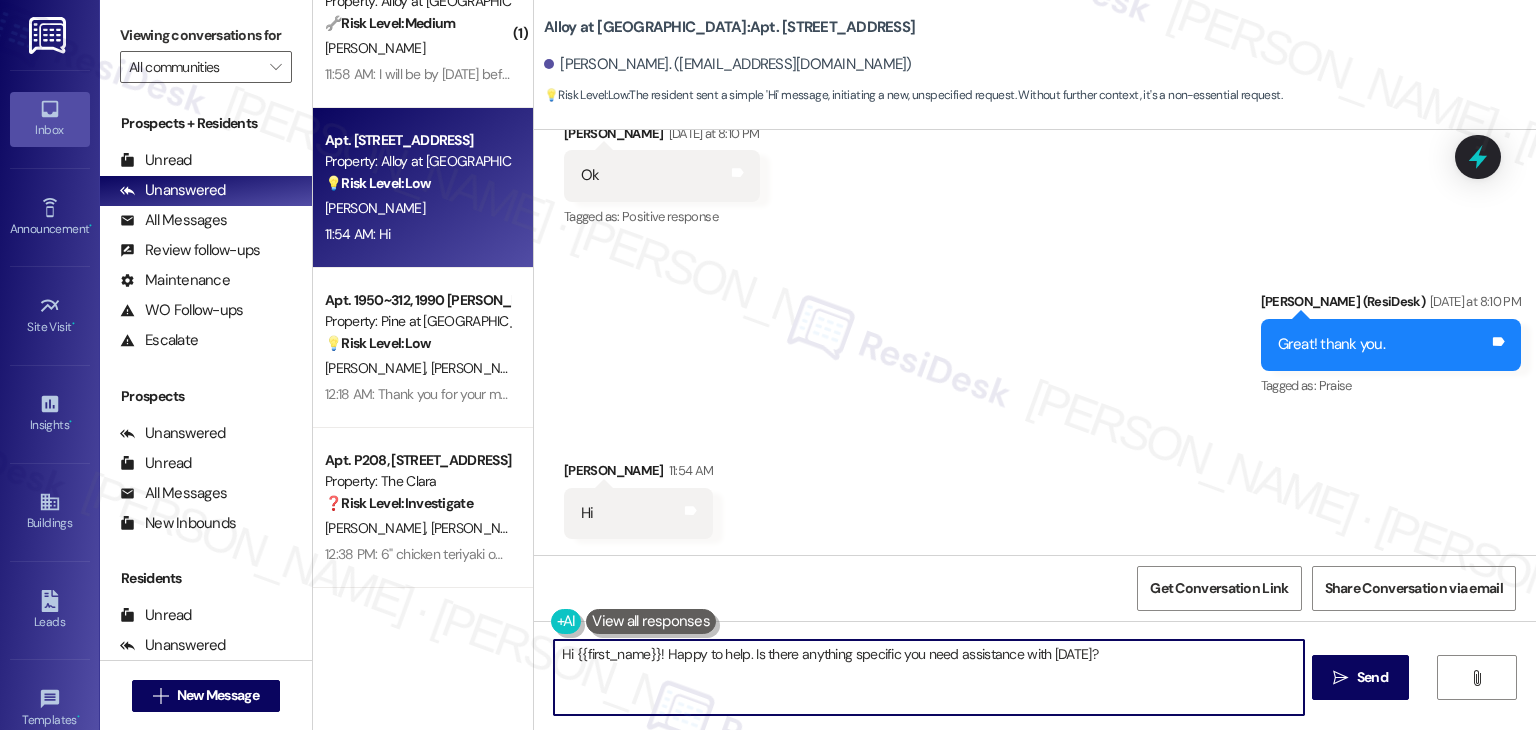 click on "Hi {{first_name}}! Happy to help. Is there anything specific you need assistance with [DATE]?" at bounding box center (928, 677) 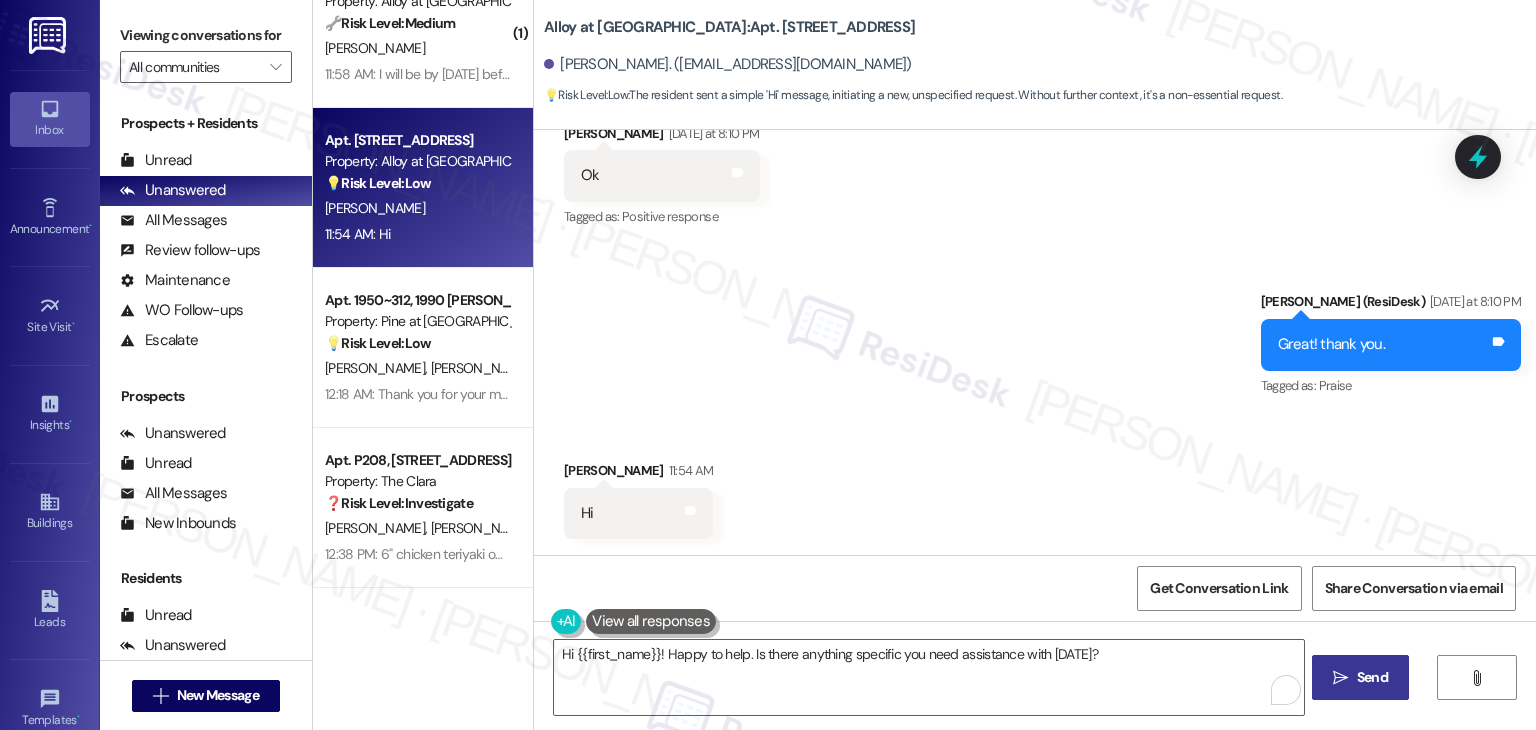 click on "Send" at bounding box center (1372, 677) 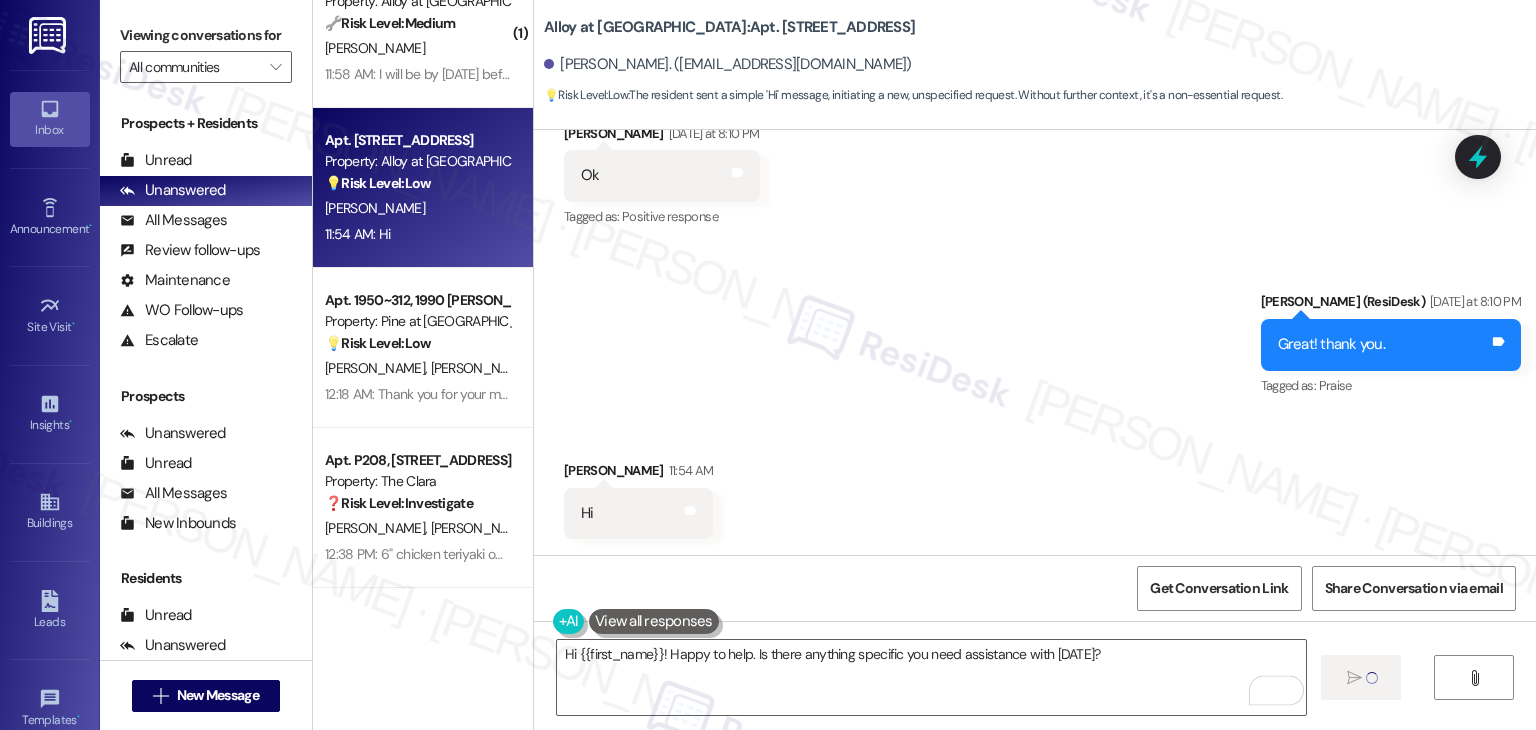 type 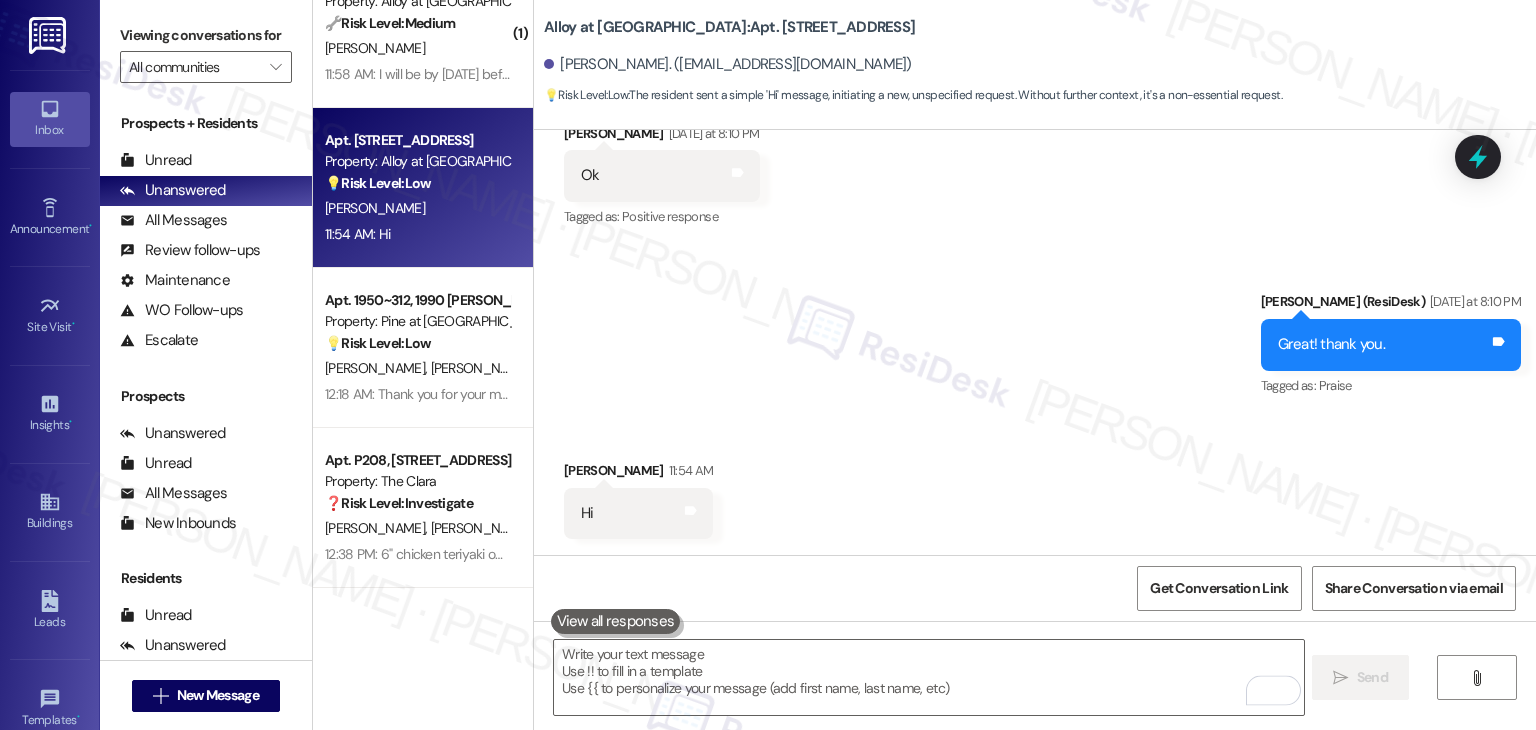 scroll, scrollTop: 2008, scrollLeft: 0, axis: vertical 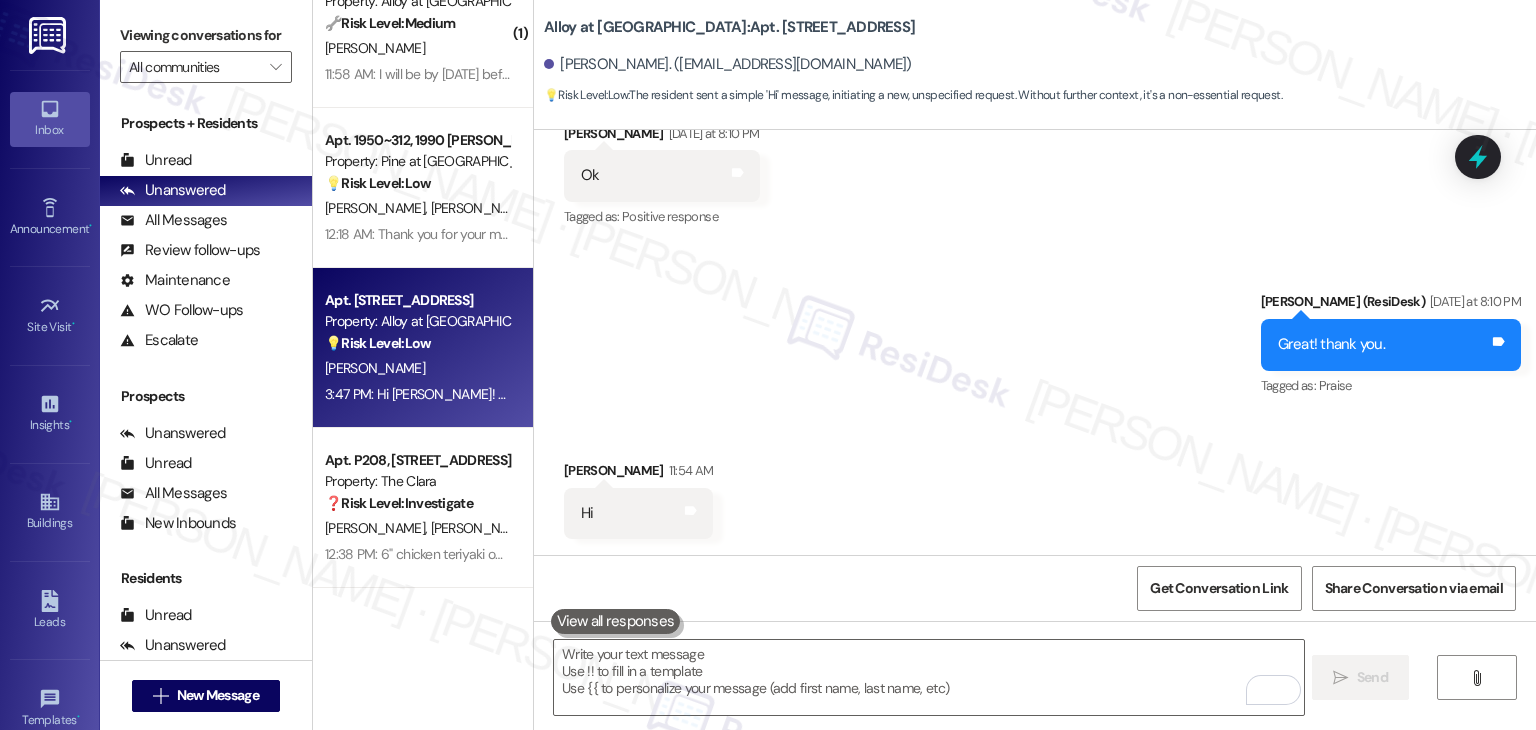 click on "Sent via SMS [PERSON_NAME]   (ResiDesk) [DATE] at 8:10 PM Great! thank you. Tags and notes Tagged as:   Praise Click to highlight conversations about Praise" at bounding box center (1035, 330) 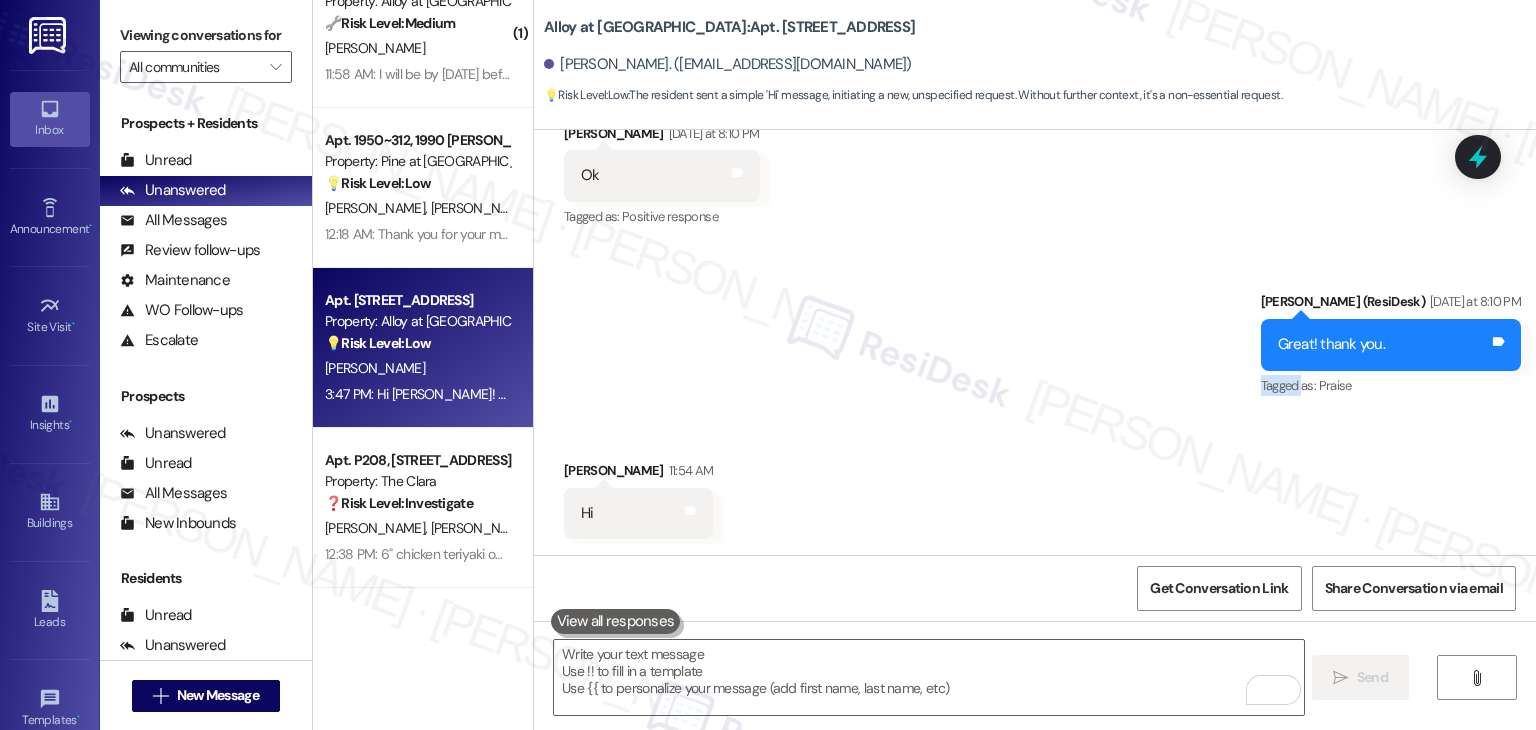 click on "Sent via SMS [PERSON_NAME]   (ResiDesk) [DATE] at 8:10 PM Great! thank you. Tags and notes Tagged as:   Praise Click to highlight conversations about Praise" at bounding box center [1035, 330] 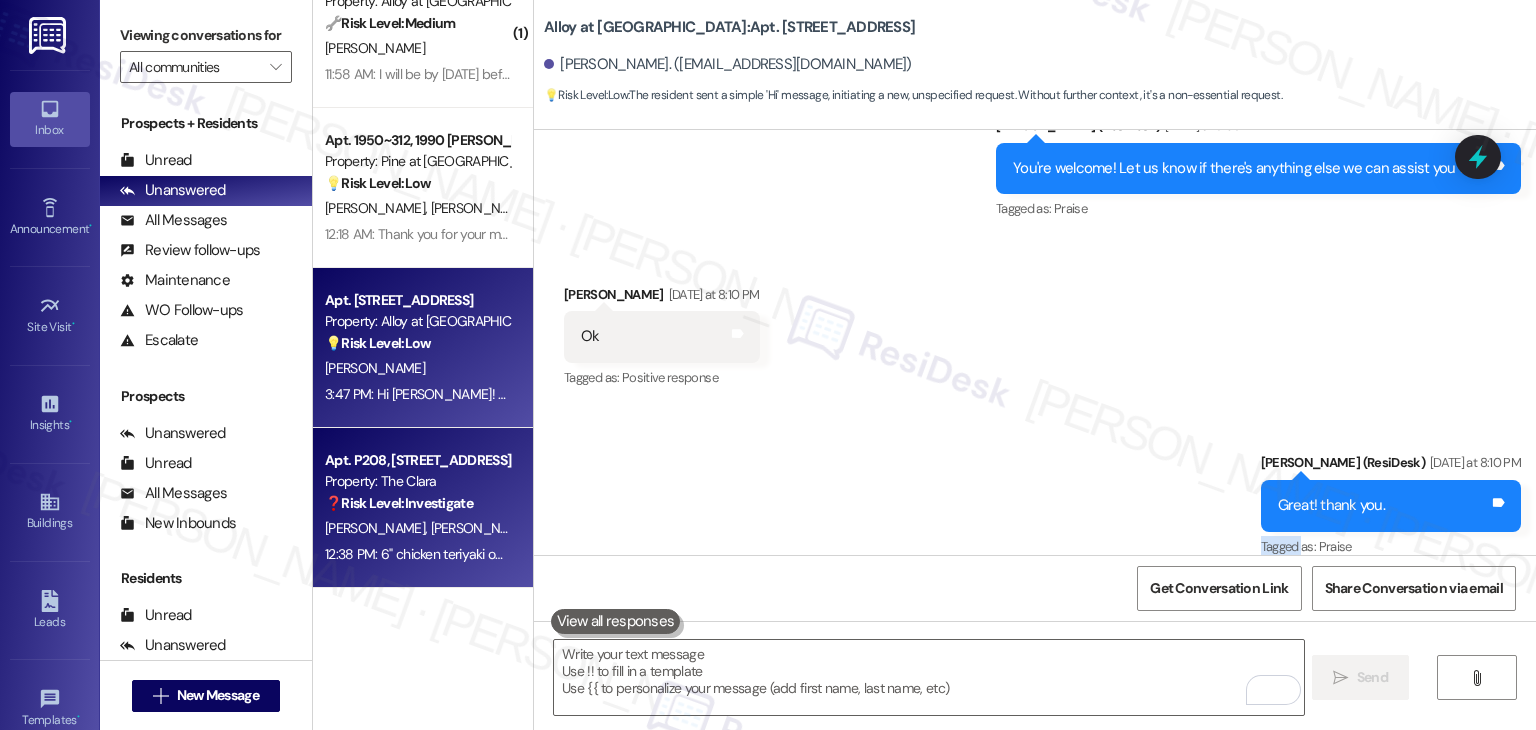 scroll, scrollTop: 1848, scrollLeft: 0, axis: vertical 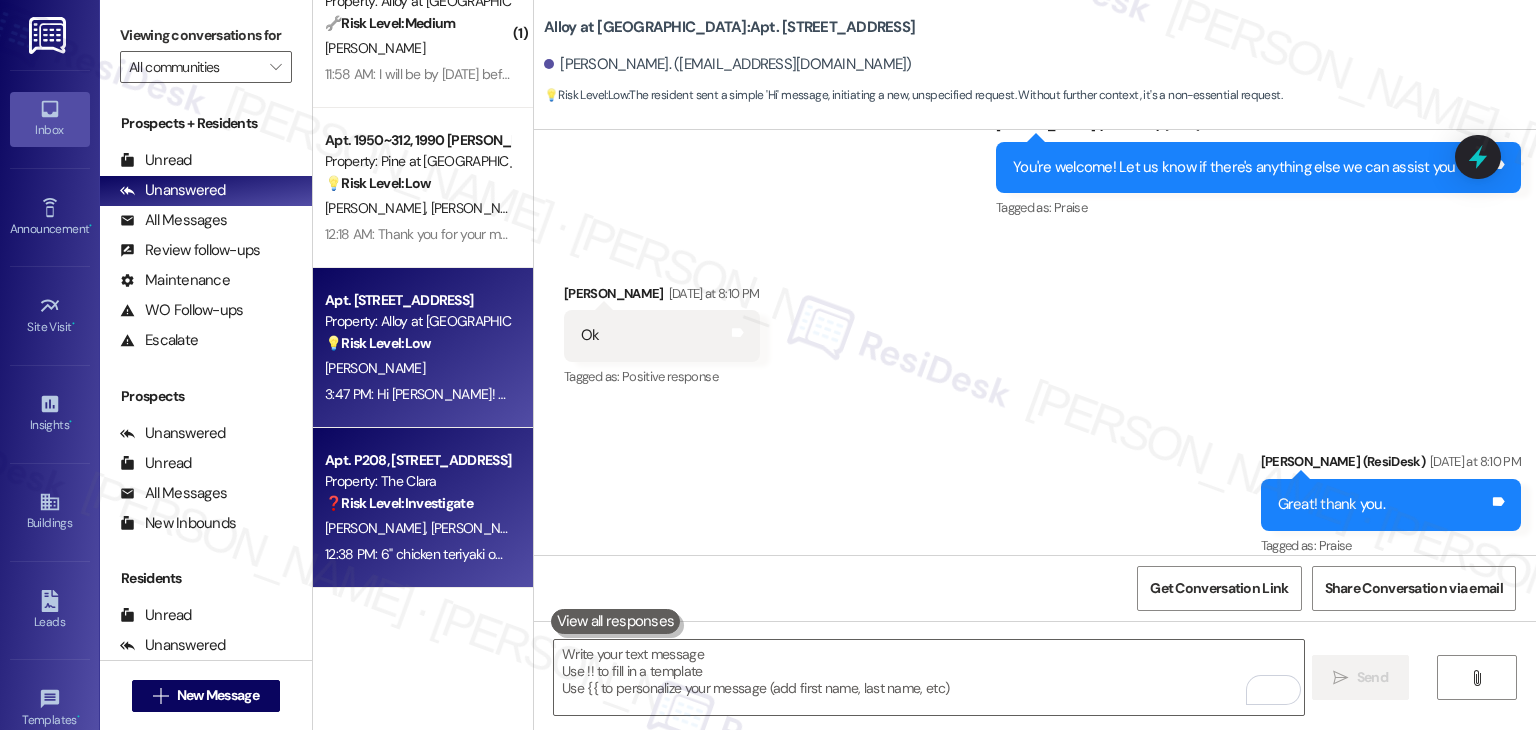 click on "[PERSON_NAME]" at bounding box center (481, 528) 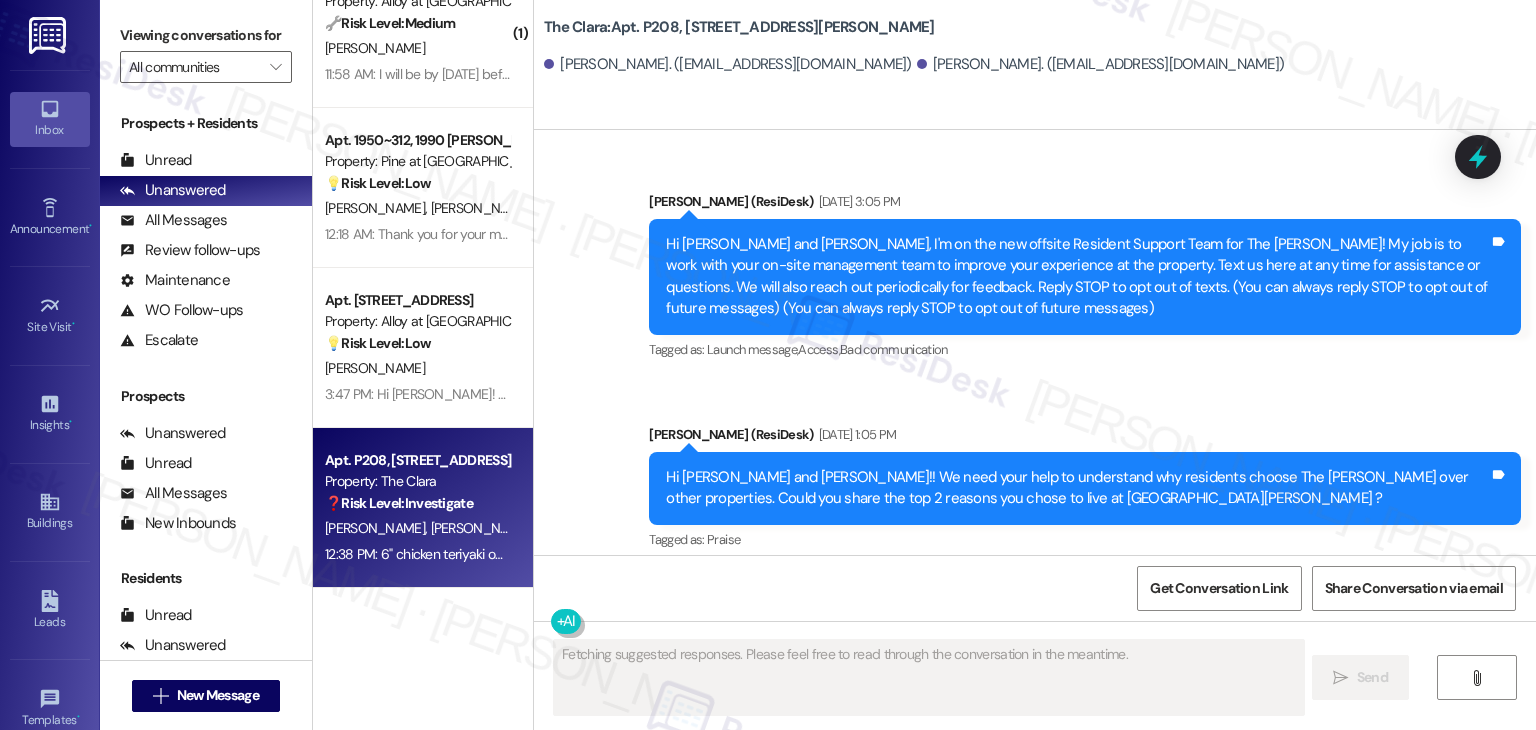 scroll, scrollTop: 49892, scrollLeft: 0, axis: vertical 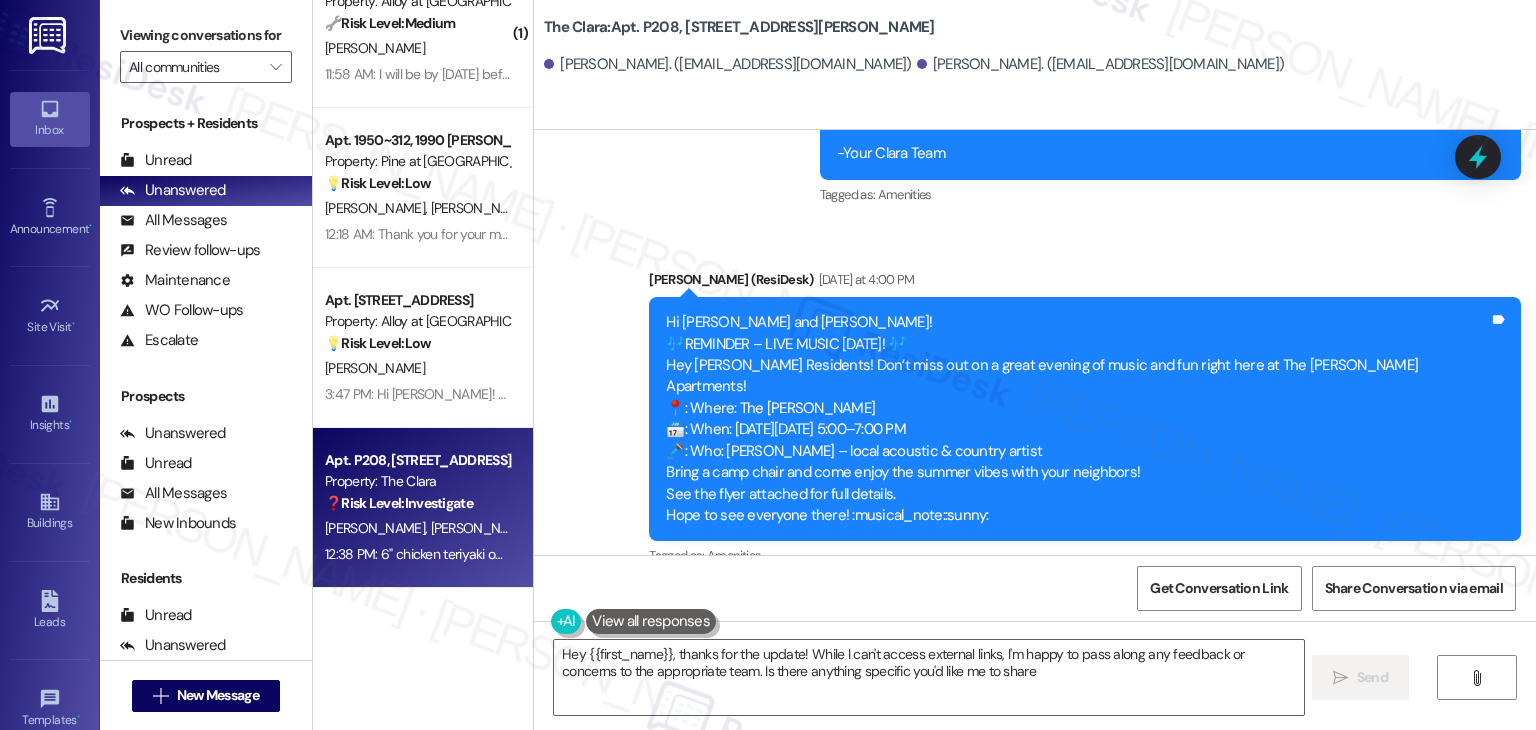 type on "Hey {{first_name}}, thanks for the update! While I can't access external links, I'm happy to pass along any feedback or concerns to the appropriate team. Is there anything specific you'd like me to share?" 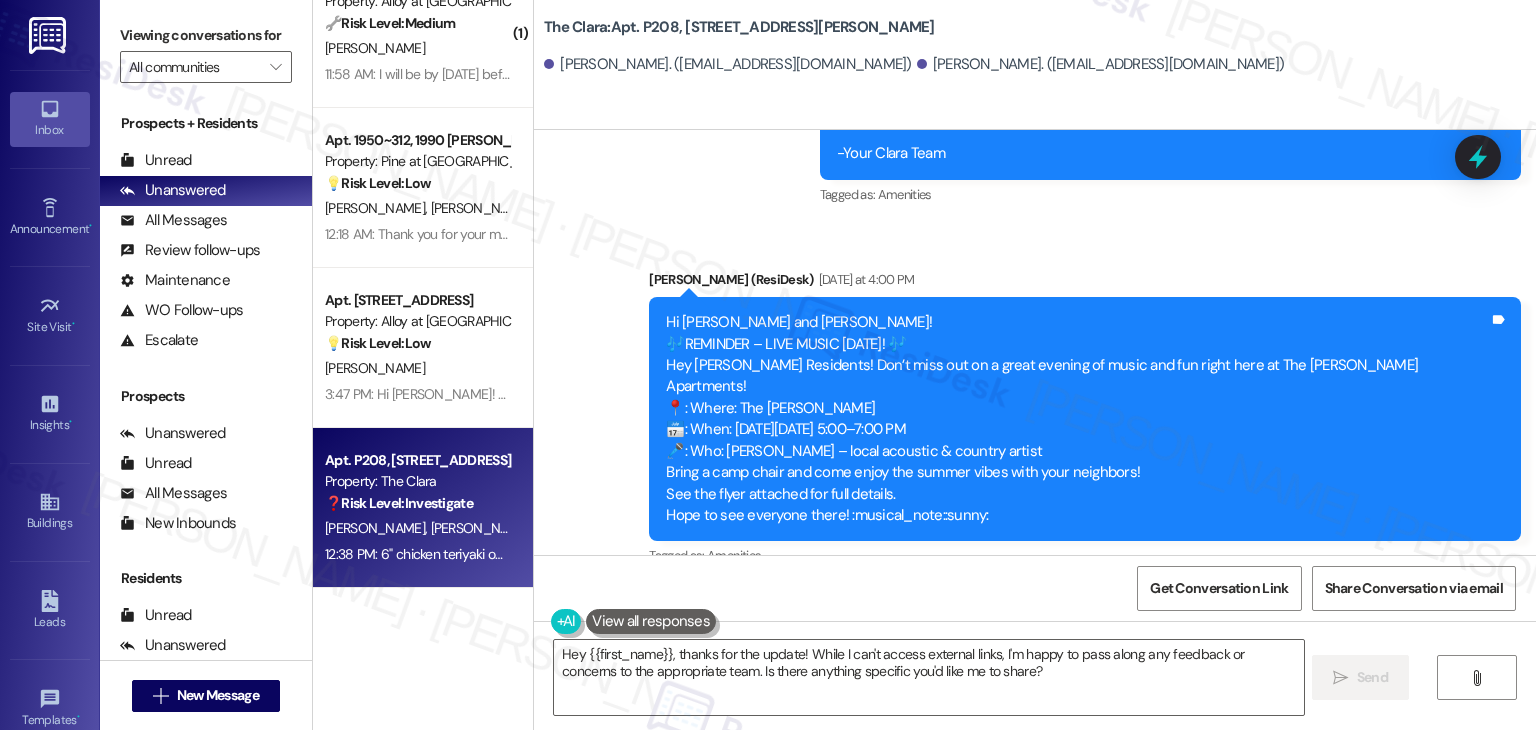 click on "Received via SMS [PERSON_NAME] 12:03 PM [URL][DOMAIN_NAME] Tags and notes Received via SMS [PERSON_NAME] 12:38 PM 6" chicken teriyaki on italian herbs and cheese, lettuce, tomato, bell pepper, and doritos Tags and notes" at bounding box center [1035, 1001] 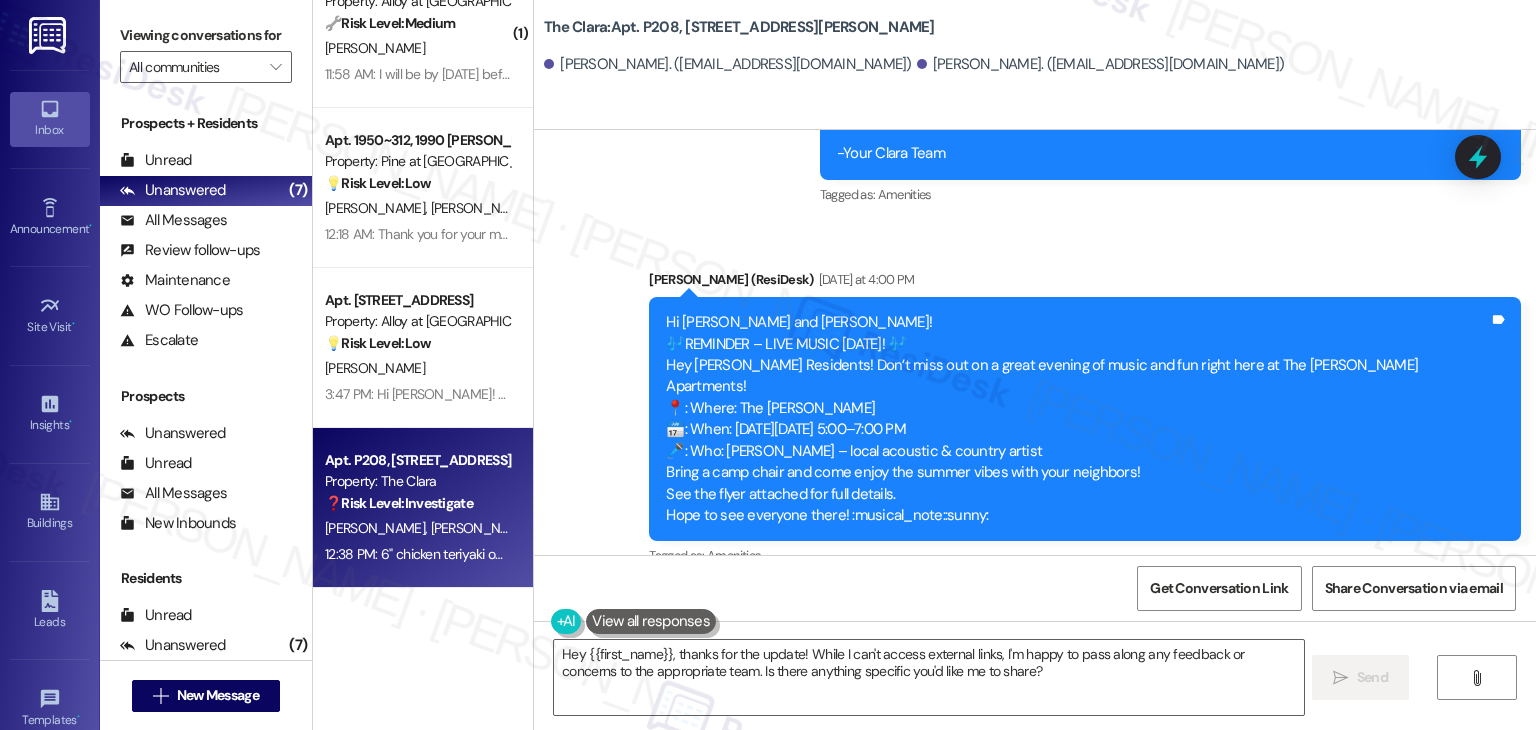 click on "Received via SMS [PERSON_NAME] 12:03 PM [URL][DOMAIN_NAME] Tags and notes Received via SMS [PERSON_NAME] 12:38 PM 6" chicken teriyaki on italian herbs and cheese, lettuce, tomato, bell pepper, and doritos Tags and notes" at bounding box center (1035, 1001) 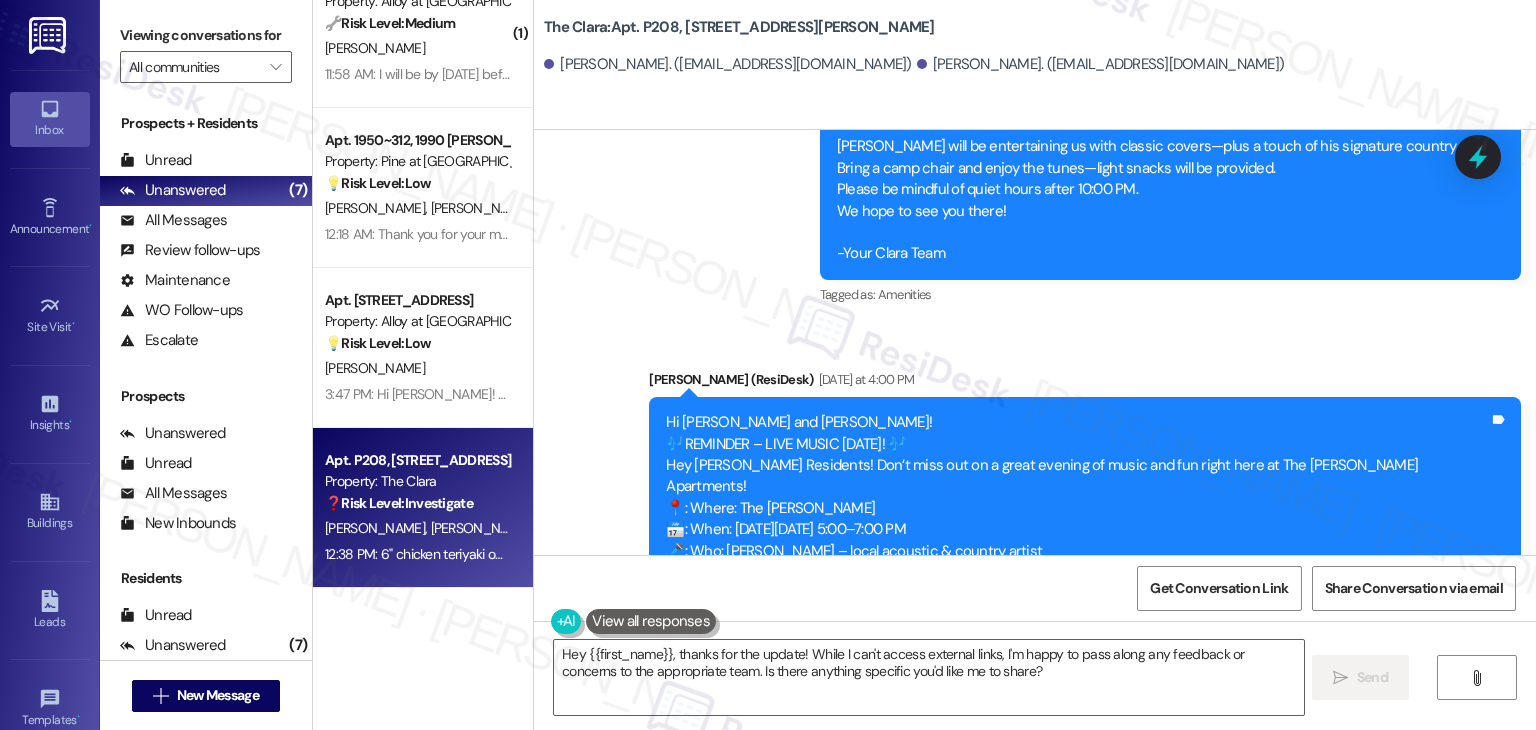 click on "Received via SMS [PERSON_NAME] 12:03 PM [URL][DOMAIN_NAME] Tags and notes Received via SMS [PERSON_NAME] 12:38 PM 6" chicken teriyaki on italian herbs and cheese, lettuce, tomato, bell pepper, and doritos Tags and notes" at bounding box center (1035, 1101) 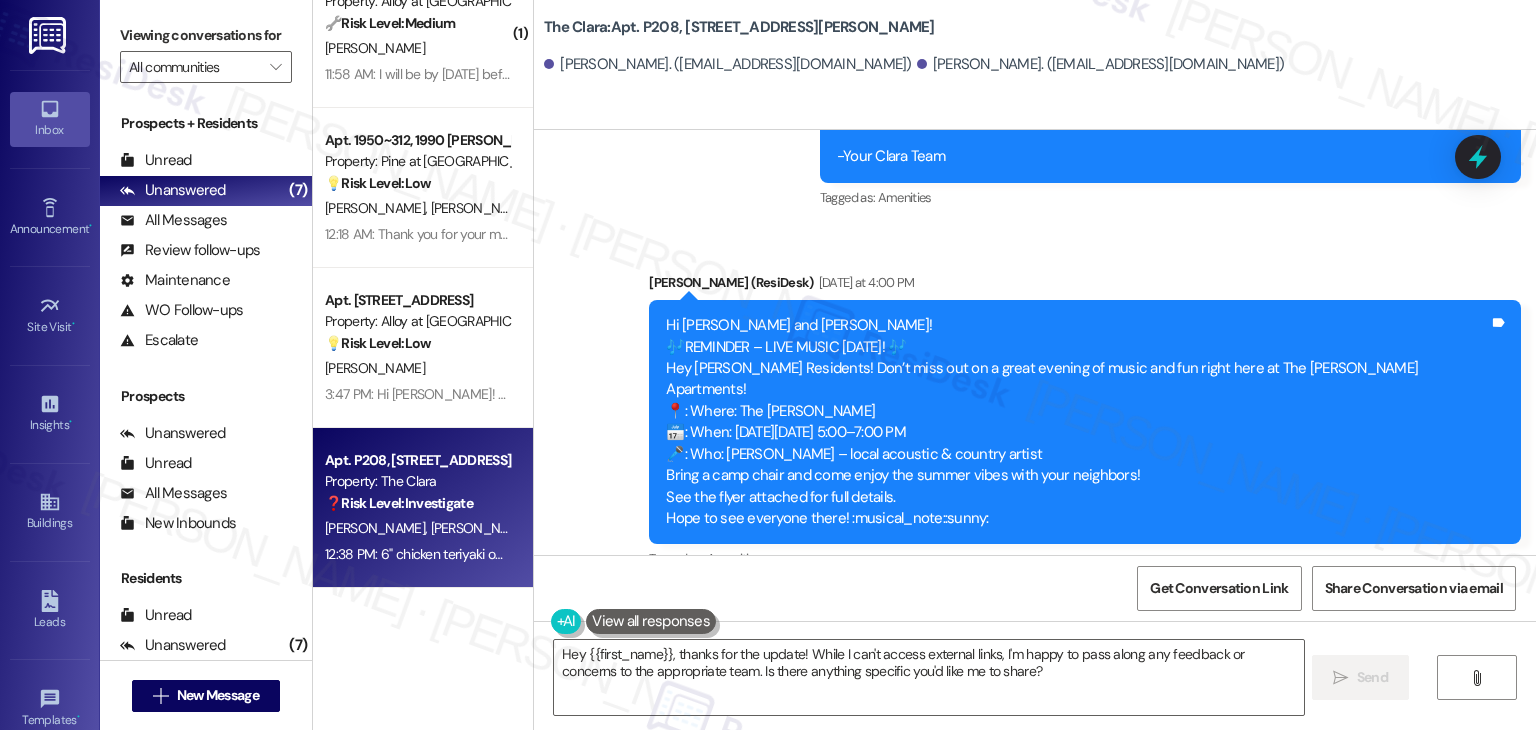 scroll, scrollTop: 49892, scrollLeft: 0, axis: vertical 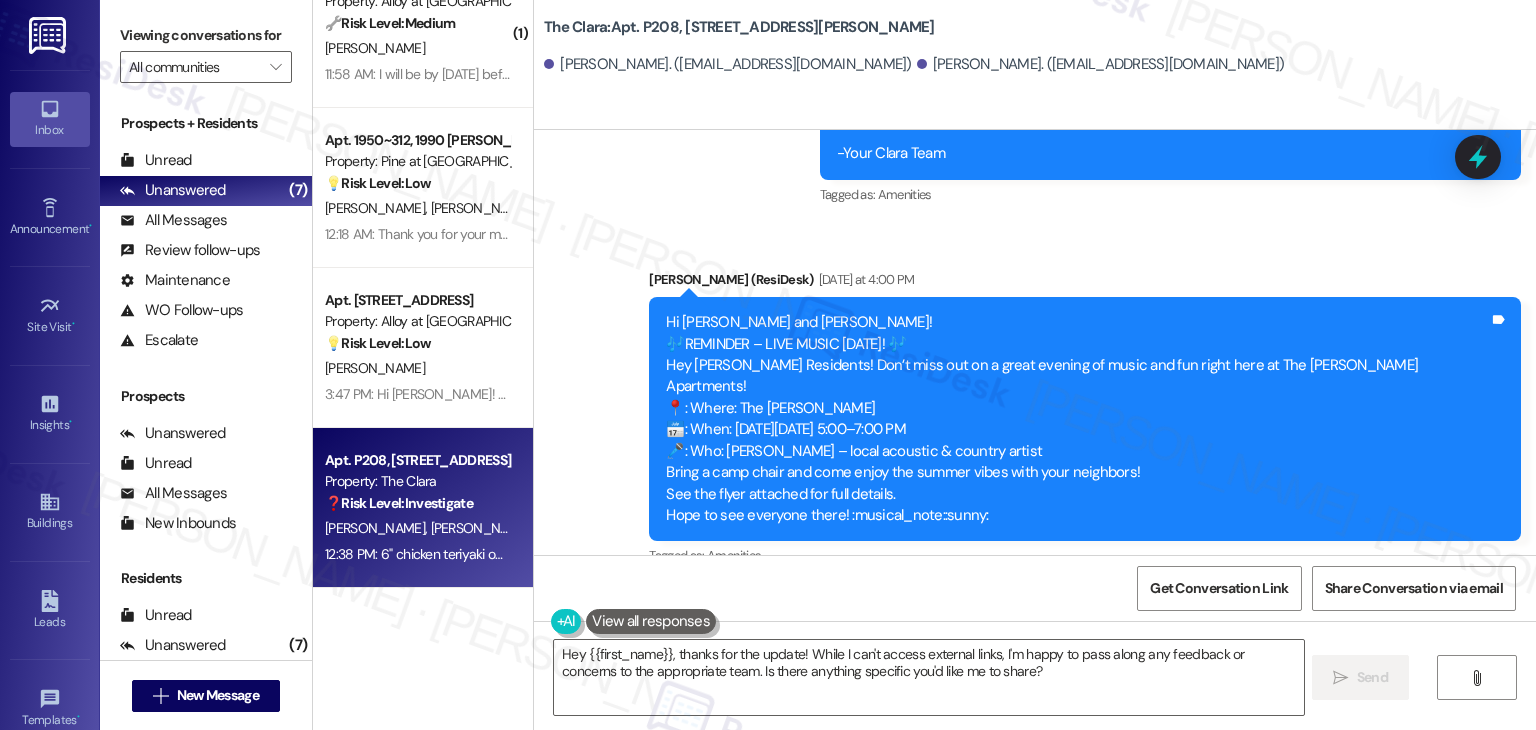 click on "Received via SMS [PERSON_NAME] 12:03 PM [URL][DOMAIN_NAME] Tags and notes Received via SMS [PERSON_NAME] 12:38 PM 6" chicken teriyaki on italian herbs and cheese, lettuce, tomato, bell pepper, and doritos Tags and notes" at bounding box center (1035, 1001) 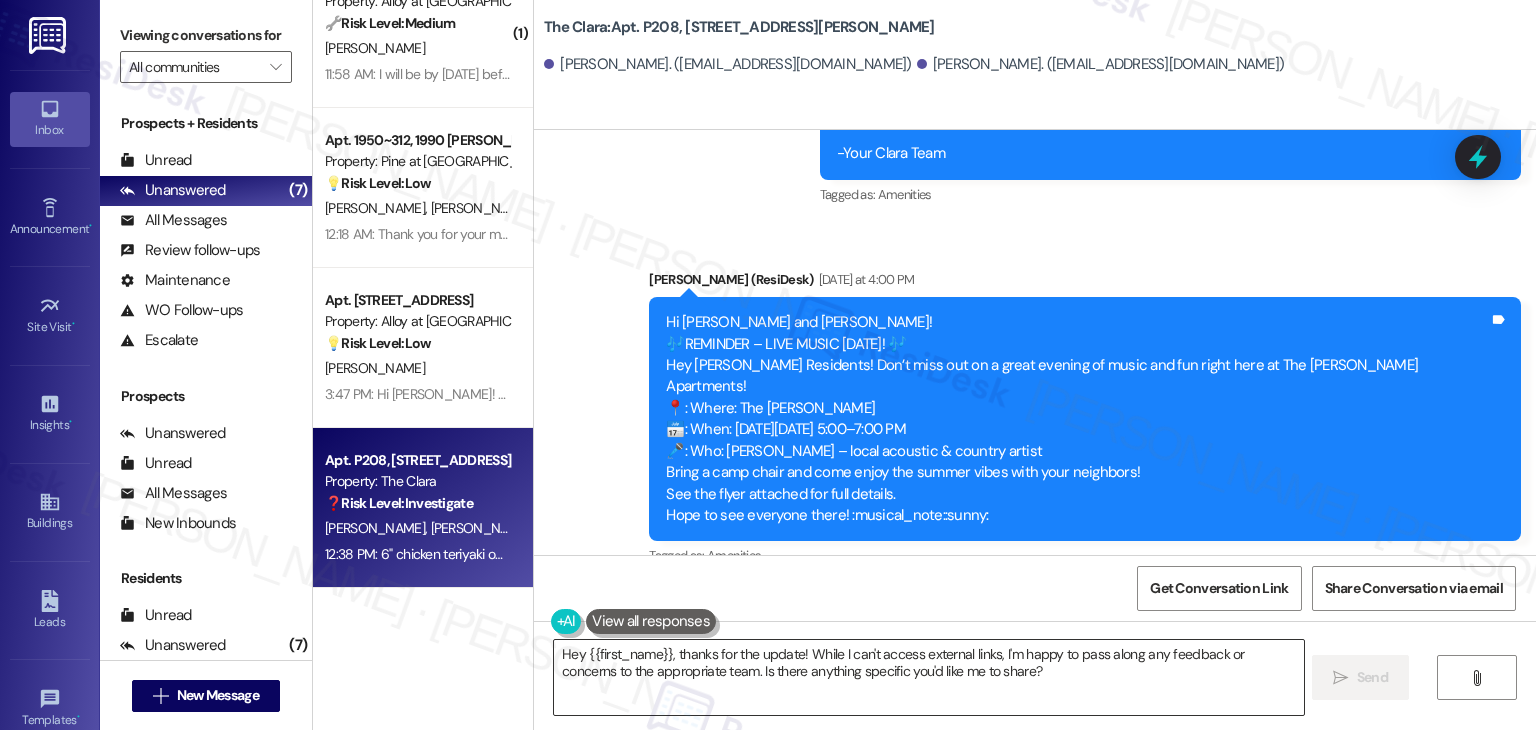 click on "Hey {{first_name}}, thanks for the update! While I can't access external links, I'm happy to pass along any feedback or concerns to the appropriate team. Is there anything specific you'd like me to share?" at bounding box center [928, 677] 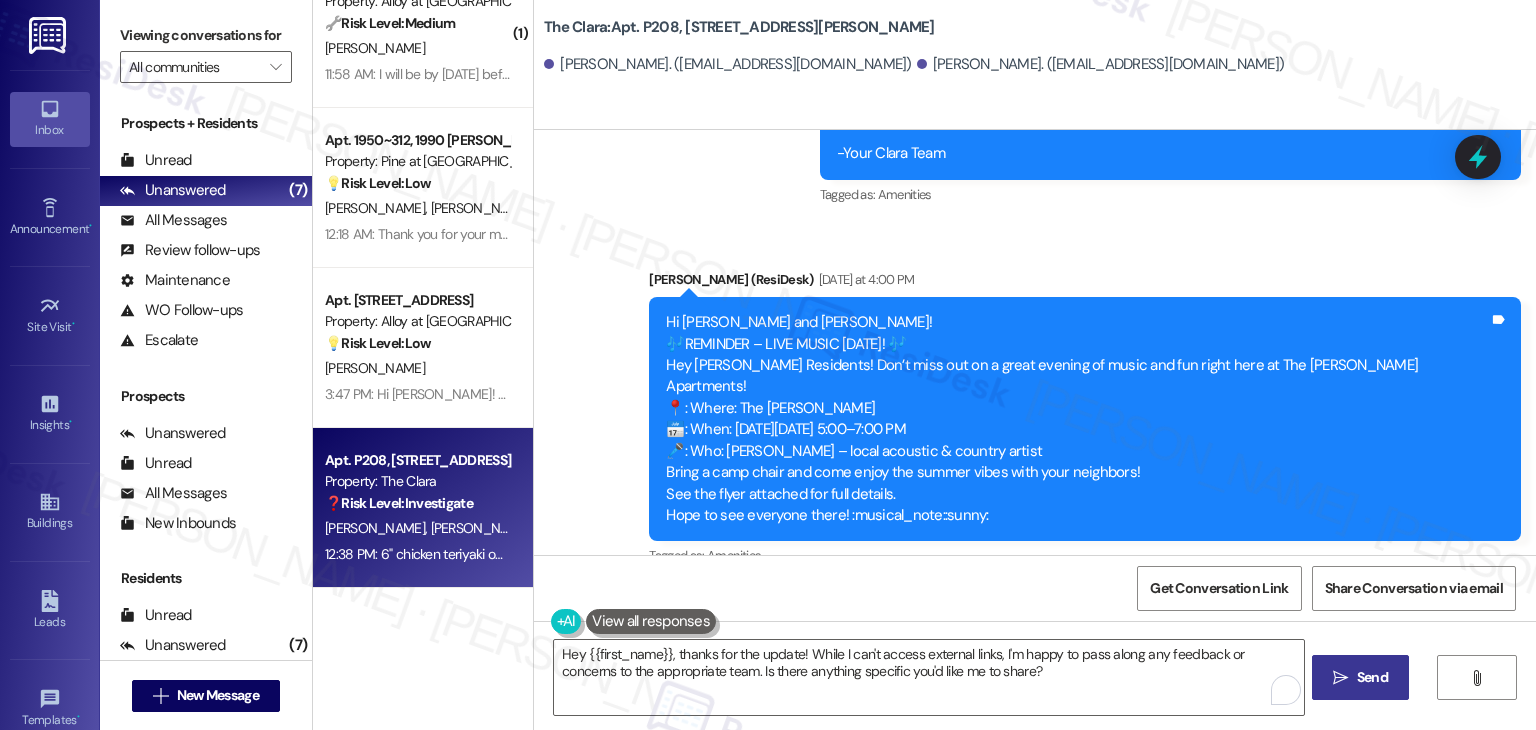 click on "Send" at bounding box center [1372, 677] 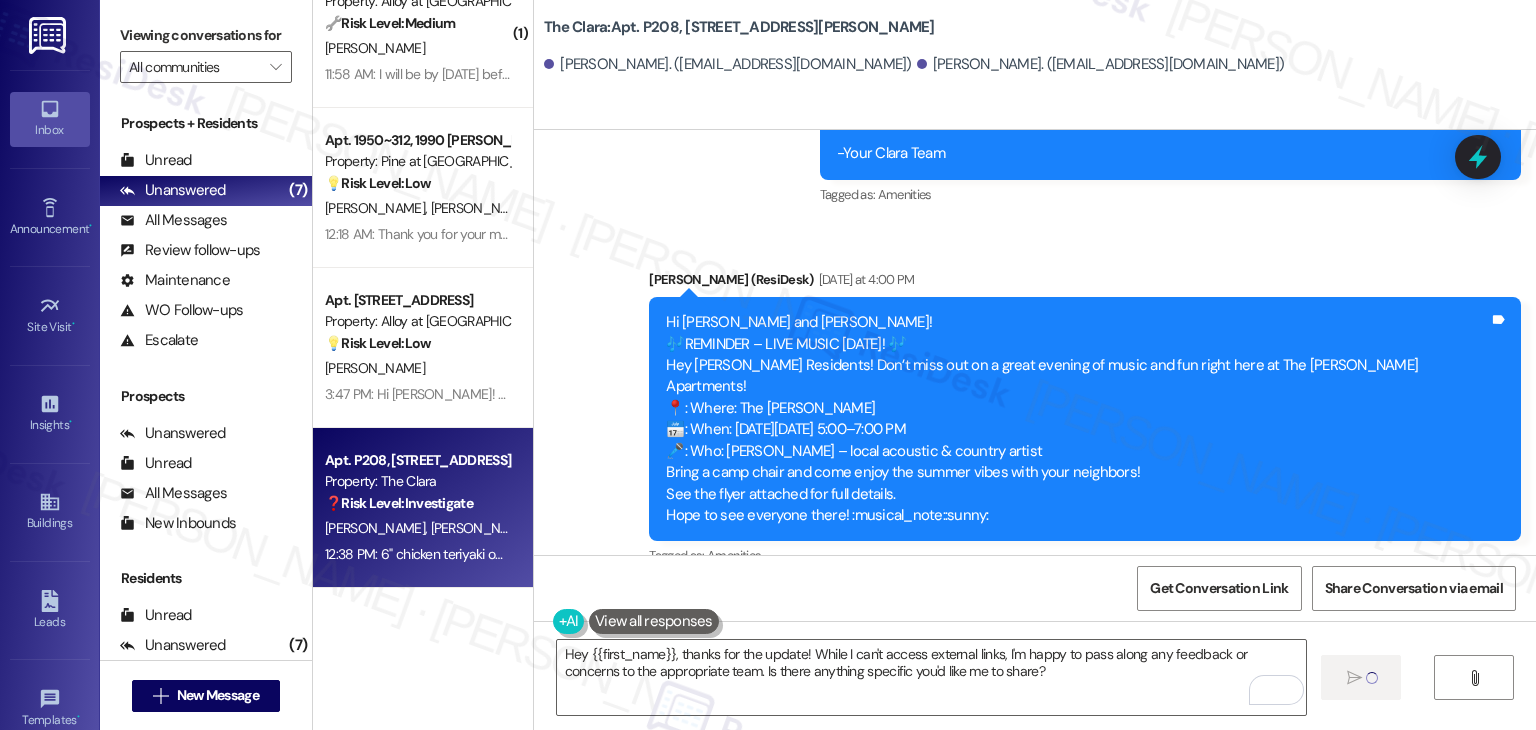 type 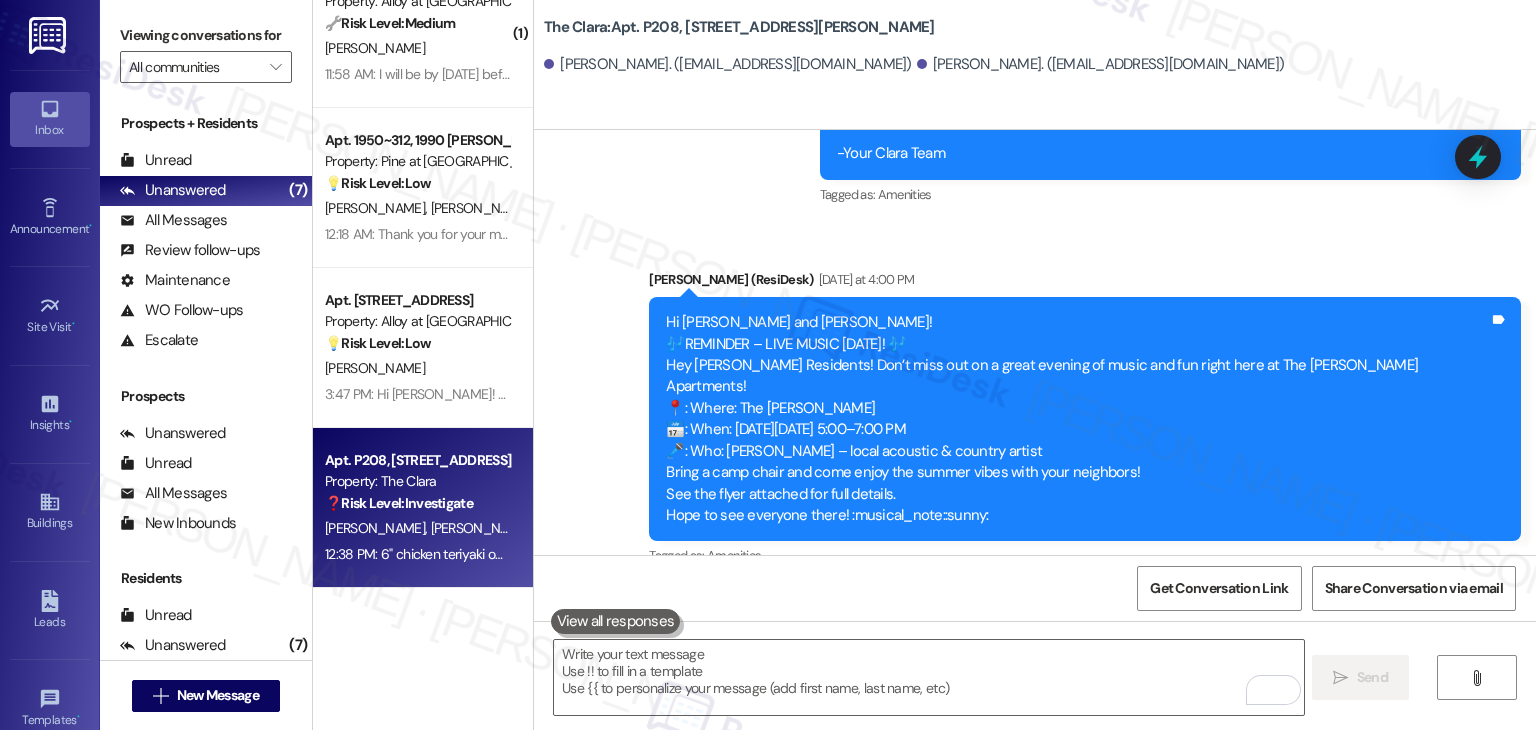 scroll, scrollTop: 49892, scrollLeft: 0, axis: vertical 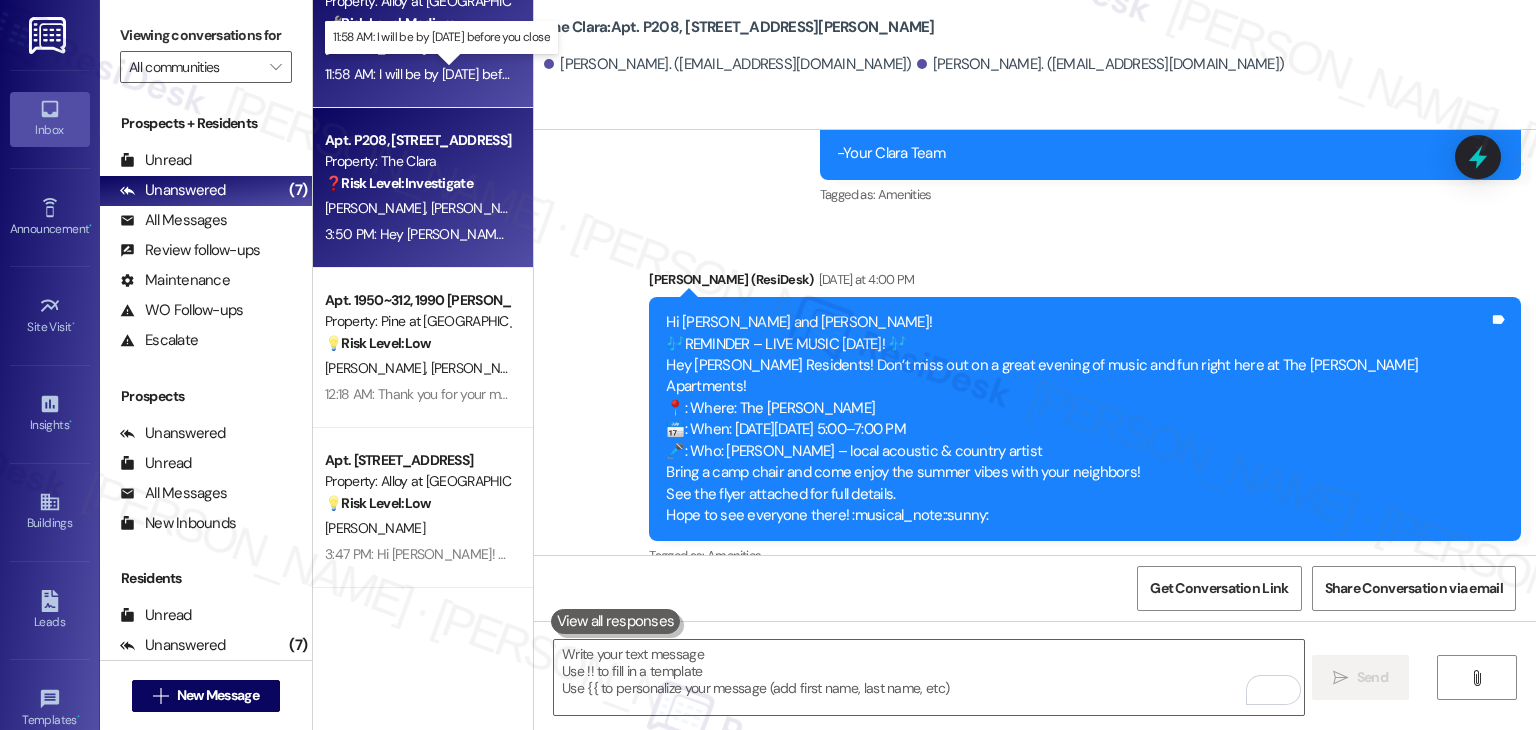 click on "11:58 AM: I will be by [DATE] before you close 11:58 AM: I will be by [DATE] before you close" at bounding box center (452, 74) 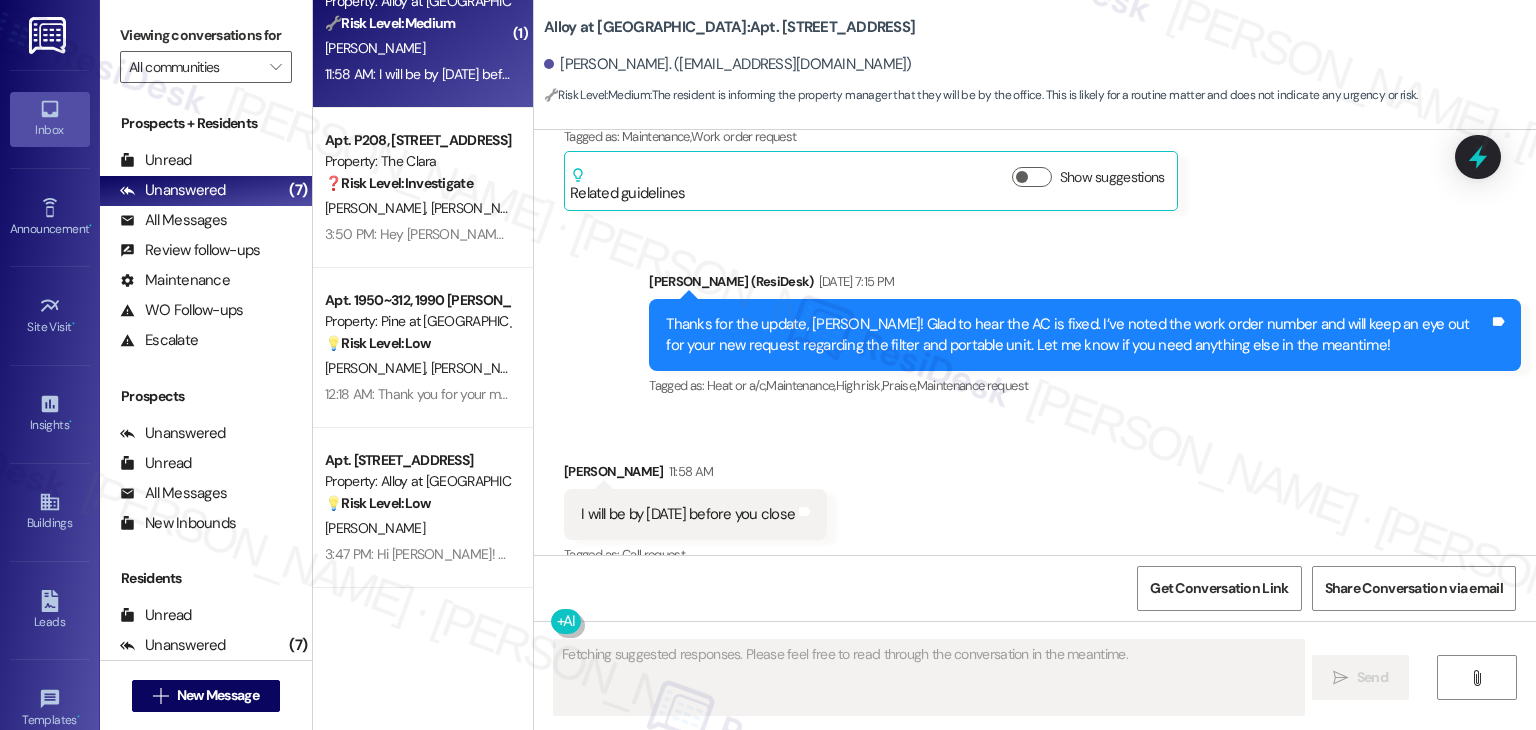 scroll, scrollTop: 1607, scrollLeft: 0, axis: vertical 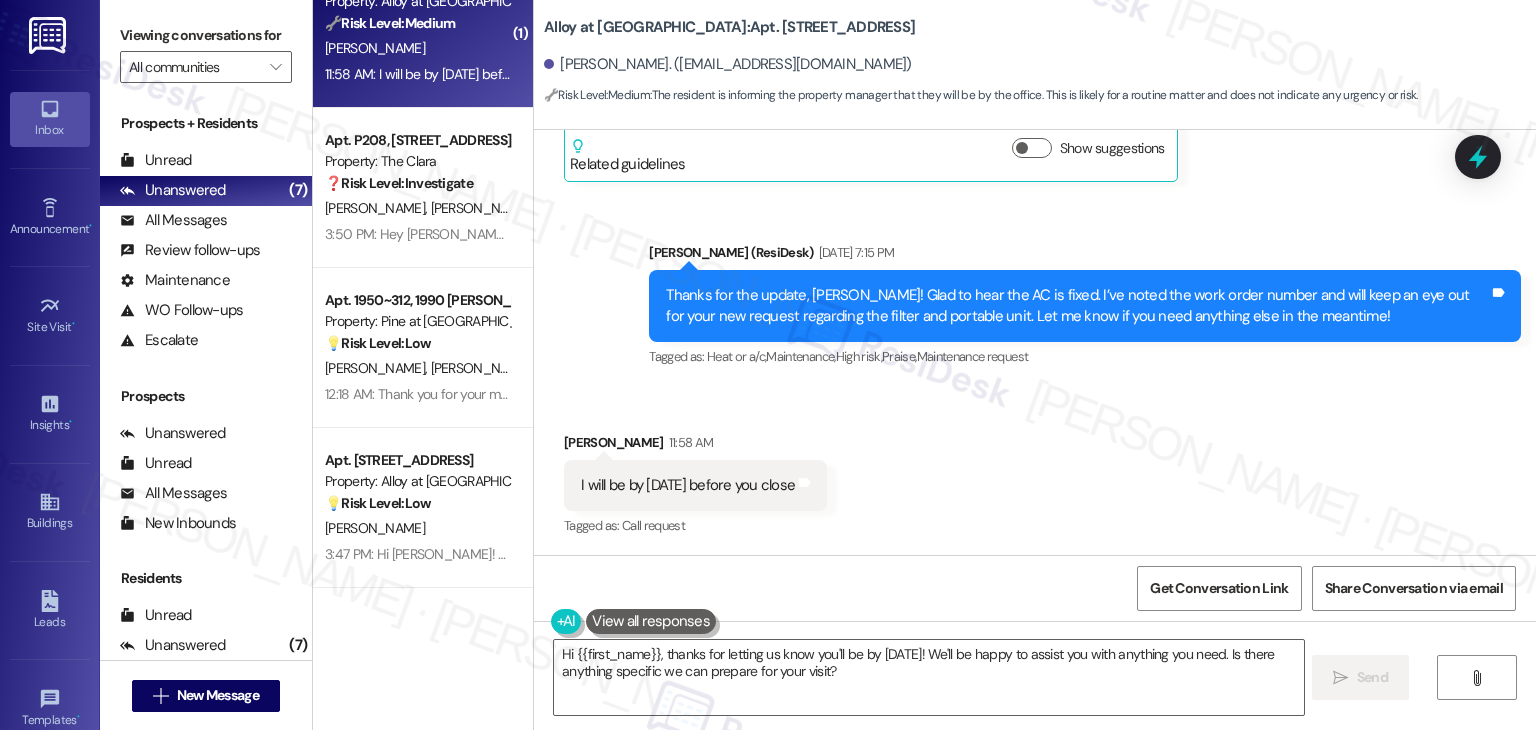 click on "Received via SMS [PERSON_NAME] 11:58 AM I will be by [DATE] before you close Tags and notes Tagged as:   Call request Click to highlight conversations about Call request" at bounding box center [1035, 471] 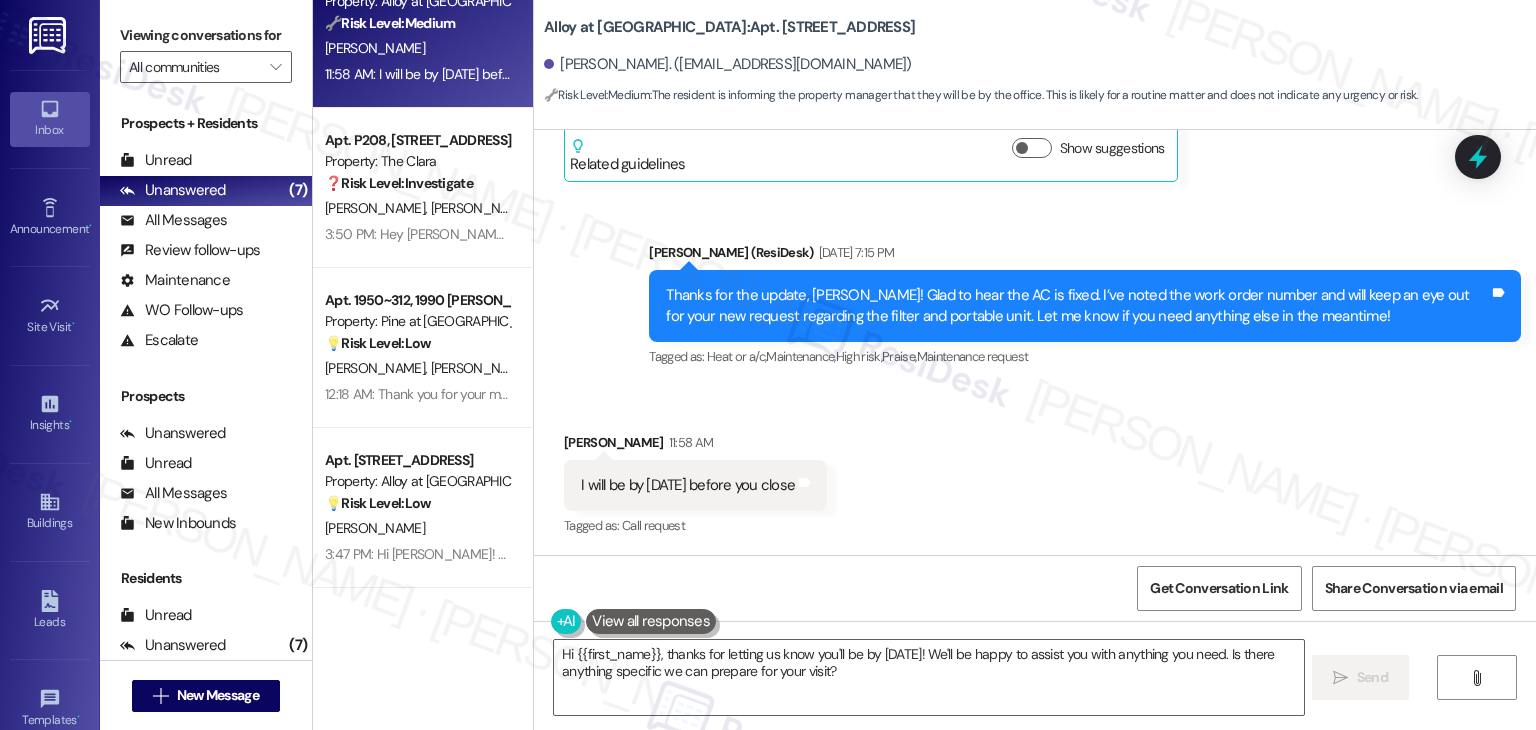 click on "Received via SMS [PERSON_NAME] 11:58 AM I will be by [DATE] before you close Tags and notes Tagged as:   Call request Click to highlight conversations about Call request" at bounding box center [1035, 471] 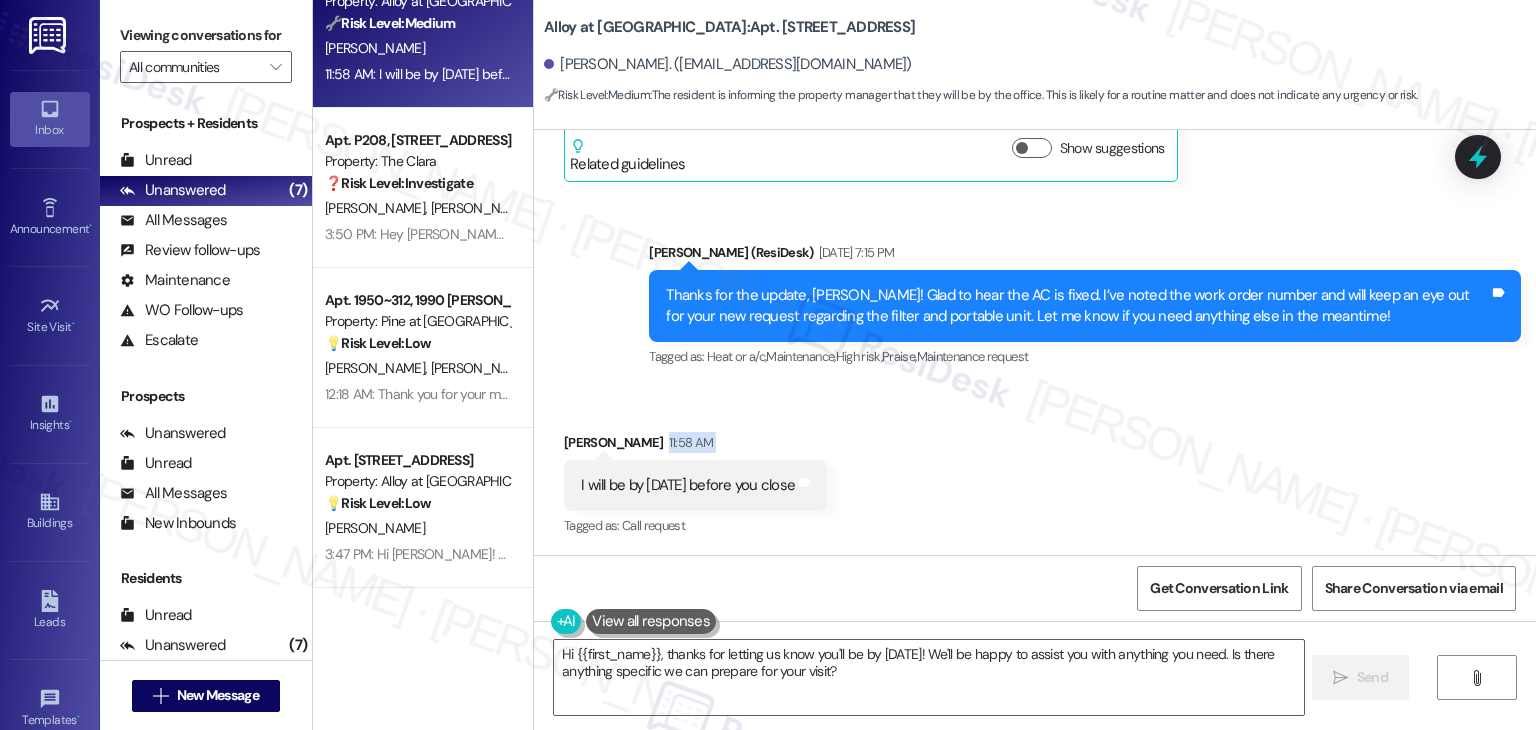 click on "Received via SMS [PERSON_NAME] 11:58 AM I will be by [DATE] before you close Tags and notes Tagged as:   Call request Click to highlight conversations about Call request" at bounding box center (1035, 471) 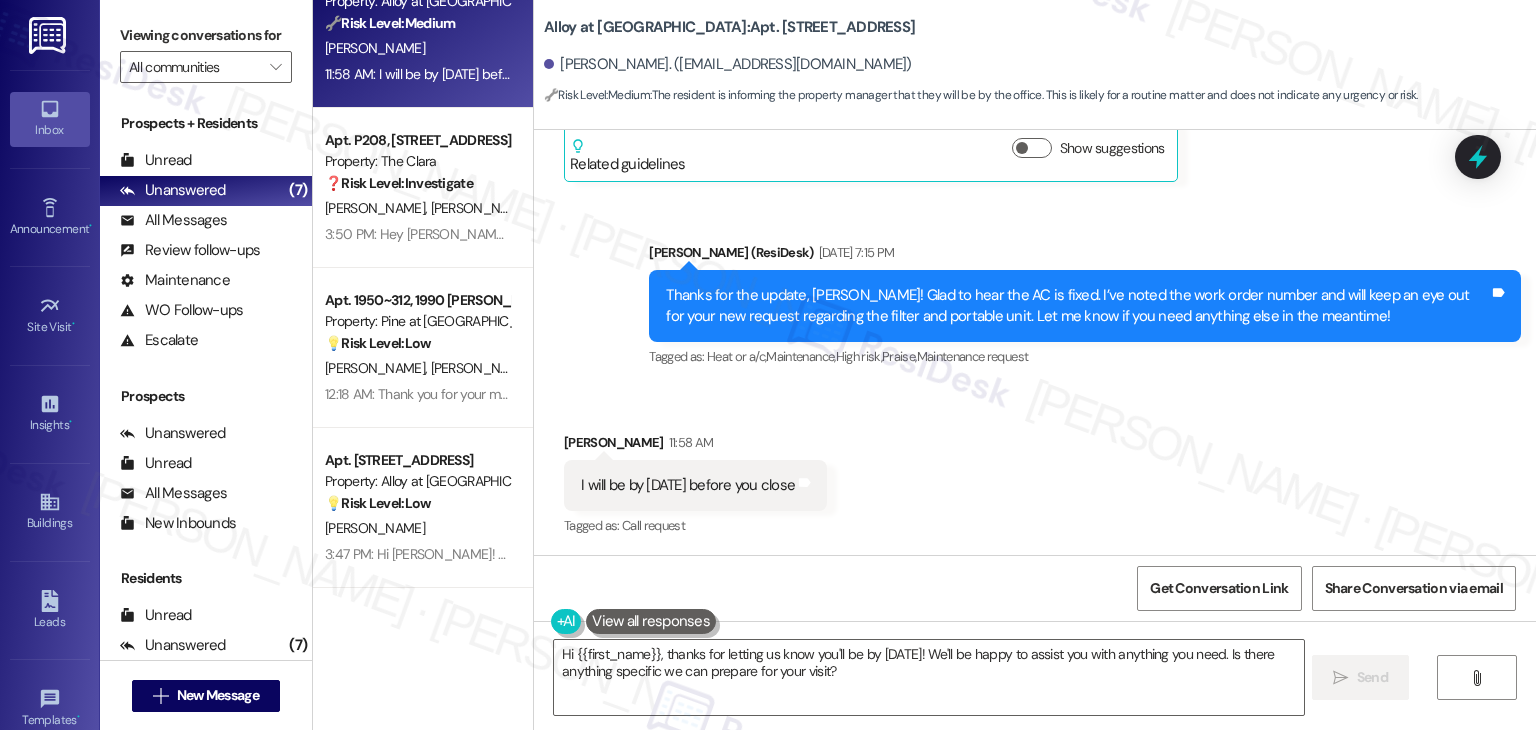 click on "Received via SMS [PERSON_NAME] 11:58 AM I will be by [DATE] before you close Tags and notes Tagged as:   Call request Click to highlight conversations about Call request" at bounding box center [1035, 471] 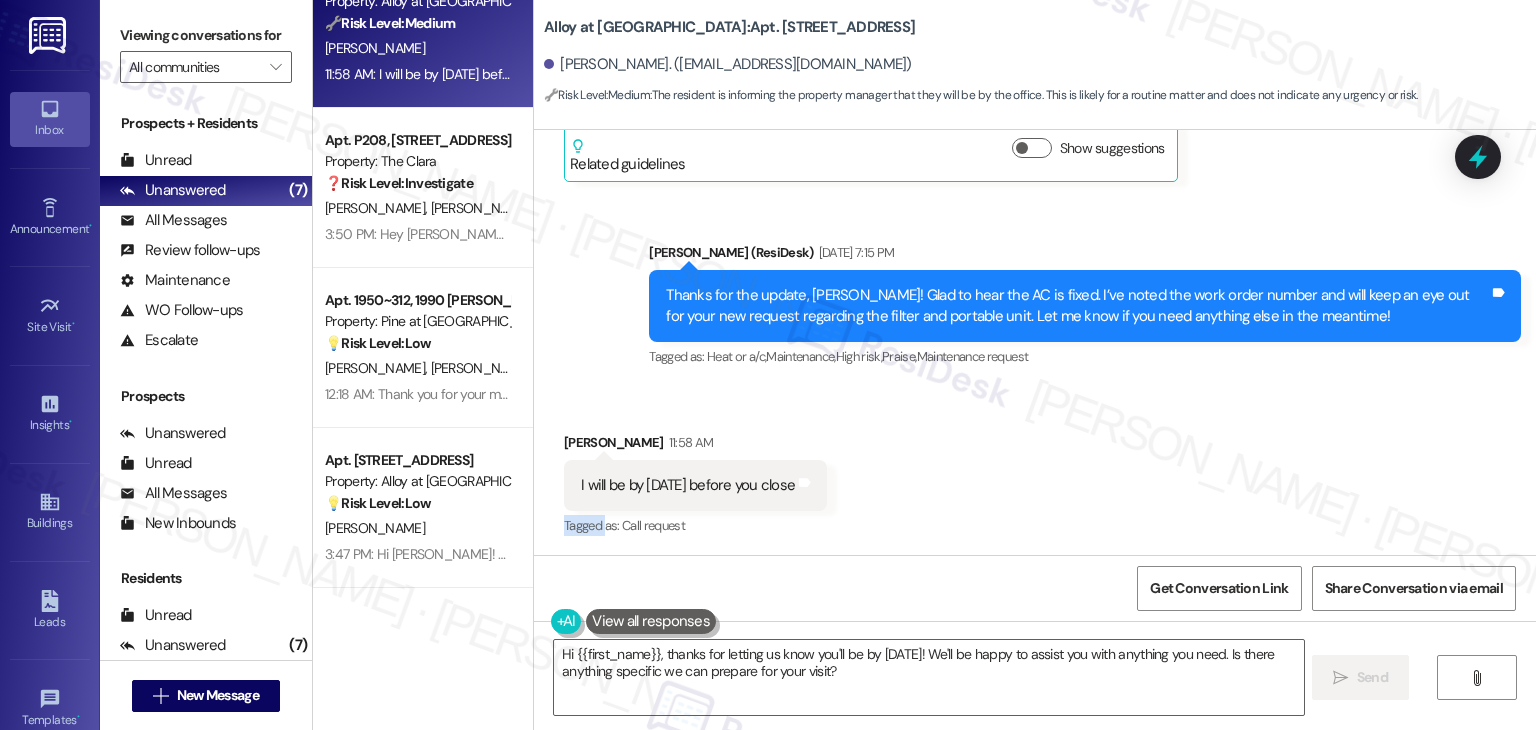click on "Received via SMS [PERSON_NAME] 11:58 AM I will be by [DATE] before you close Tags and notes Tagged as:   Call request Click to highlight conversations about Call request" at bounding box center (1035, 471) 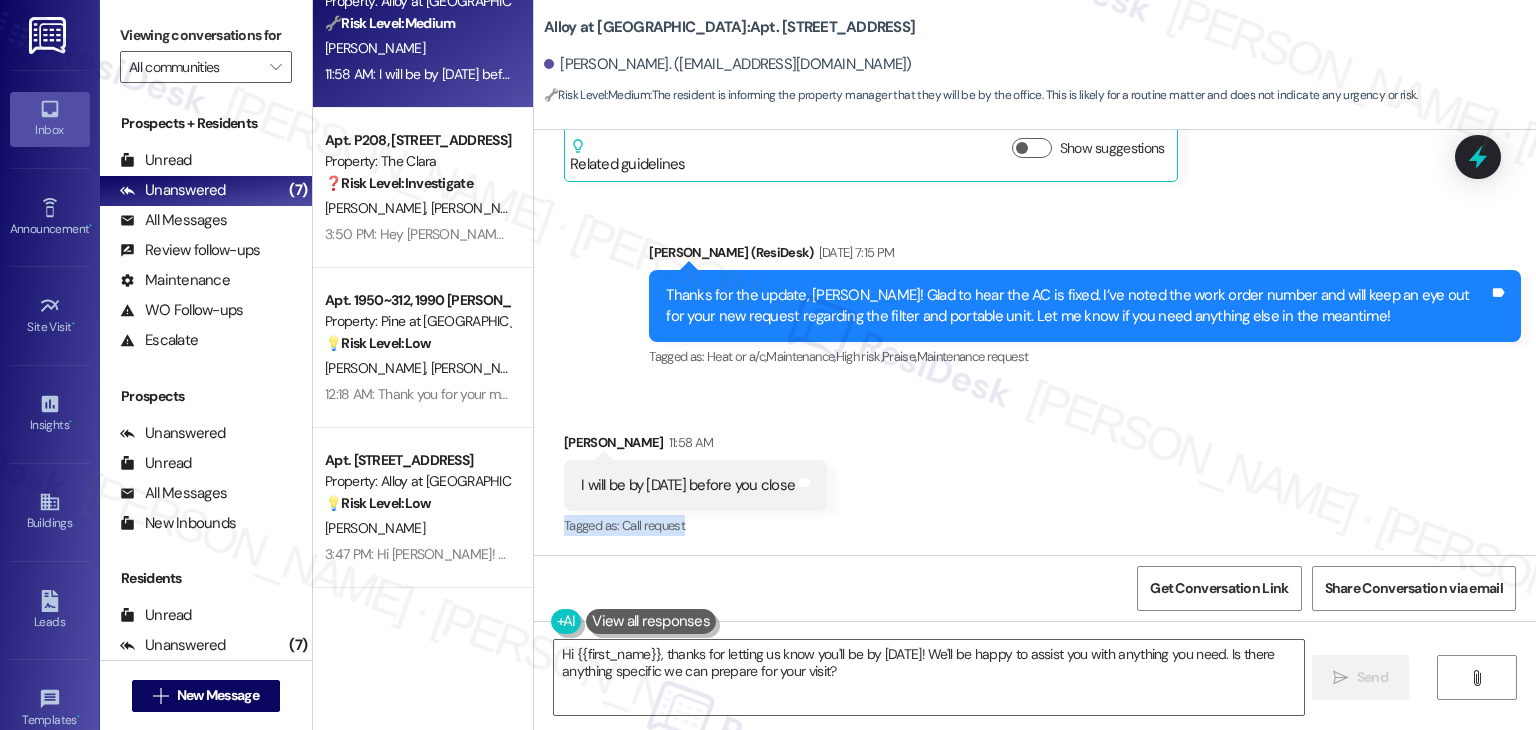 click on "Received via SMS [PERSON_NAME] 11:58 AM I will be by [DATE] before you close Tags and notes Tagged as:   Call request Click to highlight conversations about Call request" at bounding box center (1035, 471) 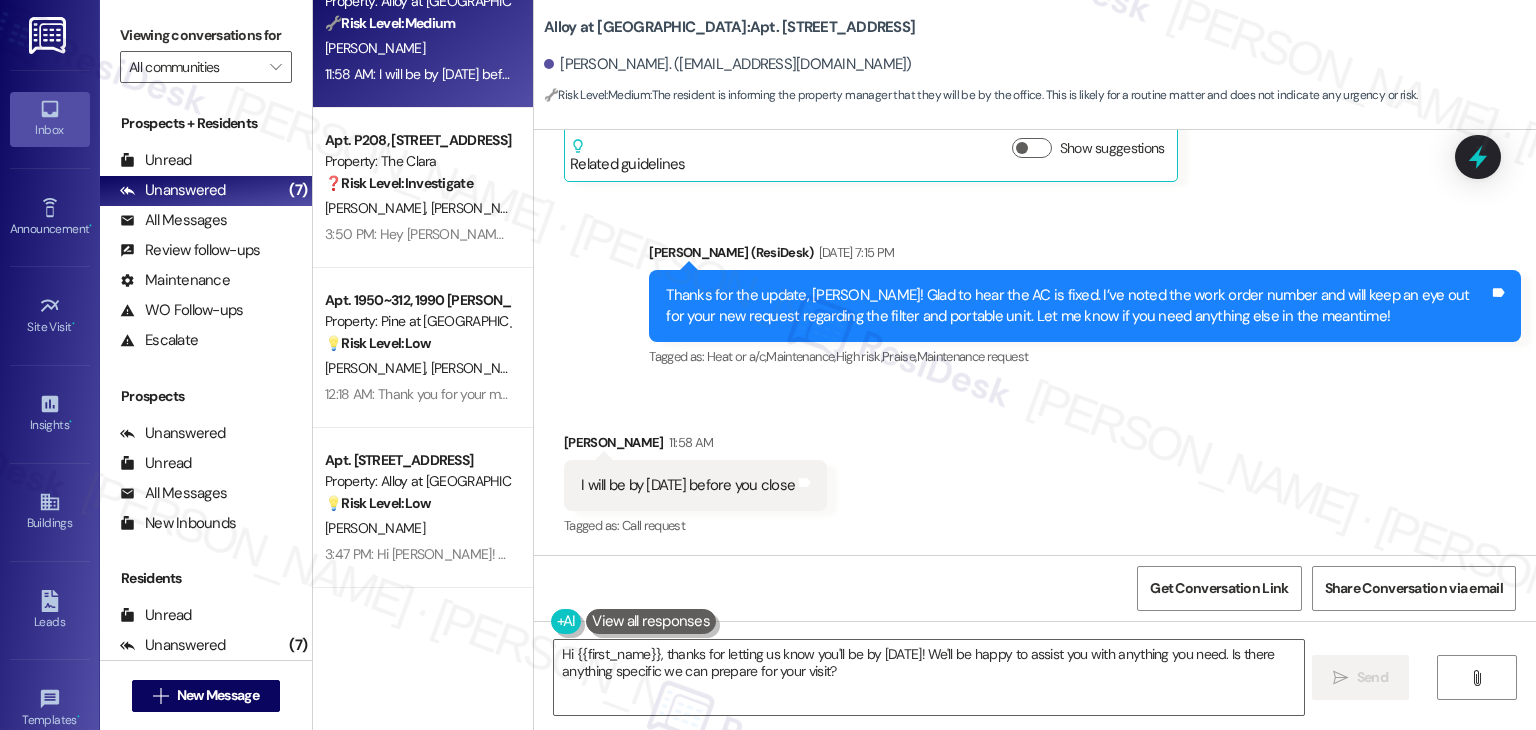 click on "Received via SMS [PERSON_NAME] 11:58 AM I will be by [DATE] before you close Tags and notes Tagged as:   Call request Click to highlight conversations about Call request" at bounding box center [1035, 471] 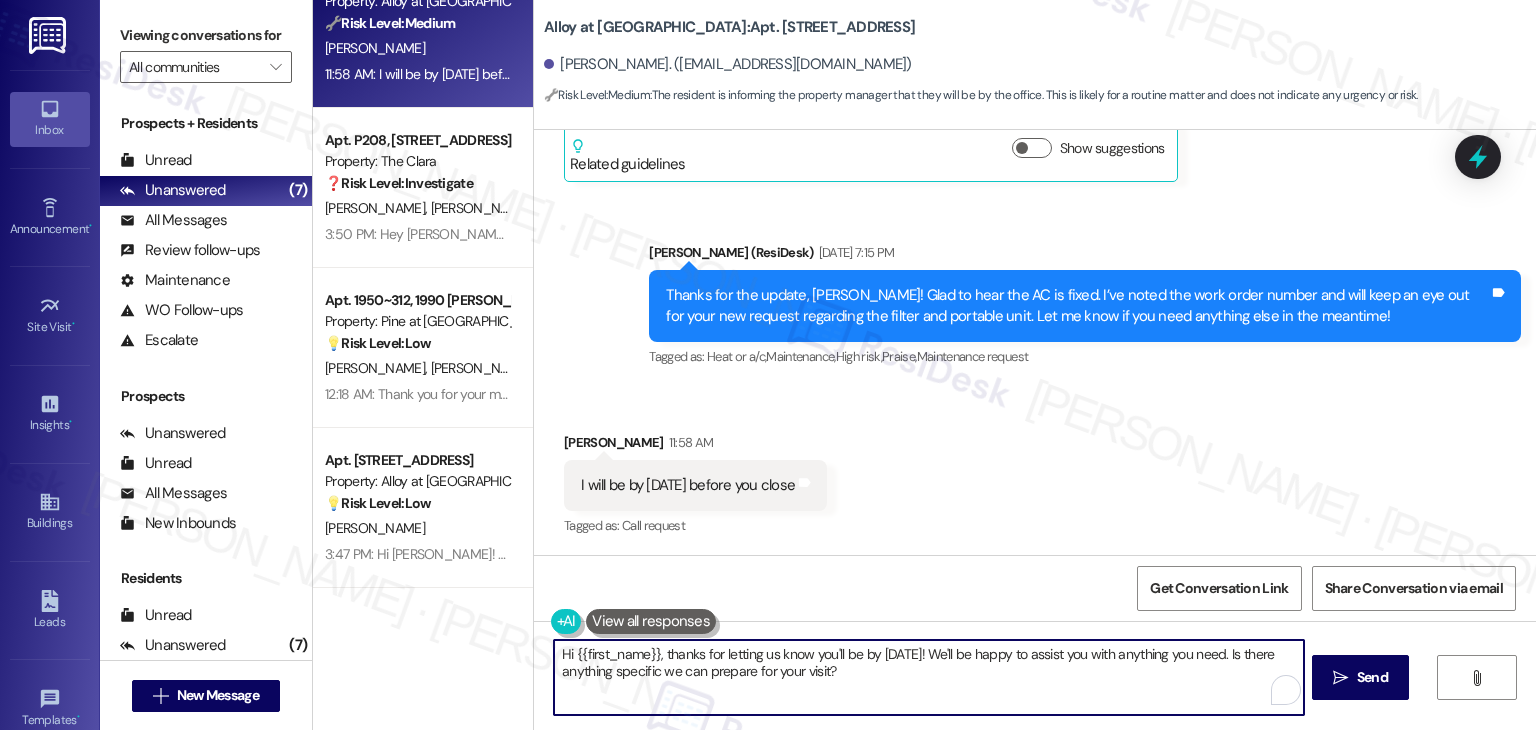 drag, startPoint x: 936, startPoint y: 677, endPoint x: 947, endPoint y: 660, distance: 20.248457 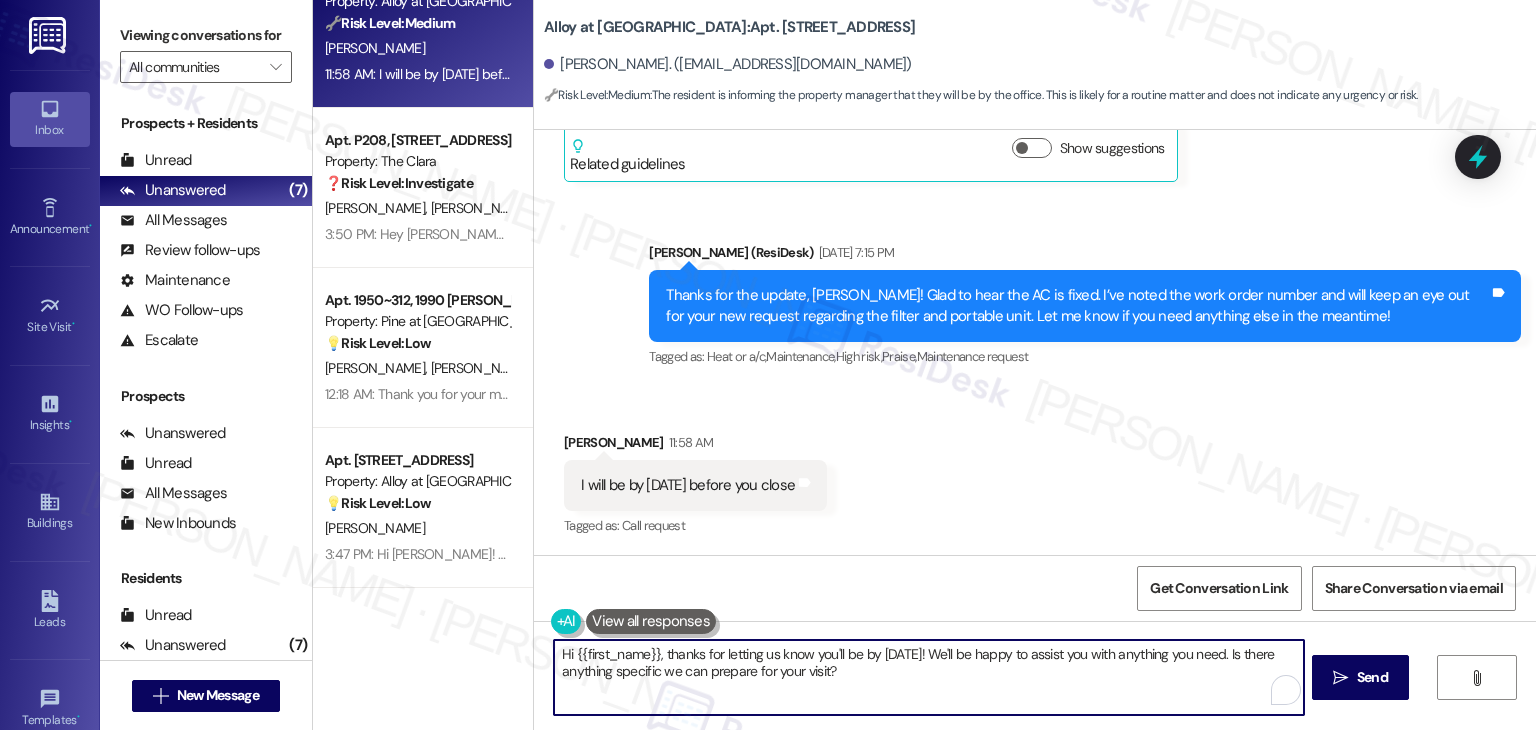 click on "Hi {{first_name}}, thanks for letting us know you'll be by [DATE]! We'll be happy to assist you with anything you need. Is there anything specific we can prepare for your visit?" at bounding box center (928, 677) 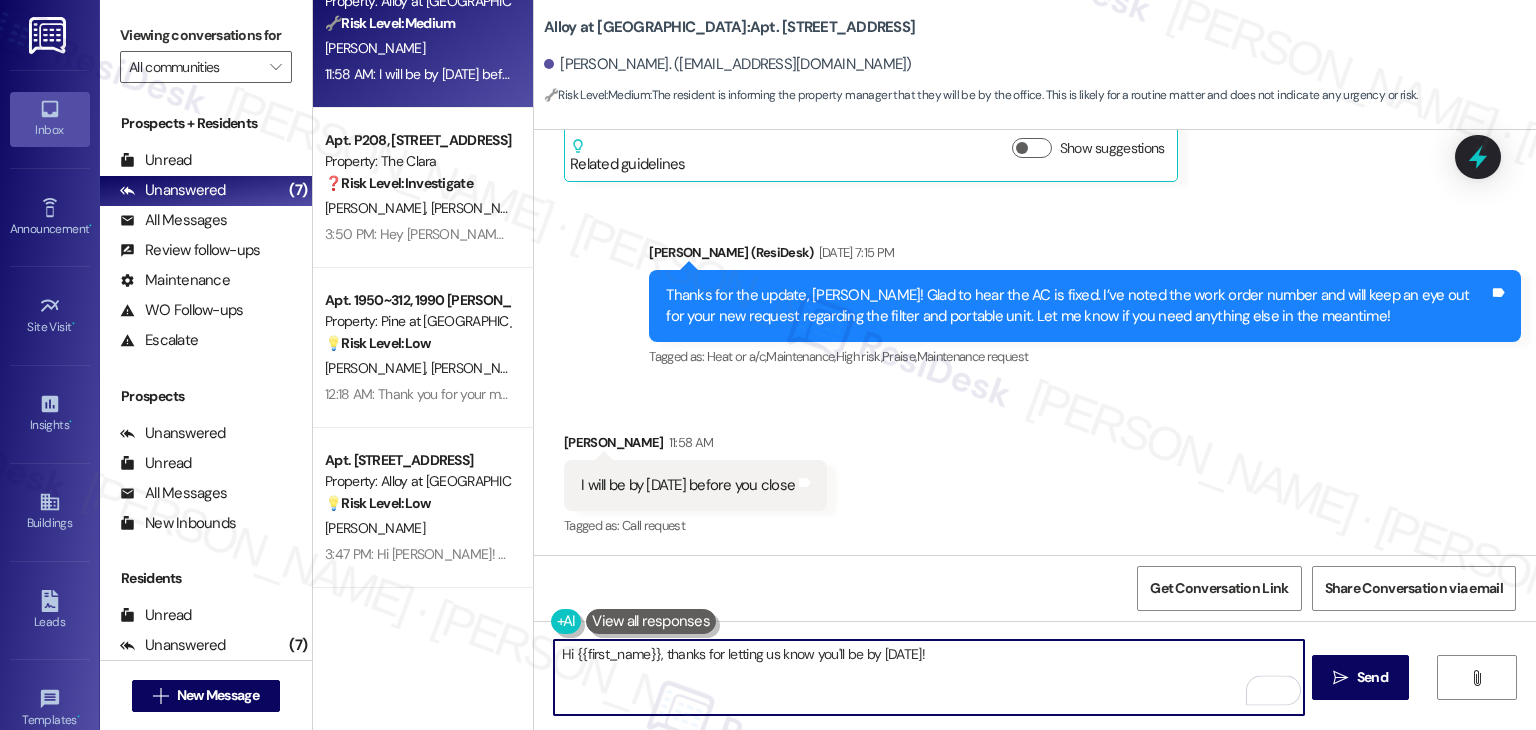 paste on "Let us know if you need any further assistance!" 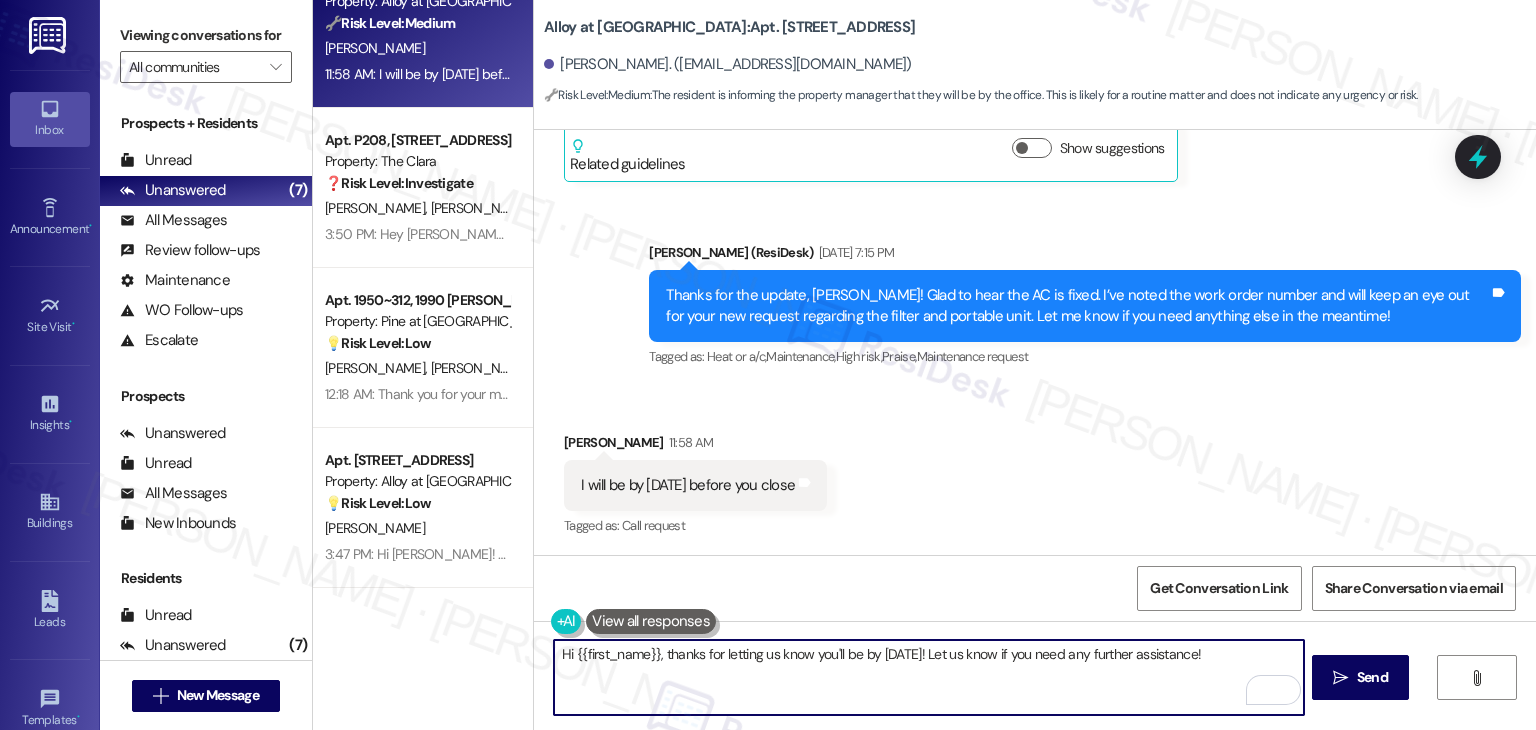 type on "Hi {{first_name}}, thanks for letting us know you'll be by [DATE]! Let us know if you need any further assistance!" 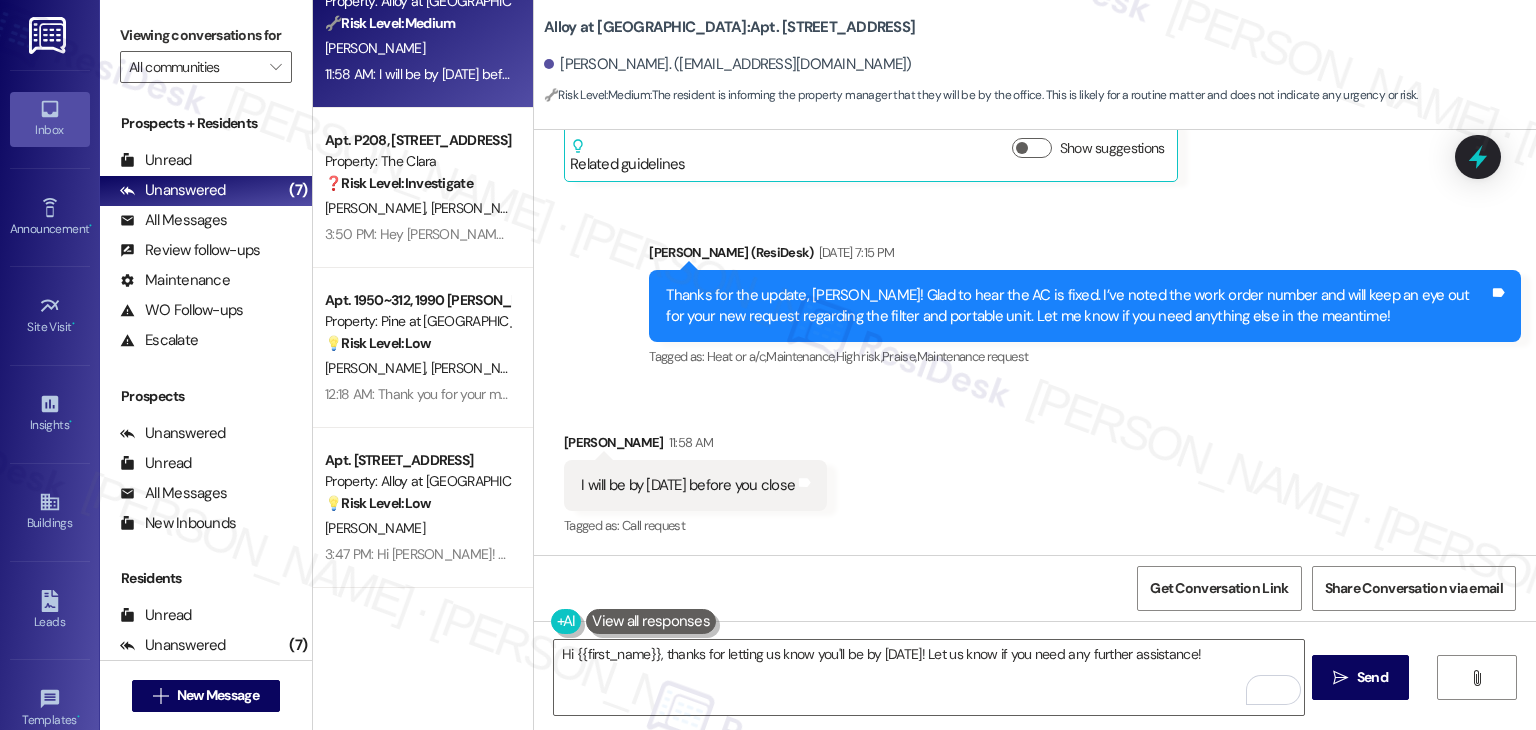 click on "Received via SMS [PERSON_NAME] 11:58 AM I will be by [DATE] before you close Tags and notes Tagged as:   Call request Click to highlight conversations about Call request" at bounding box center [1035, 471] 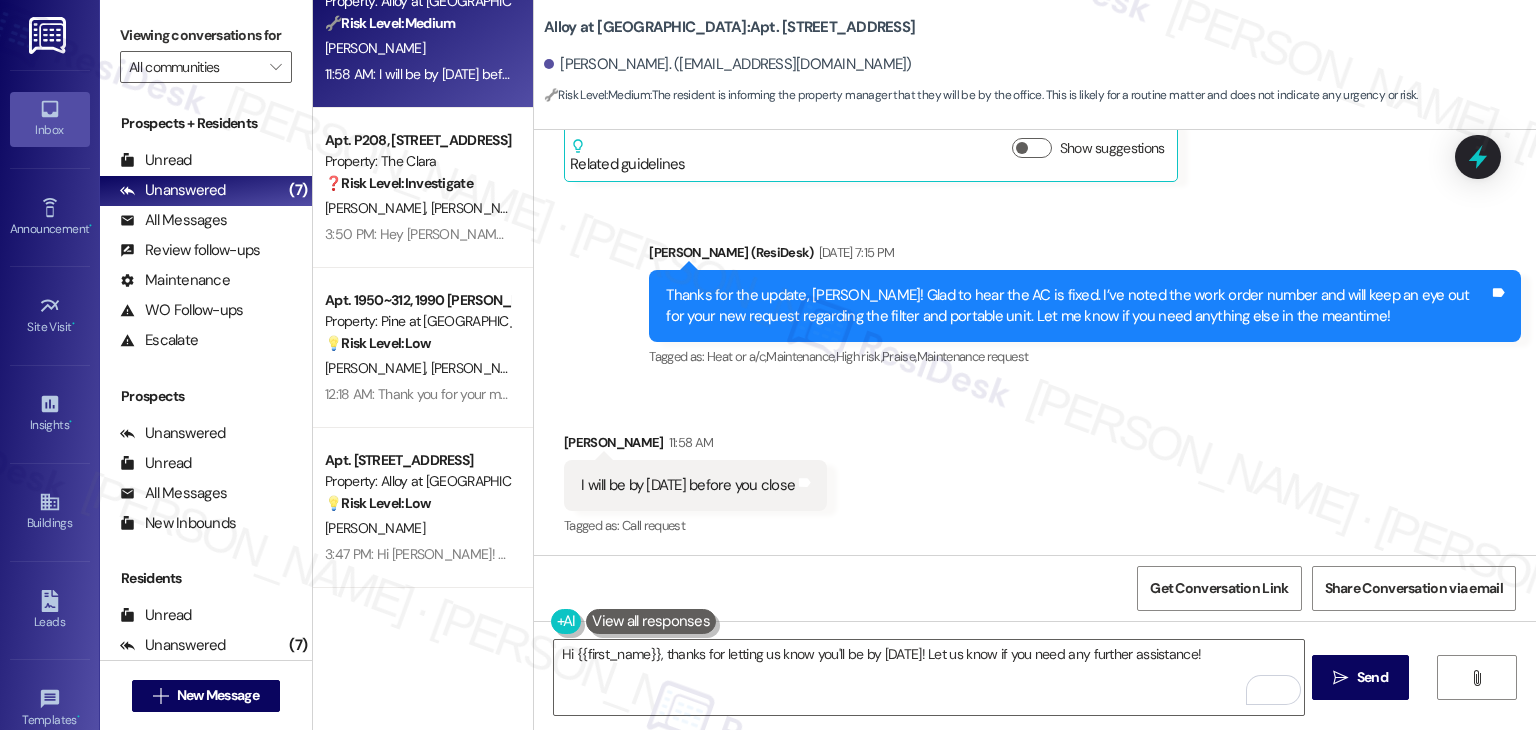 click on "Received via SMS [PERSON_NAME] 11:58 AM I will be by [DATE] before you close Tags and notes Tagged as:   Call request Click to highlight conversations about Call request" at bounding box center (1035, 471) 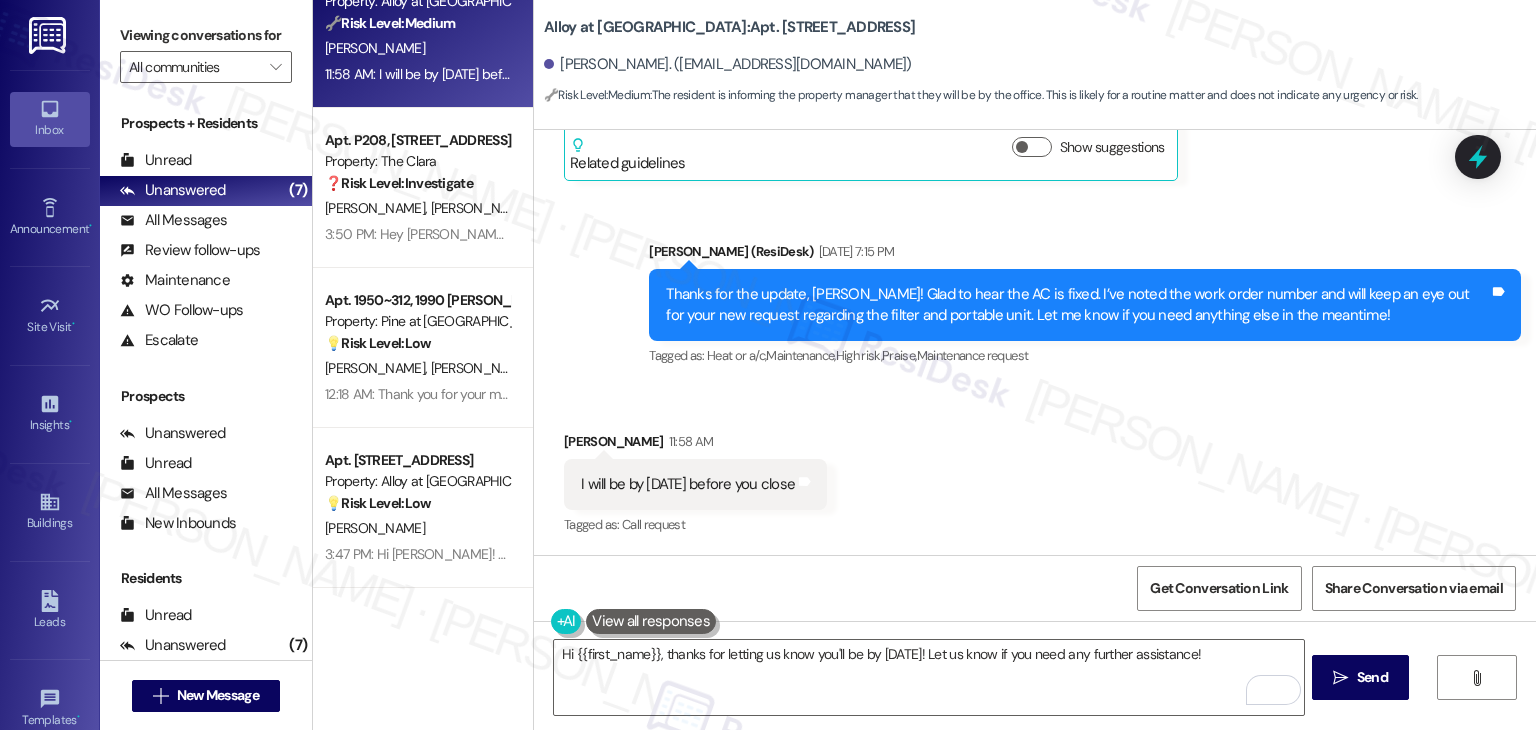 click on "Received via SMS [PERSON_NAME] 11:58 AM I will be by [DATE] before you close Tags and notes Tagged as:   Call request Click to highlight conversations about Call request" at bounding box center [1035, 470] 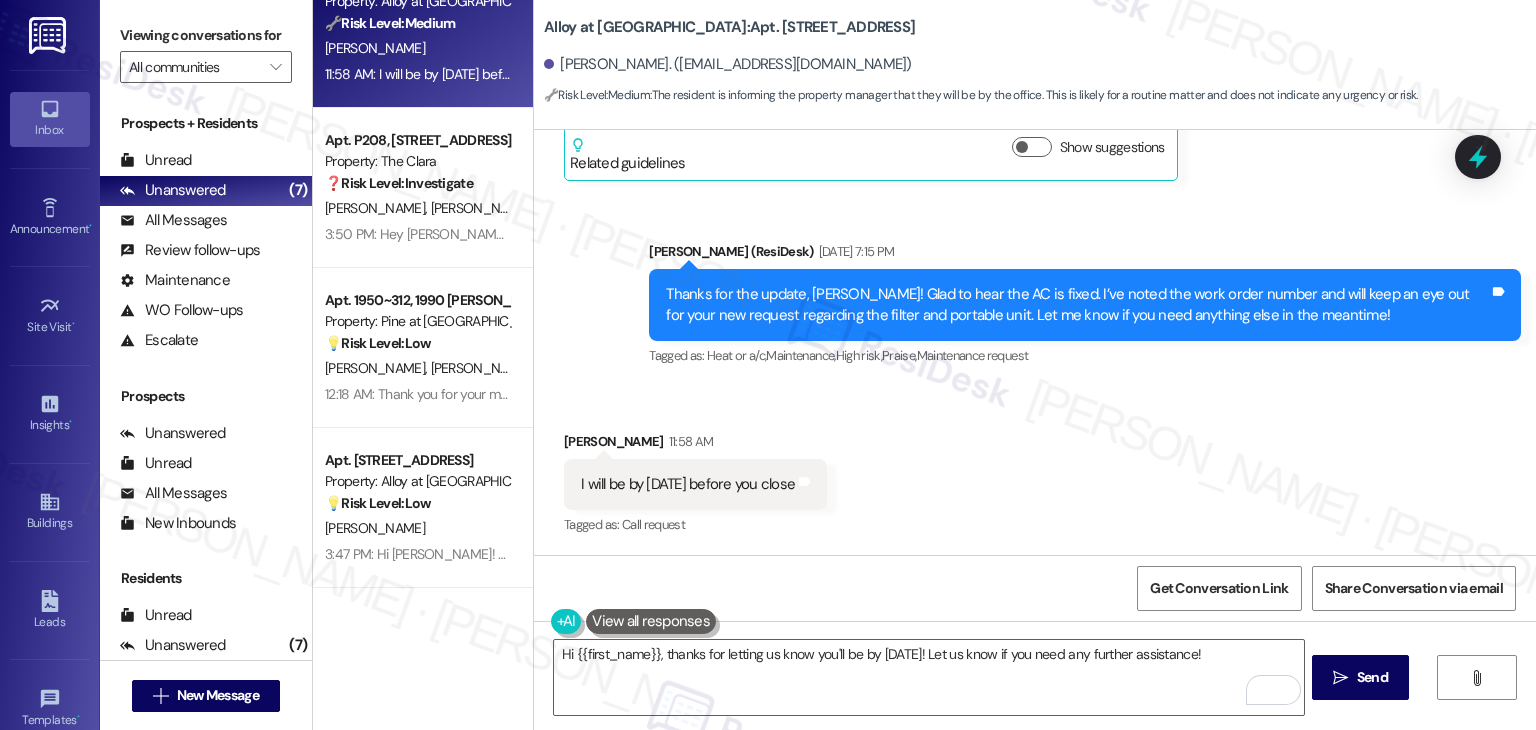 click on "Received via SMS [PERSON_NAME] 11:58 AM I will be by [DATE] before you close Tags and notes Tagged as:   Call request Click to highlight conversations about Call request" at bounding box center [1035, 470] 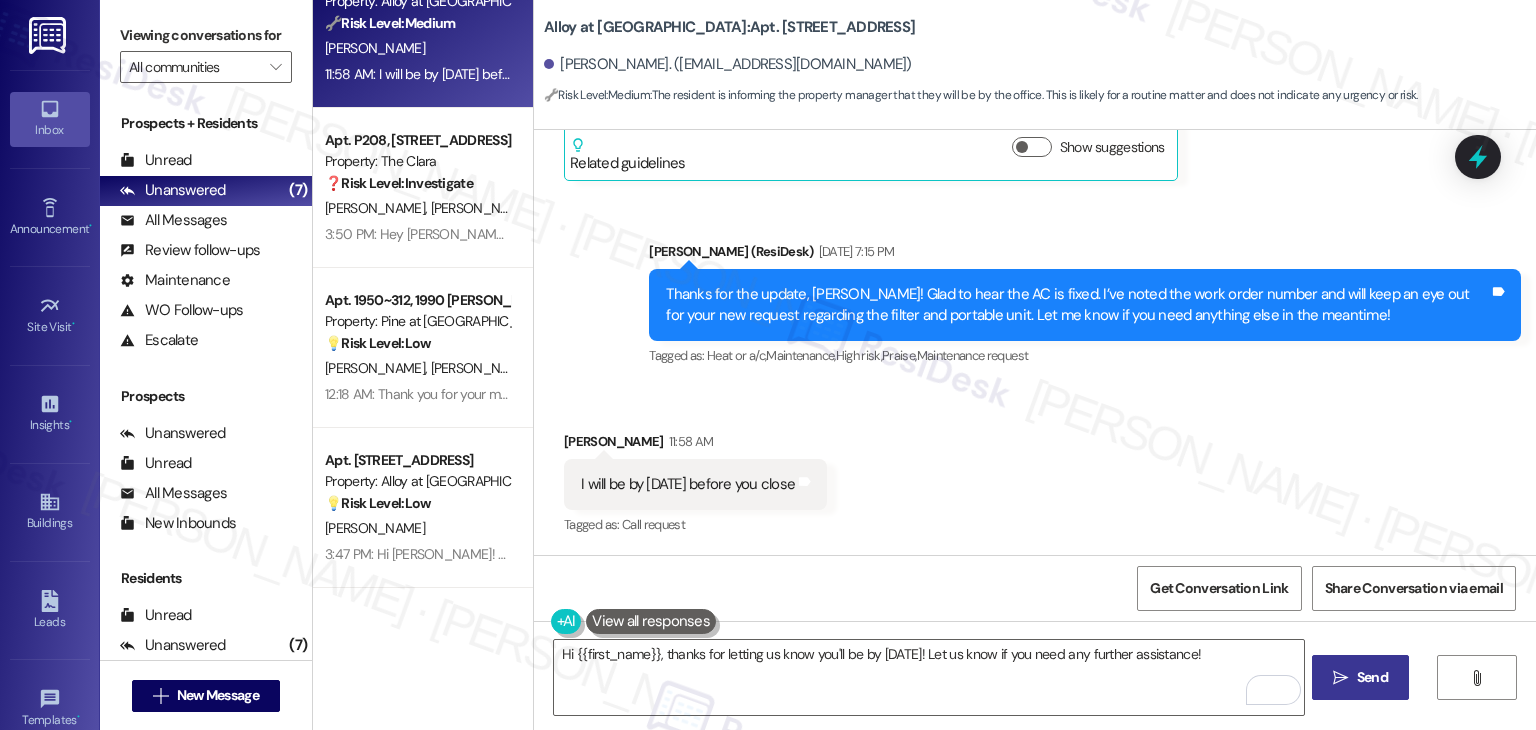 click on " Send" at bounding box center (1360, 677) 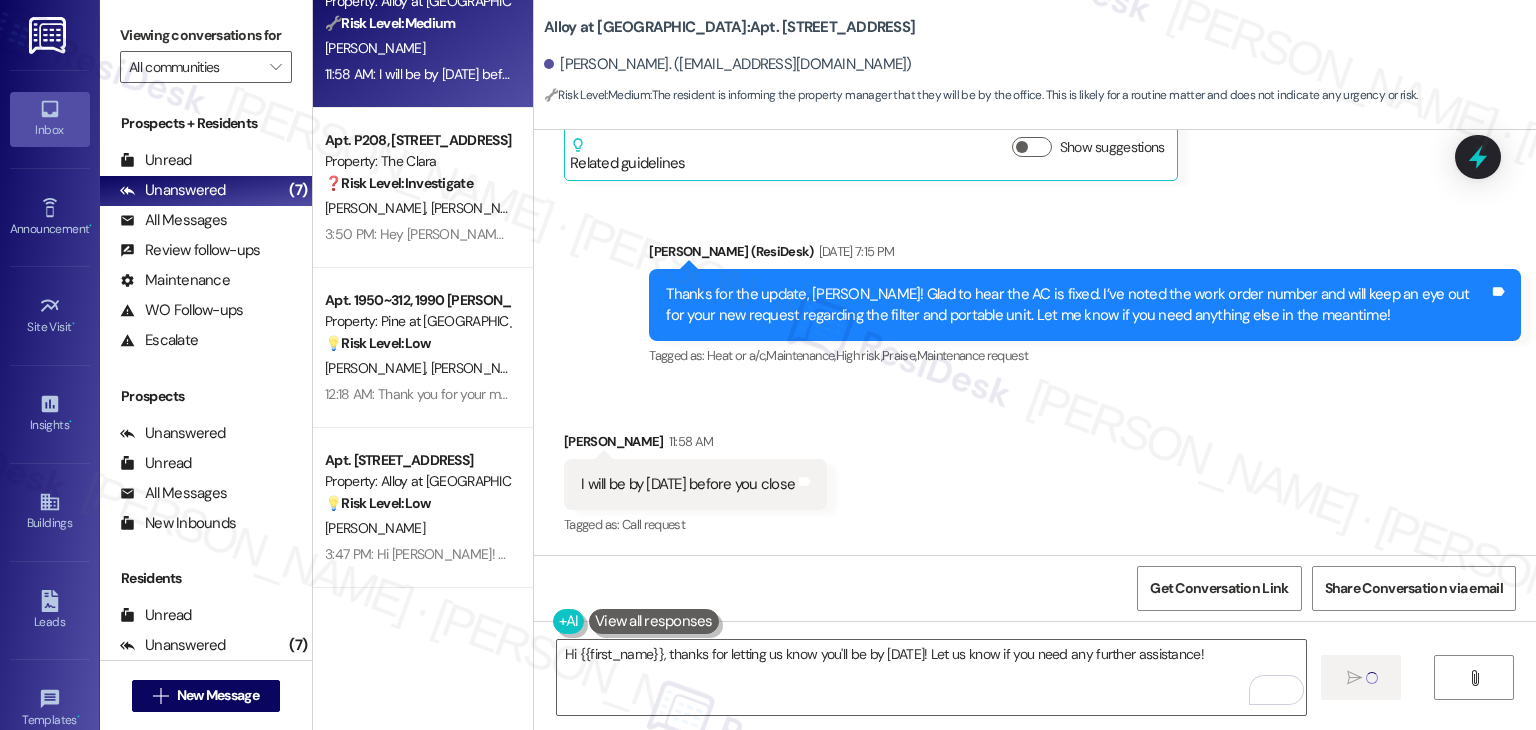 type 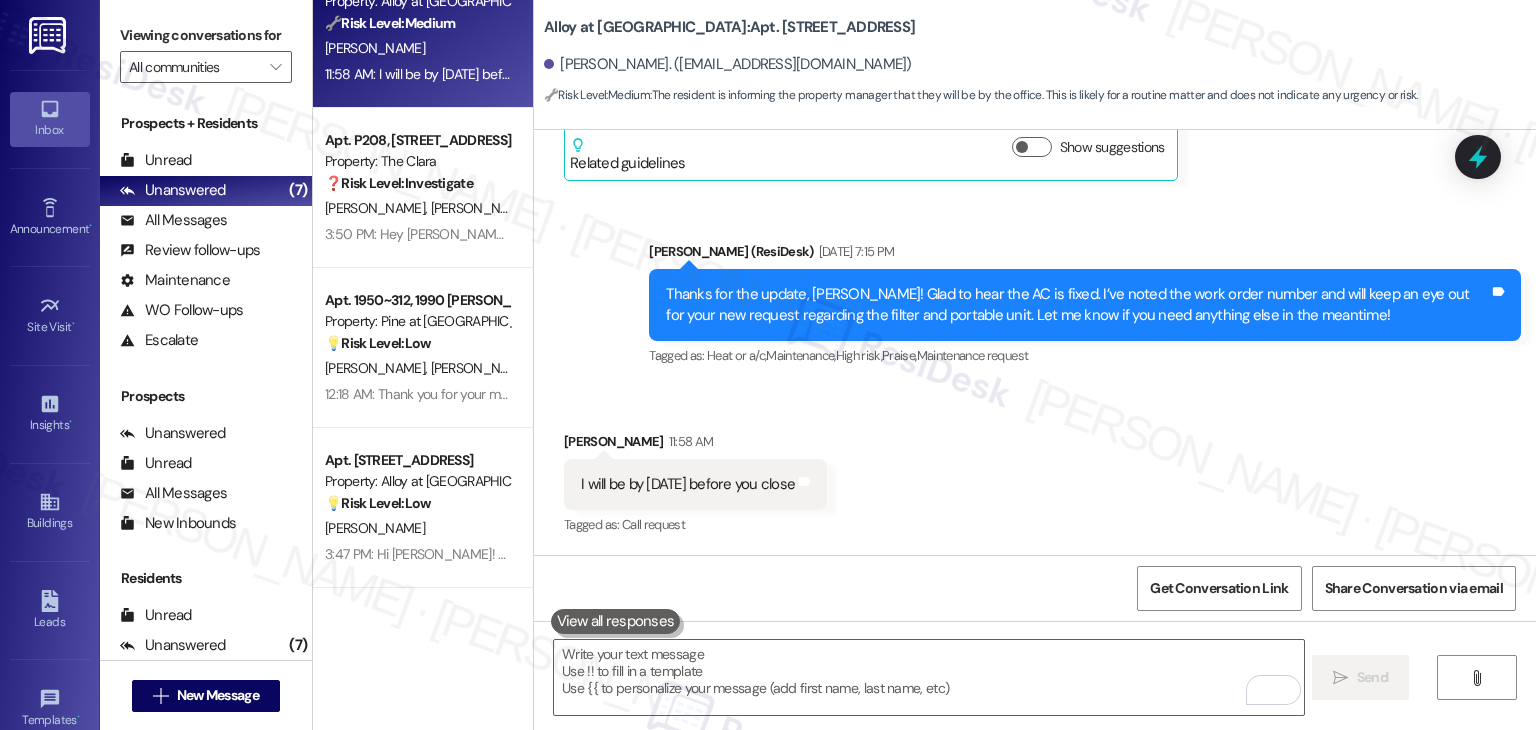 scroll, scrollTop: 1607, scrollLeft: 0, axis: vertical 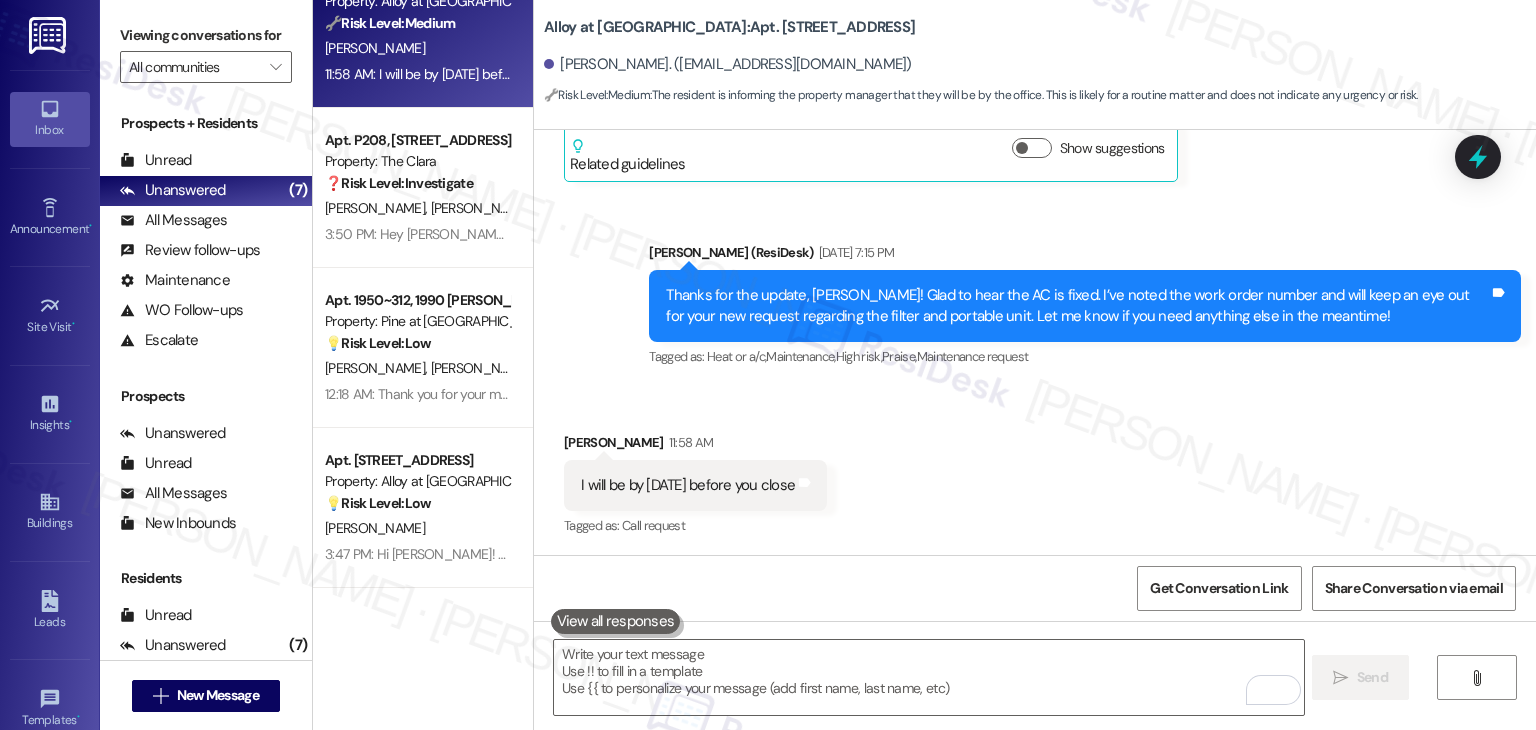 click on "Received via SMS [PERSON_NAME] 11:58 AM I will be by [DATE] before you close Tags and notes Tagged as:   Call request Click to highlight conversations about Call request" at bounding box center (1035, 471) 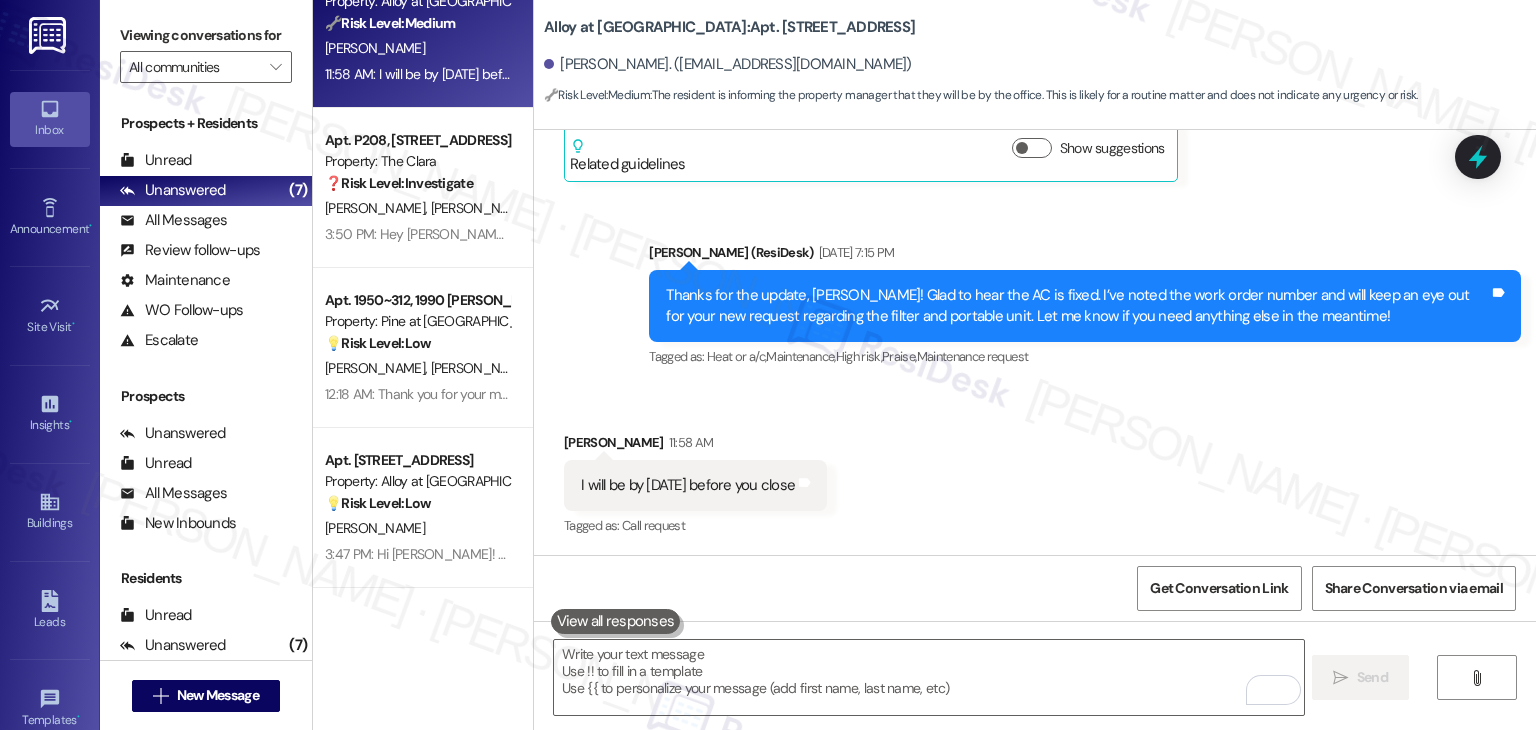 click on "Received via SMS [PERSON_NAME] 11:58 AM I will be by [DATE] before you close Tags and notes Tagged as:   Call request Click to highlight conversations about Call request" at bounding box center (1035, 471) 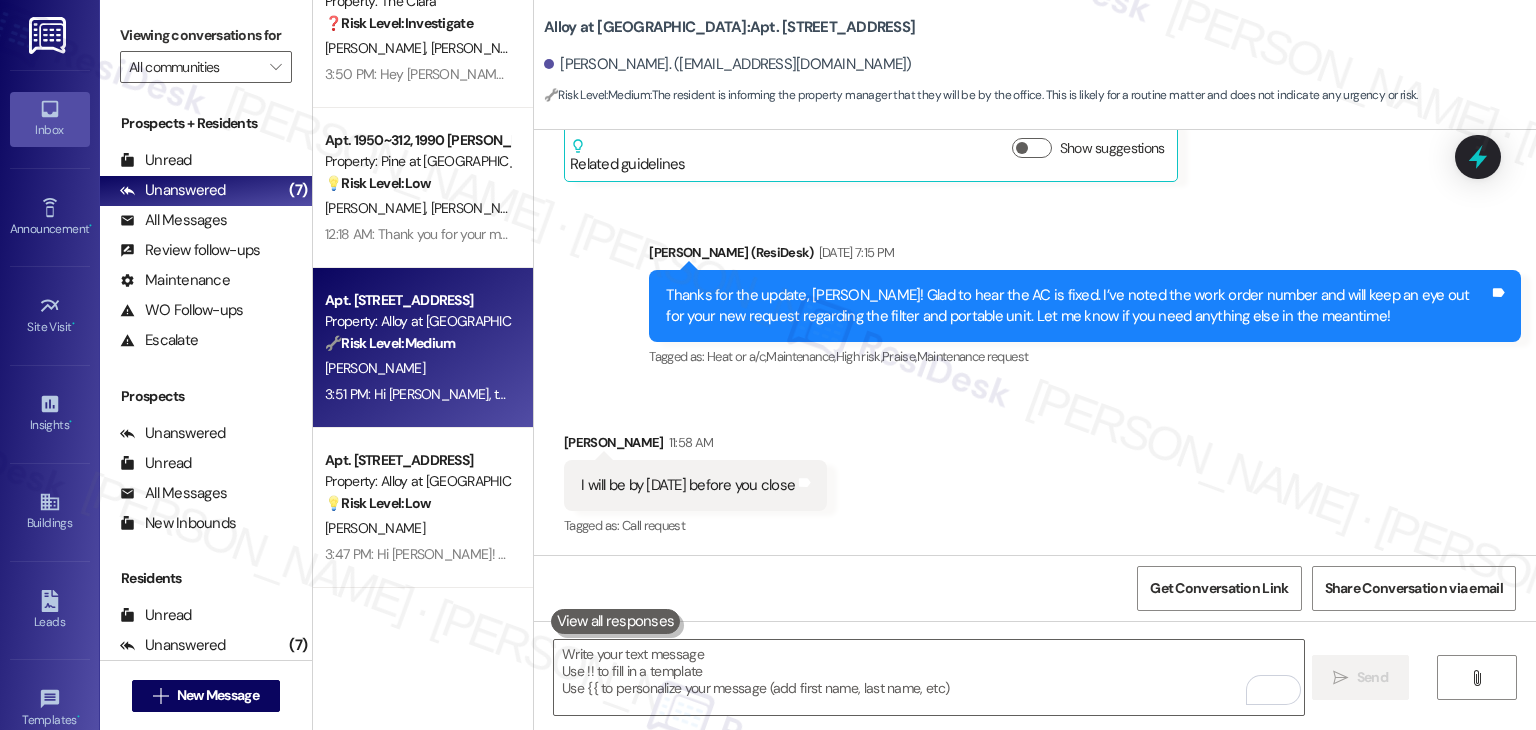 click on "Received via SMS [PERSON_NAME] 11:58 AM I will be by [DATE] before you close Tags and notes Tagged as:   Call request Click to highlight conversations about Call request" at bounding box center (1035, 471) 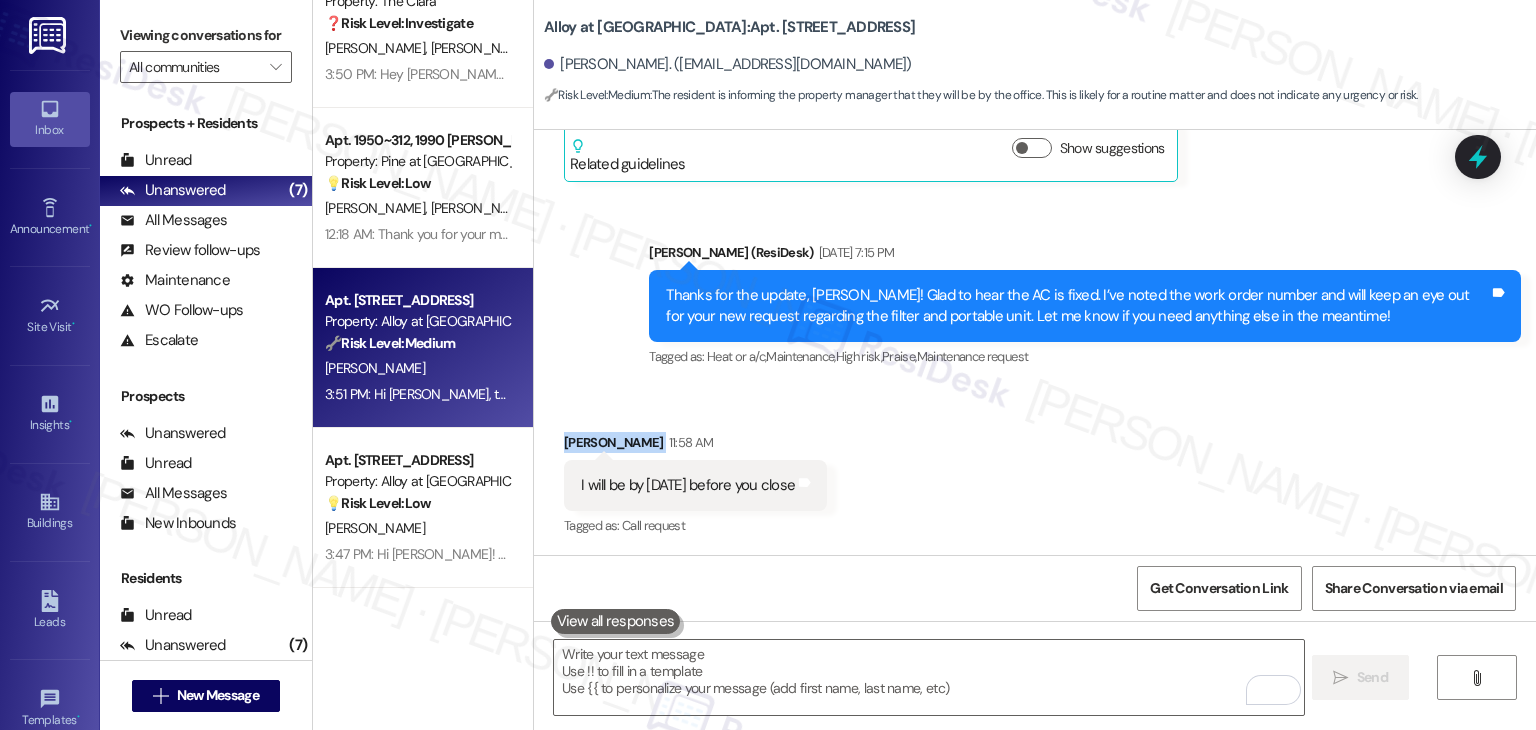 click on "Received via SMS [PERSON_NAME] 11:58 AM I will be by [DATE] before you close Tags and notes Tagged as:   Call request Click to highlight conversations about Call request" at bounding box center [1035, 471] 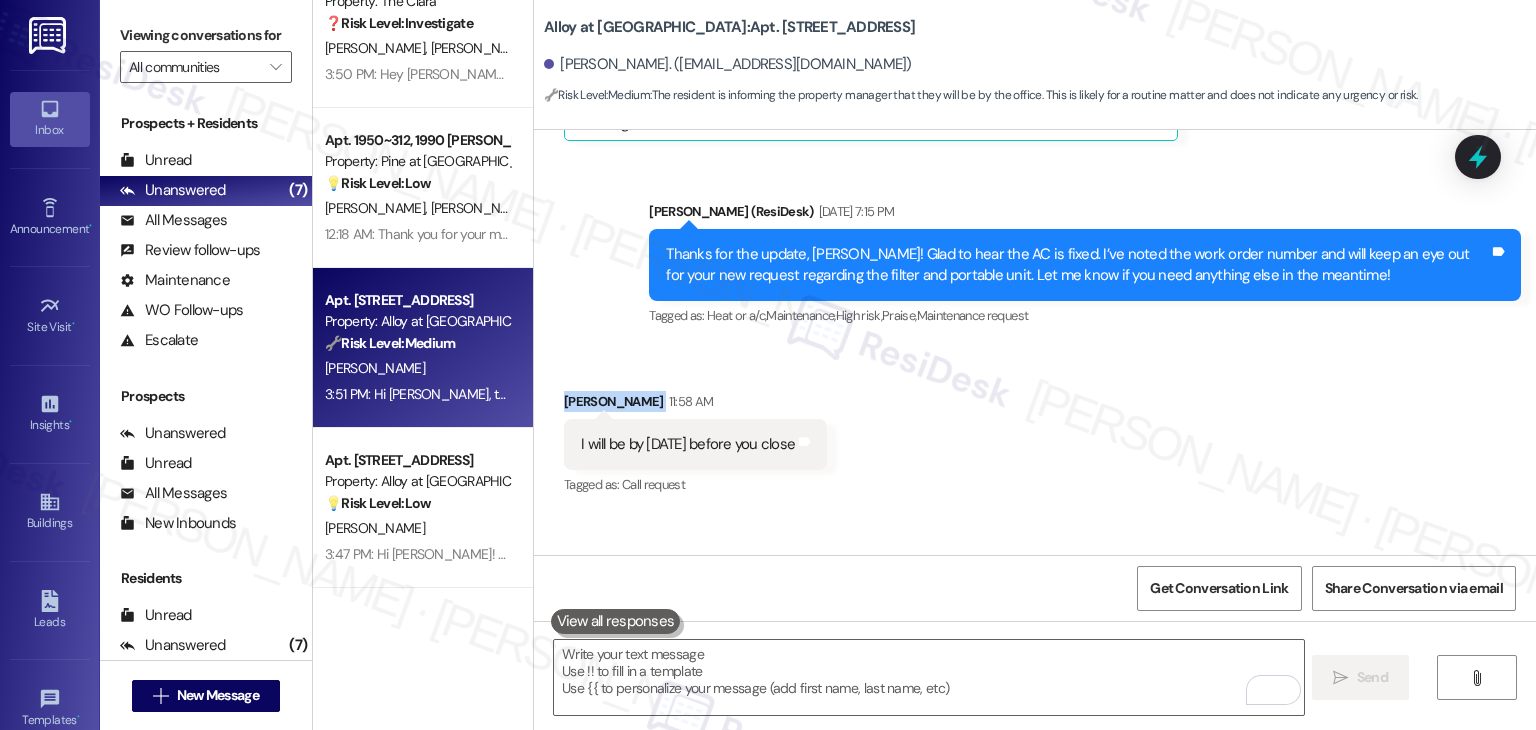 scroll, scrollTop: 1747, scrollLeft: 0, axis: vertical 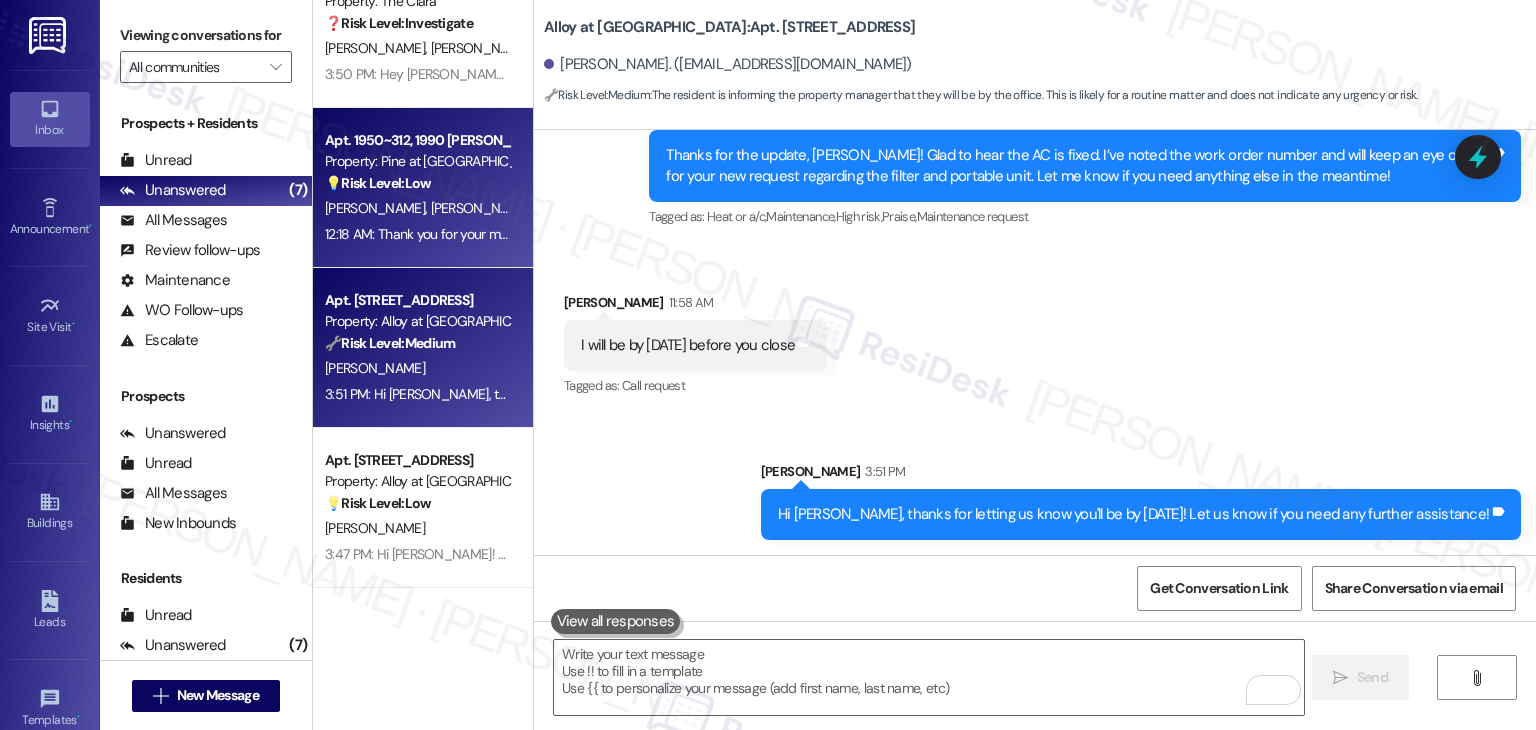 click on "[PERSON_NAME]" at bounding box center (481, 208) 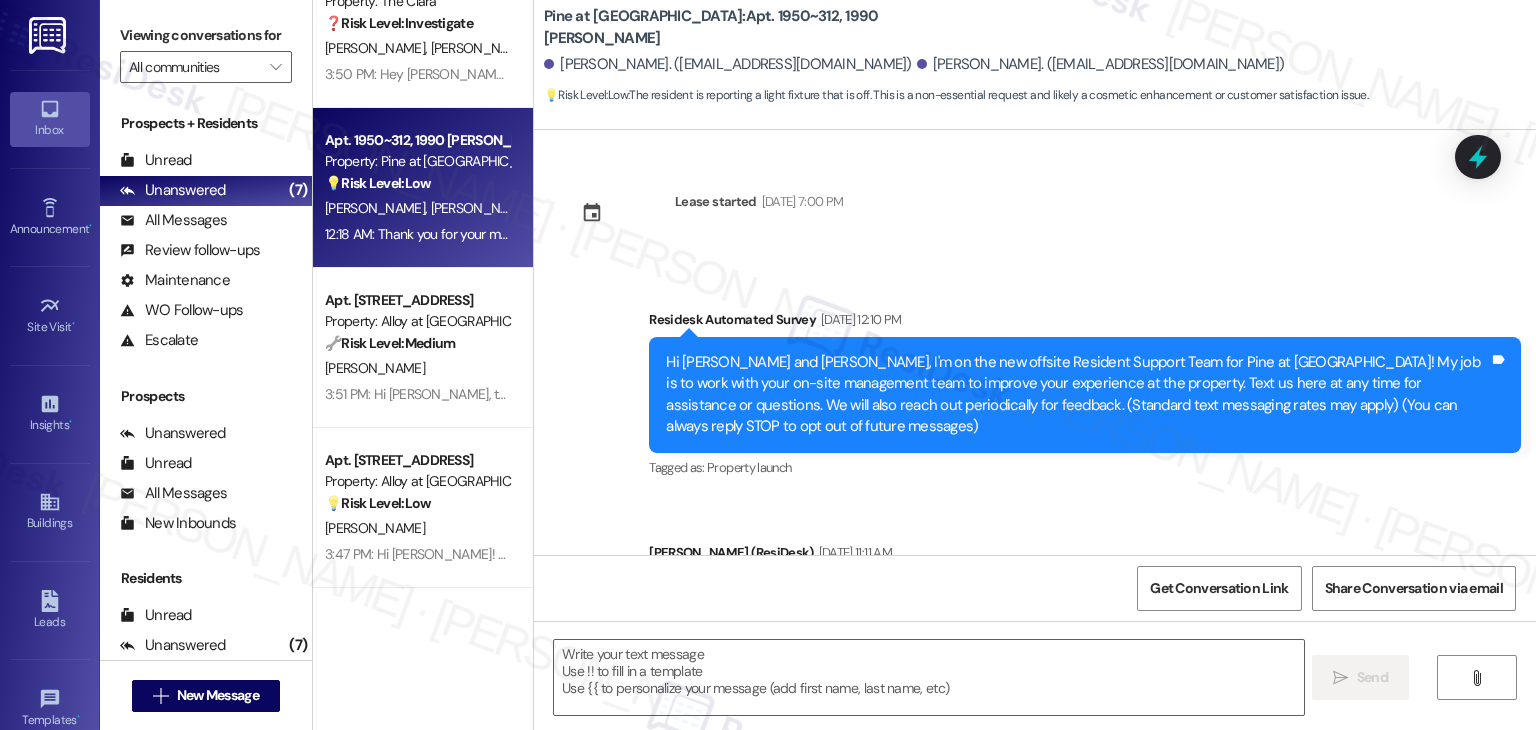 scroll, scrollTop: 4826, scrollLeft: 0, axis: vertical 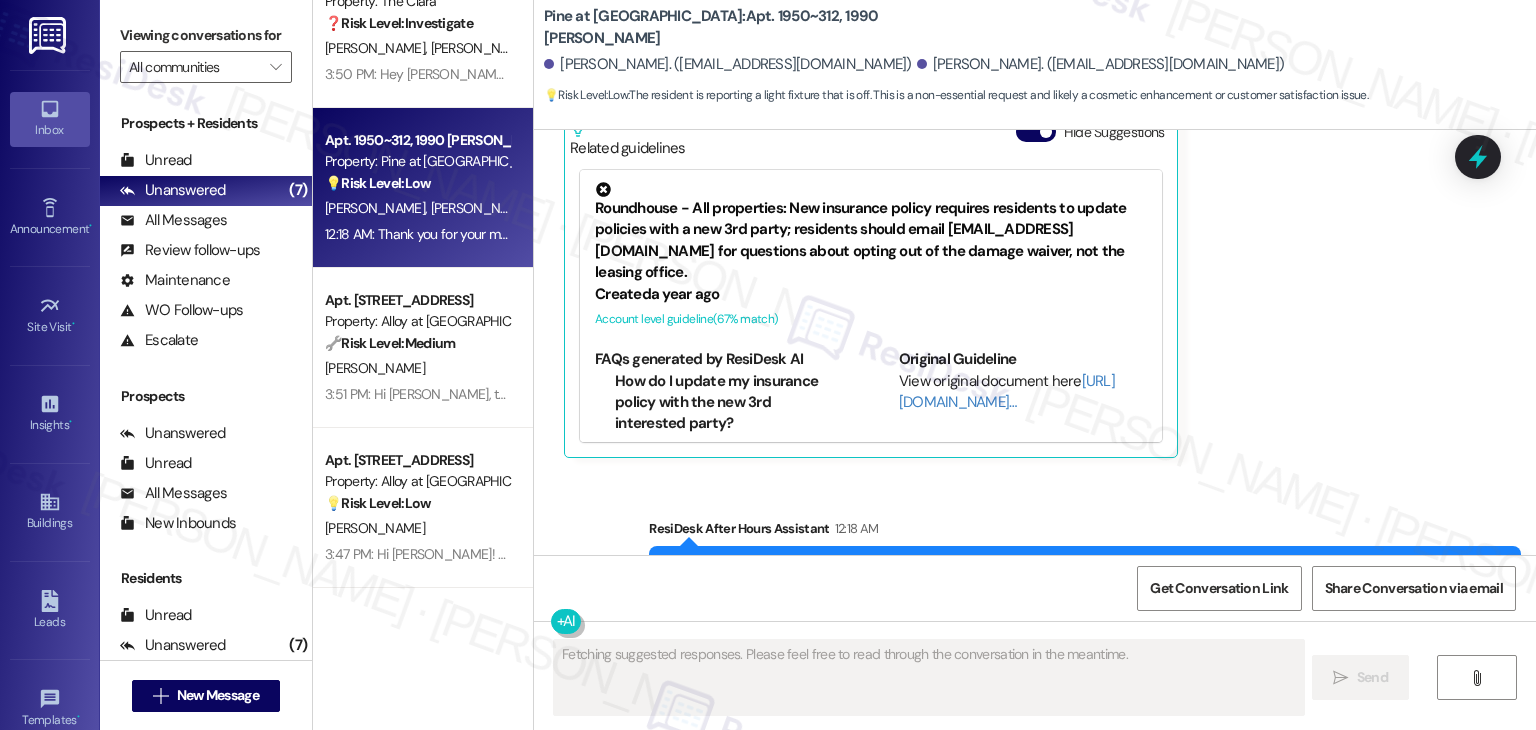 click on "[PERSON_NAME] 12:18 AM Hey [PERSON_NAME],
Is there a way that we can have the remote lightswitch (pictured below) and have it replaced with a normal fan/ light combo switch?  The light continues to turn off and on, sometimes at 2:00 am and is rather disruptive. JPG  attachment ResiDesk found written details in this image   See details The resident sent a picture of a Kichler light fixture, indicating it's currently off, with settings possibly for "MED" or "LOW" brightness.
Download   (Click to zoom) Tags and notes Tagged as:   Maintenance request Click to highlight conversations about Maintenance request  Related guidelines Hide Suggestions Roundhouse - All properties: New insurance policy requires residents to update policies with a new 3rd party; residents should email [EMAIL_ADDRESS][DOMAIN_NAME] for questions about opting out of the damage waiver, not the leasing office. Created  a year ago Account level guideline  ( 67 % match) FAQs generated by ResiDesk AI Can I opt out of the new damage waiver policy?" at bounding box center [1000, 27] 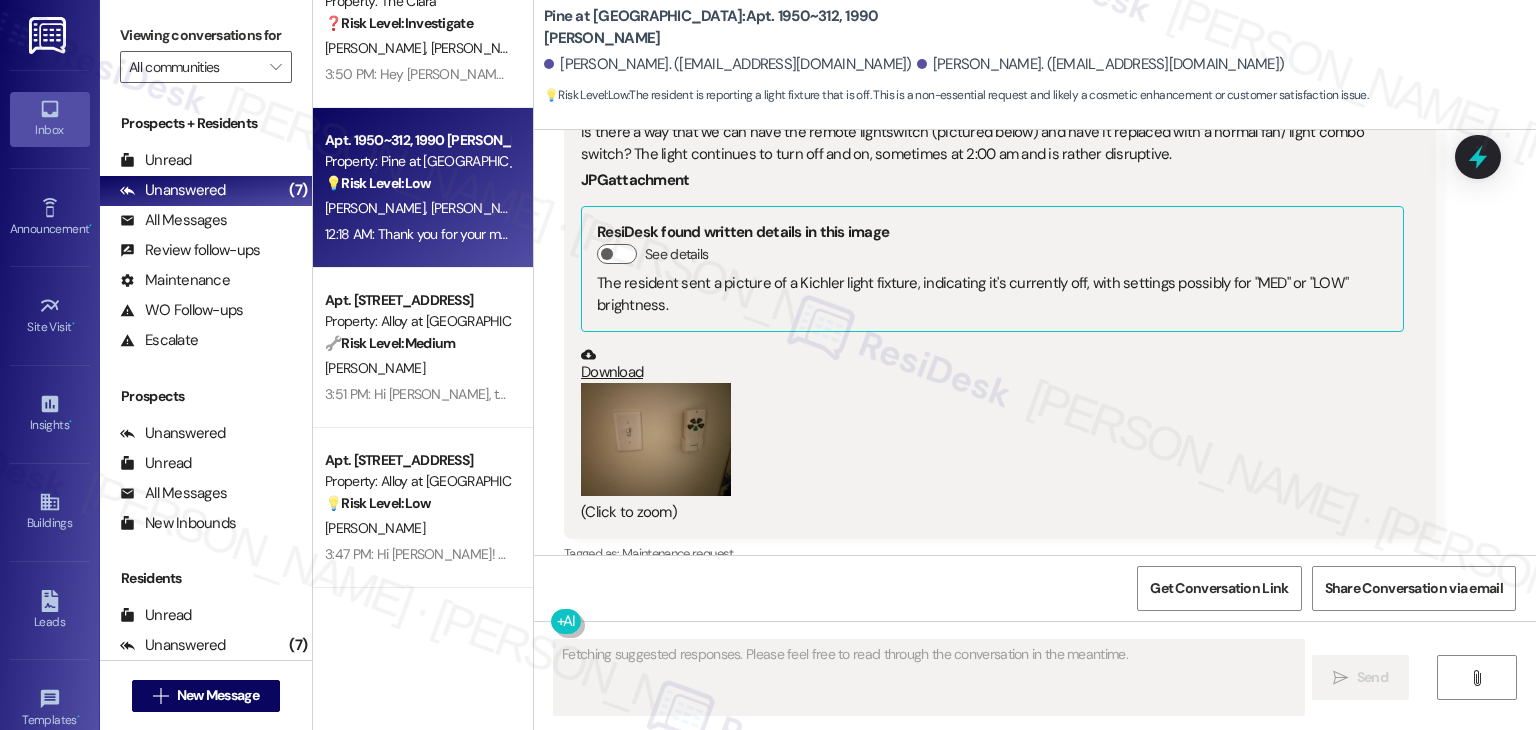 scroll, scrollTop: 4326, scrollLeft: 0, axis: vertical 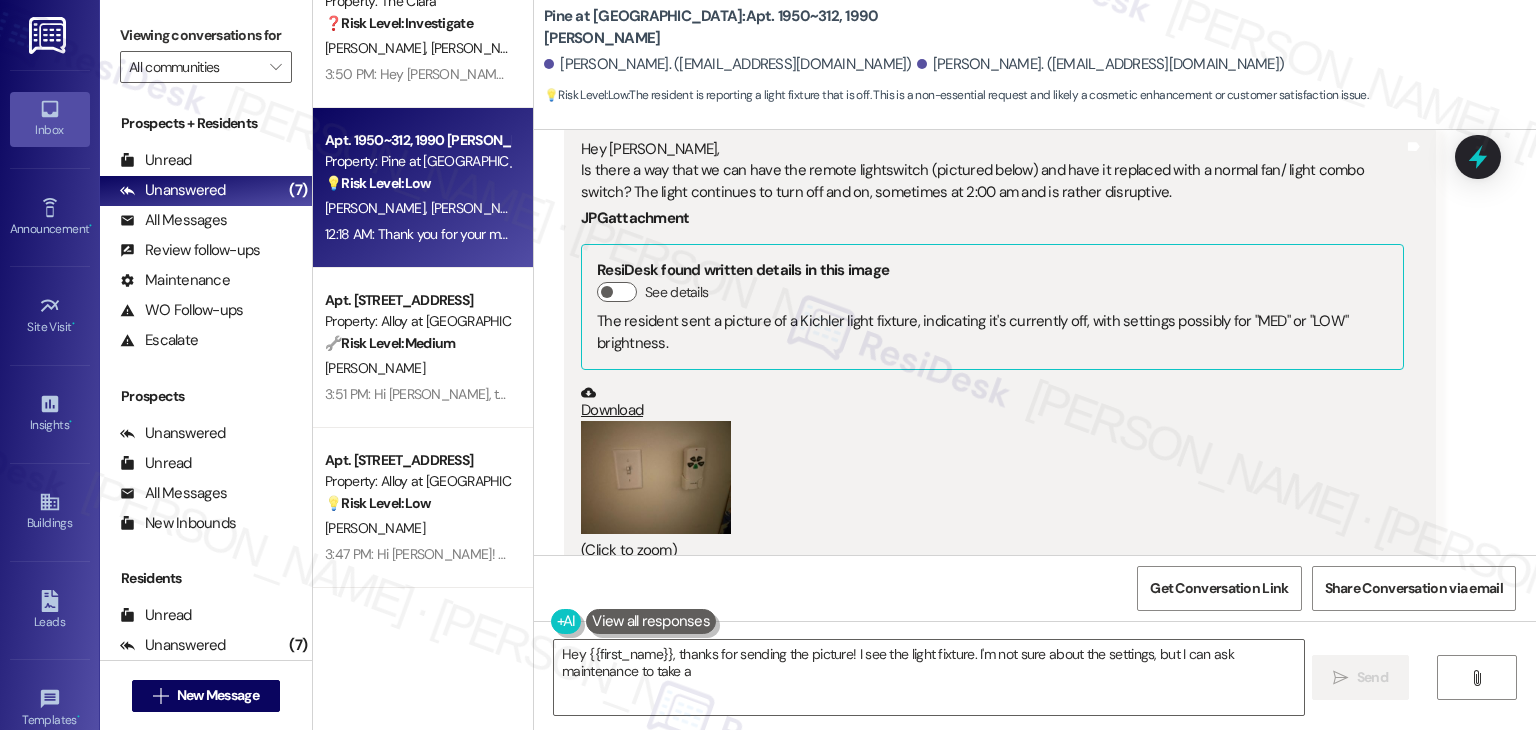 click on "Hide Suggestions" at bounding box center (1036, 632) 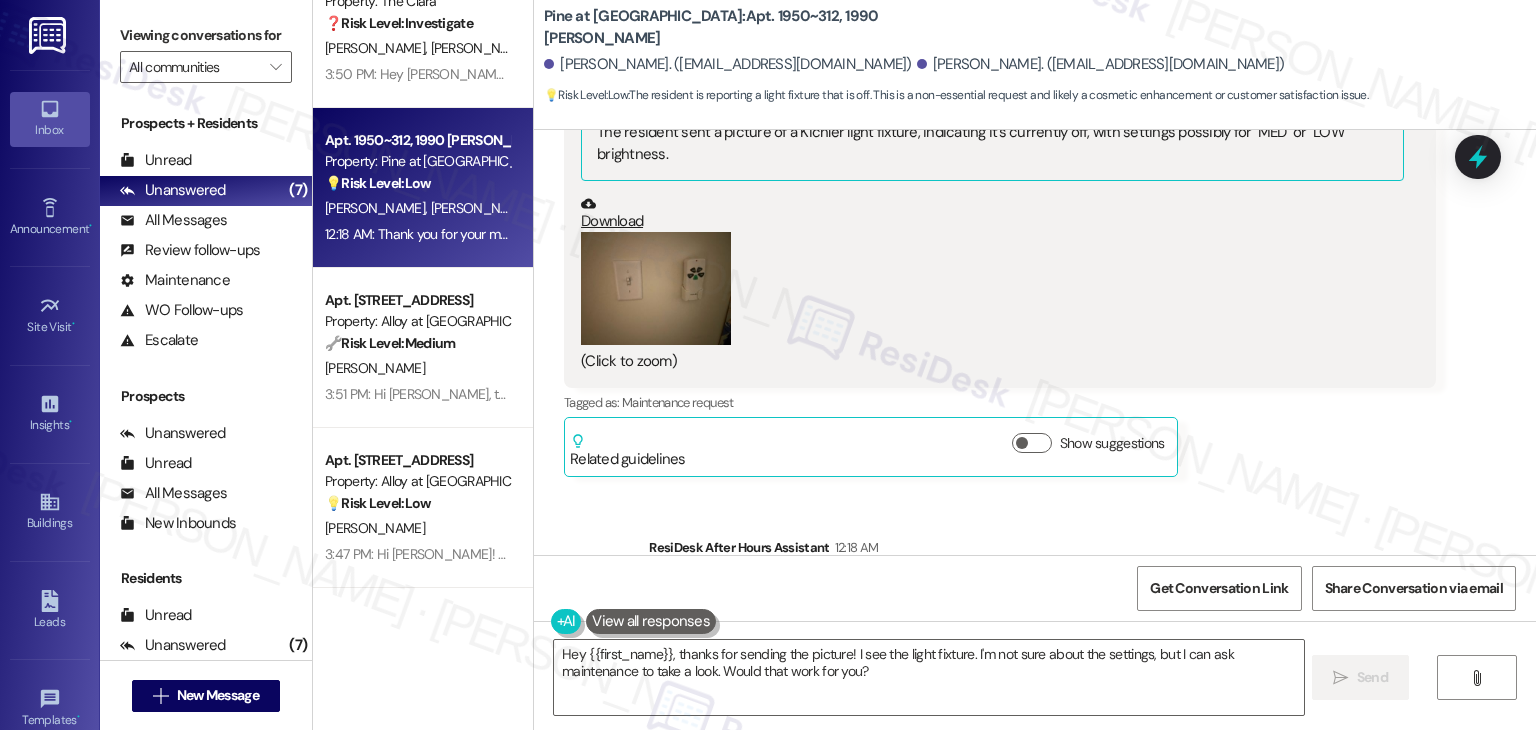 scroll, scrollTop: 4534, scrollLeft: 0, axis: vertical 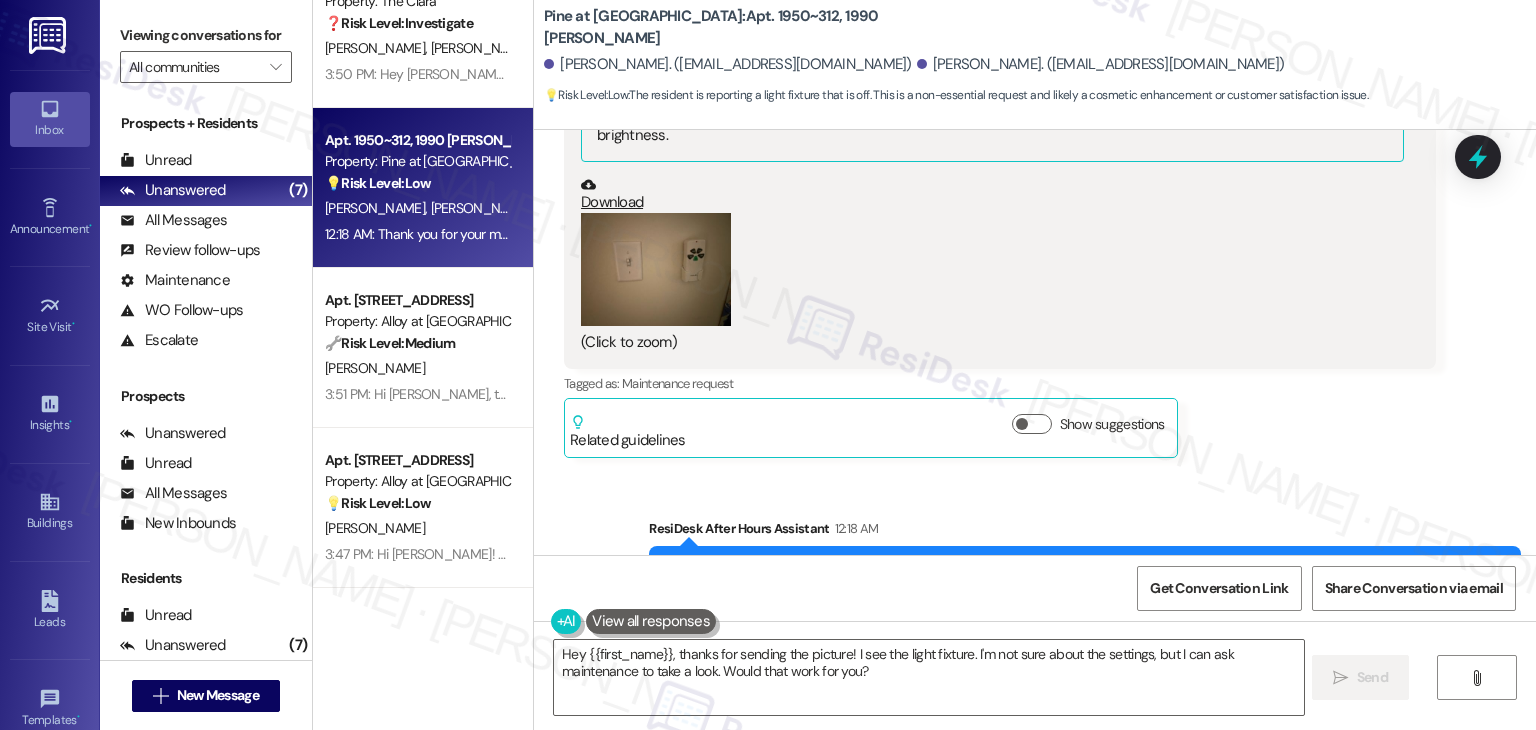 click on "Sent via SMS ResiDesk After Hours Assistant 12:18 AM Thank you for your message. Our offices are currently closed, but we will contact you when we resume operations. For emergencies, please contact your emergency number [PHONE_NUMBER]. Tags and notes Tagged as:   Call request Click to highlight conversations about Call request" at bounding box center [1035, 568] 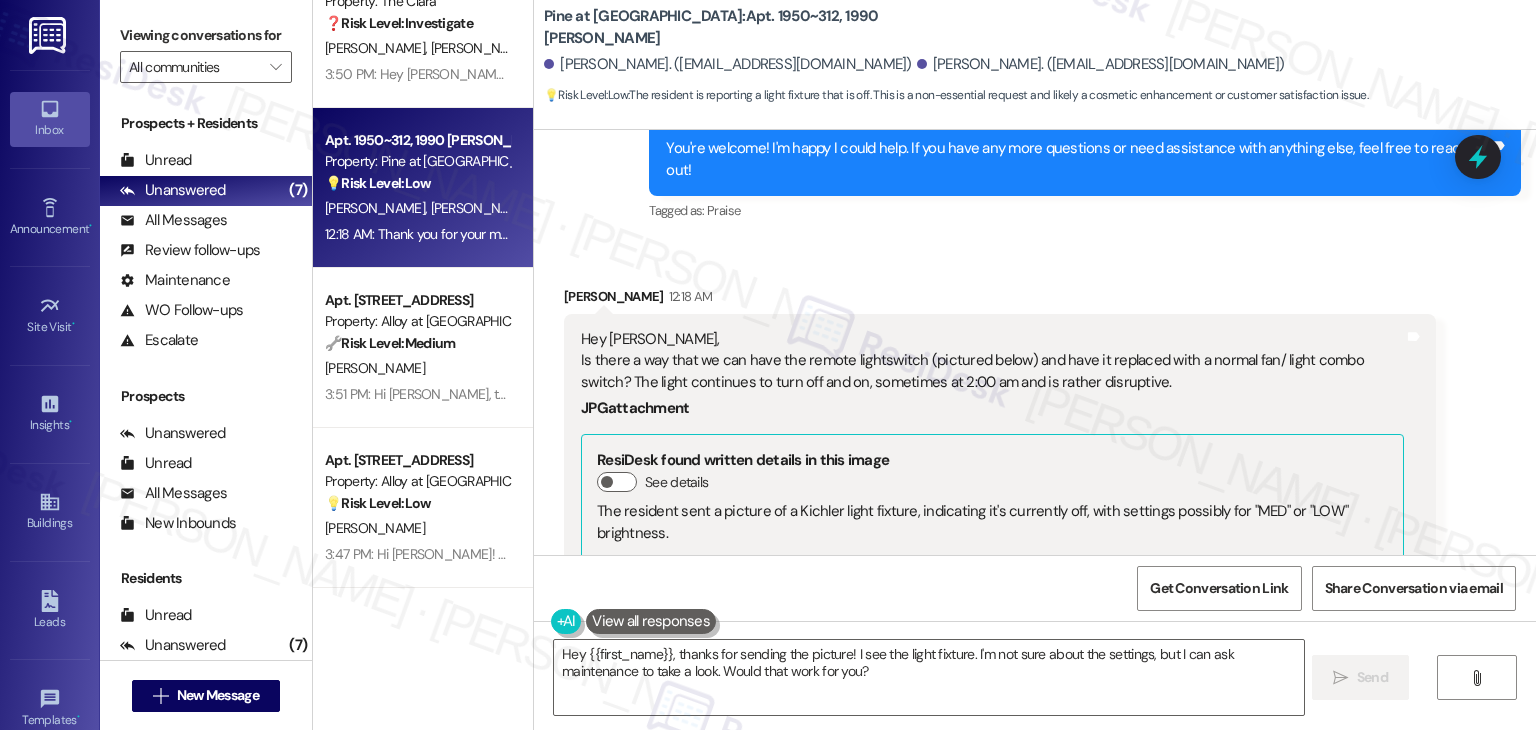 scroll, scrollTop: 4134, scrollLeft: 0, axis: vertical 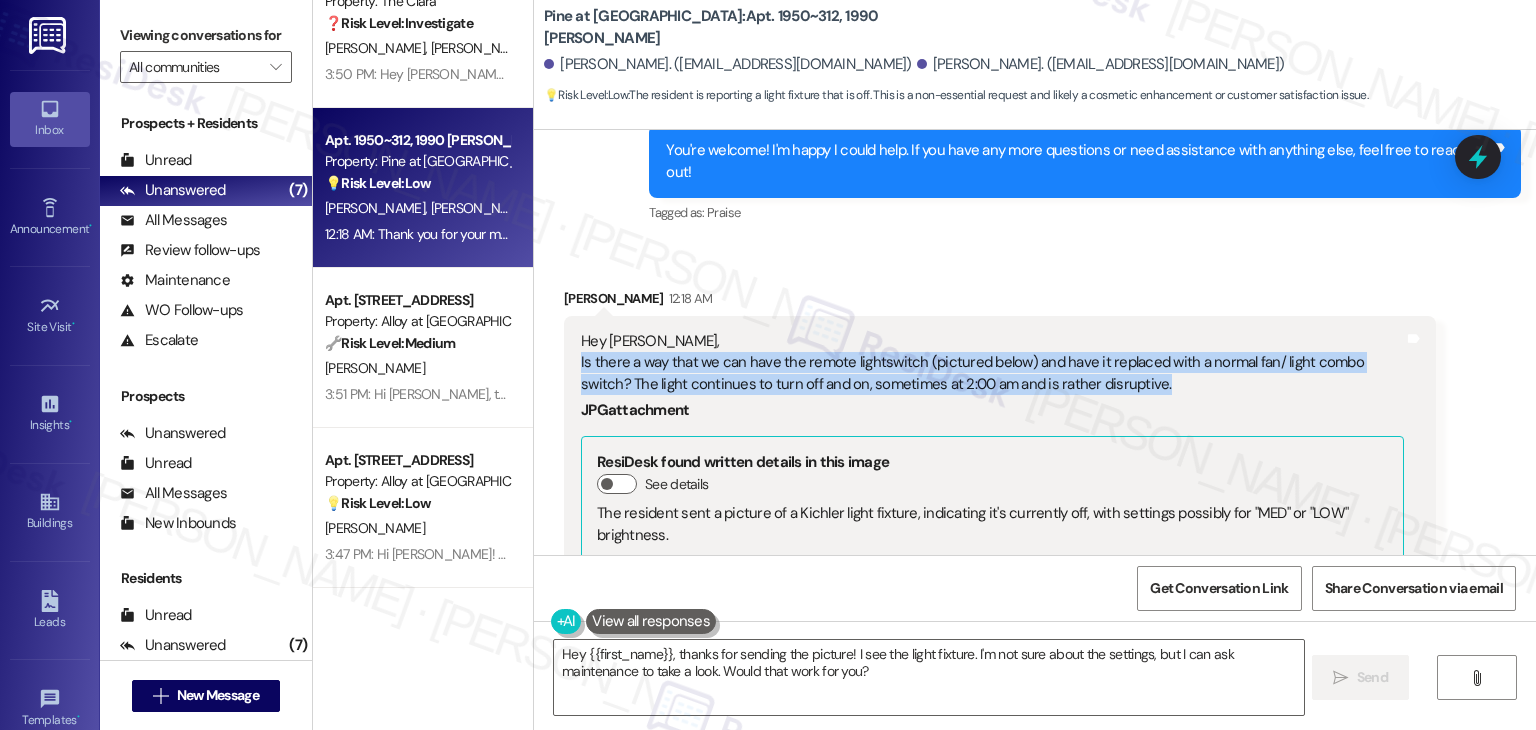 drag, startPoint x: 1118, startPoint y: 277, endPoint x: 559, endPoint y: 263, distance: 559.1753 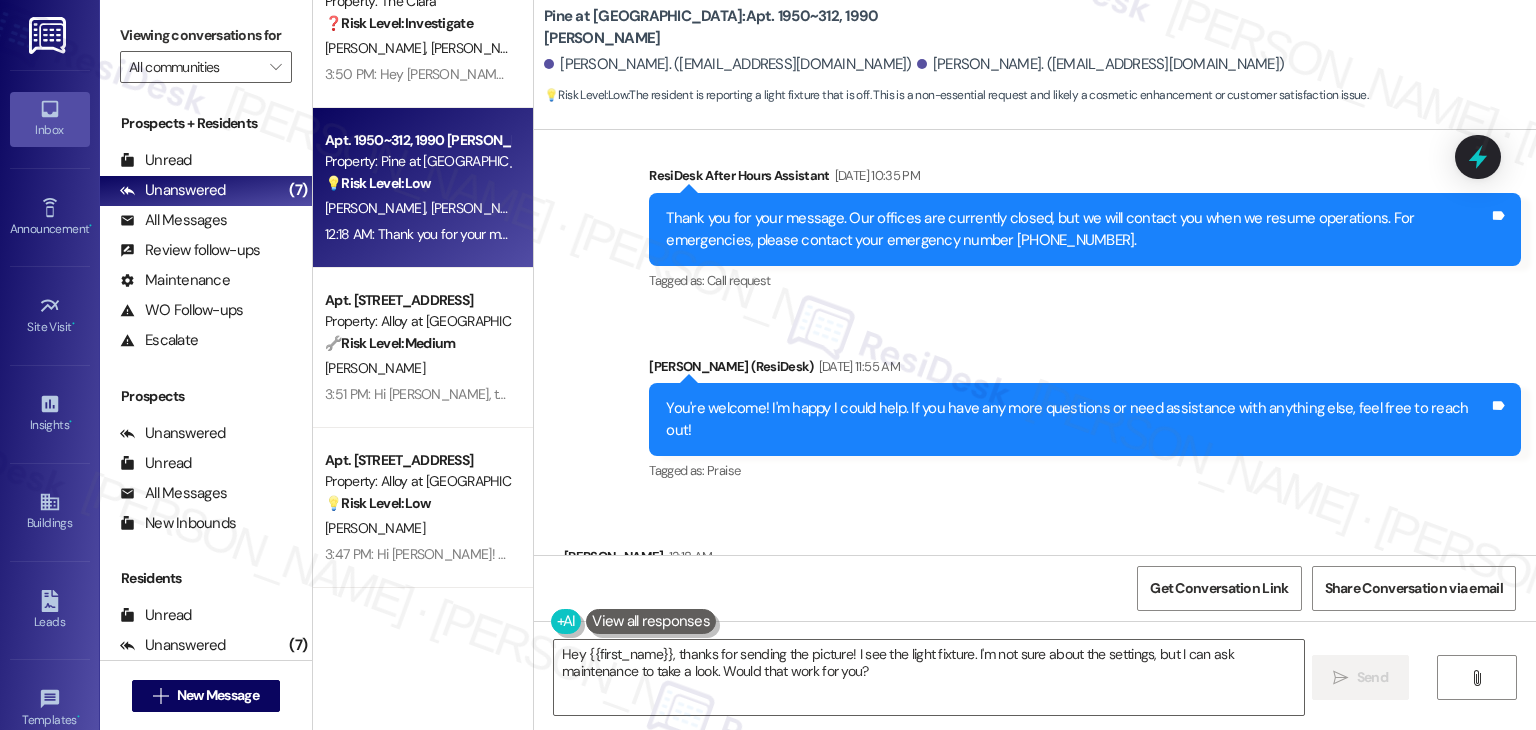 scroll, scrollTop: 3834, scrollLeft: 0, axis: vertical 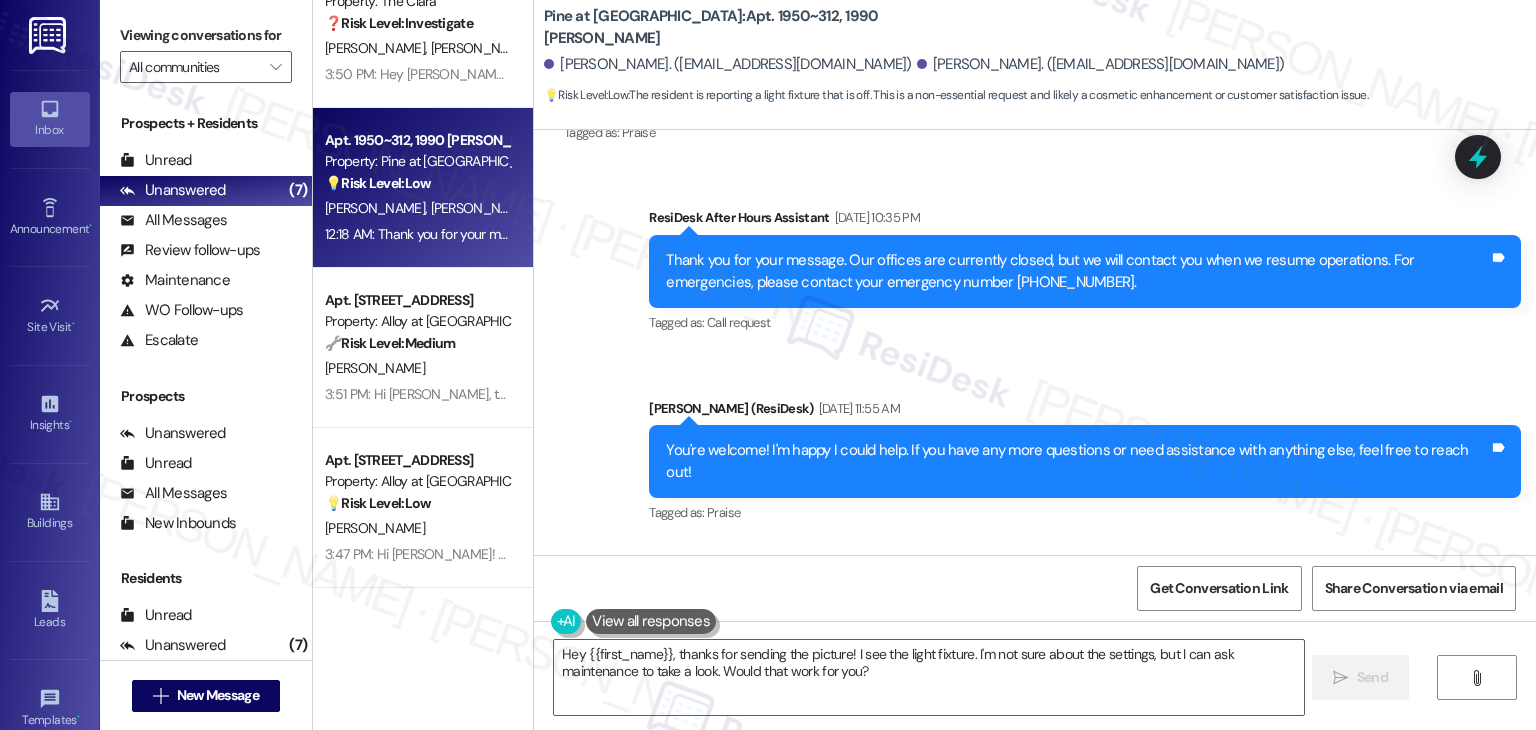 click on "Received via SMS [PERSON_NAME] 12:18 AM Hey [PERSON_NAME],
Is there a way that we can have the remote lightswitch (pictured below) and have it replaced with a normal fan/ light combo switch?  The light continues to turn off and on, sometimes at 2:00 am and is rather disruptive. JPG  attachment ResiDesk found written details in this image   See details The resident sent a picture of a Kichler light fixture, indicating it's currently off, with settings possibly for "MED" or "LOW" brightness.
Download   (Click to zoom) Tags and notes Tagged as:   Maintenance request Click to highlight conversations about Maintenance request  Related guidelines Show suggestions" at bounding box center [1035, 858] 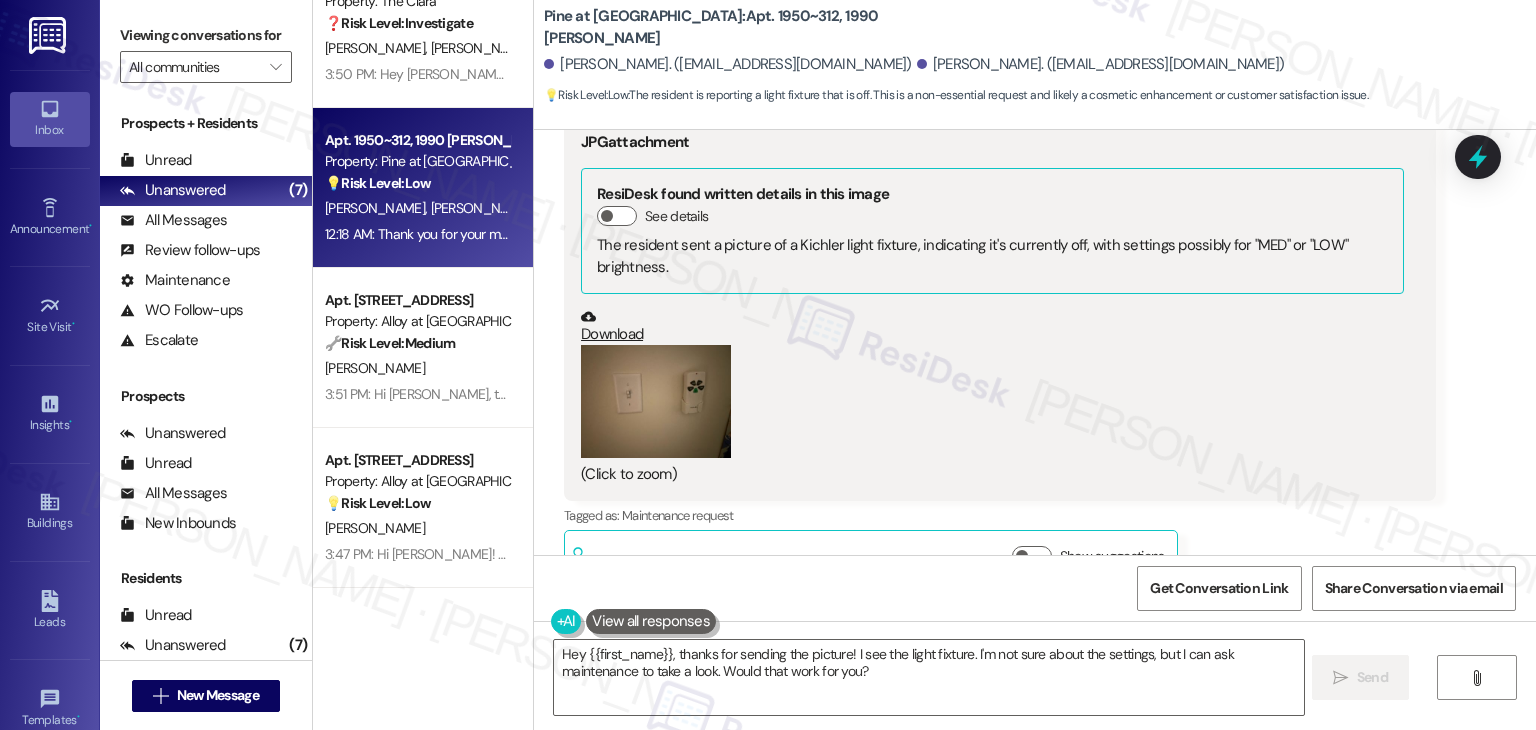 scroll, scrollTop: 4534, scrollLeft: 0, axis: vertical 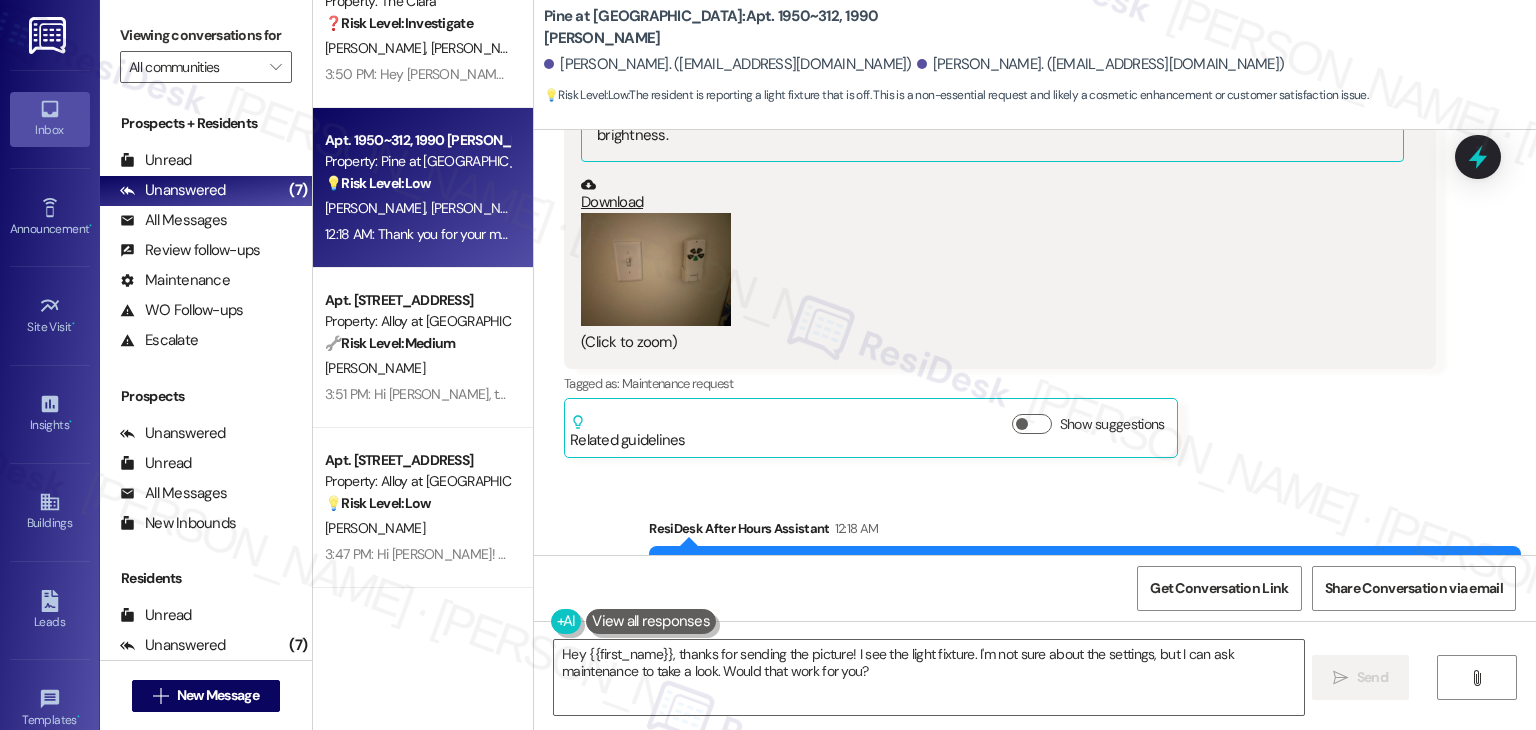 click on "Sent via SMS ResiDesk After Hours Assistant 12:18 AM Thank you for your message. Our offices are currently closed, but we will contact you when we resume operations. For emergencies, please contact your emergency number [PHONE_NUMBER]. Tags and notes Tagged as:   Call request Click to highlight conversations about Call request" at bounding box center [1035, 568] 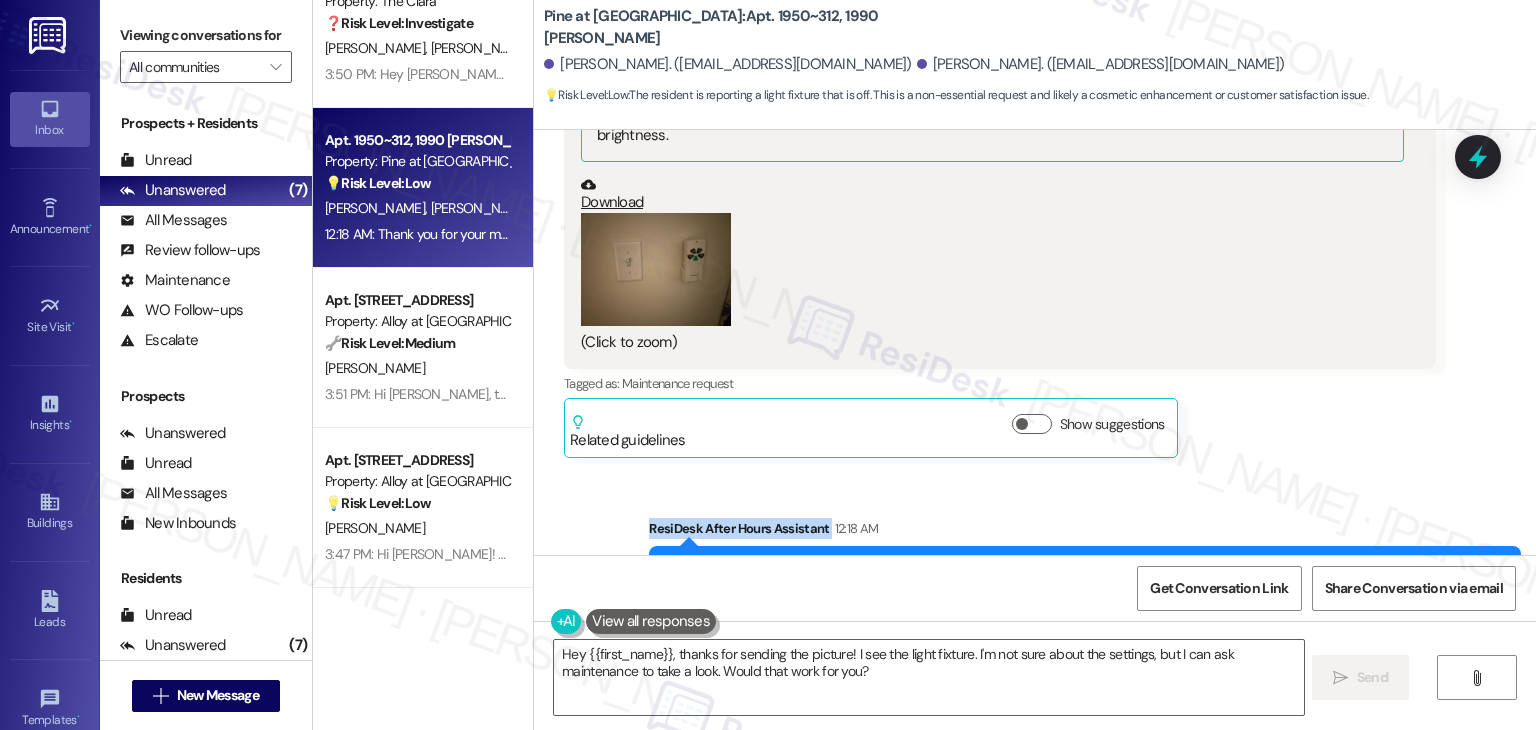 click on "Sent via SMS ResiDesk After Hours Assistant 12:18 AM Thank you for your message. Our offices are currently closed, but we will contact you when we resume operations. For emergencies, please contact your emergency number [PHONE_NUMBER]. Tags and notes Tagged as:   Call request Click to highlight conversations about Call request" at bounding box center (1035, 568) 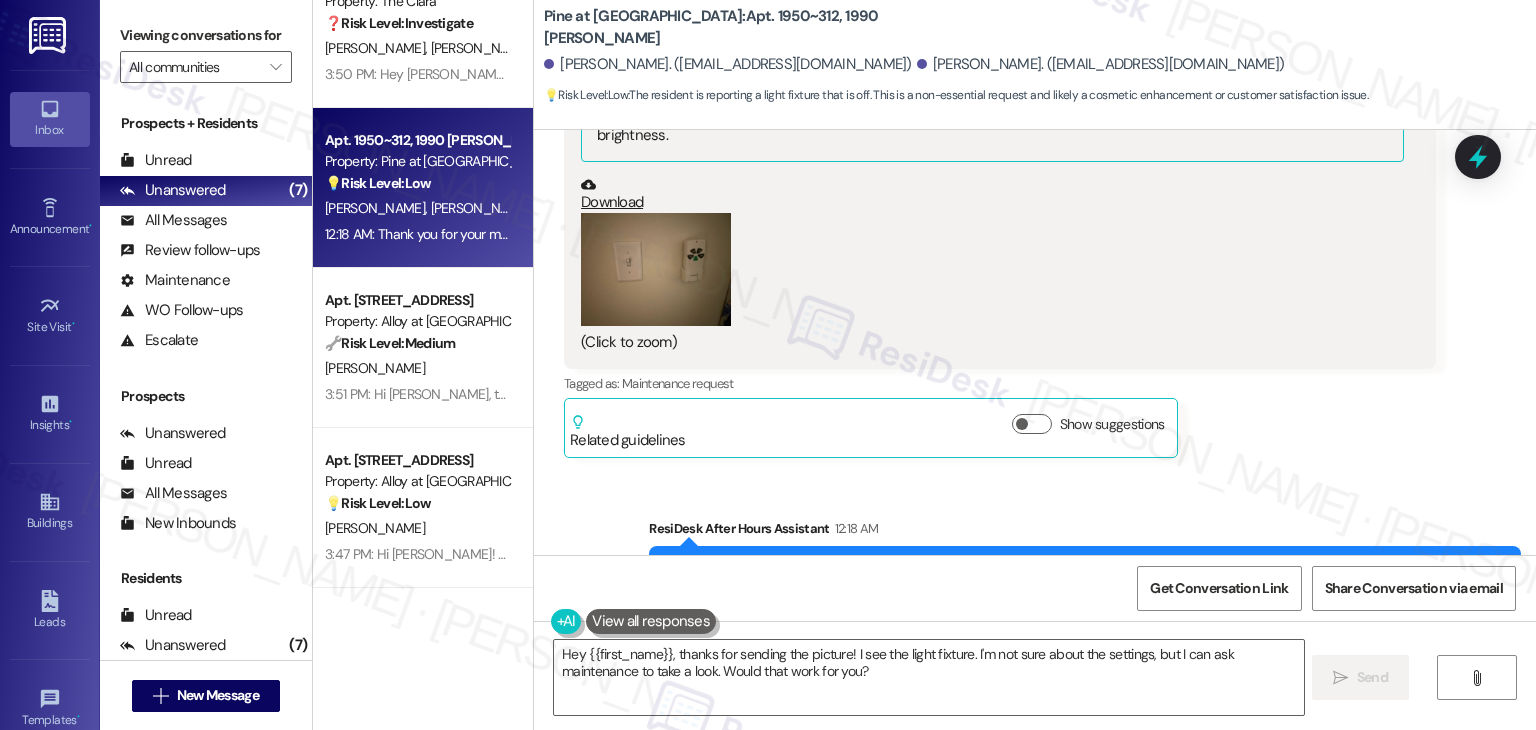 click on "Received via SMS [PERSON_NAME] 12:18 AM Hey [PERSON_NAME],
Is there a way that we can have the remote lightswitch (pictured below) and have it replaced with a normal fan/ light combo switch?  The light continues to turn off and on, sometimes at 2:00 am and is rather disruptive. JPG  attachment ResiDesk found written details in this image   See details The resident sent a picture of a Kichler light fixture, indicating it's currently off, with settings possibly for "MED" or "LOW" brightness.
Download   (Click to zoom) Tags and notes Tagged as:   Maintenance request Click to highlight conversations about Maintenance request  Related guidelines Show suggestions" at bounding box center (1000, 173) 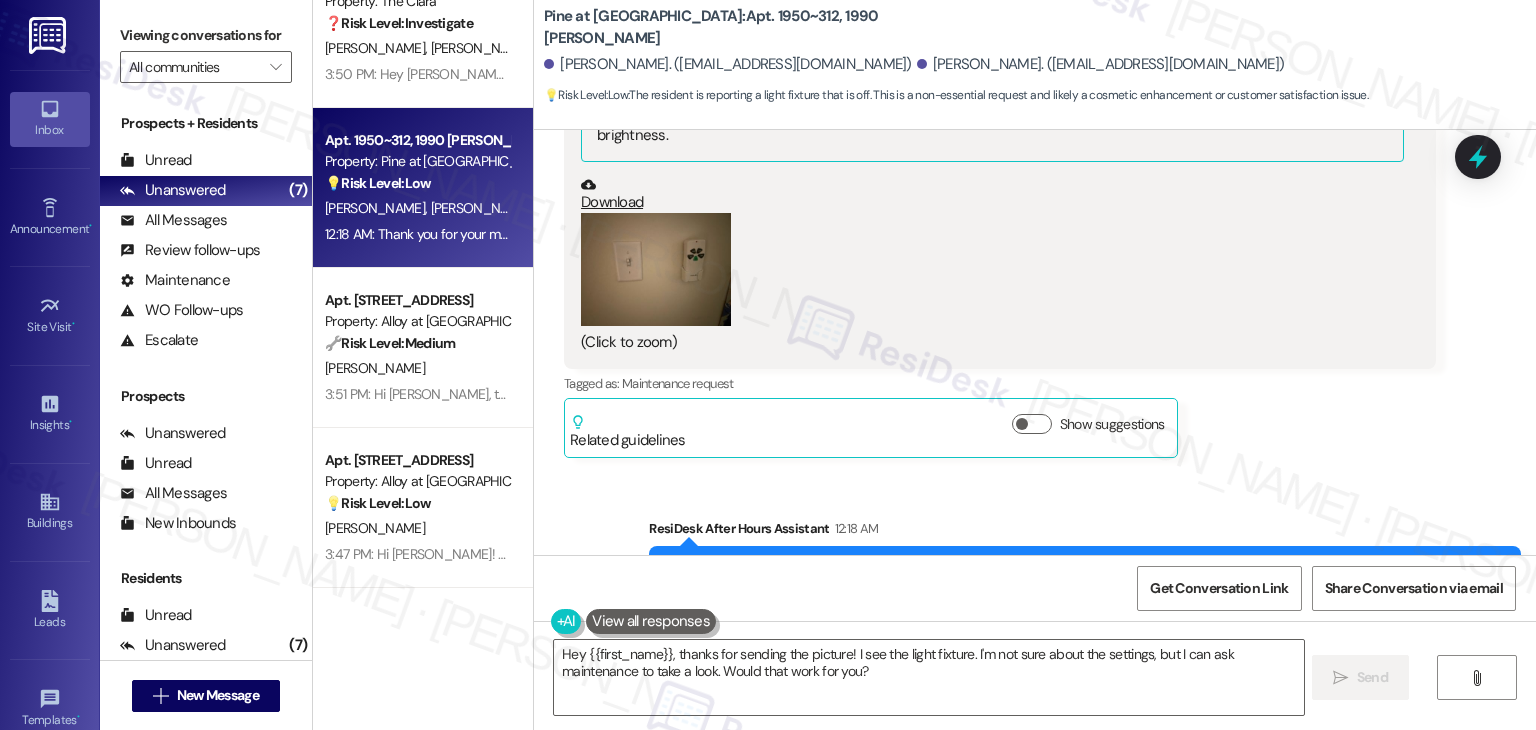 click on "Received via SMS [PERSON_NAME] 12:18 AM Hey [PERSON_NAME],
Is there a way that we can have the remote lightswitch (pictured below) and have it replaced with a normal fan/ light combo switch?  The light continues to turn off and on, sometimes at 2:00 am and is rather disruptive. JPG  attachment ResiDesk found written details in this image   See details The resident sent a picture of a Kichler light fixture, indicating it's currently off, with settings possibly for "MED" or "LOW" brightness.
Download   (Click to zoom) Tags and notes Tagged as:   Maintenance request Click to highlight conversations about Maintenance request  Related guidelines Show suggestions" at bounding box center (1000, 173) 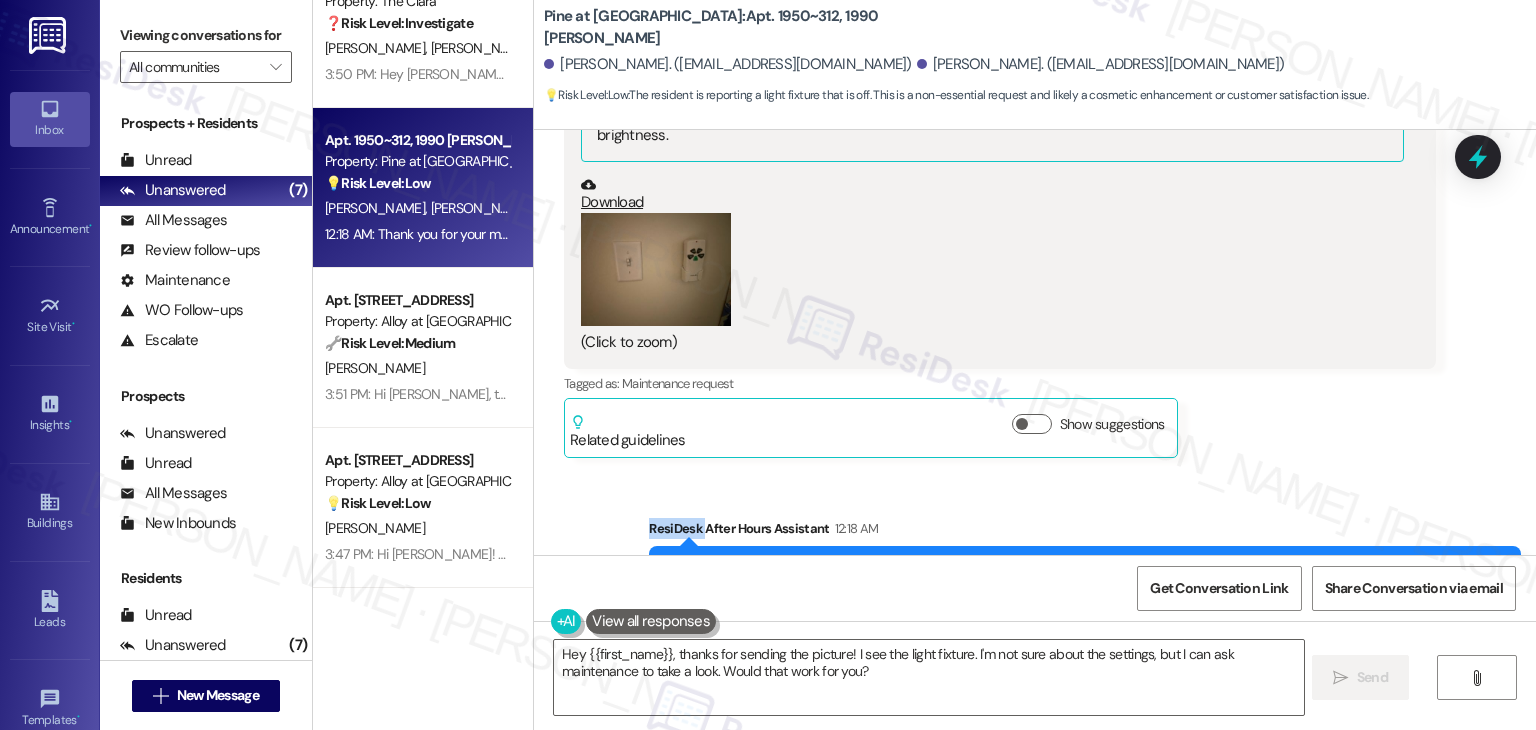 click on "Received via SMS [PERSON_NAME] 12:18 AM Hey [PERSON_NAME],
Is there a way that we can have the remote lightswitch (pictured below) and have it replaced with a normal fan/ light combo switch?  The light continues to turn off and on, sometimes at 2:00 am and is rather disruptive. JPG  attachment ResiDesk found written details in this image   See details The resident sent a picture of a Kichler light fixture, indicating it's currently off, with settings possibly for "MED" or "LOW" brightness.
Download   (Click to zoom) Tags and notes Tagged as:   Maintenance request Click to highlight conversations about Maintenance request  Related guidelines Show suggestions" at bounding box center (1000, 173) 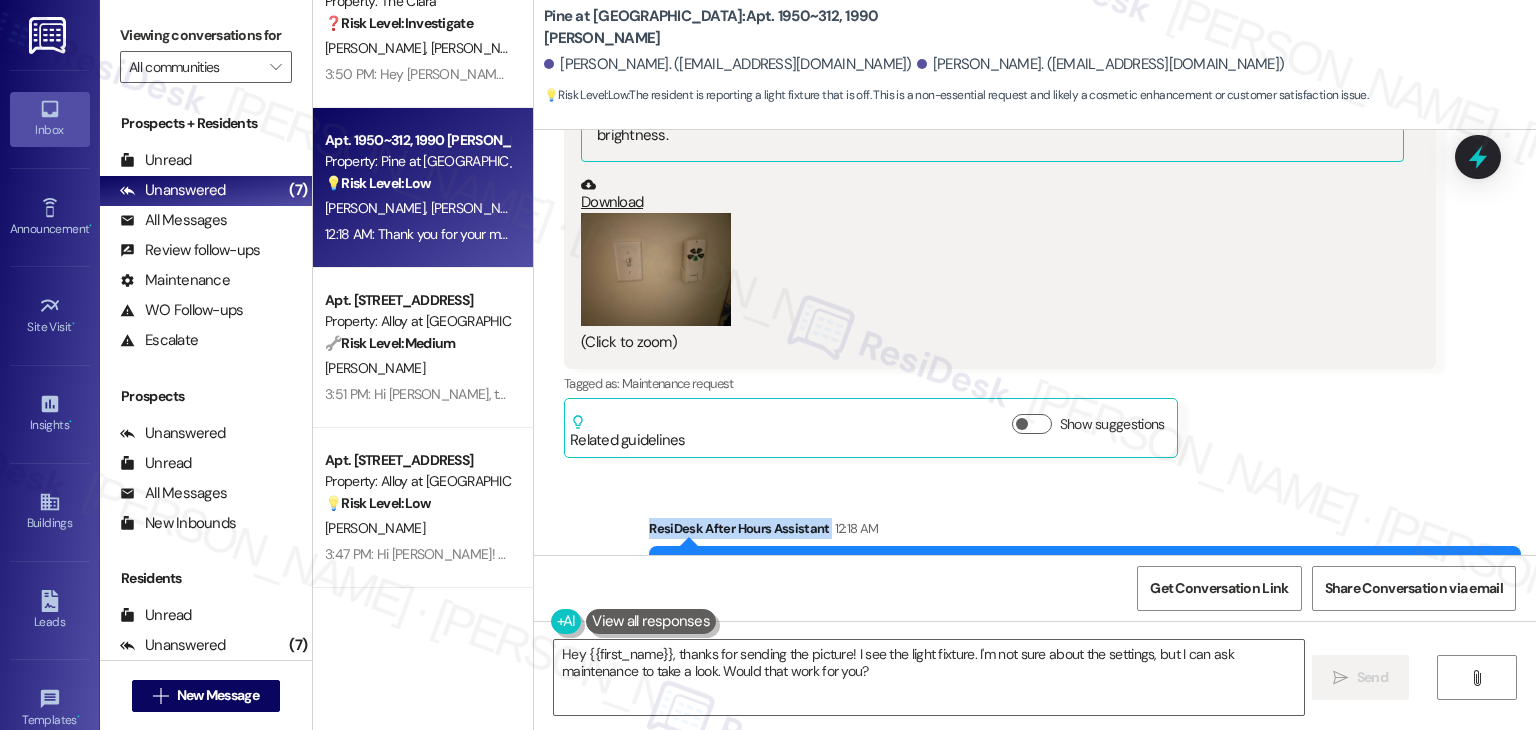 click on "Received via SMS [PERSON_NAME] 12:18 AM Hey [PERSON_NAME],
Is there a way that we can have the remote lightswitch (pictured below) and have it replaced with a normal fan/ light combo switch?  The light continues to turn off and on, sometimes at 2:00 am and is rather disruptive. JPG  attachment ResiDesk found written details in this image   See details The resident sent a picture of a Kichler light fixture, indicating it's currently off, with settings possibly for "MED" or "LOW" brightness.
Download   (Click to zoom) Tags and notes Tagged as:   Maintenance request Click to highlight conversations about Maintenance request  Related guidelines Show suggestions" at bounding box center (1000, 173) 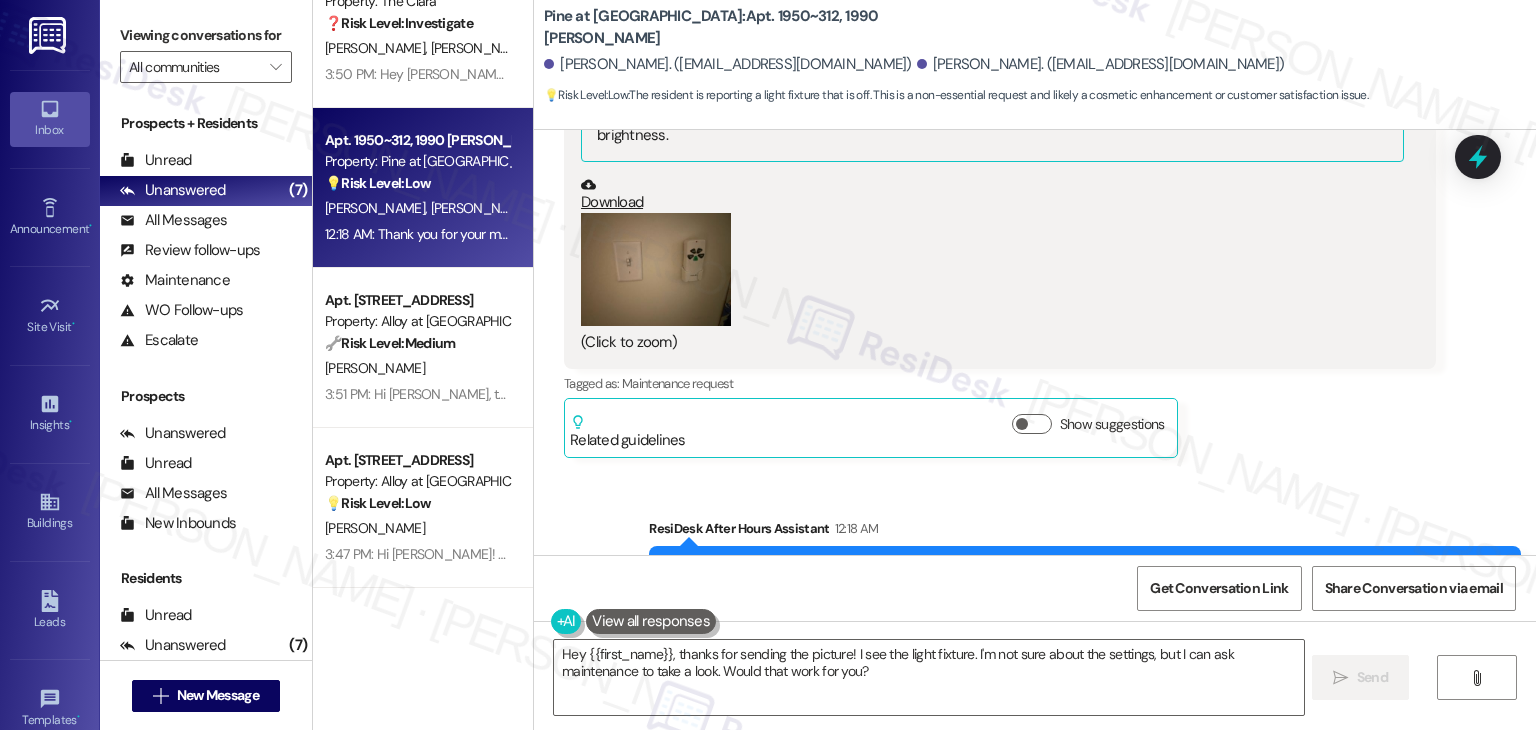 click on "[PERSON_NAME] 12:18 AM Hey [PERSON_NAME],
Is there a way that we can have the remote lightswitch (pictured below) and have it replaced with a normal fan/ light combo switch?  The light continues to turn off and on, sometimes at 2:00 am and is rather disruptive. JPG  attachment ResiDesk found written details in this image   See details The resident sent a picture of a Kichler light fixture, indicating it's currently off, with settings possibly for "MED" or "LOW" brightness.
Download   (Click to zoom) Tags and notes Tagged as:   Maintenance request Click to highlight conversations about Maintenance request  Related guidelines Show suggestions" at bounding box center [1000, 173] 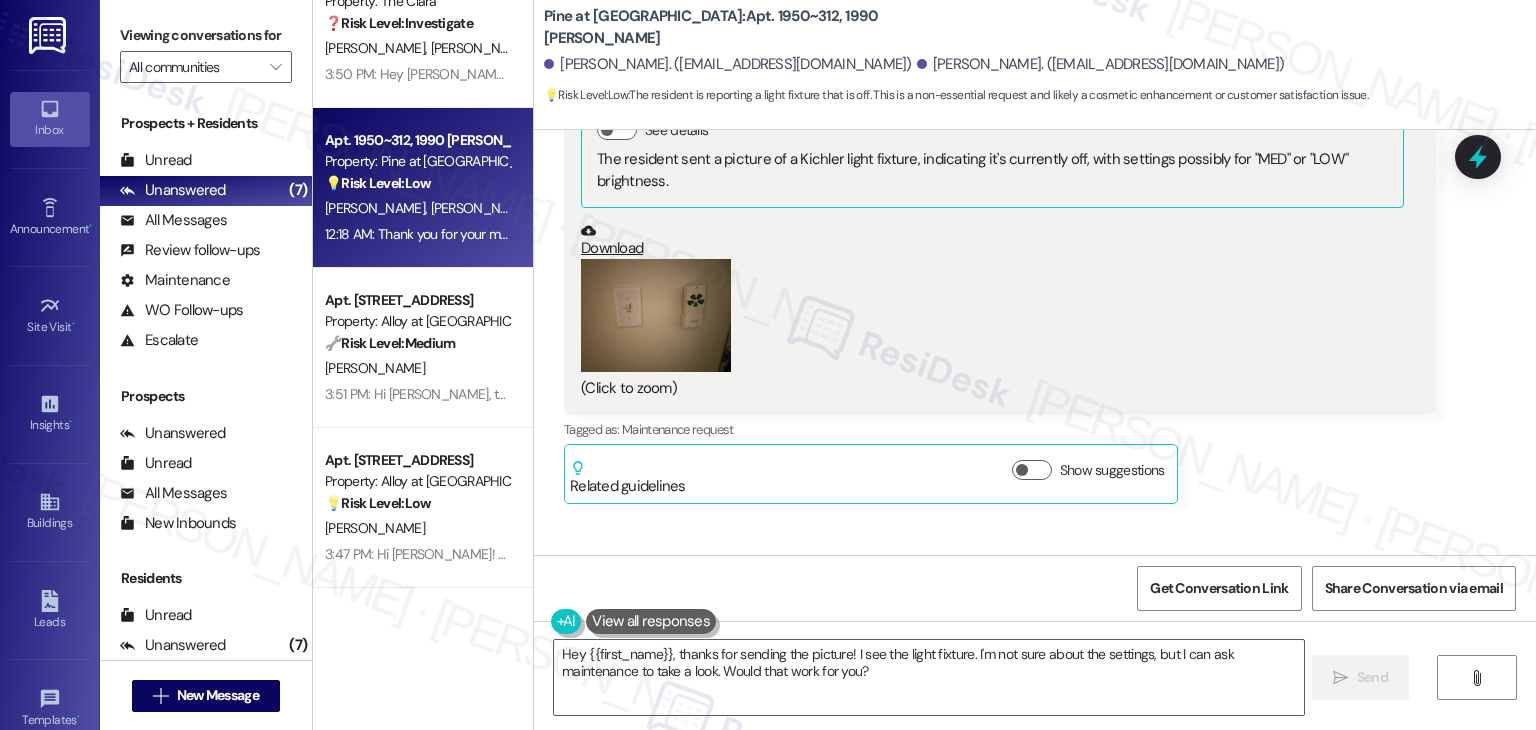 scroll, scrollTop: 4534, scrollLeft: 0, axis: vertical 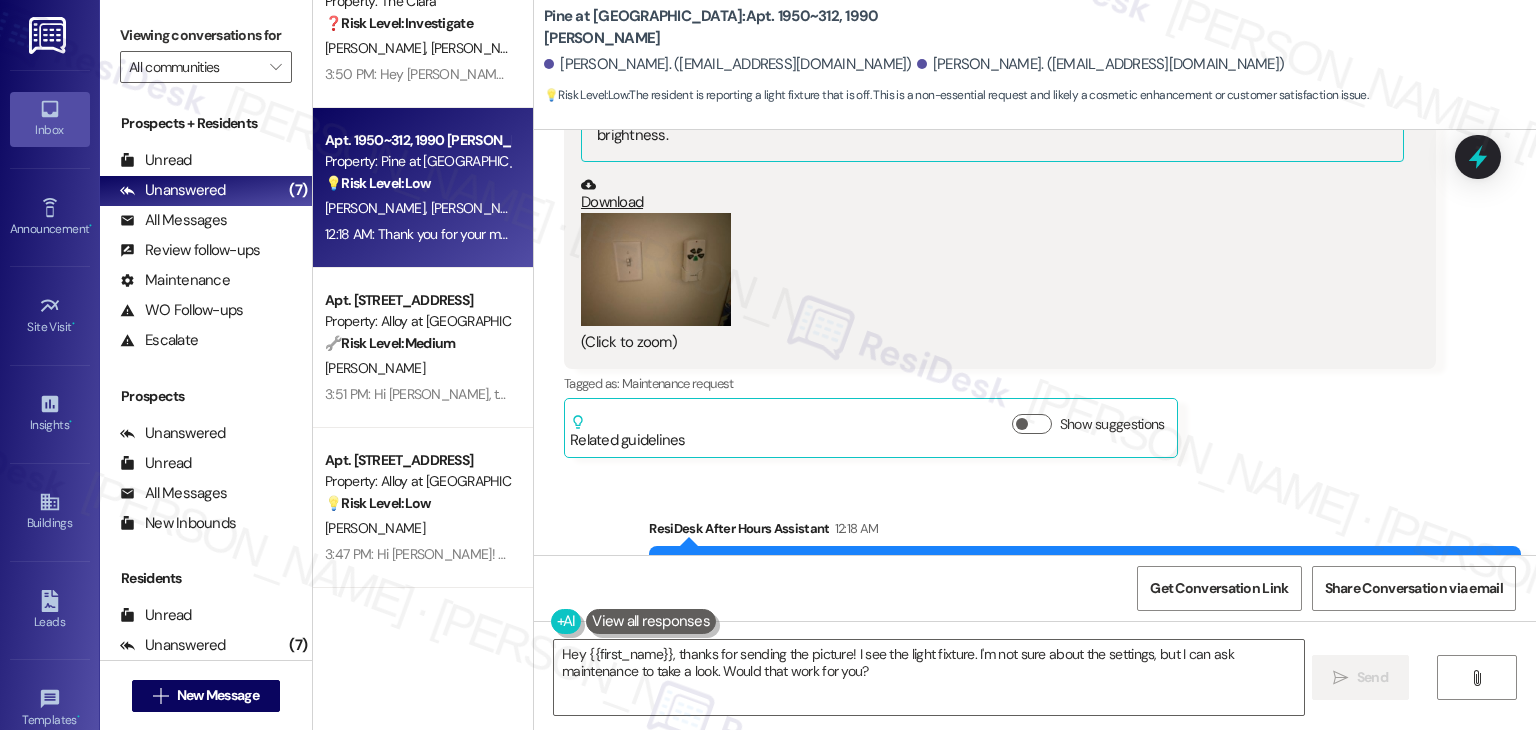 click on "Sent via SMS ResiDesk After Hours Assistant 12:18 AM Thank you for your message. Our offices are currently closed, but we will contact you when we resume operations. For emergencies, please contact your emergency number [PHONE_NUMBER]. Tags and notes Tagged as:   Call request Click to highlight conversations about Call request" at bounding box center [1035, 568] 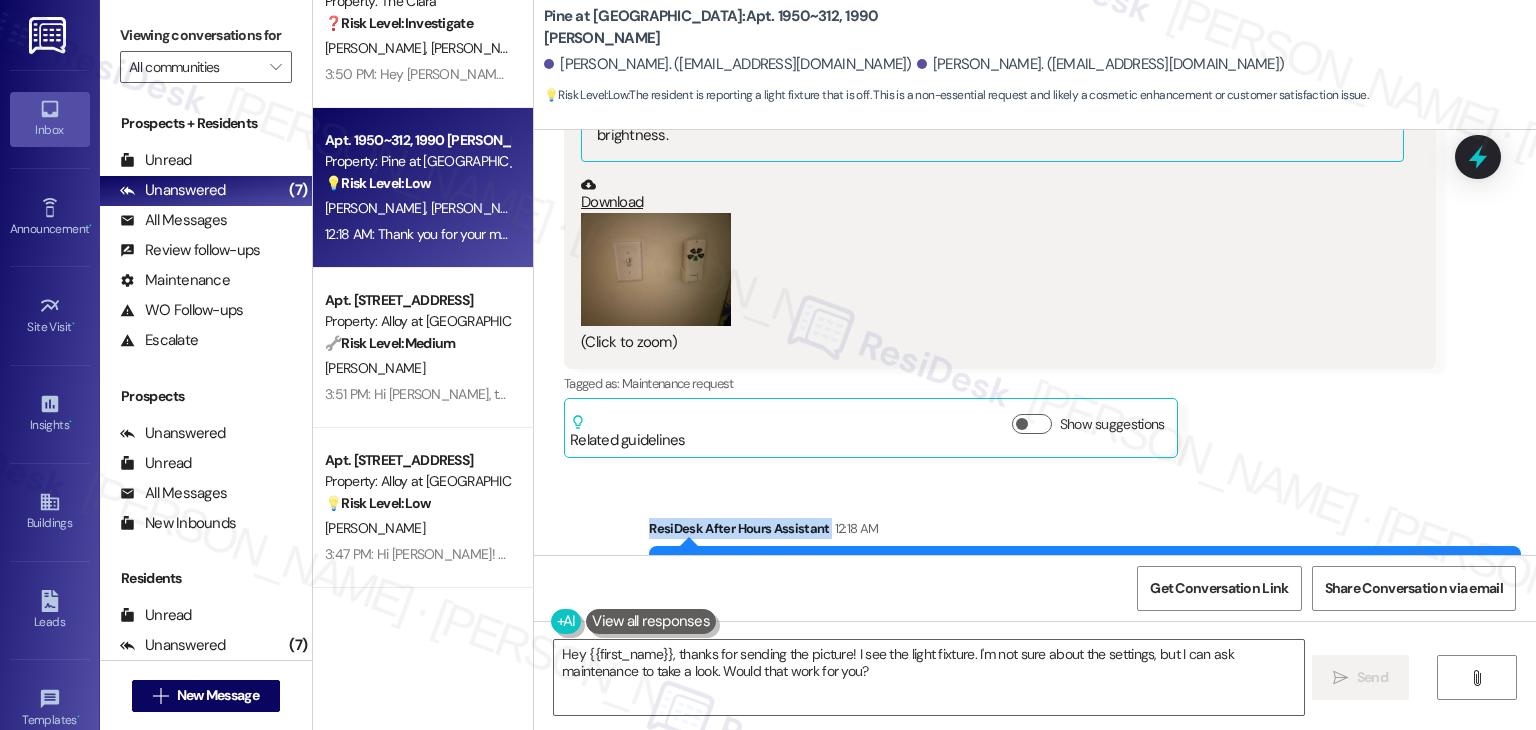 click on "Sent via SMS ResiDesk After Hours Assistant 12:18 AM Thank you for your message. Our offices are currently closed, but we will contact you when we resume operations. For emergencies, please contact your emergency number [PHONE_NUMBER]. Tags and notes Tagged as:   Call request Click to highlight conversations about Call request" at bounding box center (1035, 568) 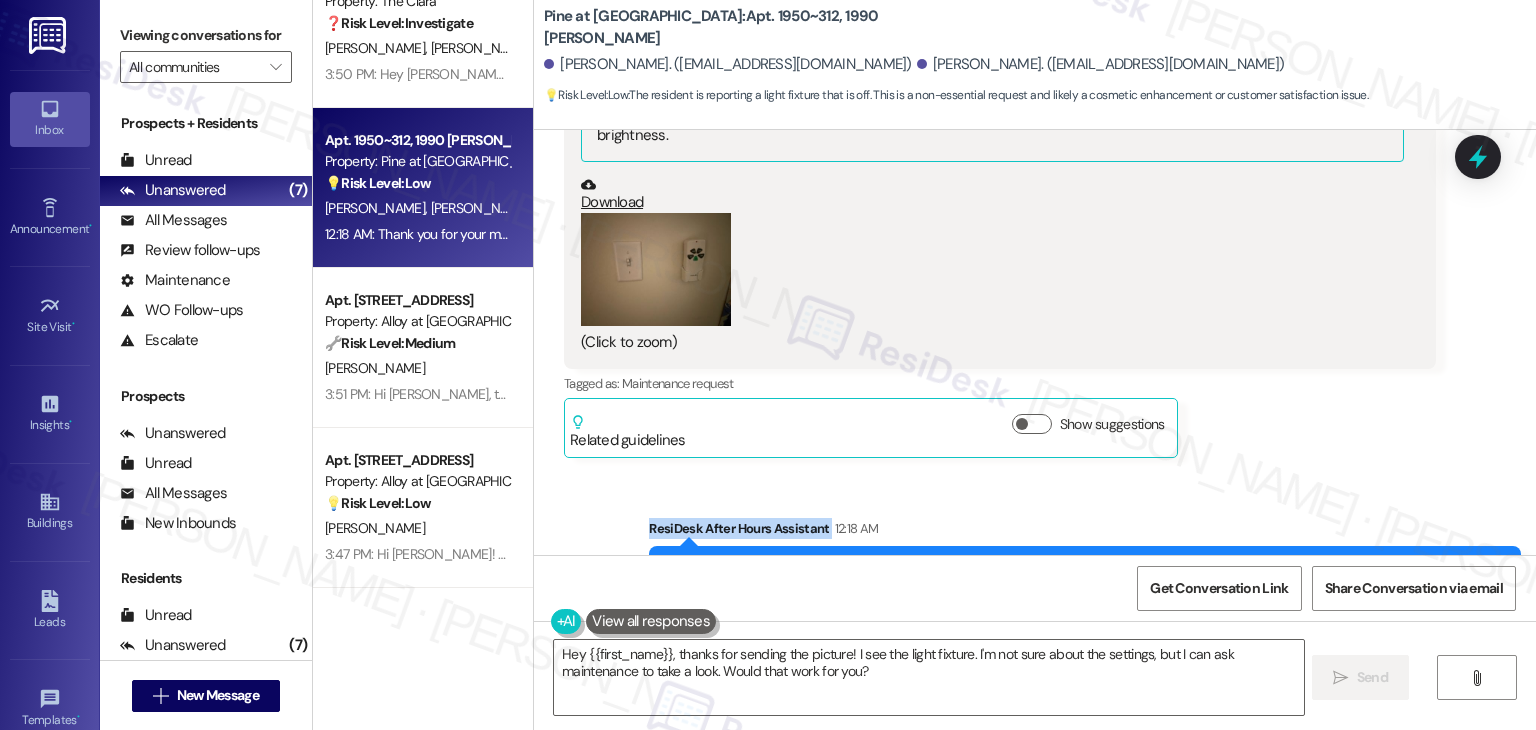 click on "Sent via SMS ResiDesk After Hours Assistant 12:18 AM Thank you for your message. Our offices are currently closed, but we will contact you when we resume operations. For emergencies, please contact your emergency number [PHONE_NUMBER]. Tags and notes Tagged as:   Call request Click to highlight conversations about Call request" at bounding box center [1035, 568] 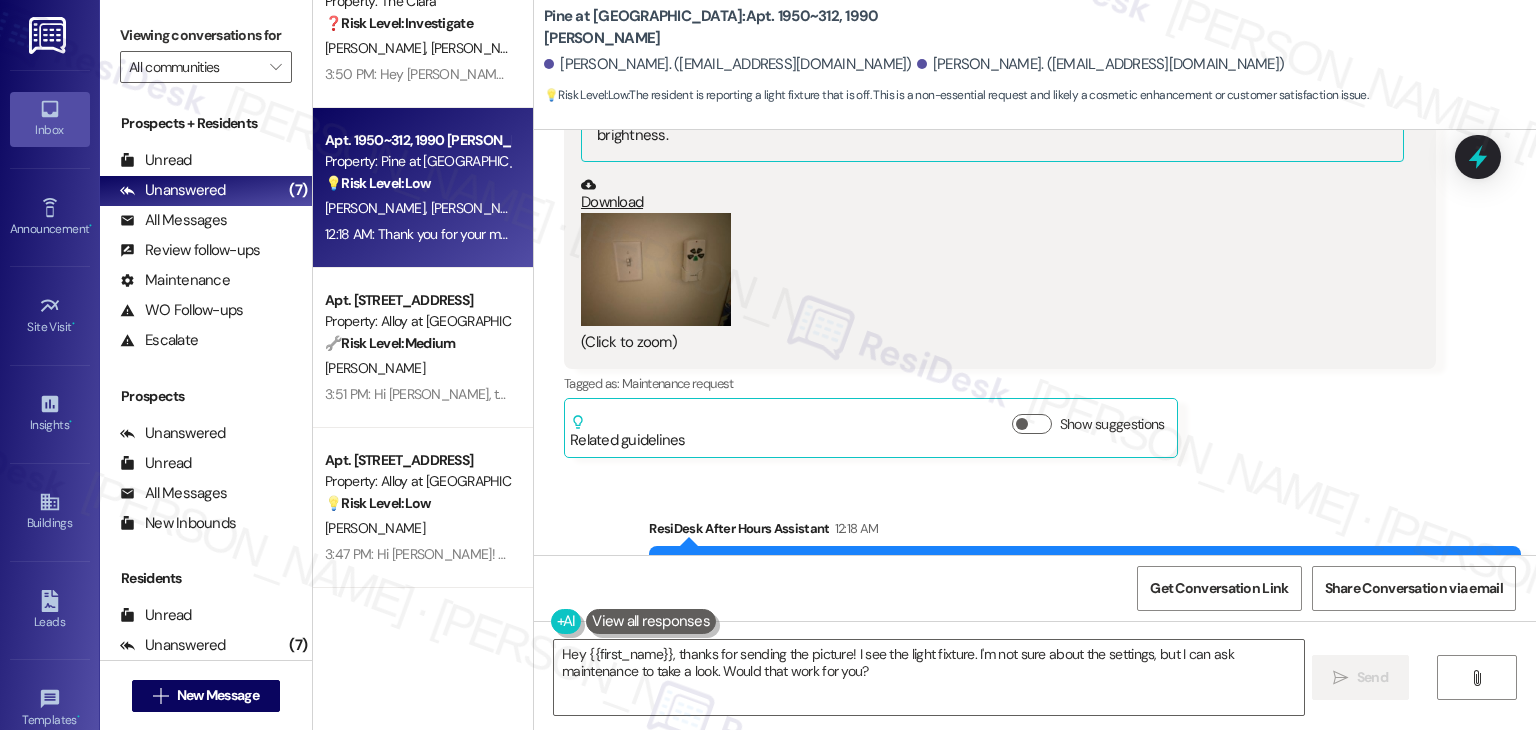 click on "Sent via SMS ResiDesk After Hours Assistant 12:18 AM Thank you for your message. Our offices are currently closed, but we will contact you when we resume operations. For emergencies, please contact your emergency number [PHONE_NUMBER]. Tags and notes Tagged as:   Call request Click to highlight conversations about Call request" at bounding box center [1035, 568] 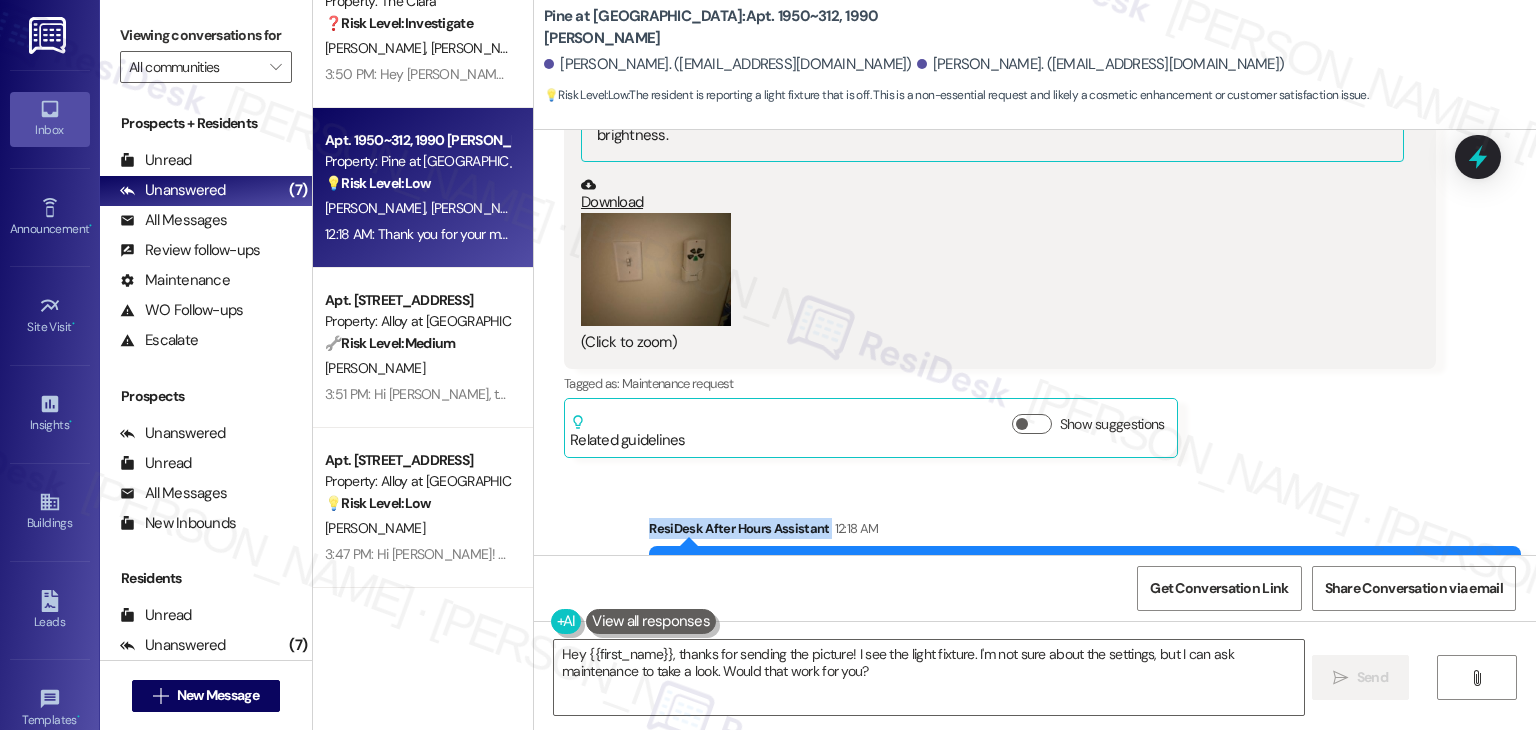 click on "Sent via SMS ResiDesk After Hours Assistant 12:18 AM Thank you for your message. Our offices are currently closed, but we will contact you when we resume operations. For emergencies, please contact your emergency number [PHONE_NUMBER]. Tags and notes Tagged as:   Call request Click to highlight conversations about Call request" at bounding box center [1035, 568] 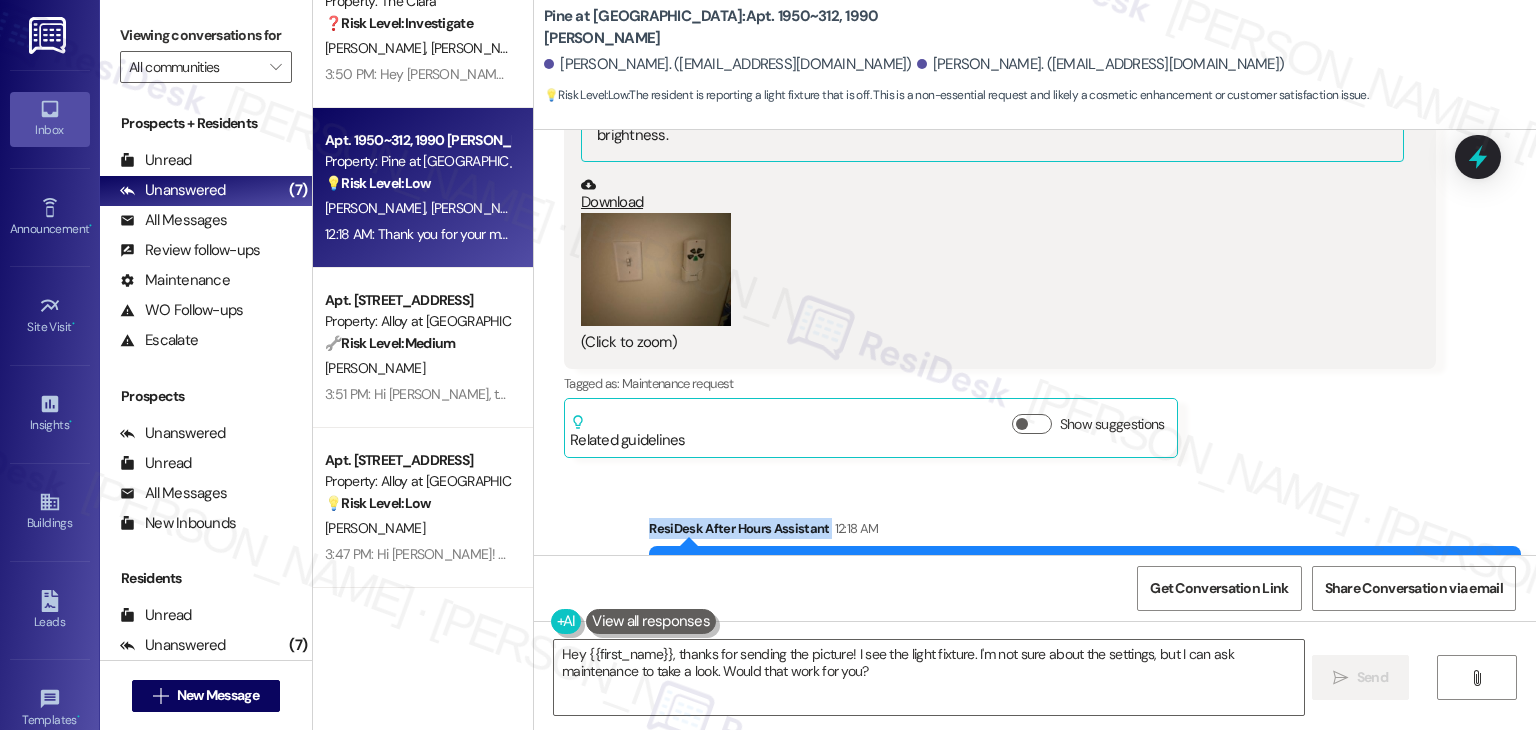 click on "Sent via SMS ResiDesk After Hours Assistant 12:18 AM Thank you for your message. Our offices are currently closed, but we will contact you when we resume operations. For emergencies, please contact your emergency number [PHONE_NUMBER]. Tags and notes Tagged as:   Call request Click to highlight conversations about Call request" at bounding box center [1035, 568] 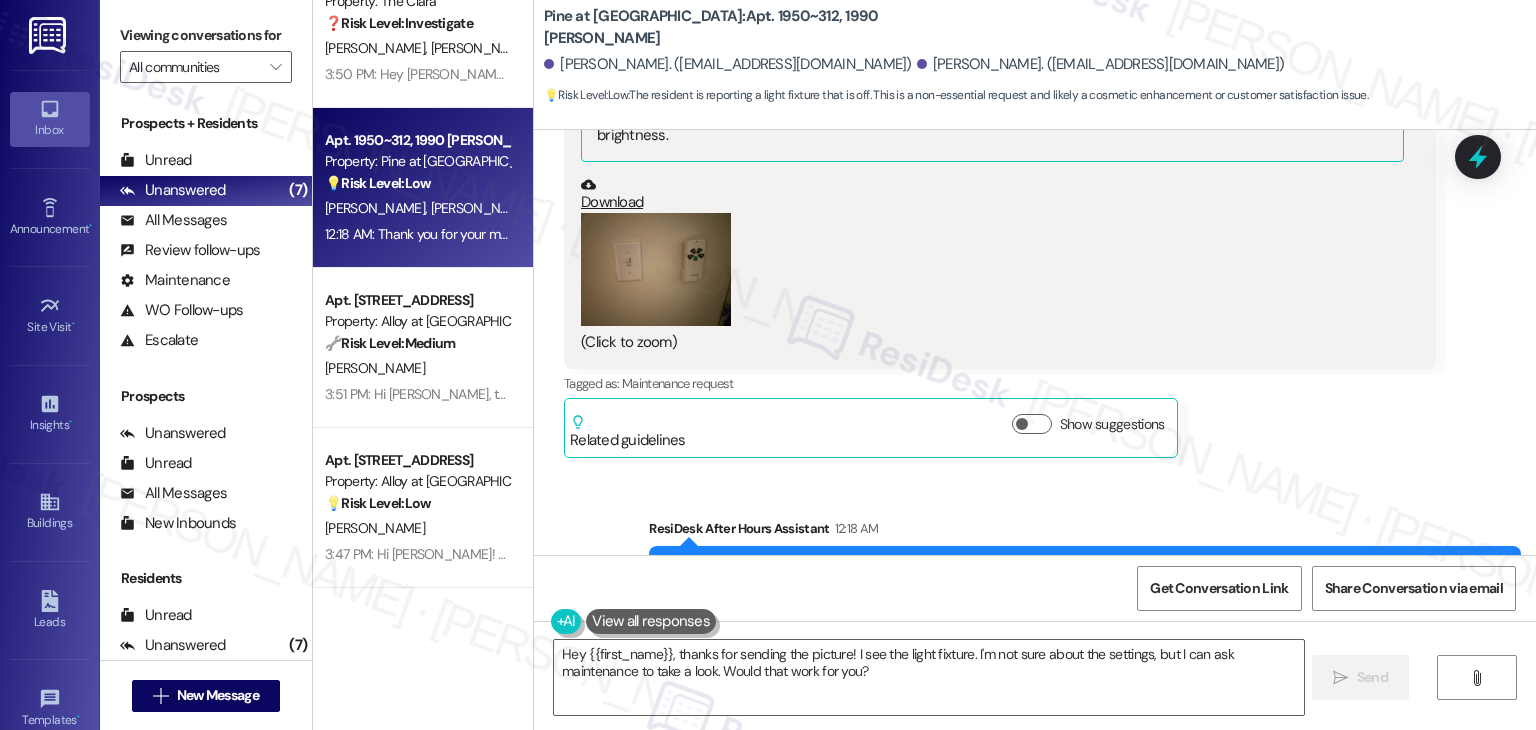 click on "Sent via SMS ResiDesk After Hours Assistant 12:18 AM Thank you for your message. Our offices are currently closed, but we will contact you when we resume operations. For emergencies, please contact your emergency number [PHONE_NUMBER]. Tags and notes Tagged as:   Call request Click to highlight conversations about Call request" at bounding box center (1035, 568) 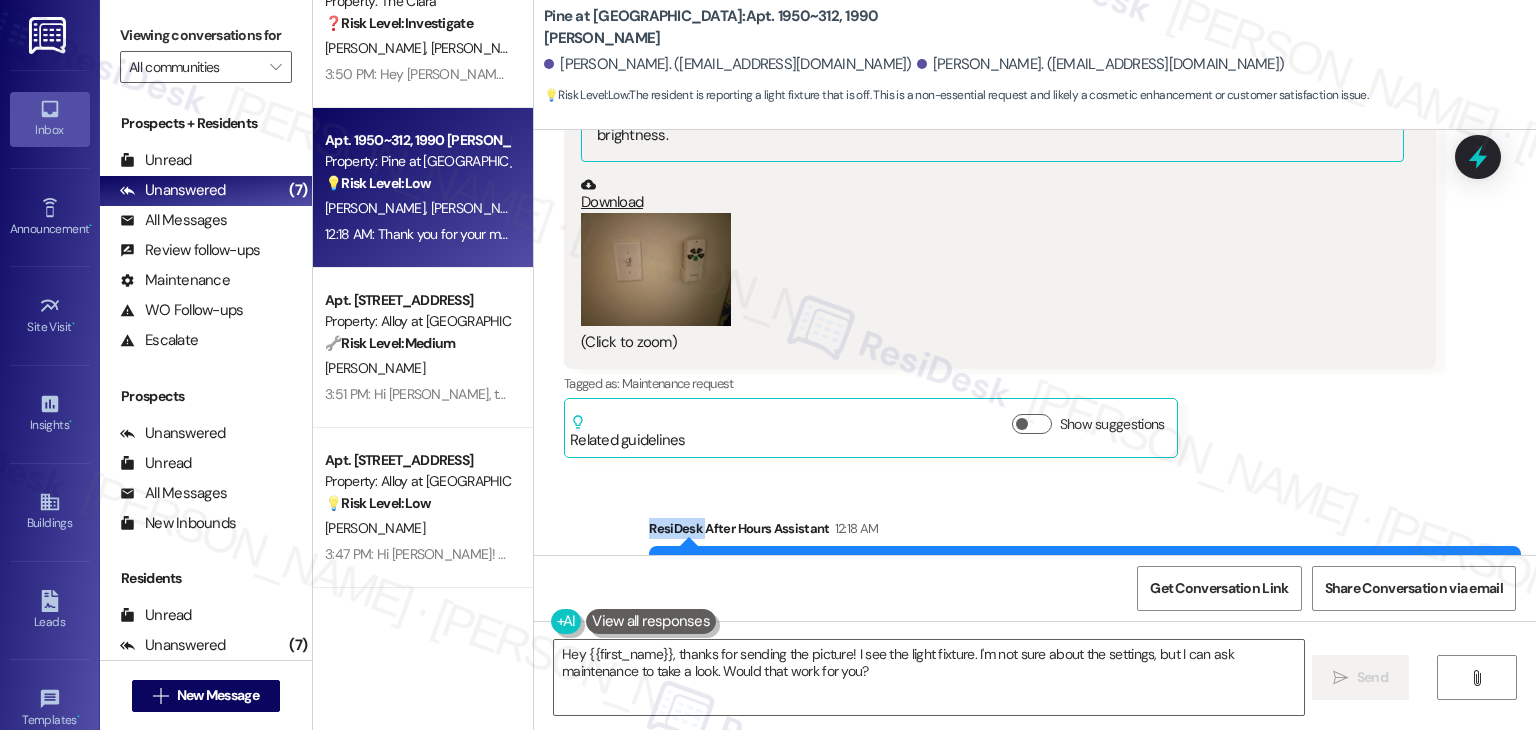 click on "[PERSON_NAME] 12:18 AM Hey [PERSON_NAME],
Is there a way that we can have the remote lightswitch (pictured below) and have it replaced with a normal fan/ light combo switch?  The light continues to turn off and on, sometimes at 2:00 am and is rather disruptive. JPG  attachment ResiDesk found written details in this image   See details The resident sent a picture of a Kichler light fixture, indicating it's currently off, with settings possibly for "MED" or "LOW" brightness.
Download   (Click to zoom) Tags and notes Tagged as:   Maintenance request Click to highlight conversations about Maintenance request  Related guidelines Show suggestions" at bounding box center (1000, 173) 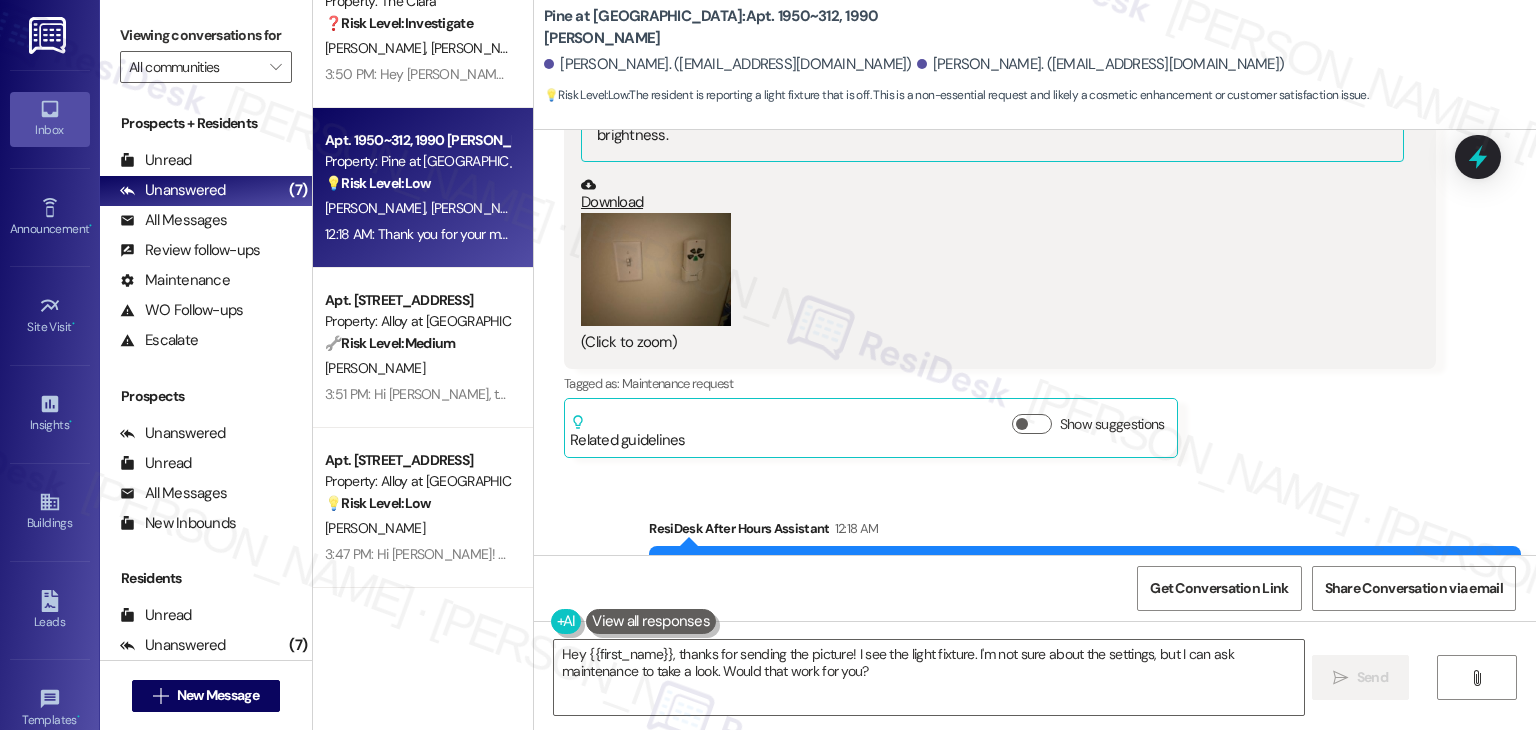 click on "[PERSON_NAME] 12:18 AM Hey [PERSON_NAME],
Is there a way that we can have the remote lightswitch (pictured below) and have it replaced with a normal fan/ light combo switch?  The light continues to turn off and on, sometimes at 2:00 am and is rather disruptive. JPG  attachment ResiDesk found written details in this image   See details The resident sent a picture of a Kichler light fixture, indicating it's currently off, with settings possibly for "MED" or "LOW" brightness.
Download   (Click to zoom) Tags and notes Tagged as:   Maintenance request Click to highlight conversations about Maintenance request  Related guidelines Show suggestions" at bounding box center [1000, 173] 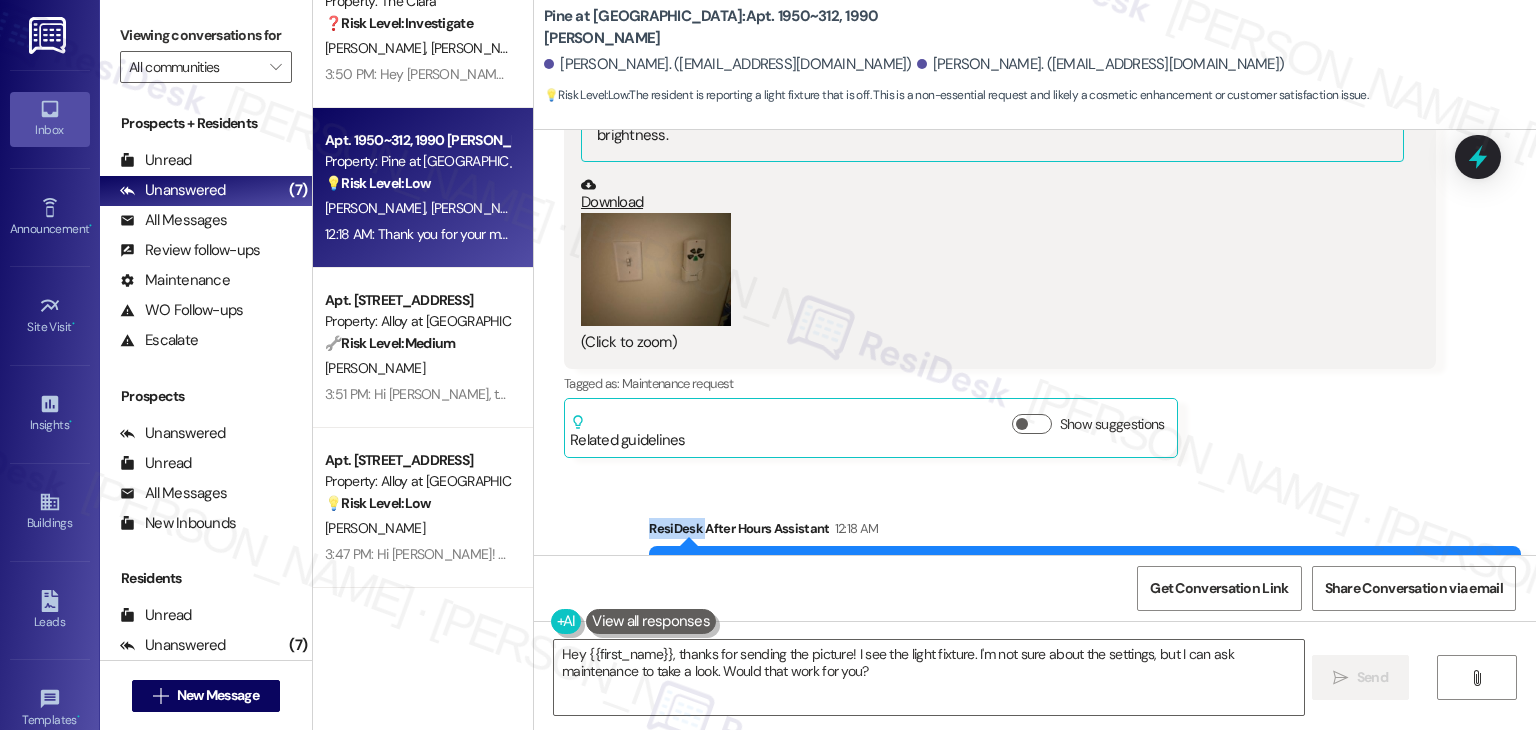 click on "[PERSON_NAME] 12:18 AM Hey [PERSON_NAME],
Is there a way that we can have the remote lightswitch (pictured below) and have it replaced with a normal fan/ light combo switch?  The light continues to turn off and on, sometimes at 2:00 am and is rather disruptive. JPG  attachment ResiDesk found written details in this image   See details The resident sent a picture of a Kichler light fixture, indicating it's currently off, with settings possibly for "MED" or "LOW" brightness.
Download   (Click to zoom) Tags and notes Tagged as:   Maintenance request Click to highlight conversations about Maintenance request  Related guidelines Show suggestions" at bounding box center [1000, 173] 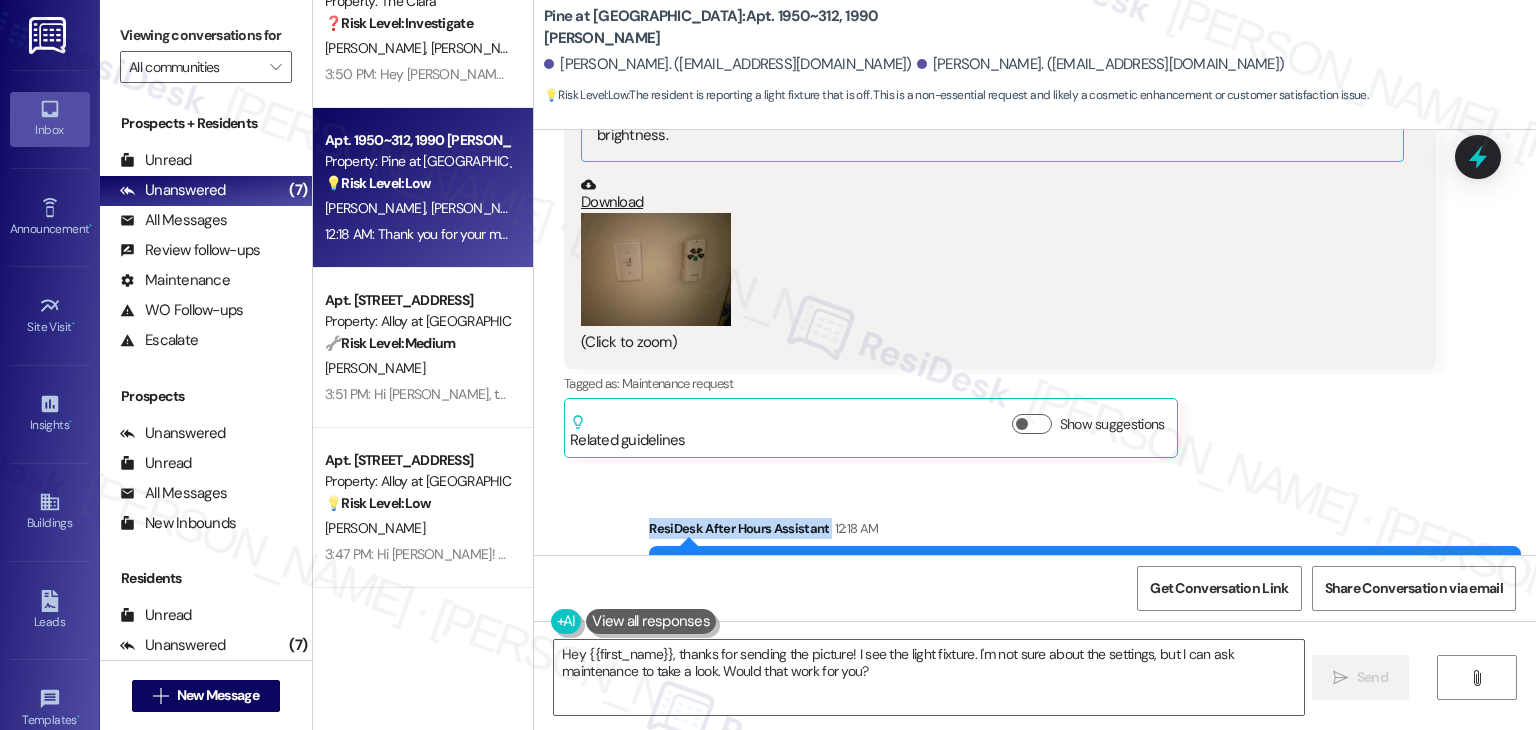 click on "[PERSON_NAME] 12:18 AM Hey [PERSON_NAME],
Is there a way that we can have the remote lightswitch (pictured below) and have it replaced with a normal fan/ light combo switch?  The light continues to turn off and on, sometimes at 2:00 am and is rather disruptive. JPG  attachment ResiDesk found written details in this image   See details The resident sent a picture of a Kichler light fixture, indicating it's currently off, with settings possibly for "MED" or "LOW" brightness.
Download   (Click to zoom) Tags and notes Tagged as:   Maintenance request Click to highlight conversations about Maintenance request  Related guidelines Show suggestions" at bounding box center (1000, 173) 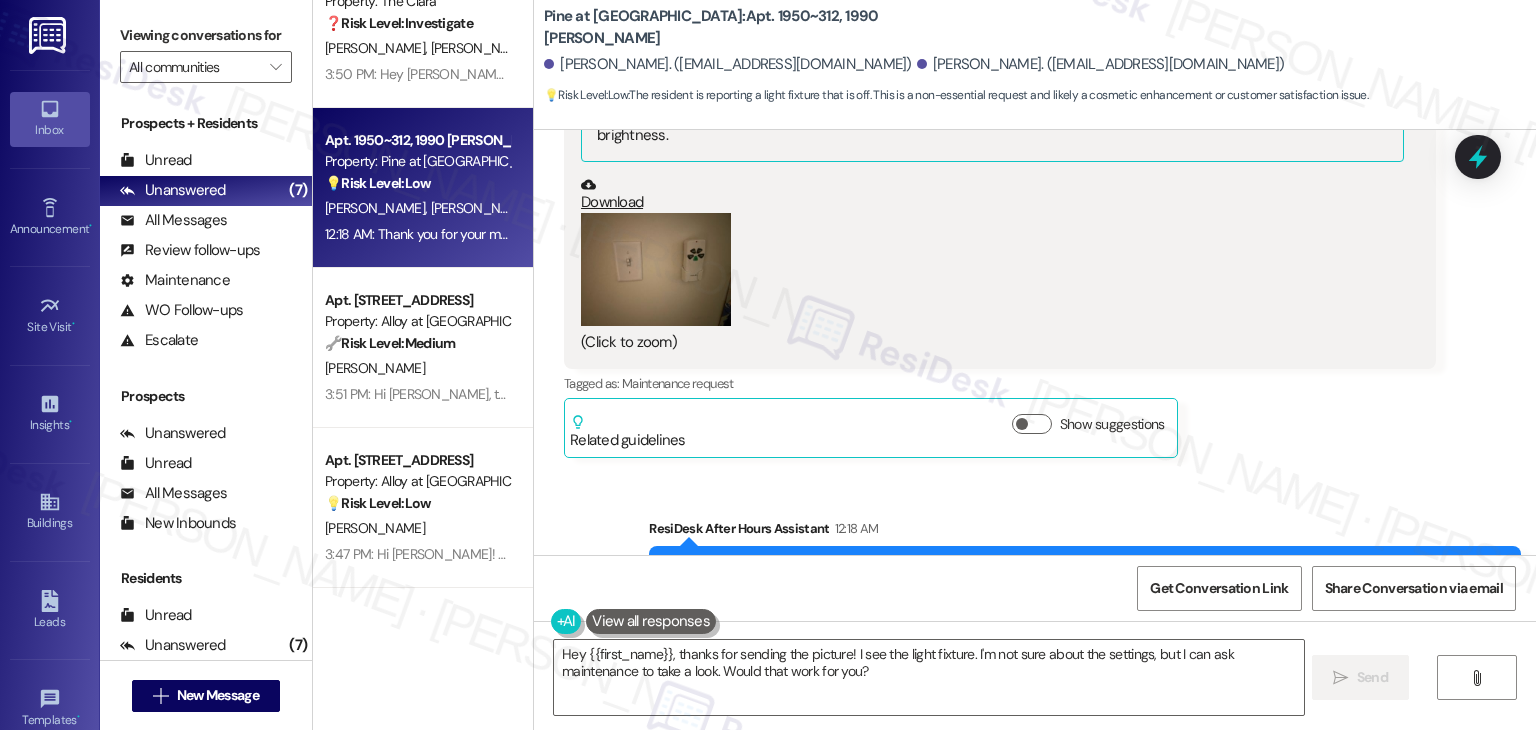 click on "[PERSON_NAME] 12:18 AM Hey [PERSON_NAME],
Is there a way that we can have the remote lightswitch (pictured below) and have it replaced with a normal fan/ light combo switch?  The light continues to turn off and on, sometimes at 2:00 am and is rather disruptive. JPG  attachment ResiDesk found written details in this image   See details The resident sent a picture of a Kichler light fixture, indicating it's currently off, with settings possibly for "MED" or "LOW" brightness.
Download   (Click to zoom) Tags and notes Tagged as:   Maintenance request Click to highlight conversations about Maintenance request  Related guidelines Show suggestions" at bounding box center (1000, 173) 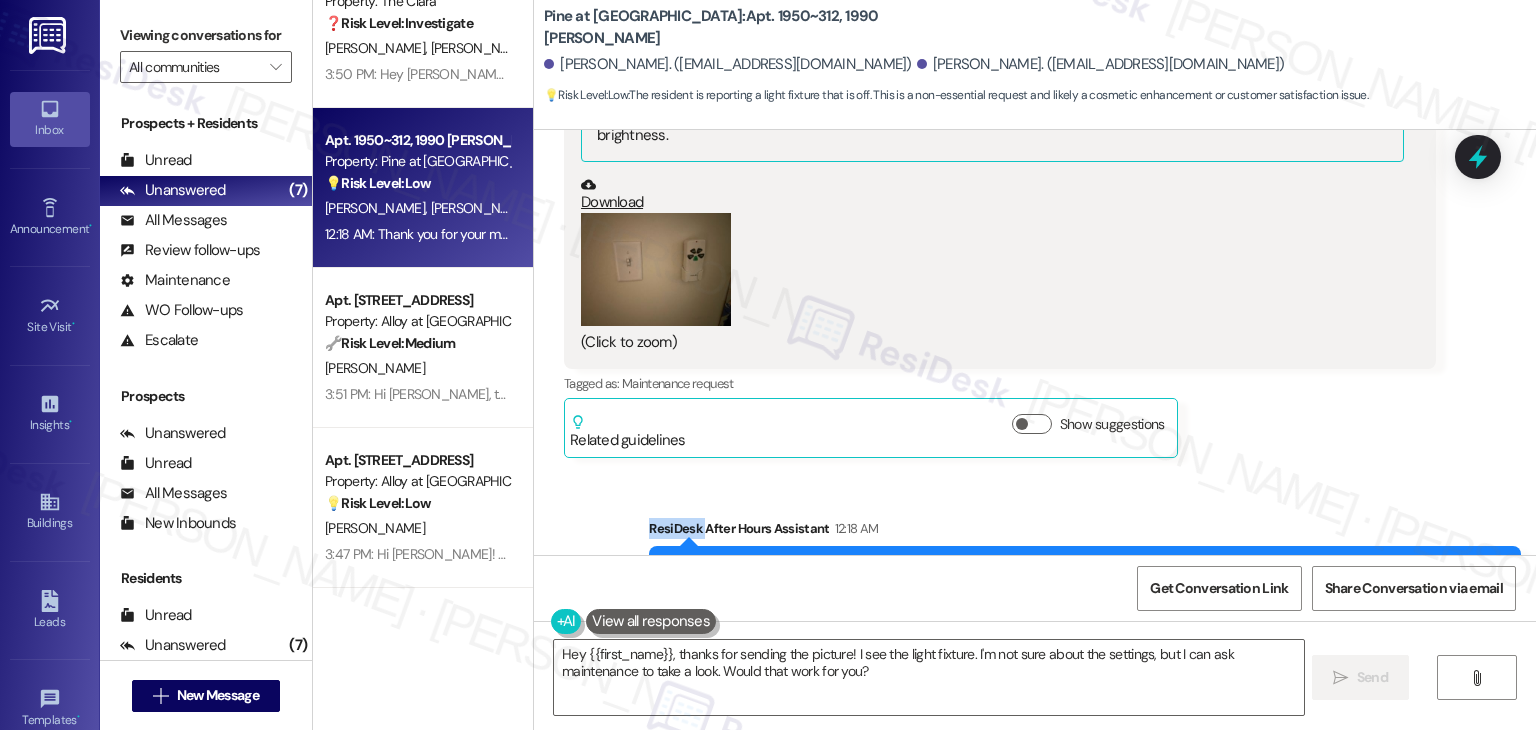 click on "[PERSON_NAME] 12:18 AM Hey [PERSON_NAME],
Is there a way that we can have the remote lightswitch (pictured below) and have it replaced with a normal fan/ light combo switch?  The light continues to turn off and on, sometimes at 2:00 am and is rather disruptive. JPG  attachment ResiDesk found written details in this image   See details The resident sent a picture of a Kichler light fixture, indicating it's currently off, with settings possibly for "MED" or "LOW" brightness.
Download   (Click to zoom) Tags and notes Tagged as:   Maintenance request Click to highlight conversations about Maintenance request  Related guidelines Show suggestions" at bounding box center [1000, 173] 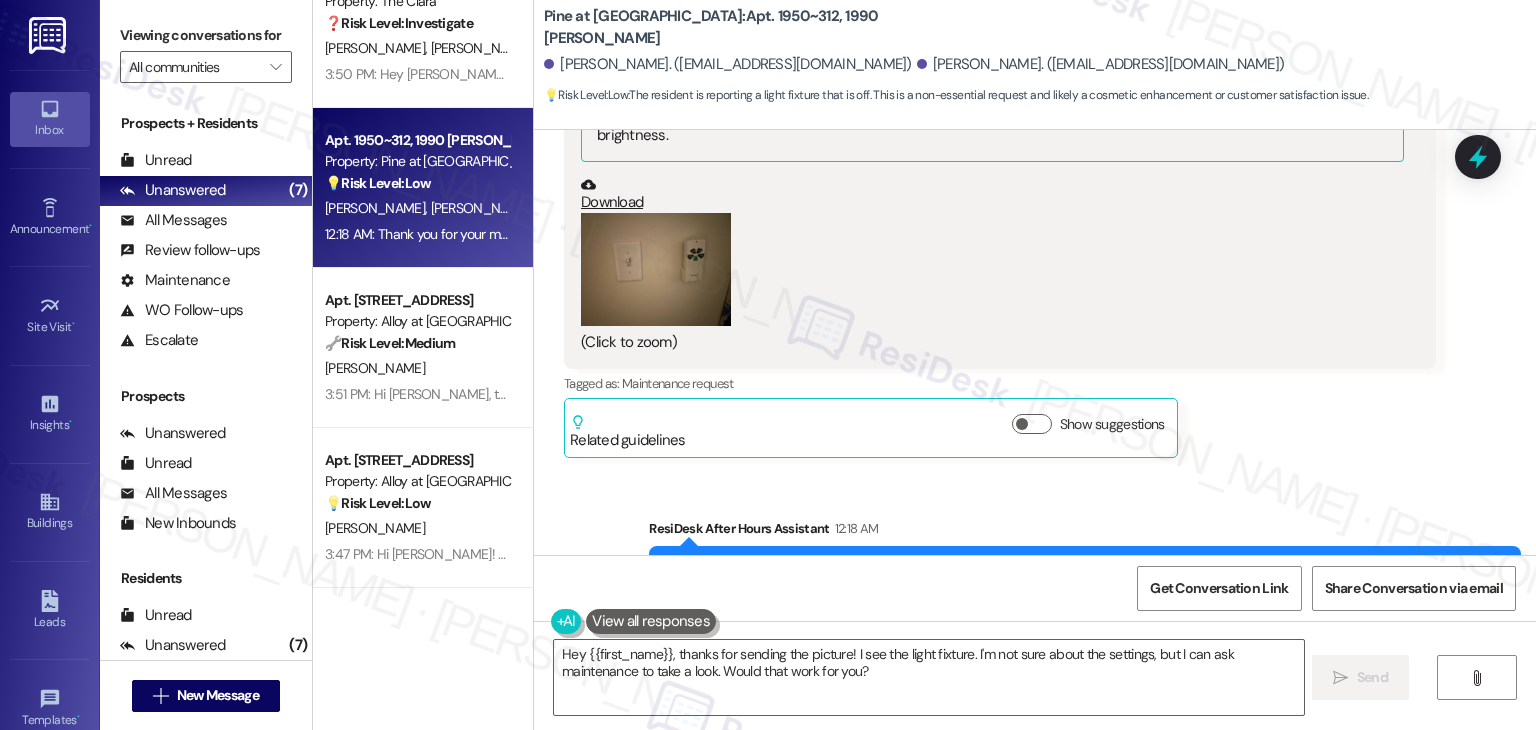 click on "[PERSON_NAME] 12:18 AM Hey [PERSON_NAME],
Is there a way that we can have the remote lightswitch (pictured below) and have it replaced with a normal fan/ light combo switch?  The light continues to turn off and on, sometimes at 2:00 am and is rather disruptive. JPG  attachment ResiDesk found written details in this image   See details The resident sent a picture of a Kichler light fixture, indicating it's currently off, with settings possibly for "MED" or "LOW" brightness.
Download   (Click to zoom) Tags and notes Tagged as:   Maintenance request Click to highlight conversations about Maintenance request  Related guidelines Show suggestions" at bounding box center [1000, 173] 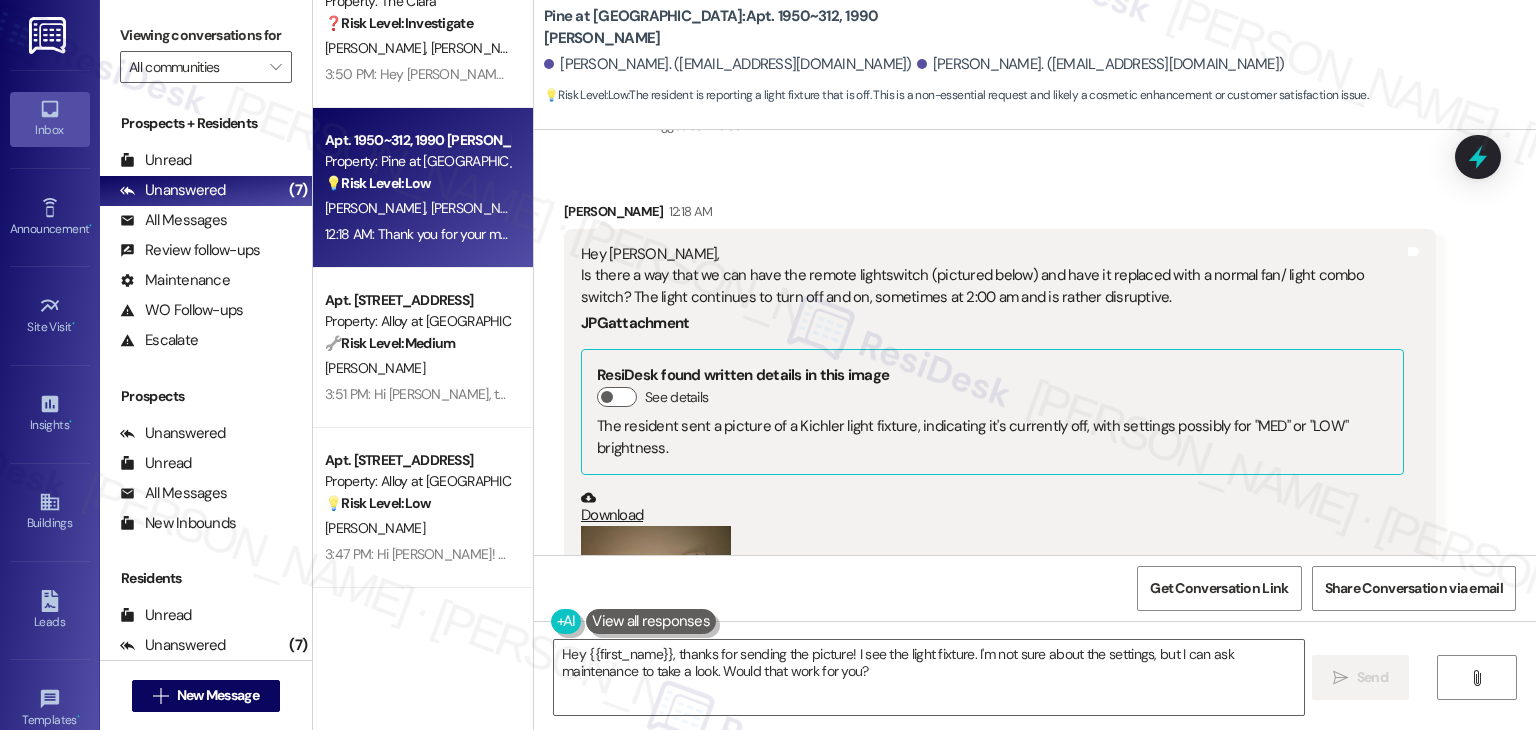 scroll, scrollTop: 4035, scrollLeft: 0, axis: vertical 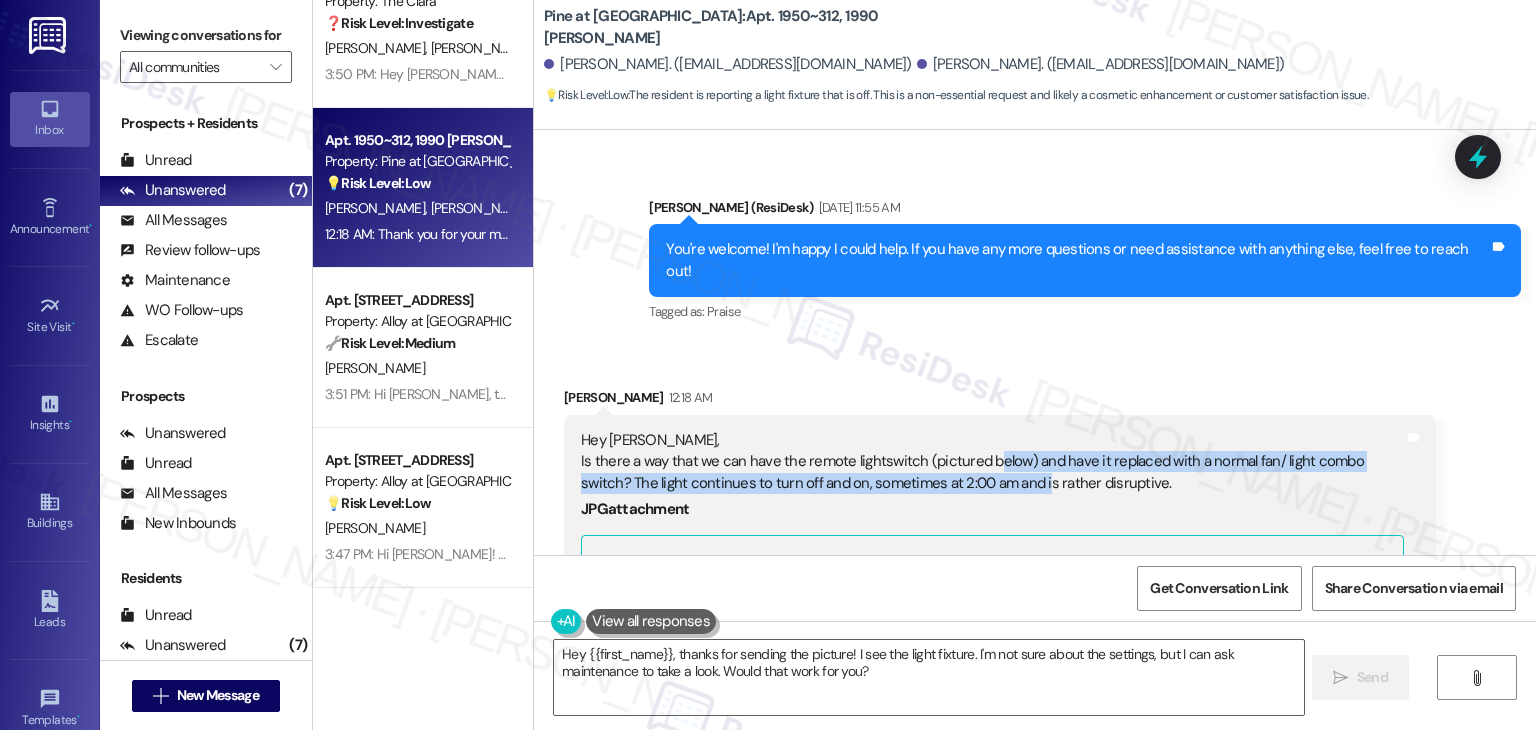click on "Hey [PERSON_NAME],
Is there a way that we can have the remote lightswitch (pictured below) and have it replaced with a normal fan/ light combo switch?  The light continues to turn off and on, sometimes at 2:00 am and is rather disruptive." at bounding box center [992, 462] 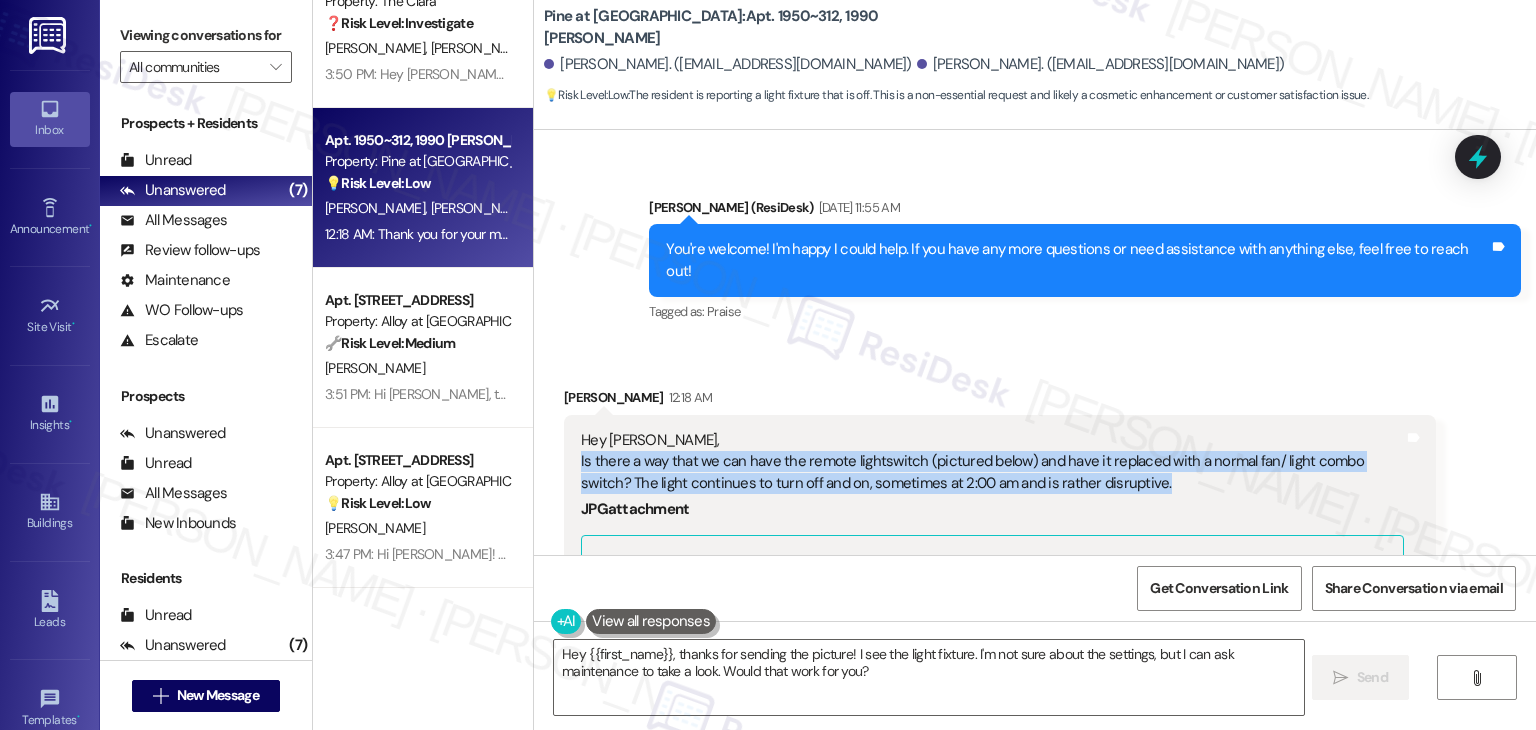 click on "Hey [PERSON_NAME],
Is there a way that we can have the remote lightswitch (pictured below) and have it replaced with a normal fan/ light combo switch?  The light continues to turn off and on, sometimes at 2:00 am and is rather disruptive." at bounding box center [992, 462] 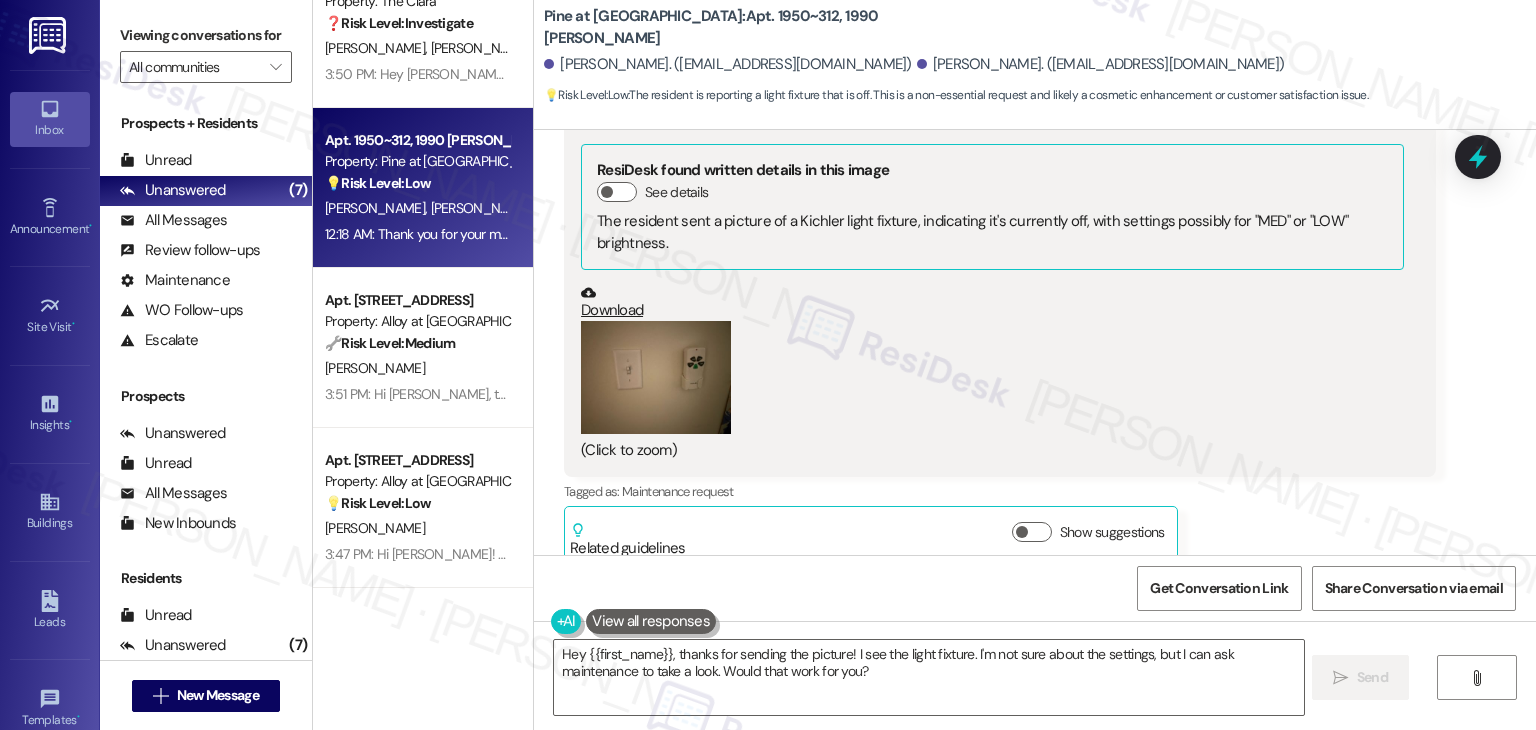 scroll, scrollTop: 4435, scrollLeft: 0, axis: vertical 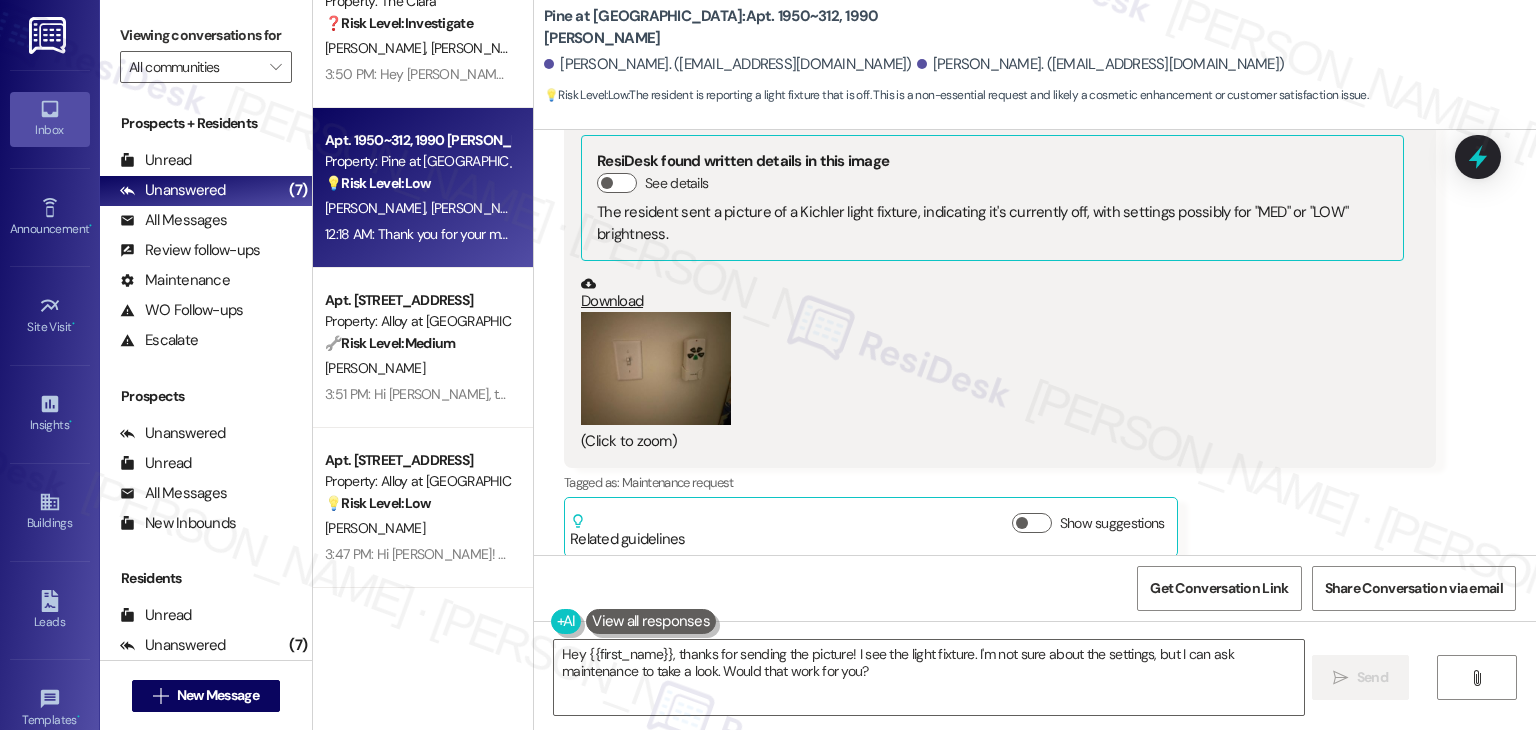 click on "Download" at bounding box center [992, 293] 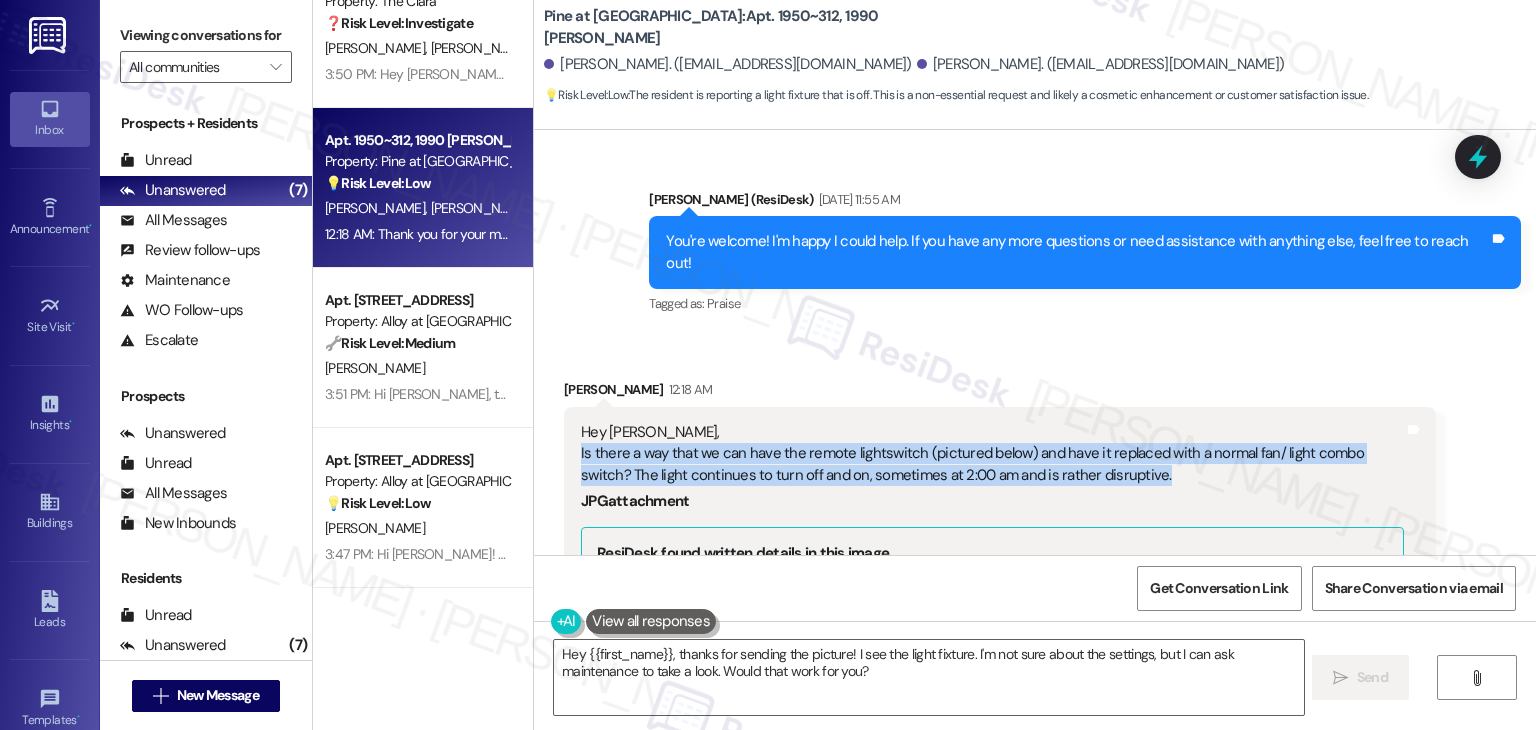 scroll, scrollTop: 4035, scrollLeft: 0, axis: vertical 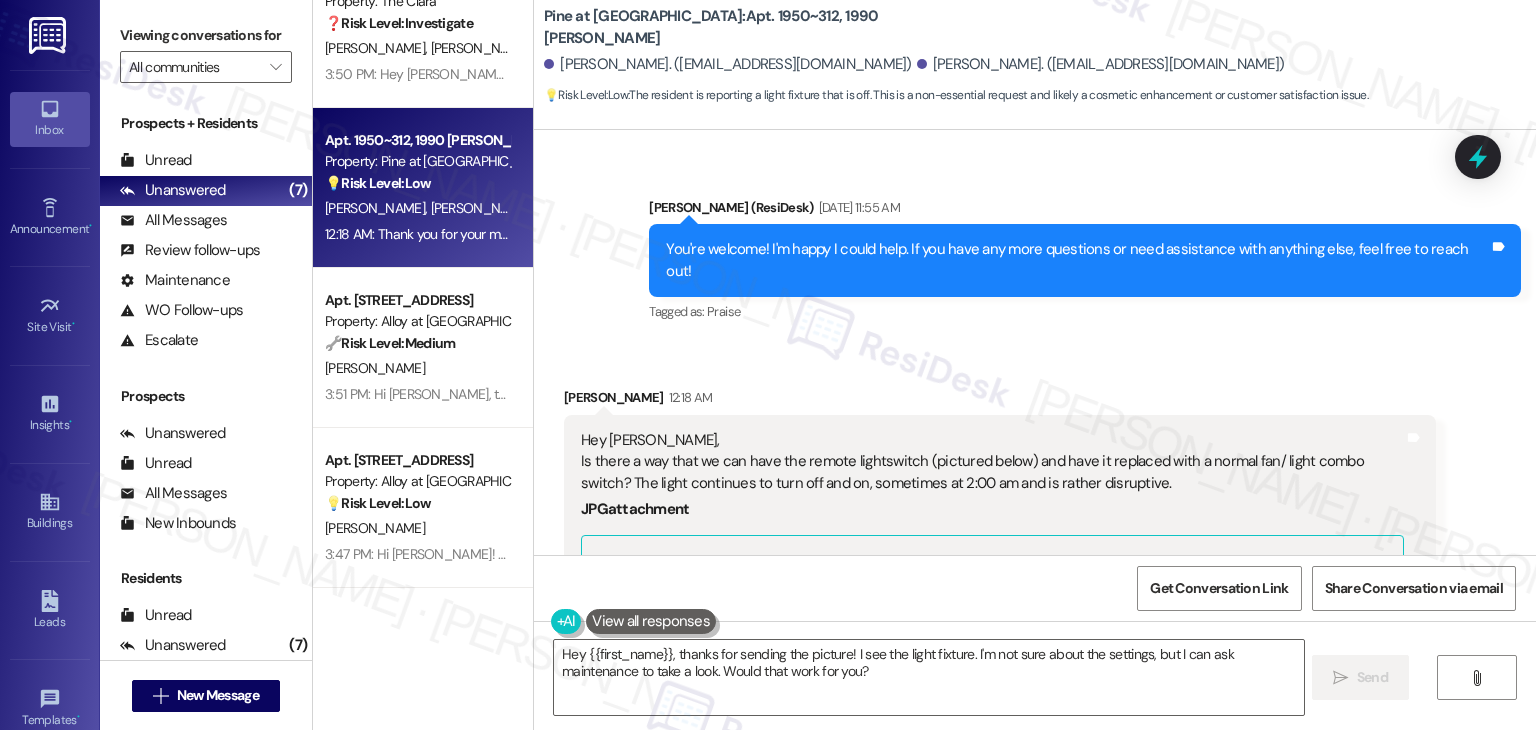 click on "[PERSON_NAME] 12:18 AM" at bounding box center (1000, 401) 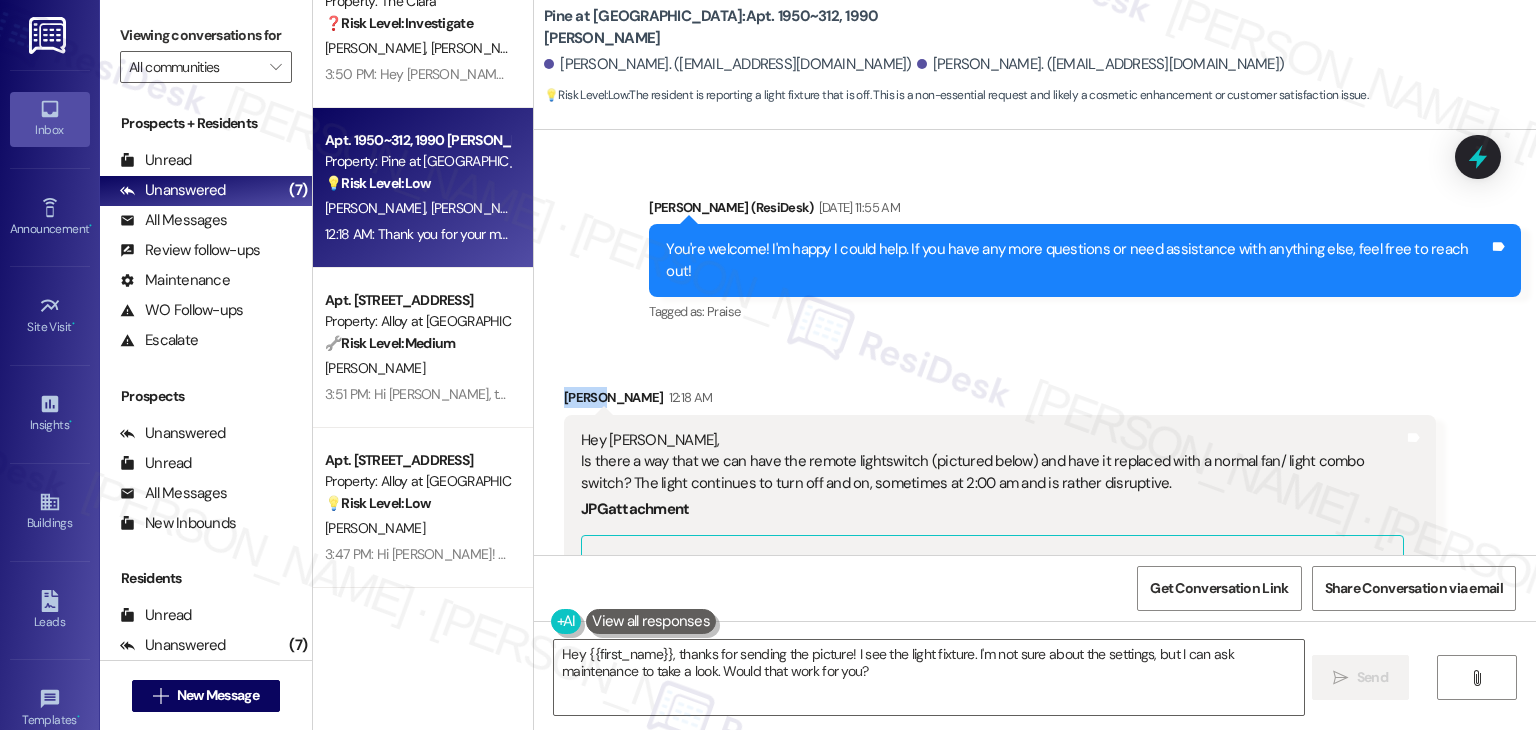 click on "[PERSON_NAME] 12:18 AM" at bounding box center [1000, 401] 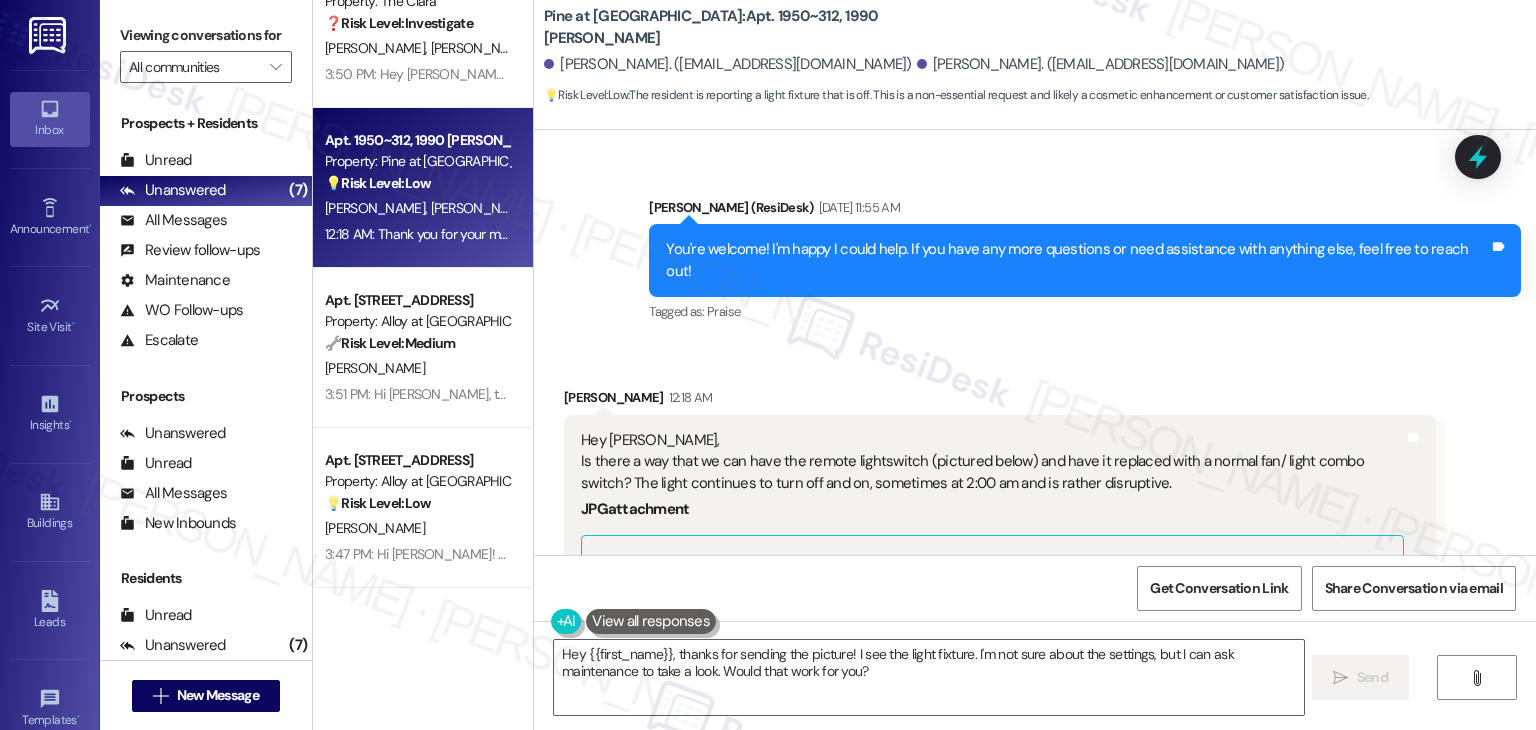 click on "Received via SMS [PERSON_NAME] 12:18 AM Hey [PERSON_NAME],
Is there a way that we can have the remote lightswitch (pictured below) and have it replaced with a normal fan/ light combo switch?  The light continues to turn off and on, sometimes at 2:00 am and is rather disruptive. JPG  attachment ResiDesk found written details in this image   See details The resident sent a picture of a Kichler light fixture, indicating it's currently off, with settings possibly for "MED" or "LOW" brightness.
Download   (Click to zoom) Tags and notes Tagged as:   Maintenance request Click to highlight conversations about Maintenance request  Related guidelines Show suggestions" at bounding box center (1035, 657) 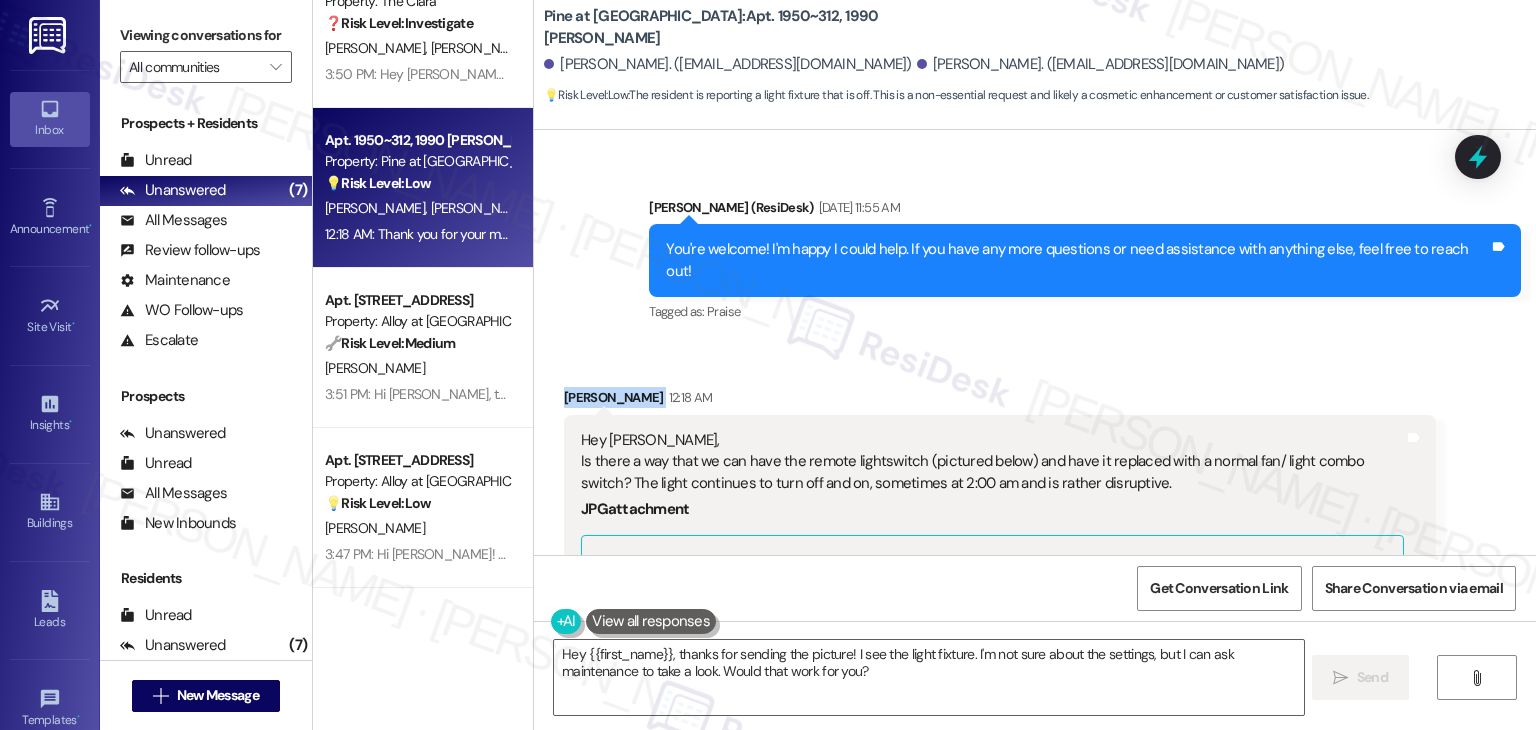 click on "Received via SMS [PERSON_NAME] 12:18 AM Hey [PERSON_NAME],
Is there a way that we can have the remote lightswitch (pictured below) and have it replaced with a normal fan/ light combo switch?  The light continues to turn off and on, sometimes at 2:00 am and is rather disruptive. JPG  attachment ResiDesk found written details in this image   See details The resident sent a picture of a Kichler light fixture, indicating it's currently off, with settings possibly for "MED" or "LOW" brightness.
Download   (Click to zoom) Tags and notes Tagged as:   Maintenance request Click to highlight conversations about Maintenance request  Related guidelines Show suggestions" at bounding box center [1035, 657] 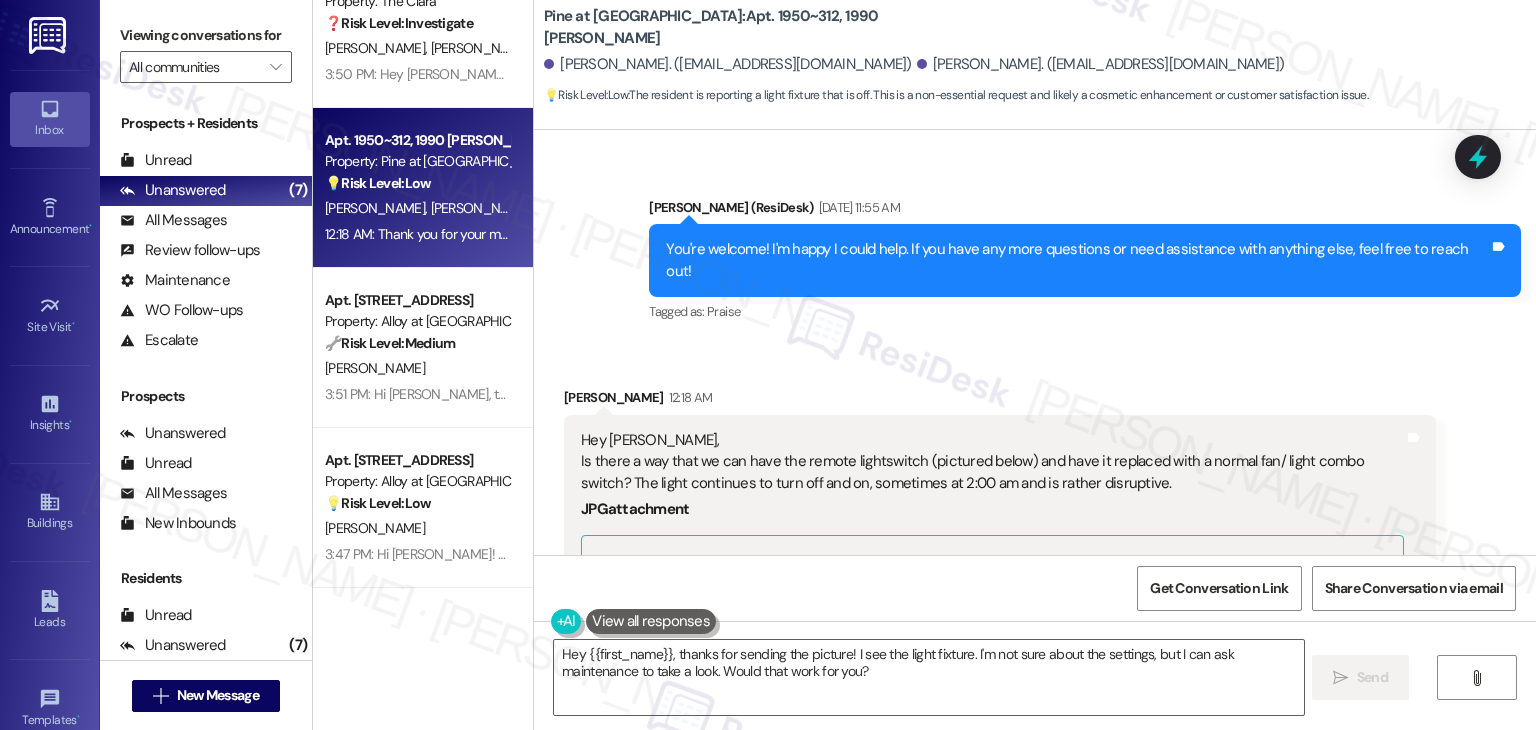 click on "Received via SMS [PERSON_NAME] 12:18 AM Hey [PERSON_NAME],
Is there a way that we can have the remote lightswitch (pictured below) and have it replaced with a normal fan/ light combo switch?  The light continues to turn off and on, sometimes at 2:00 am and is rather disruptive. JPG  attachment ResiDesk found written details in this image   See details The resident sent a picture of a Kichler light fixture, indicating it's currently off, with settings possibly for "MED" or "LOW" brightness.
Download   (Click to zoom) Tags and notes Tagged as:   Maintenance request Click to highlight conversations about Maintenance request  Related guidelines Show suggestions" at bounding box center (1035, 657) 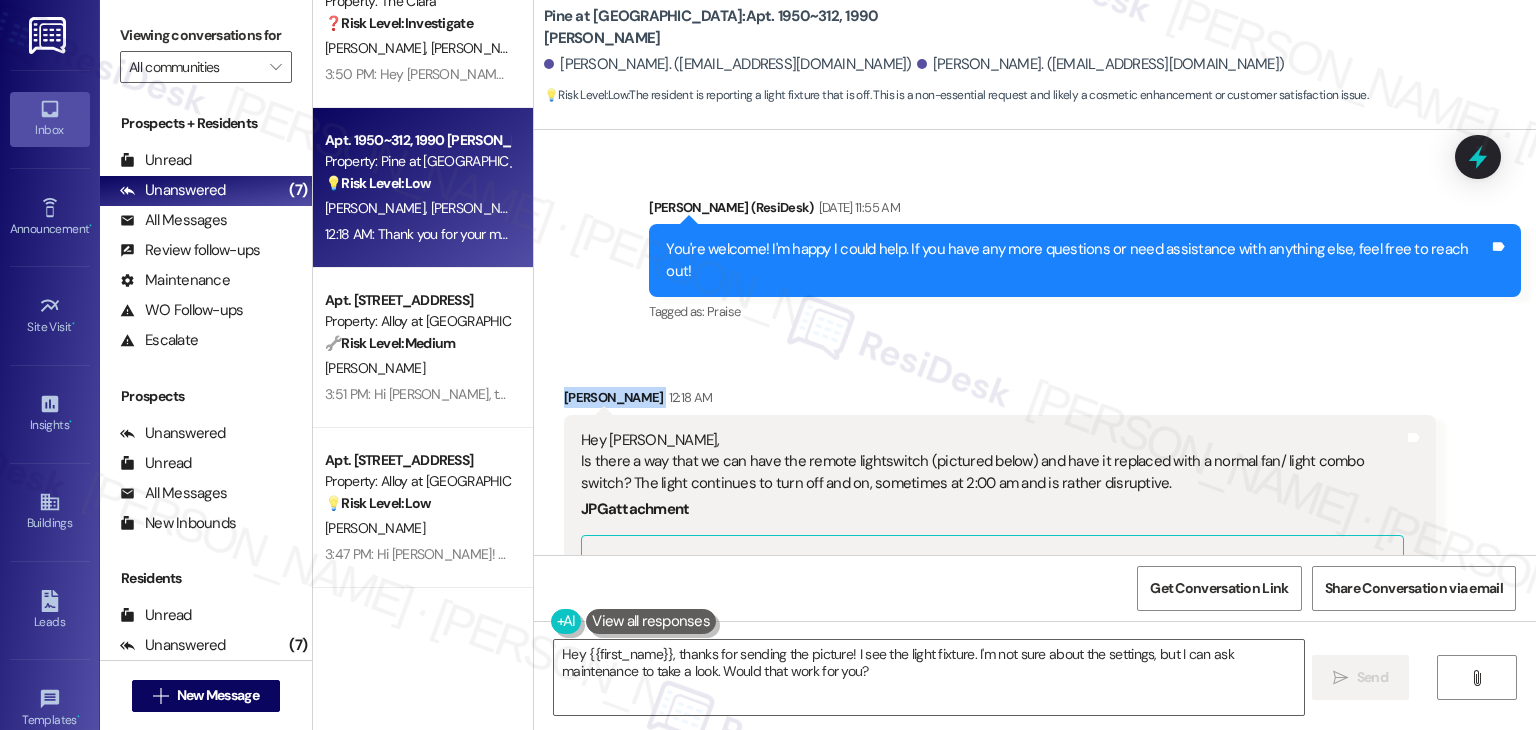 click on "Received via SMS [PERSON_NAME] 12:18 AM Hey [PERSON_NAME],
Is there a way that we can have the remote lightswitch (pictured below) and have it replaced with a normal fan/ light combo switch?  The light continues to turn off and on, sometimes at 2:00 am and is rather disruptive. JPG  attachment ResiDesk found written details in this image   See details The resident sent a picture of a Kichler light fixture, indicating it's currently off, with settings possibly for "MED" or "LOW" brightness.
Download   (Click to zoom) Tags and notes Tagged as:   Maintenance request Click to highlight conversations about Maintenance request  Related guidelines Show suggestions" at bounding box center [1035, 657] 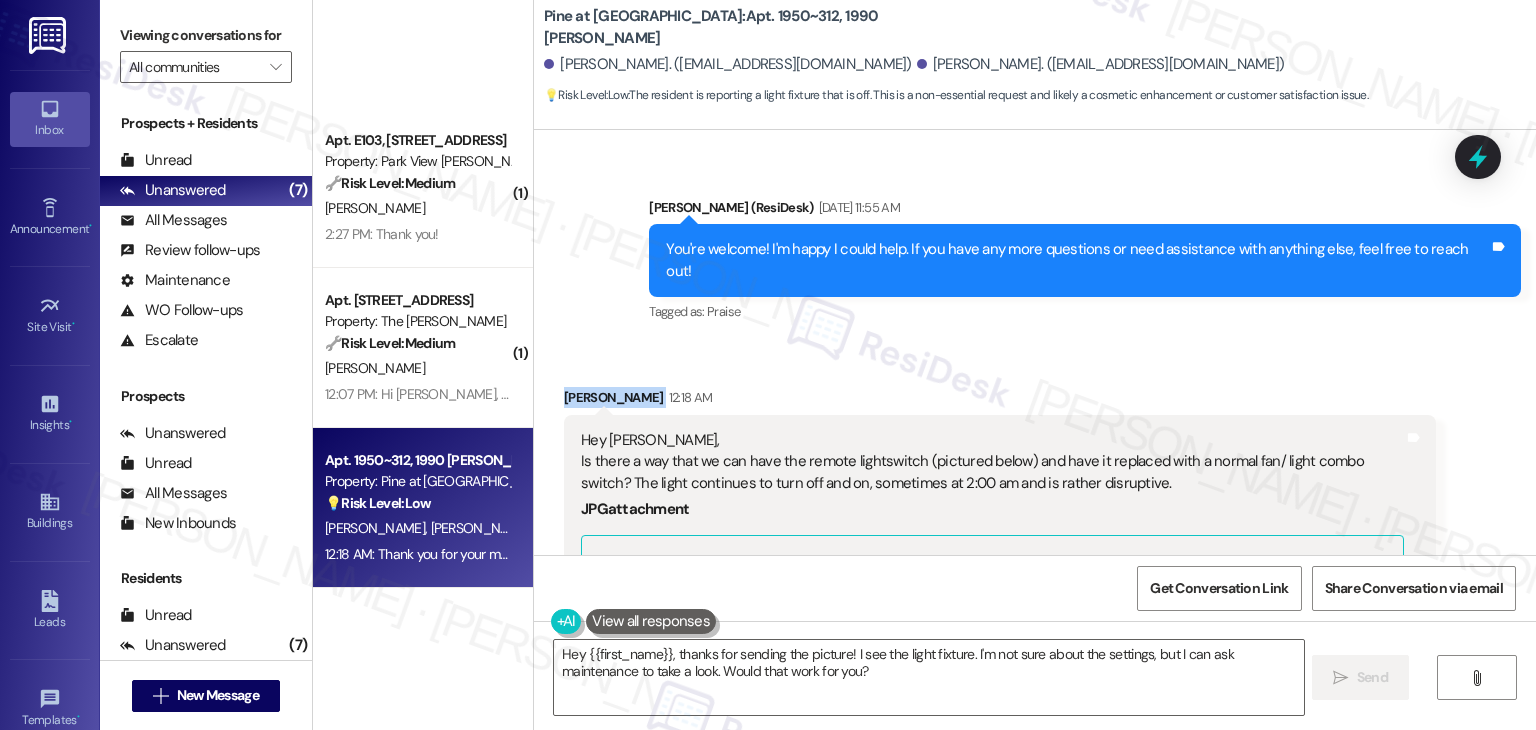 scroll, scrollTop: 52, scrollLeft: 0, axis: vertical 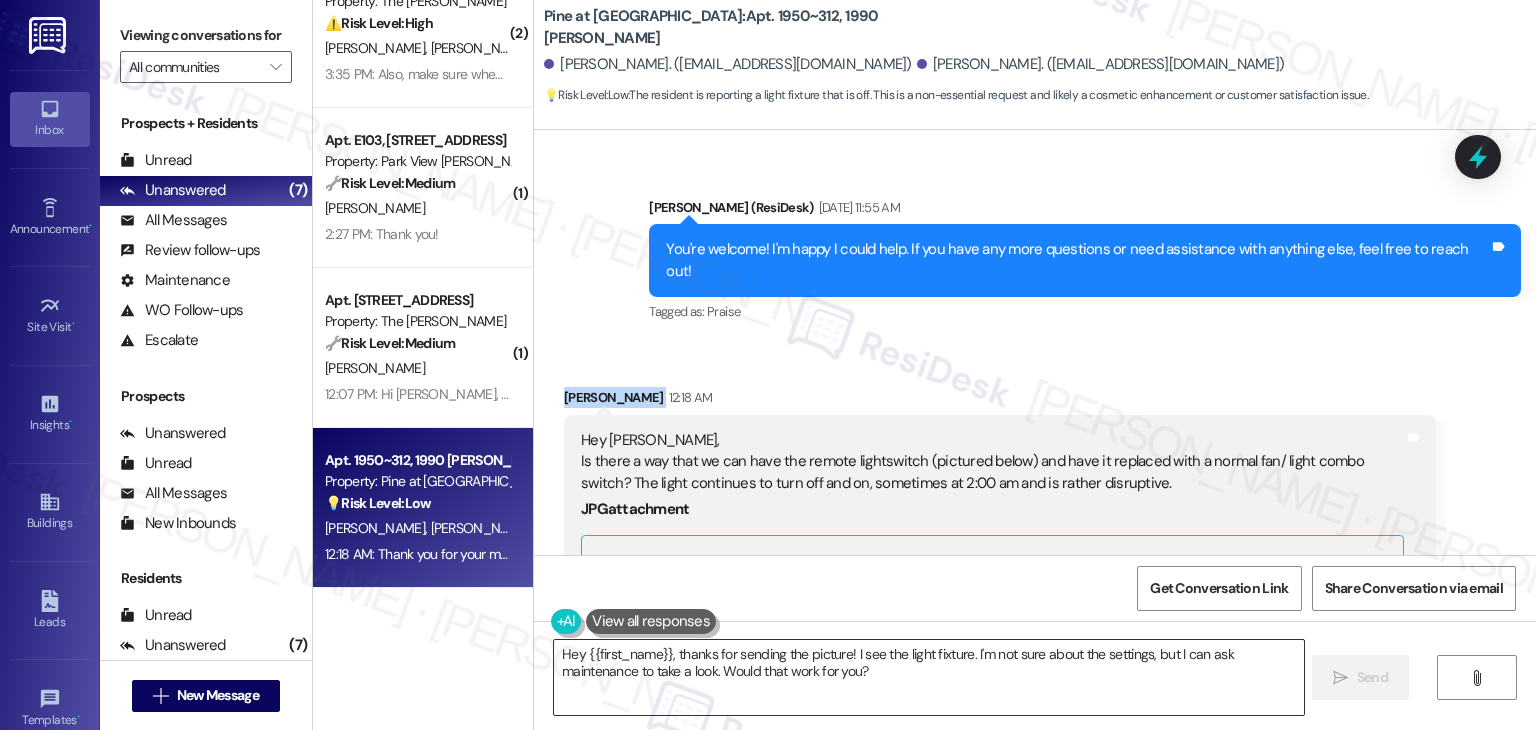 click on "Hey {{first_name}}, thanks for sending the picture! I see the light fixture. I'm not sure about the settings, but I can ask maintenance to take a look. Would that work for you?" at bounding box center (928, 677) 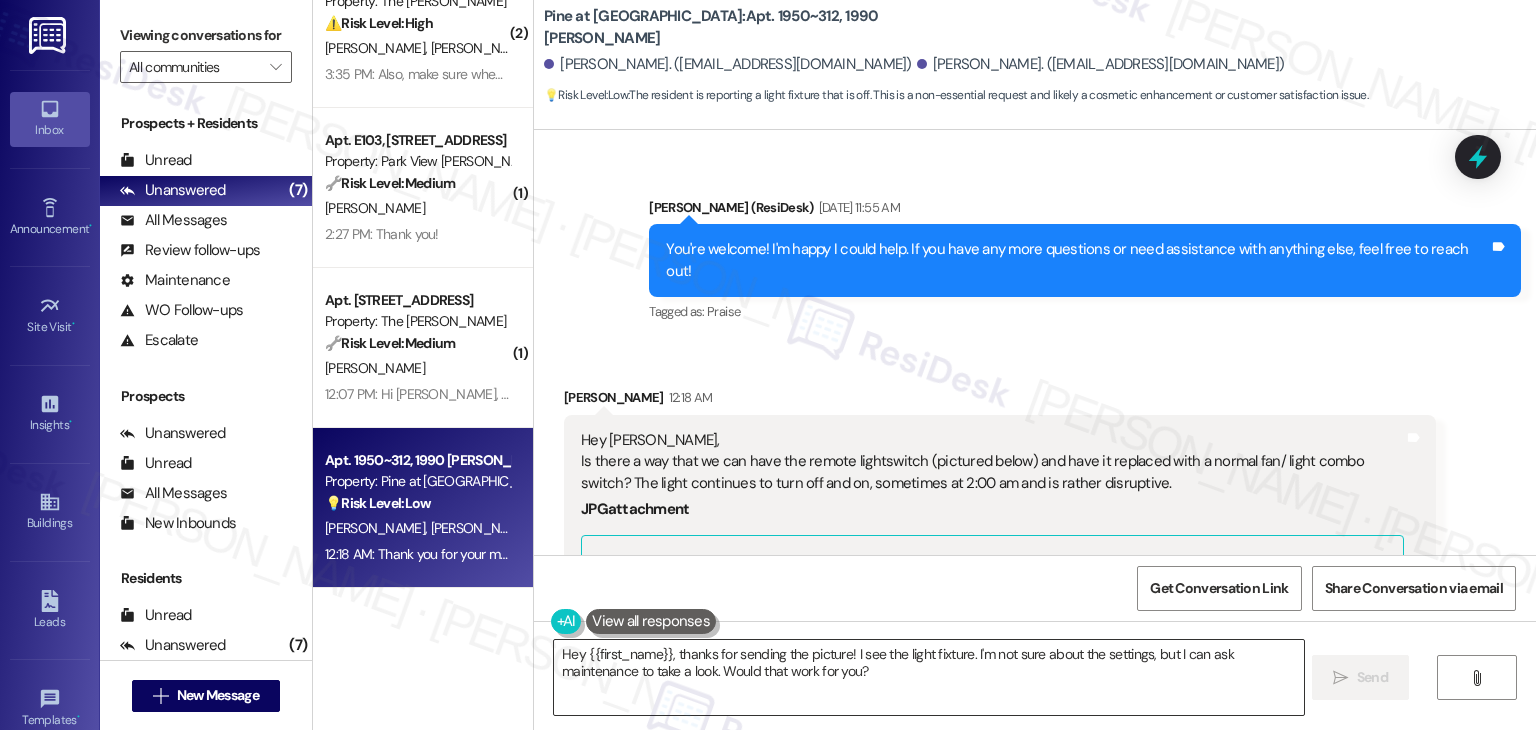 click on "Hey {{first_name}}, thanks for sending the picture! I see the light fixture. I'm not sure about the settings, but I can ask maintenance to take a look. Would that work for you?" at bounding box center [928, 677] 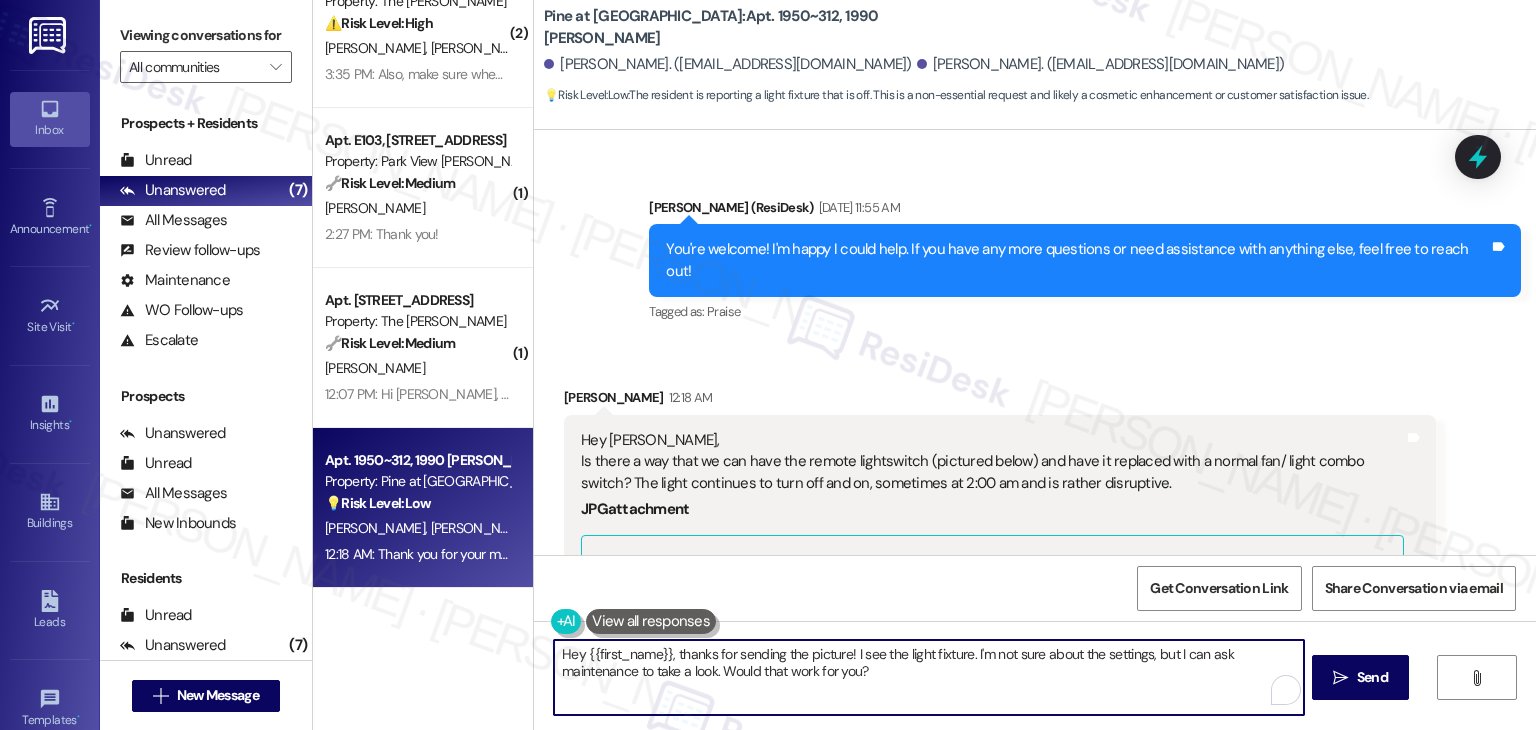 click on "Hey {{first_name}}, thanks for sending the picture! I see the light fixture. I'm not sure about the settings, but I can ask maintenance to take a look. Would that work for you?" at bounding box center (928, 677) 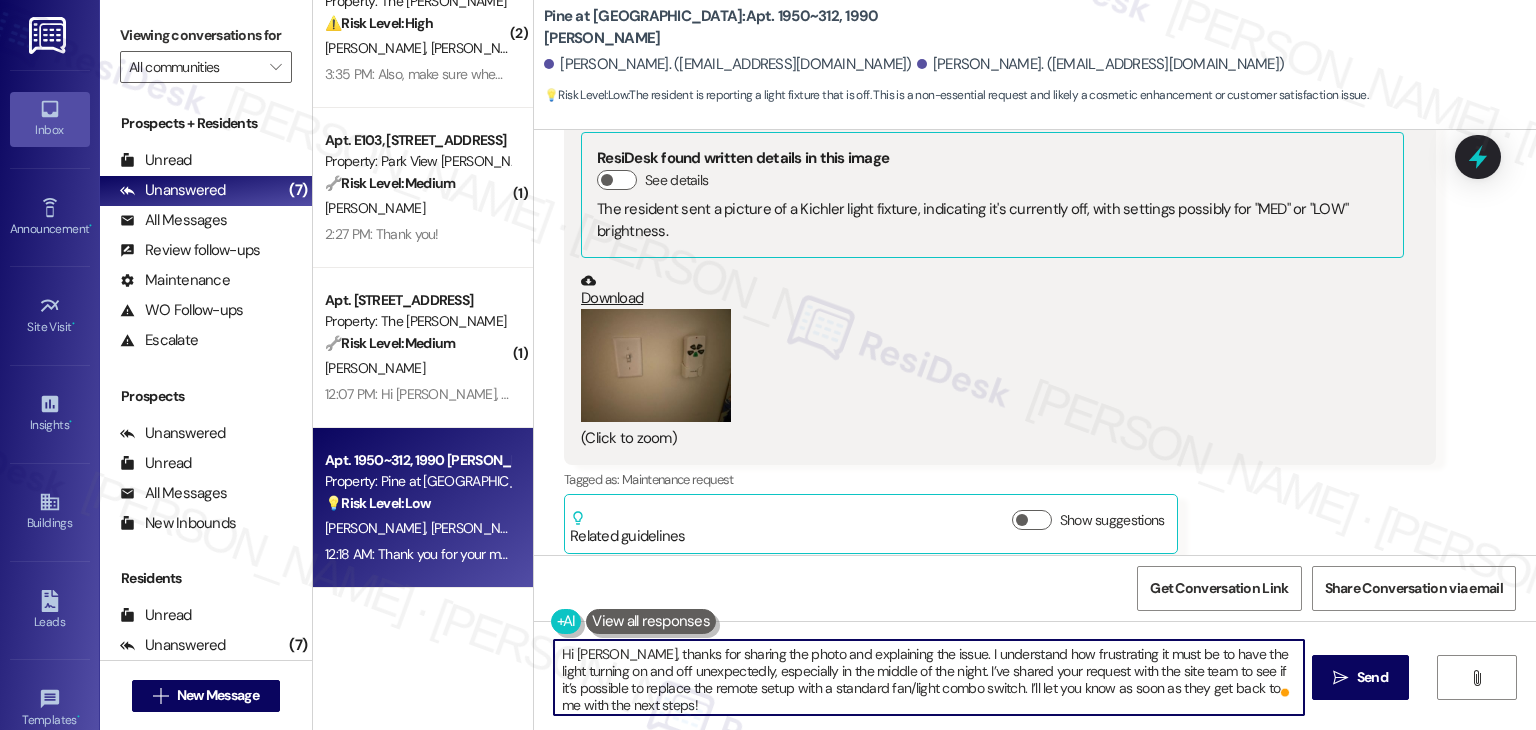 scroll, scrollTop: 4534, scrollLeft: 0, axis: vertical 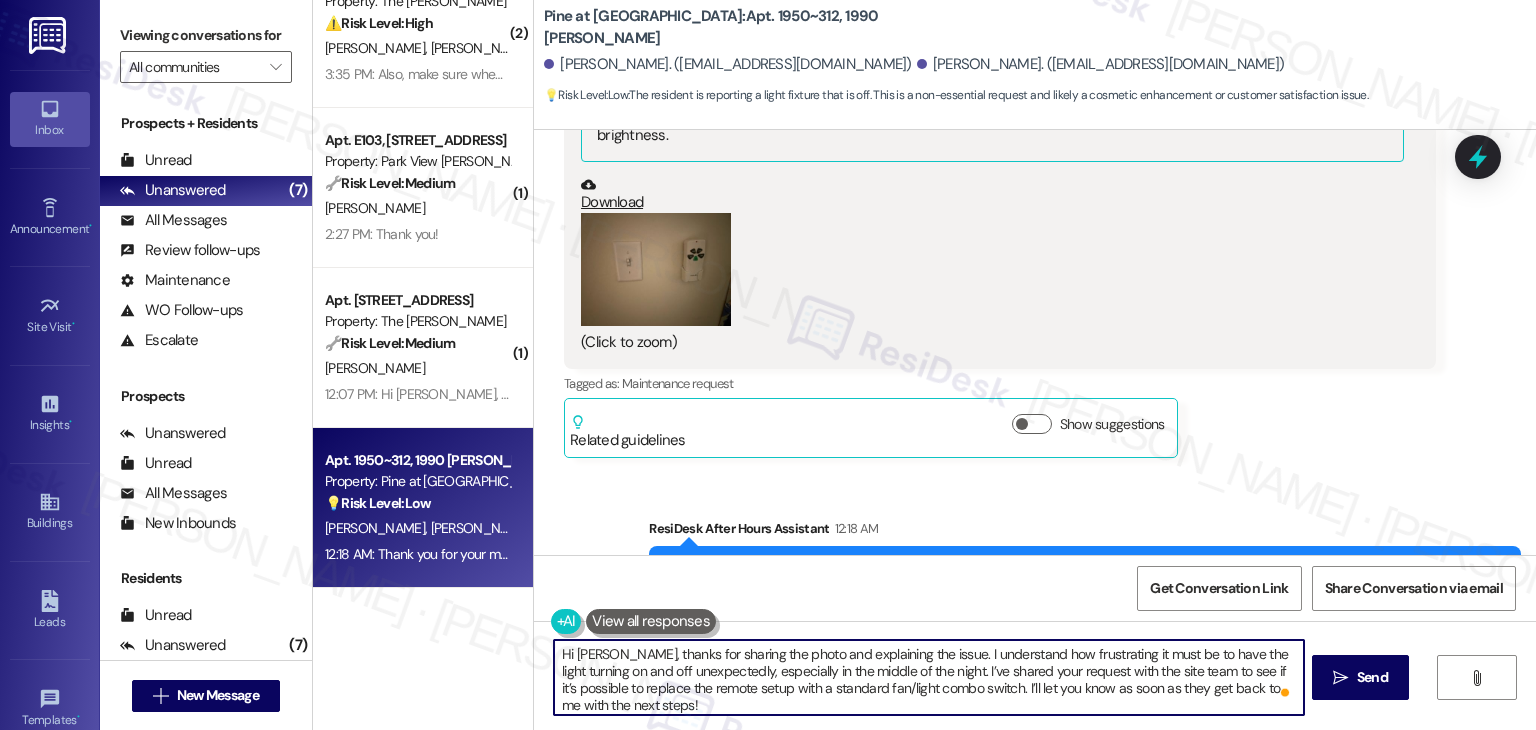type on "Hi [PERSON_NAME], thanks for sharing the photo and explaining the issue. I understand how frustrating it must be to have the light turning on and off unexpectedly, especially in the middle of the night. I’ve shared your request with the site team to see if it’s possible to replace the remote setup with a standard fan/light combo switch. I’ll let you know as soon as they get back to me with the next steps!" 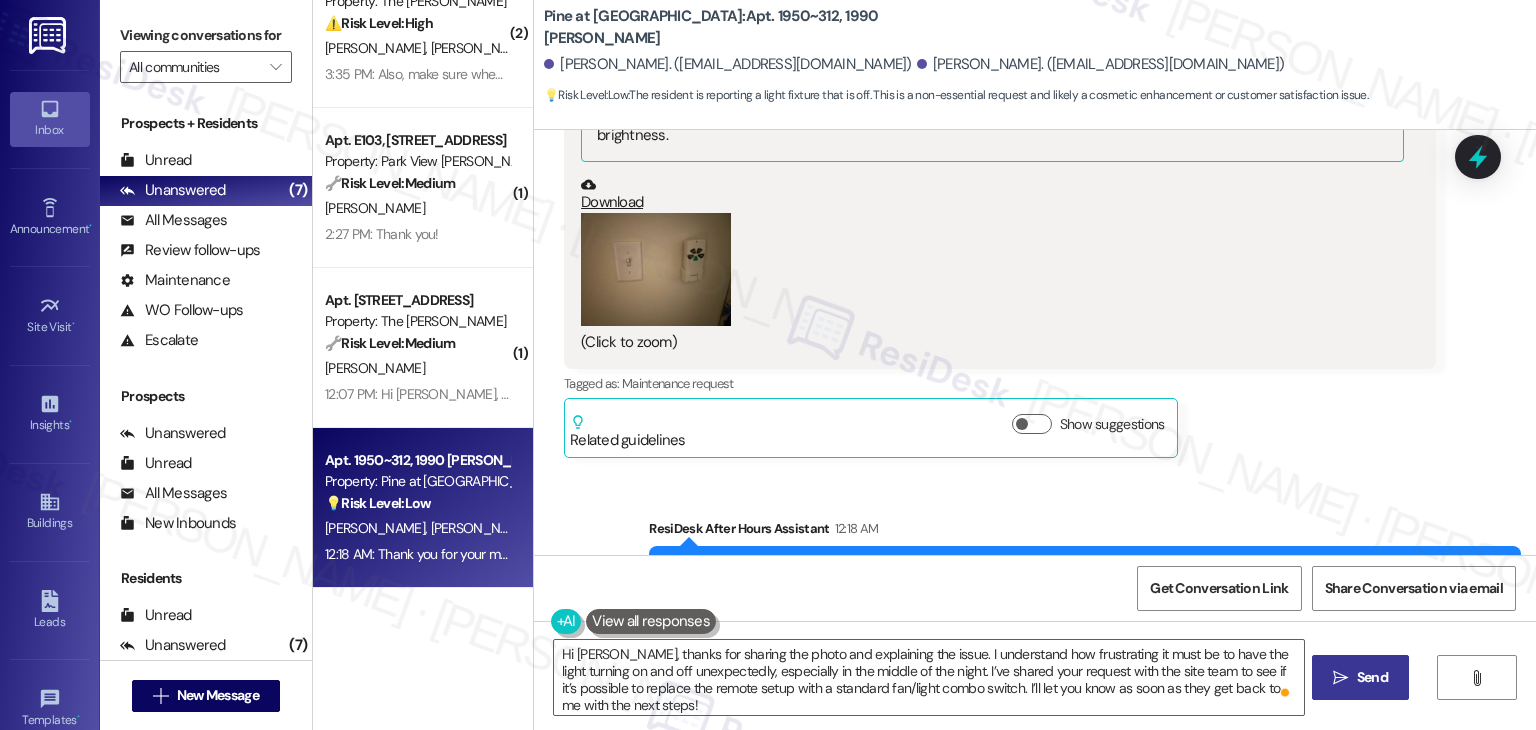 click on "" at bounding box center [1340, 678] 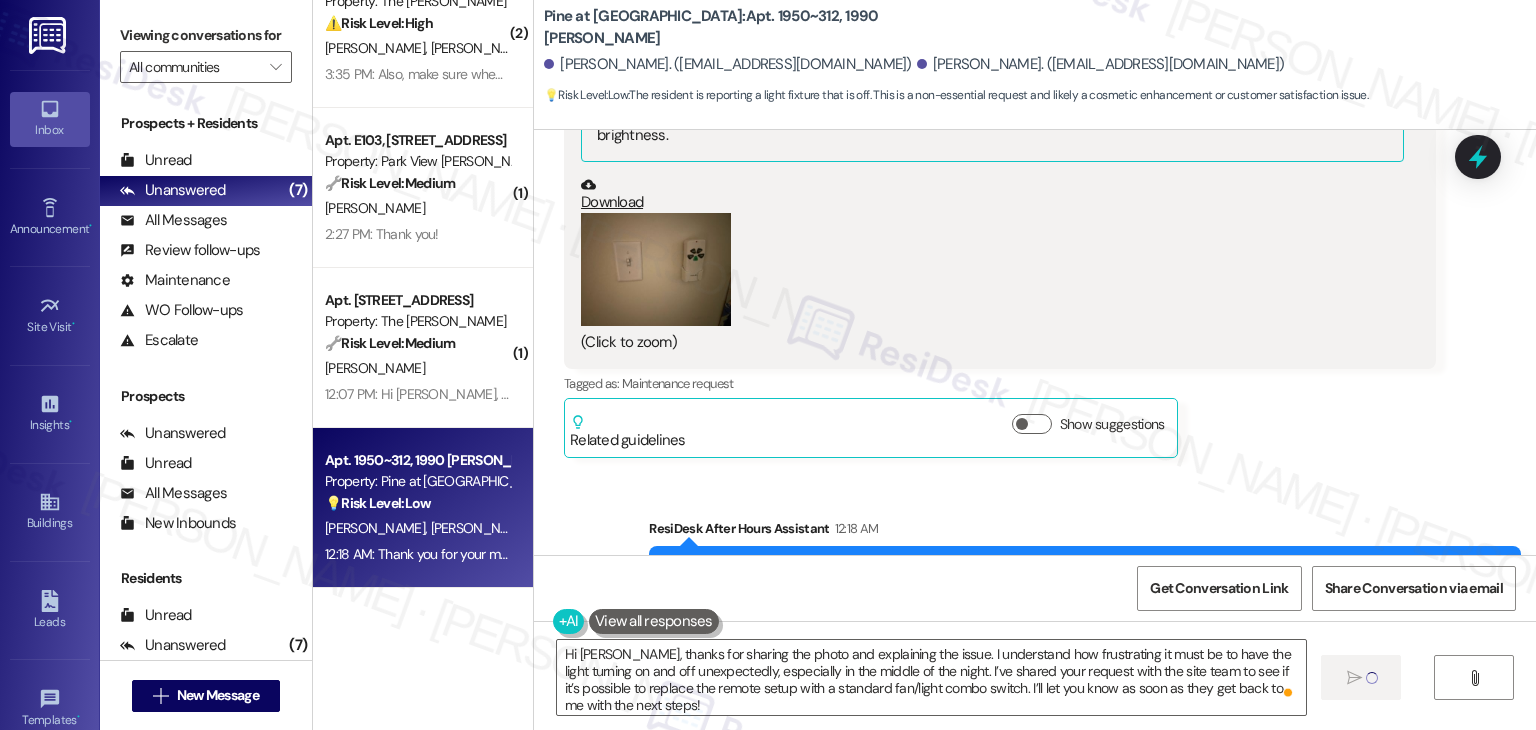 type 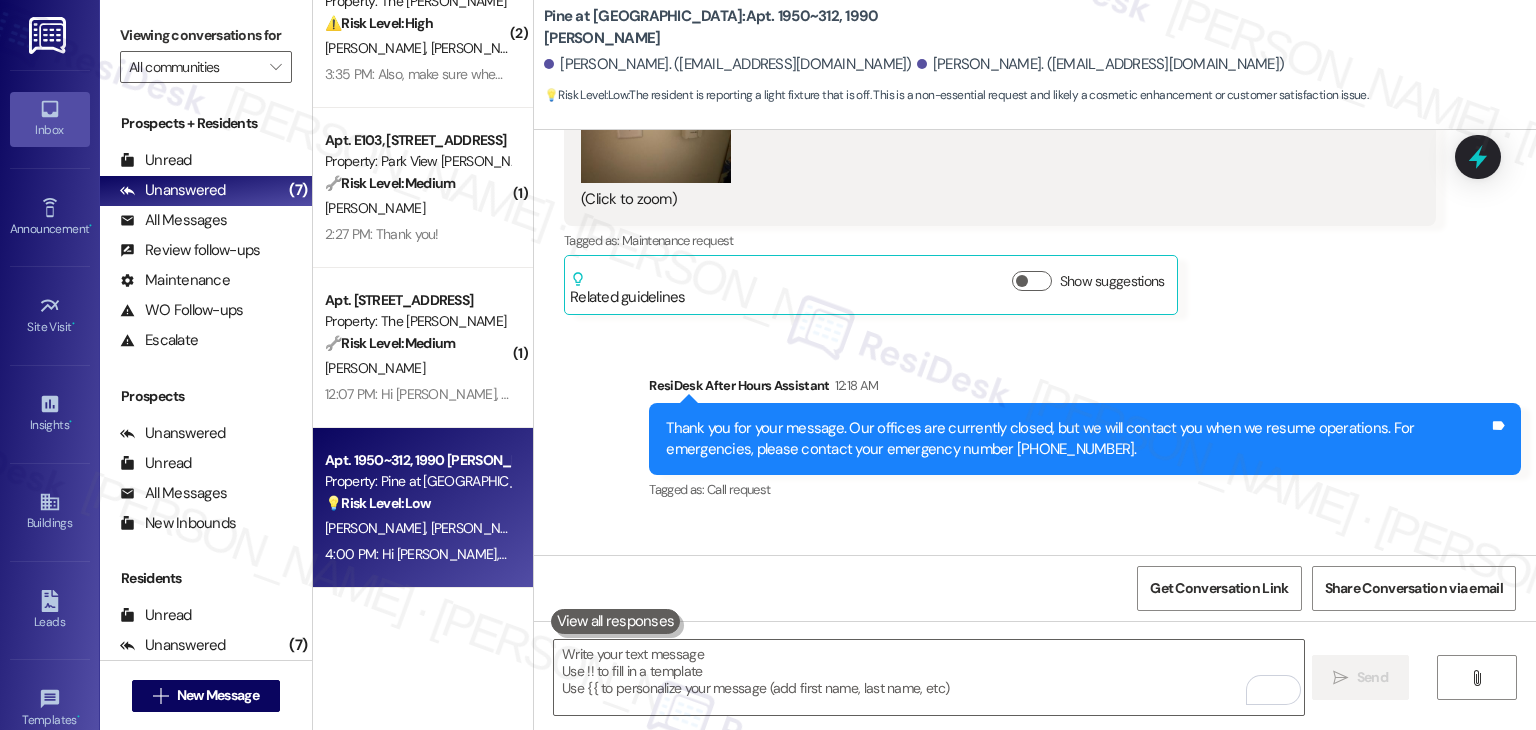 scroll, scrollTop: 4716, scrollLeft: 0, axis: vertical 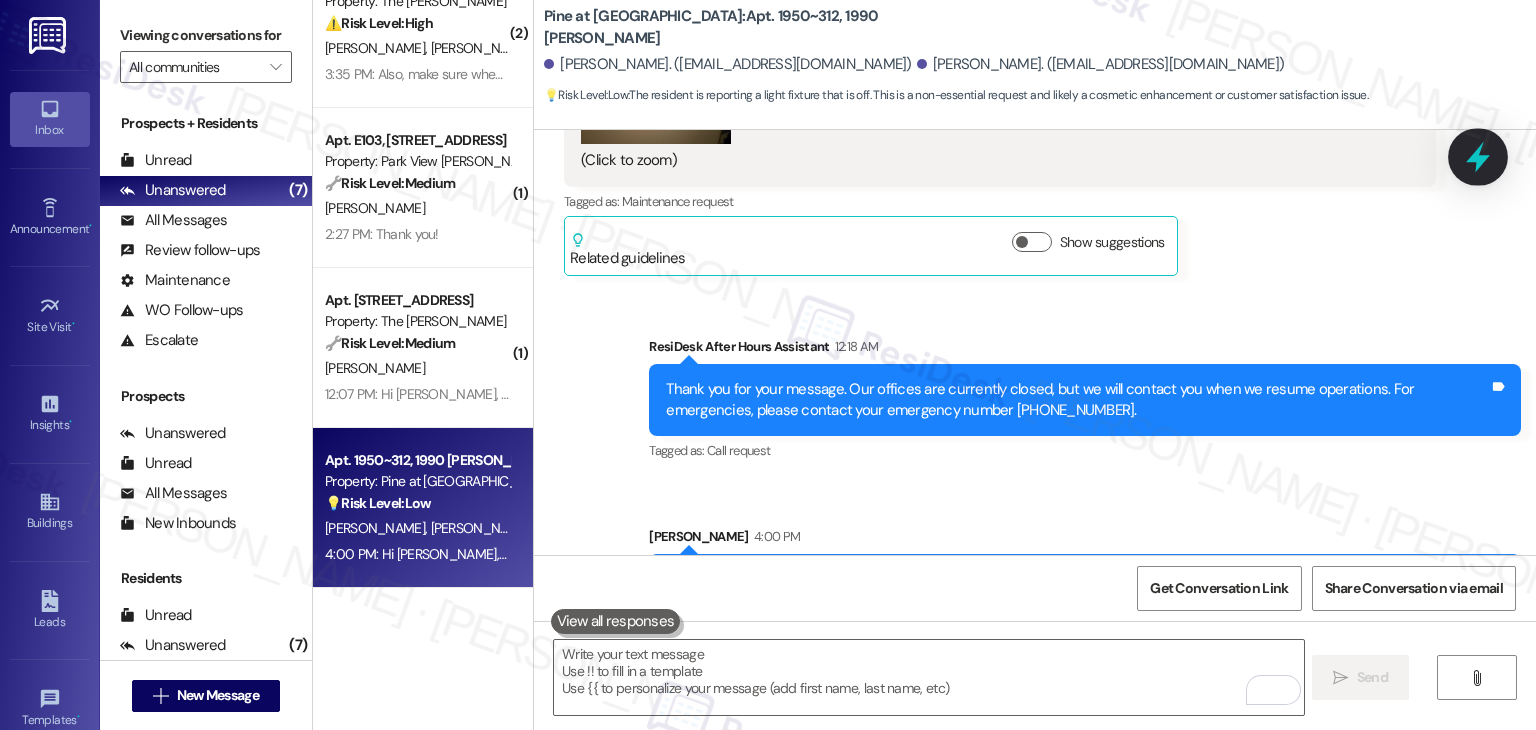 click 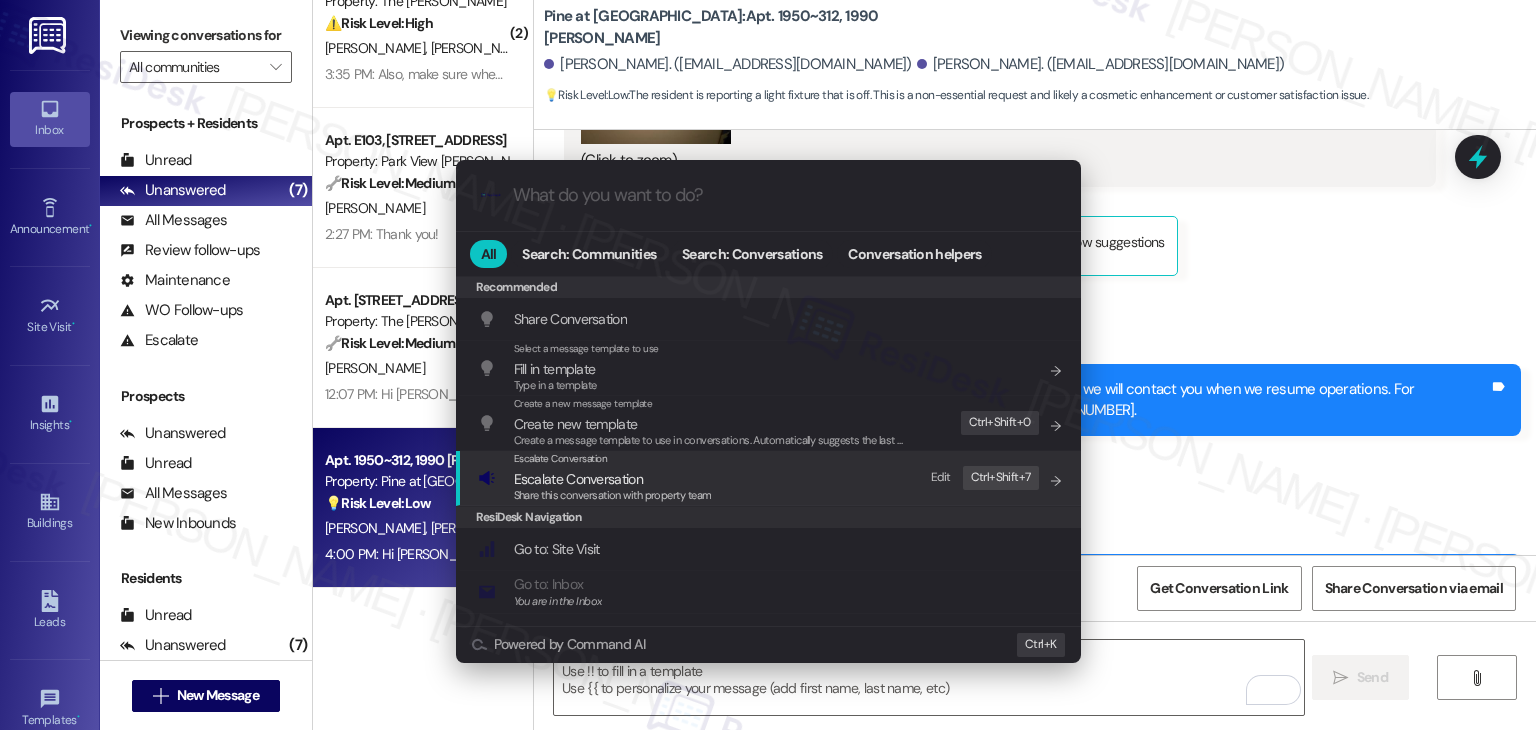 click on "Escalate Conversation" at bounding box center [578, 479] 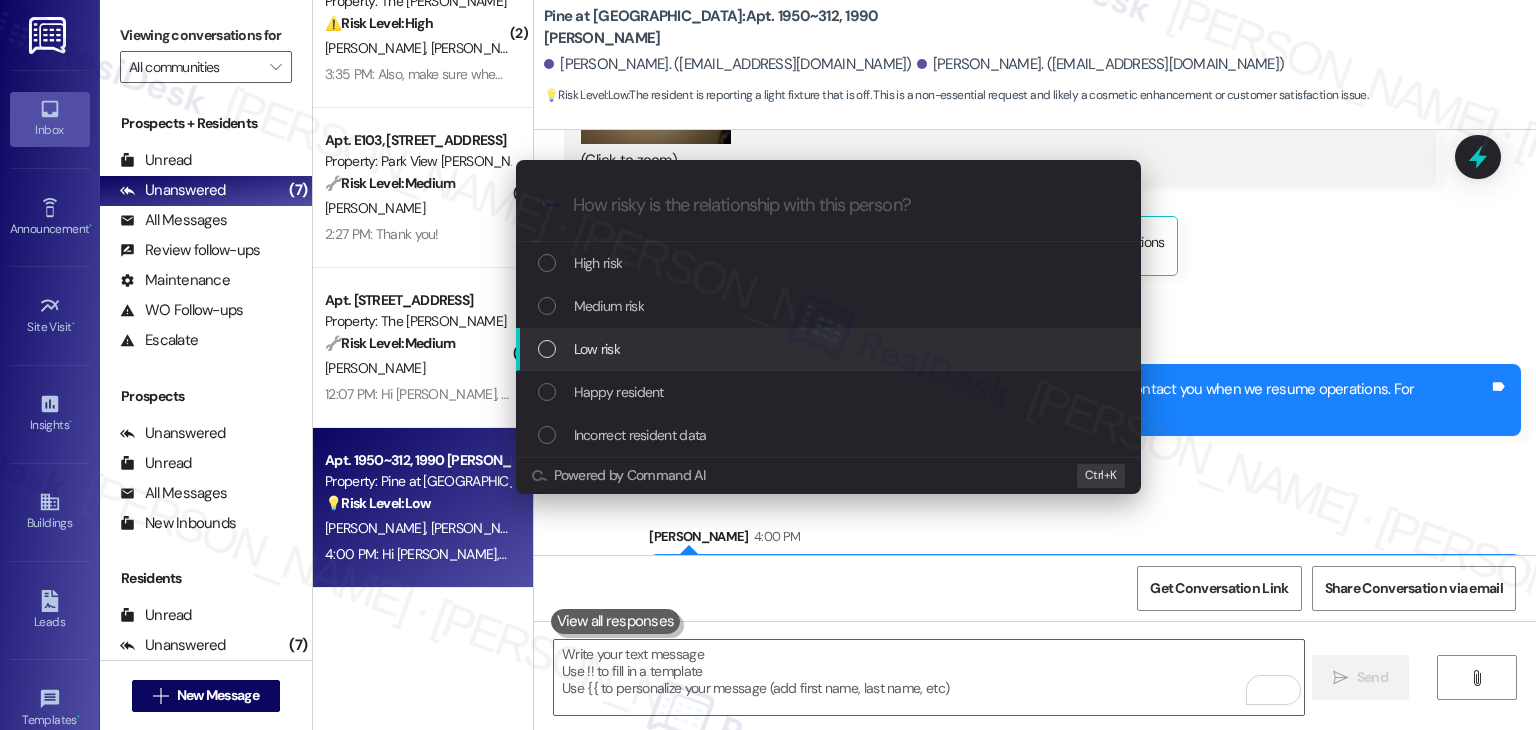 click on "Low risk" at bounding box center (830, 349) 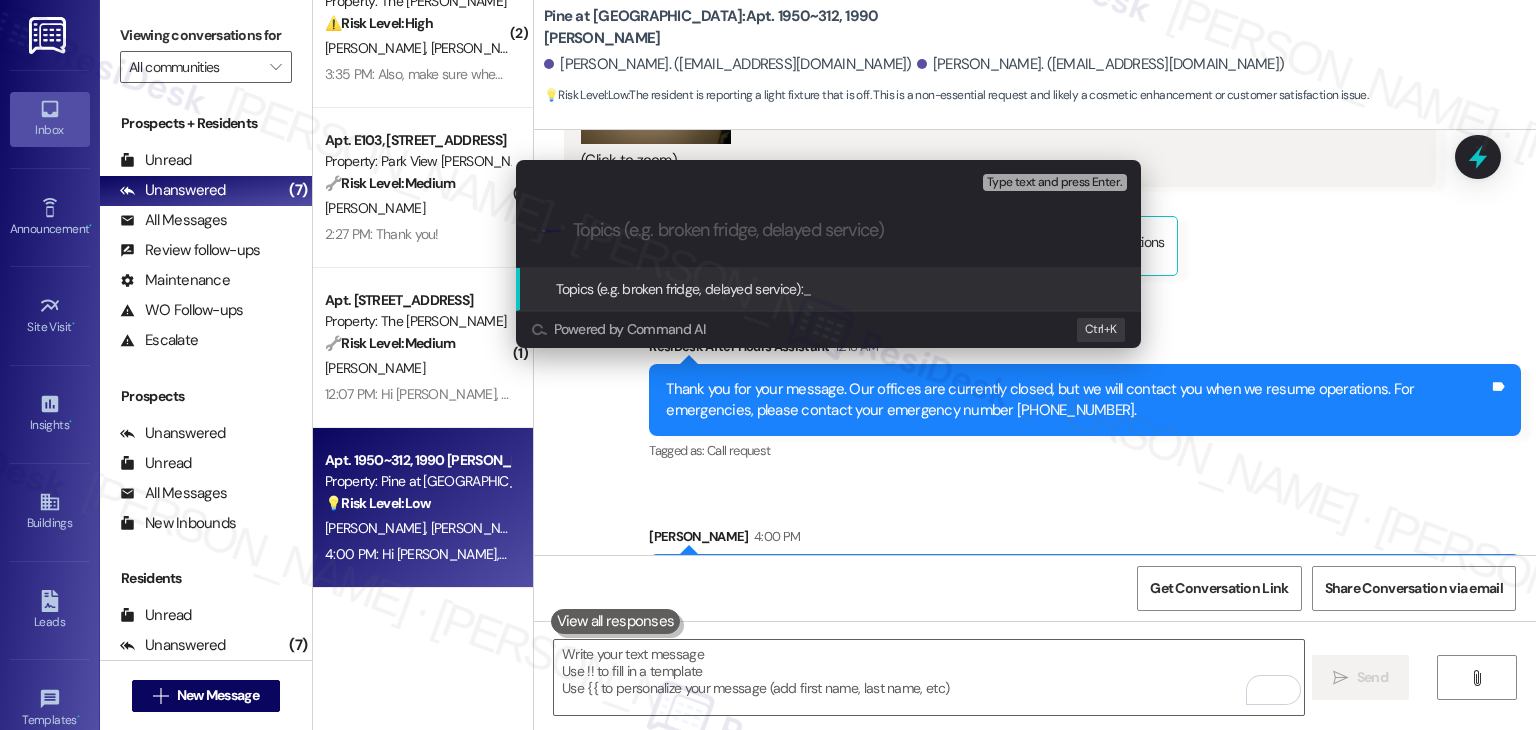 paste on "Request to Replace Remote Light Switch with Standard Fan/Light Combo – Light Turning On/Off Randomly" 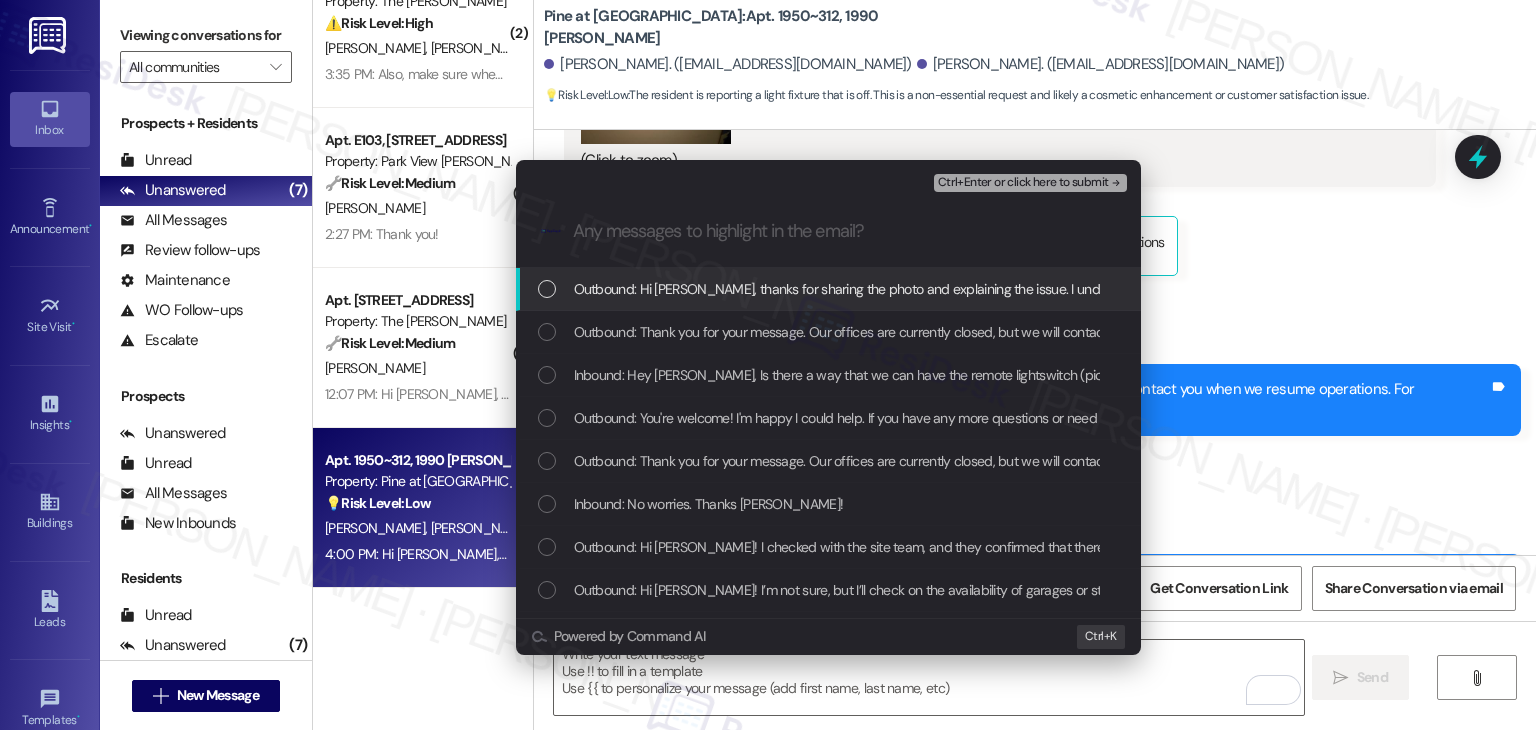 scroll, scrollTop: 0, scrollLeft: 0, axis: both 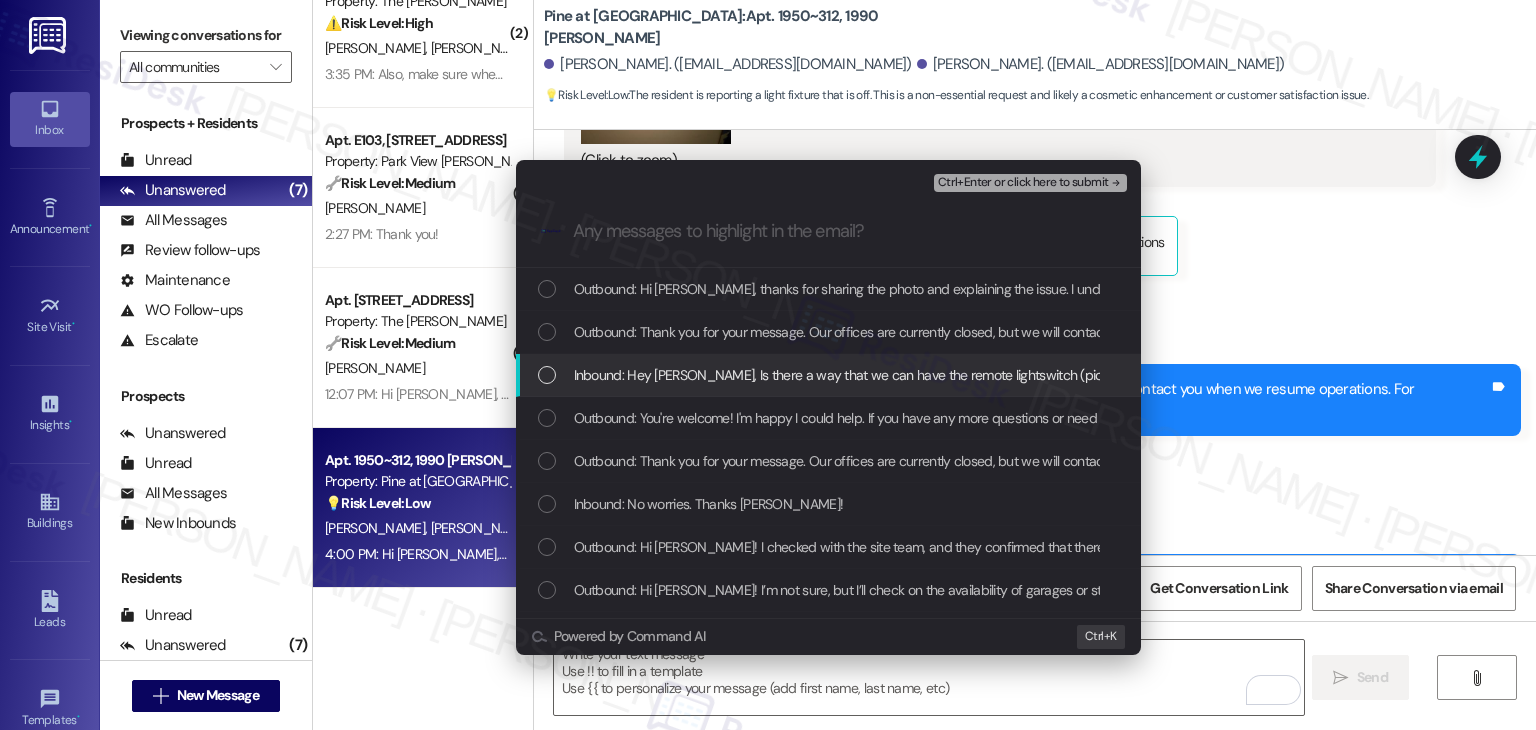 click at bounding box center [547, 375] 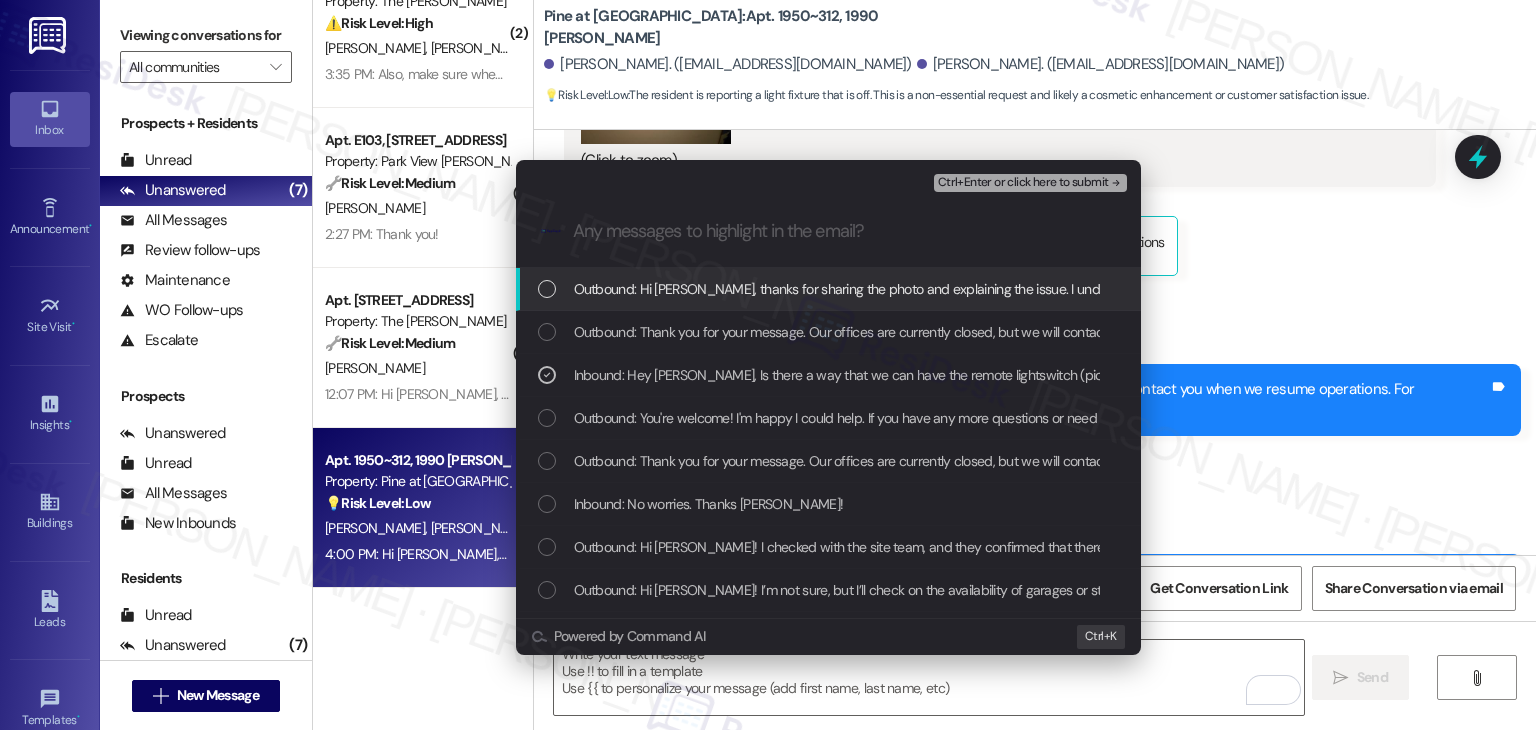 click on "Ctrl+Enter or click here to submit" at bounding box center (1023, 183) 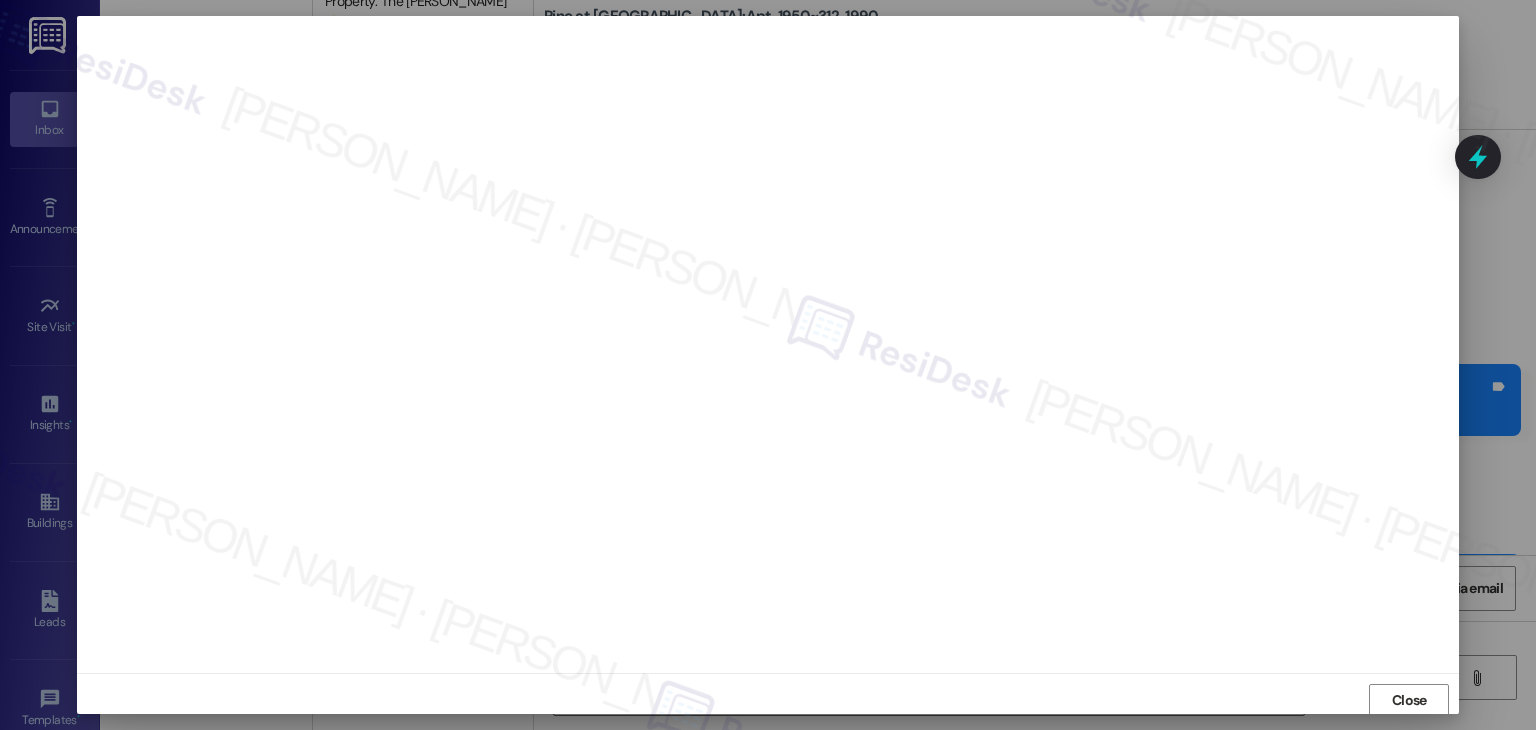 scroll, scrollTop: 1, scrollLeft: 0, axis: vertical 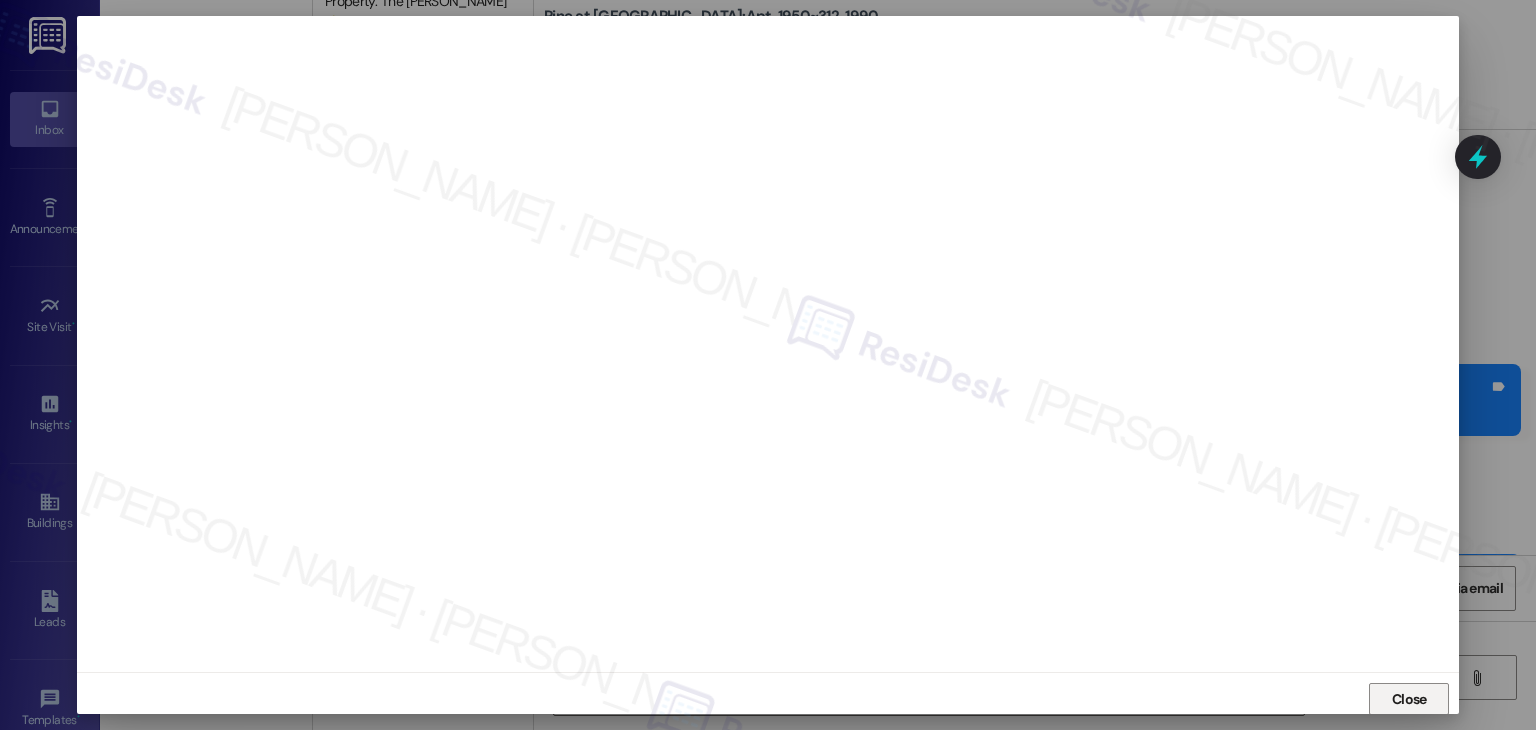 click on "Close" at bounding box center (1409, 699) 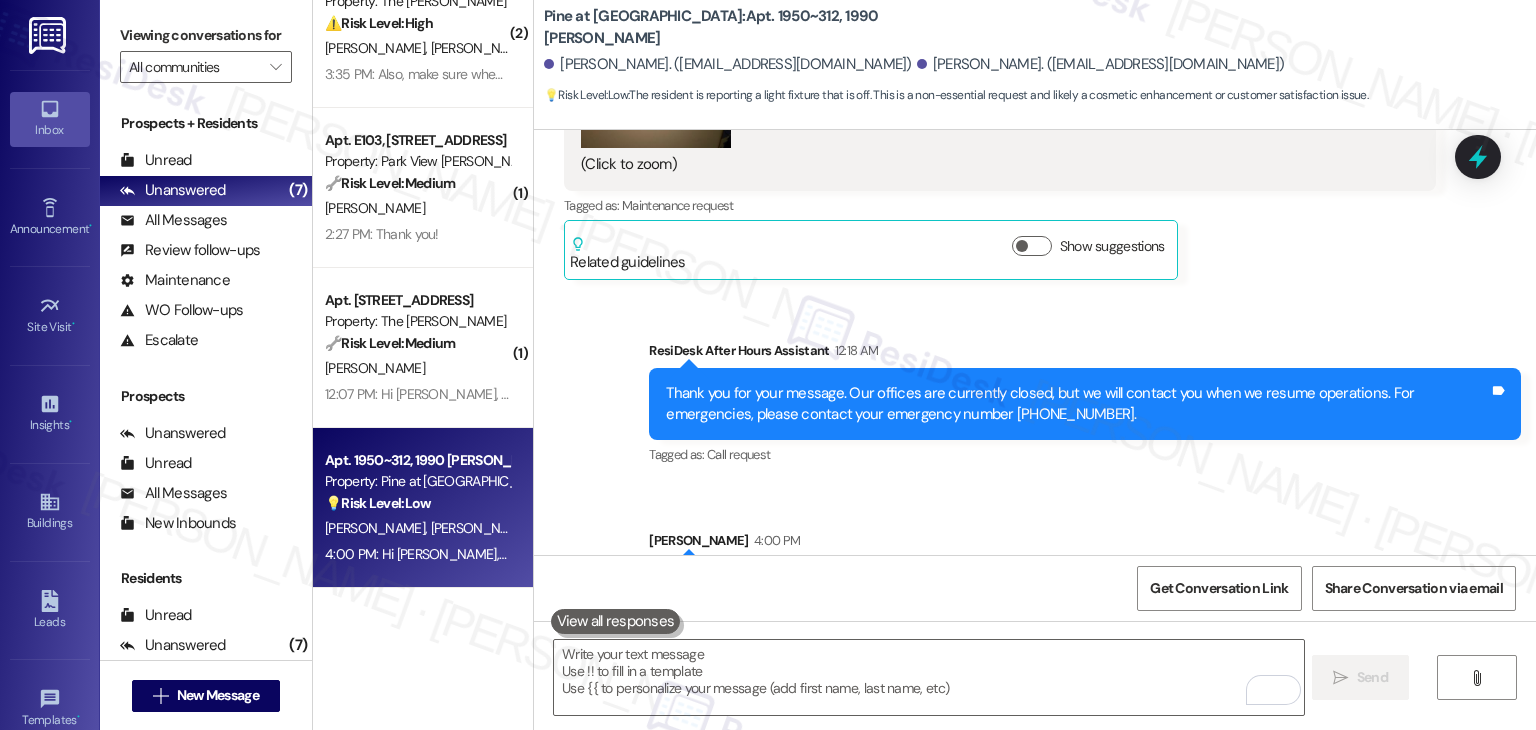 scroll, scrollTop: 4716, scrollLeft: 0, axis: vertical 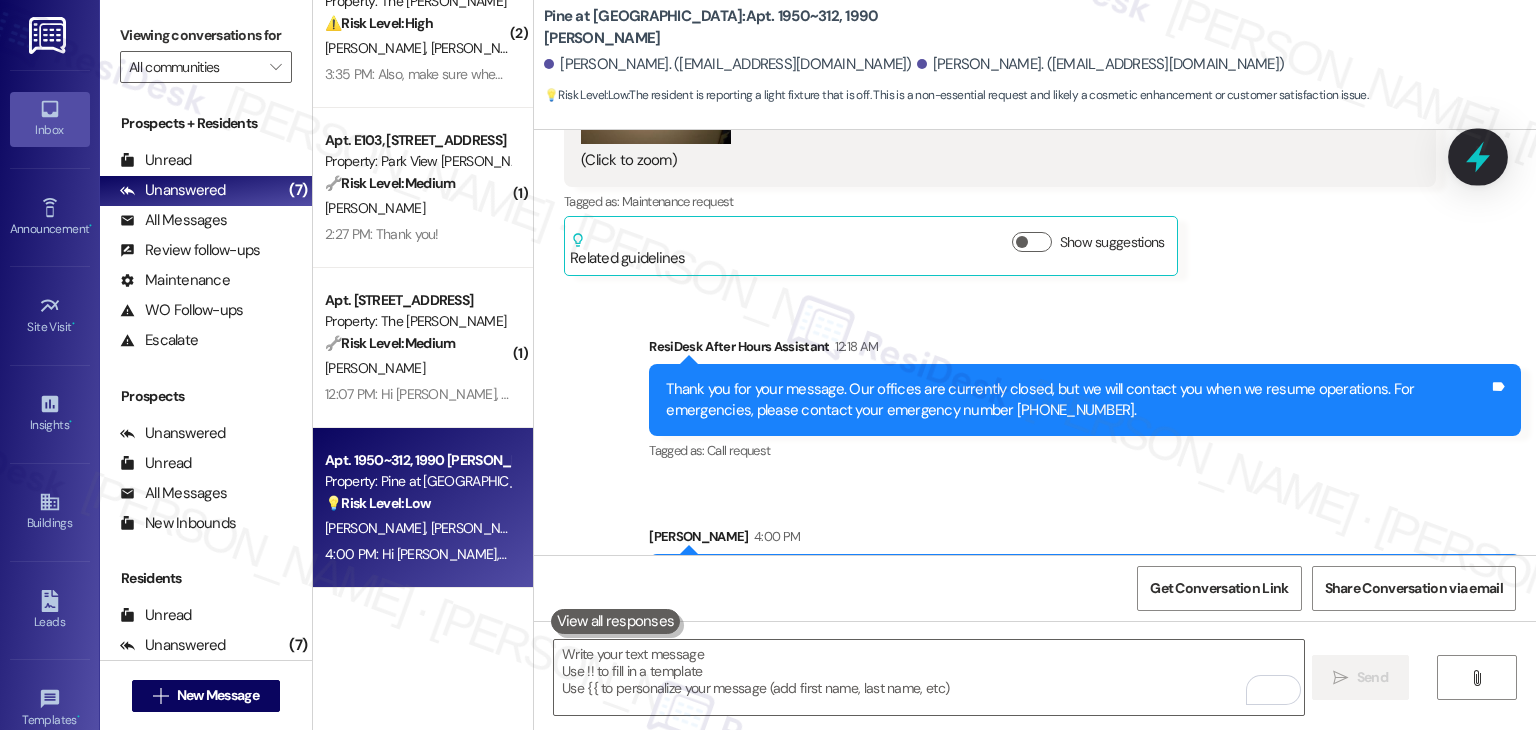 click 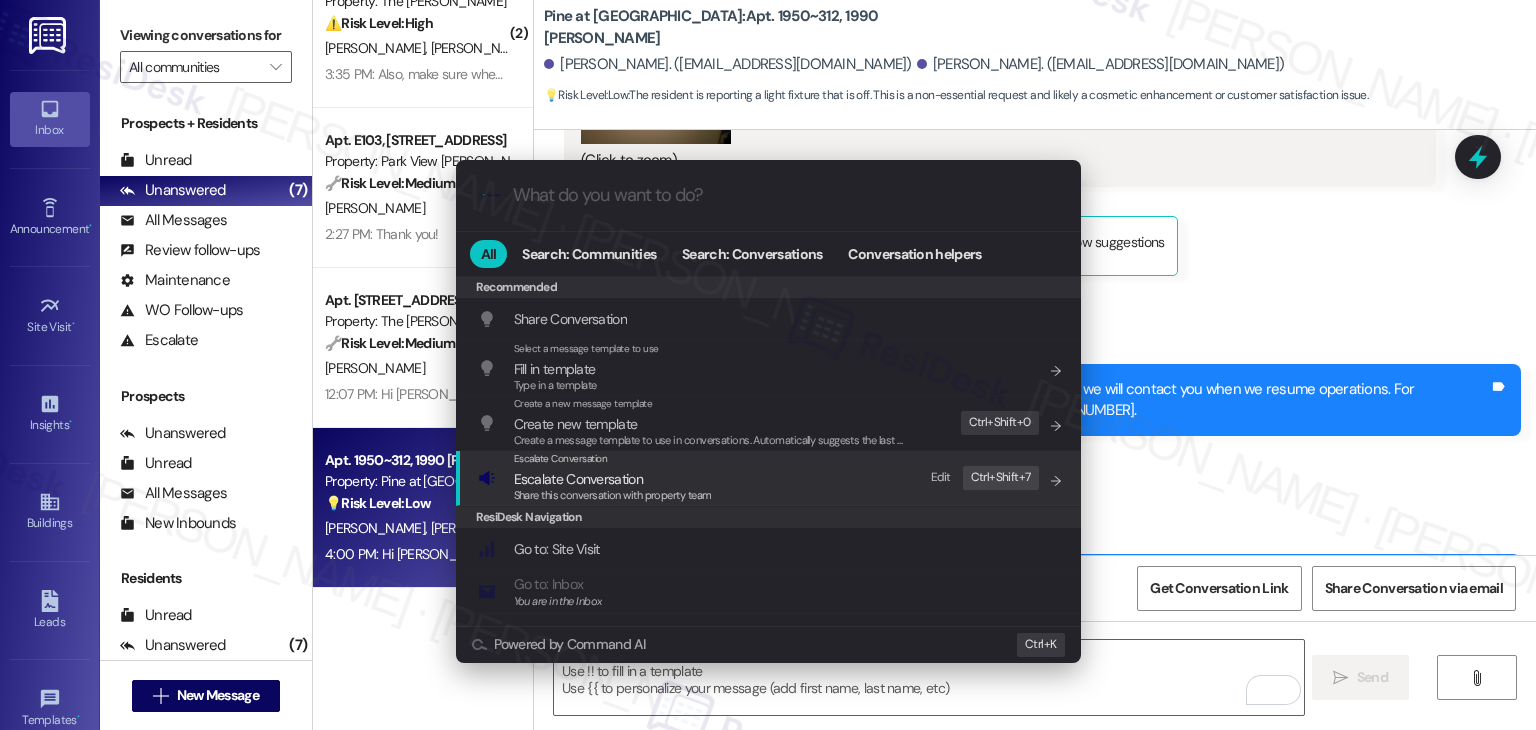 click on "Share this conversation with property team" at bounding box center (613, 495) 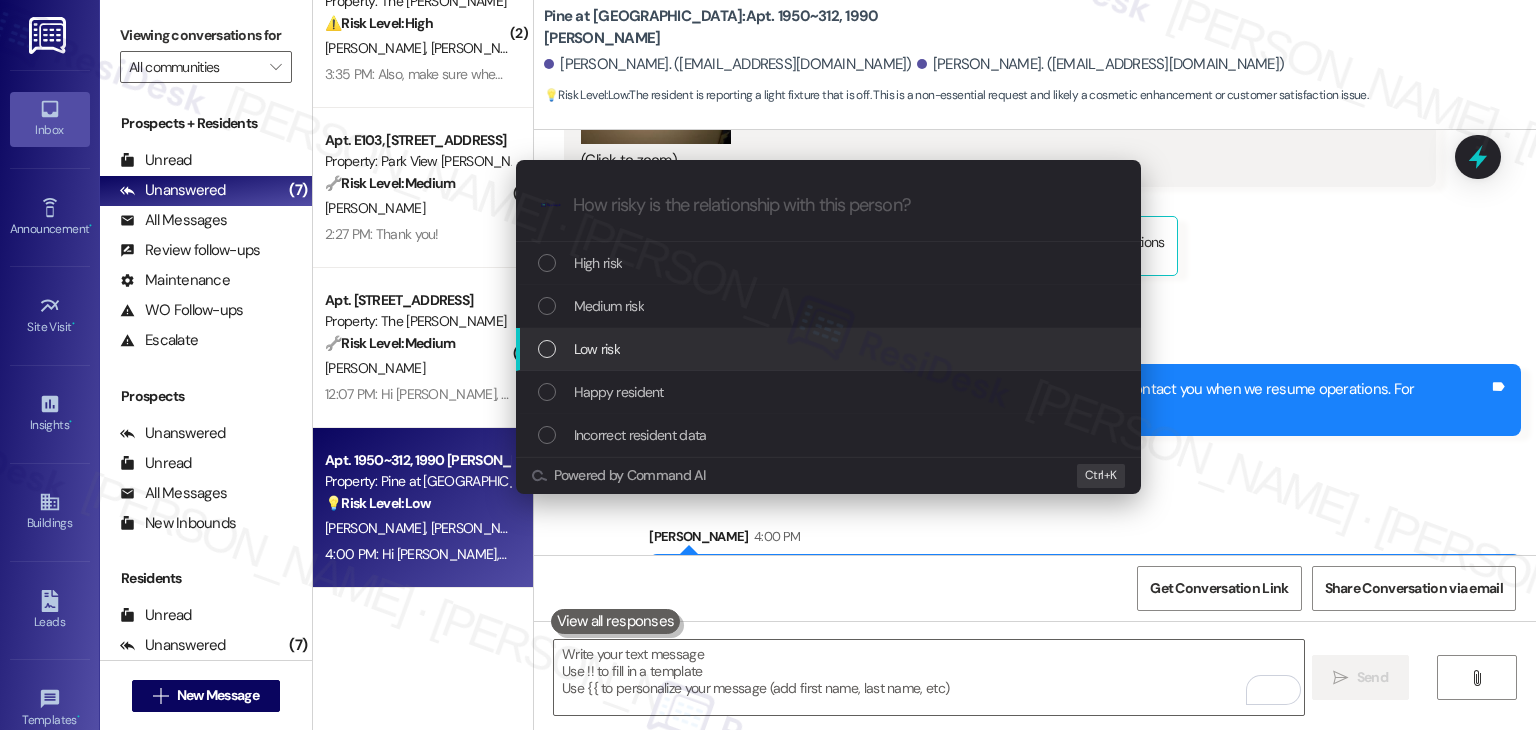 click at bounding box center (547, 349) 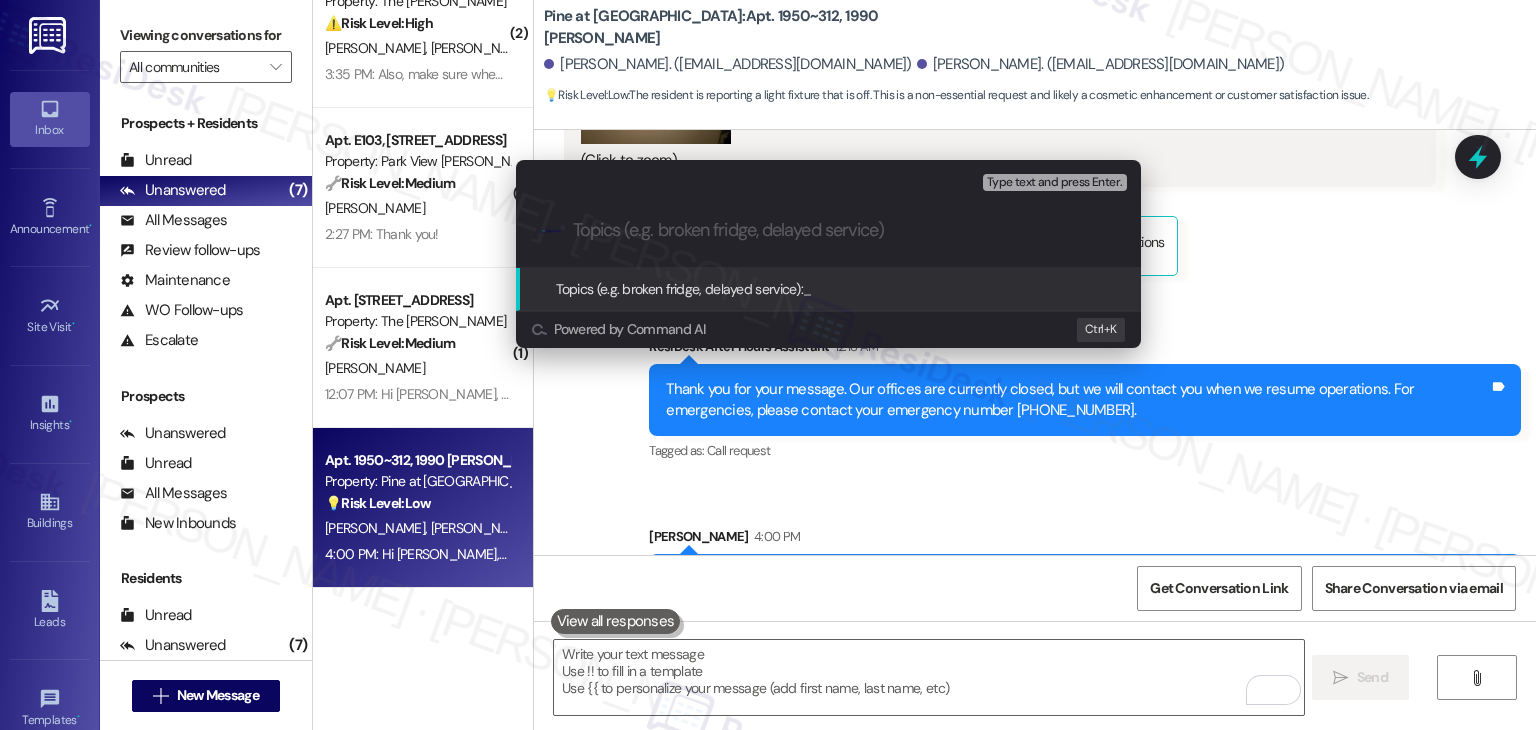 paste on "Request to Replace Remote Light Switch with Standard Fan/Light Combo – Light Turning On/Off Randomly" 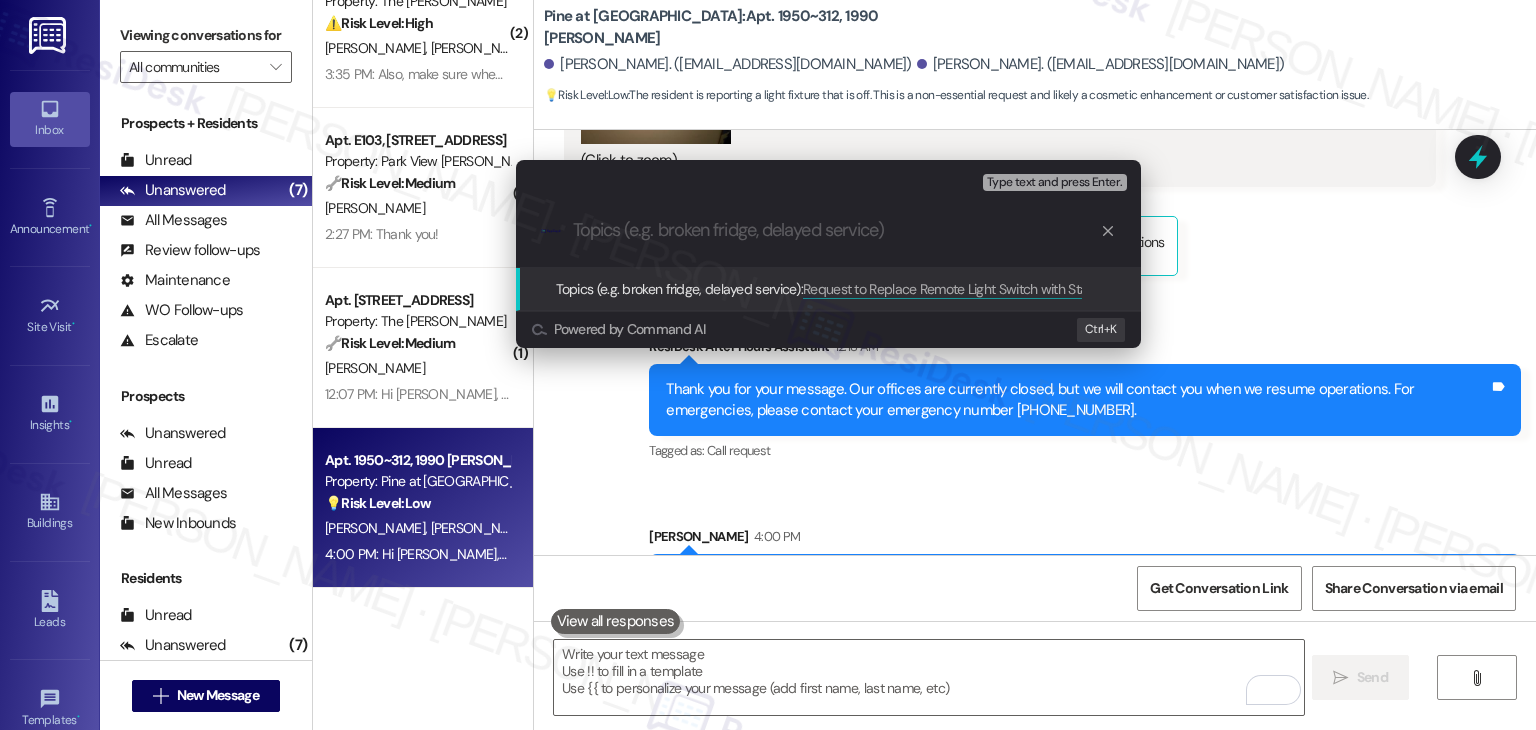 scroll, scrollTop: 0, scrollLeft: 0, axis: both 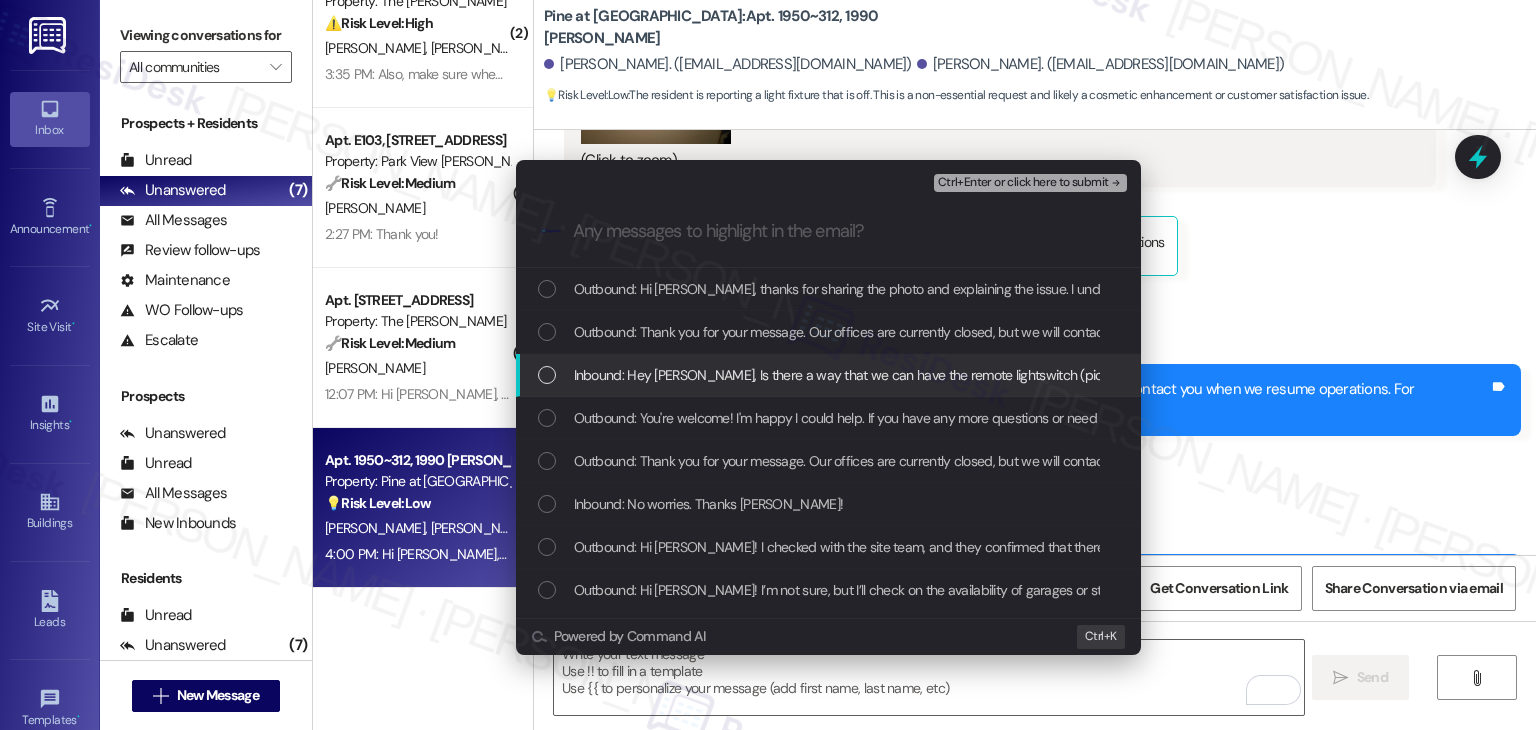 click at bounding box center (547, 375) 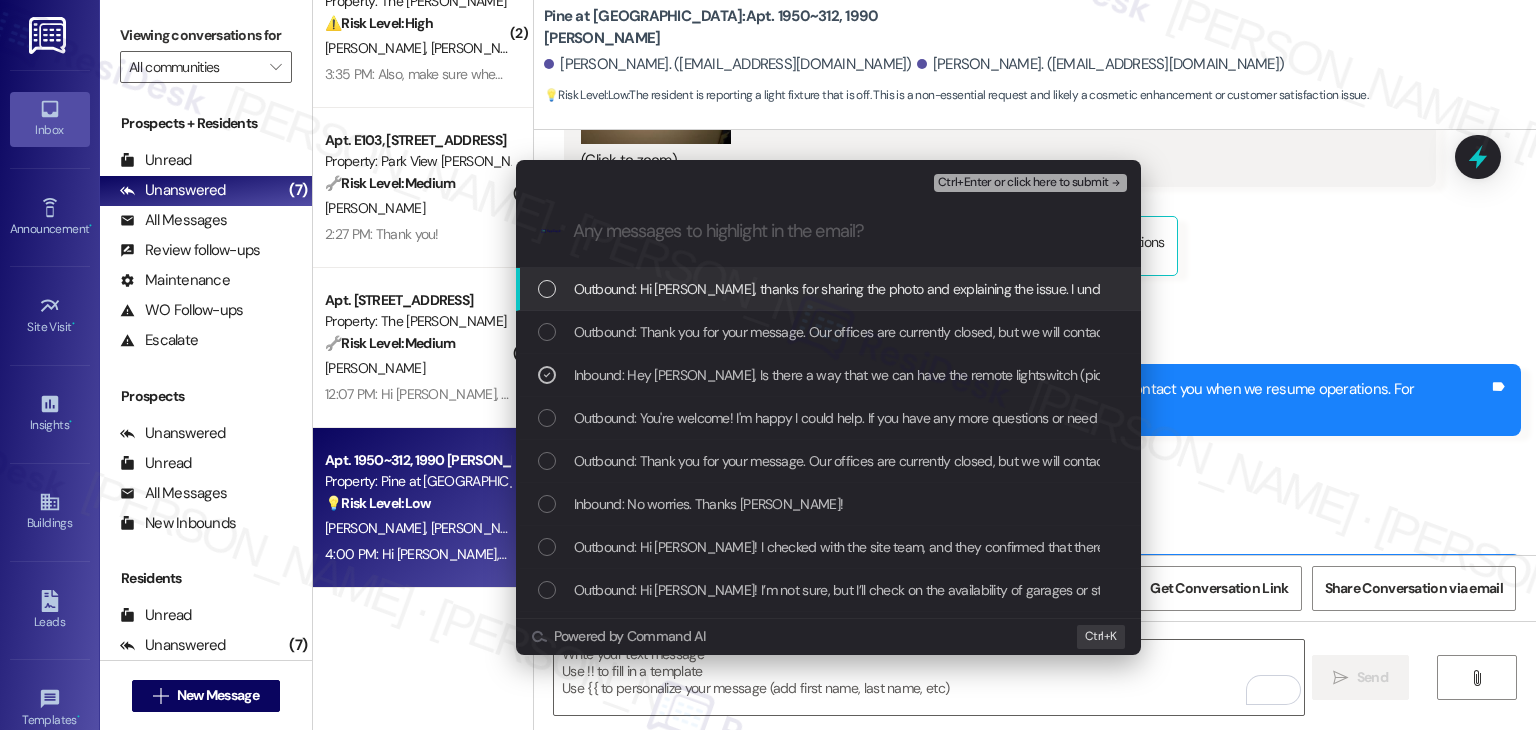 click on "Ctrl+Enter or click here to submit" at bounding box center [1023, 183] 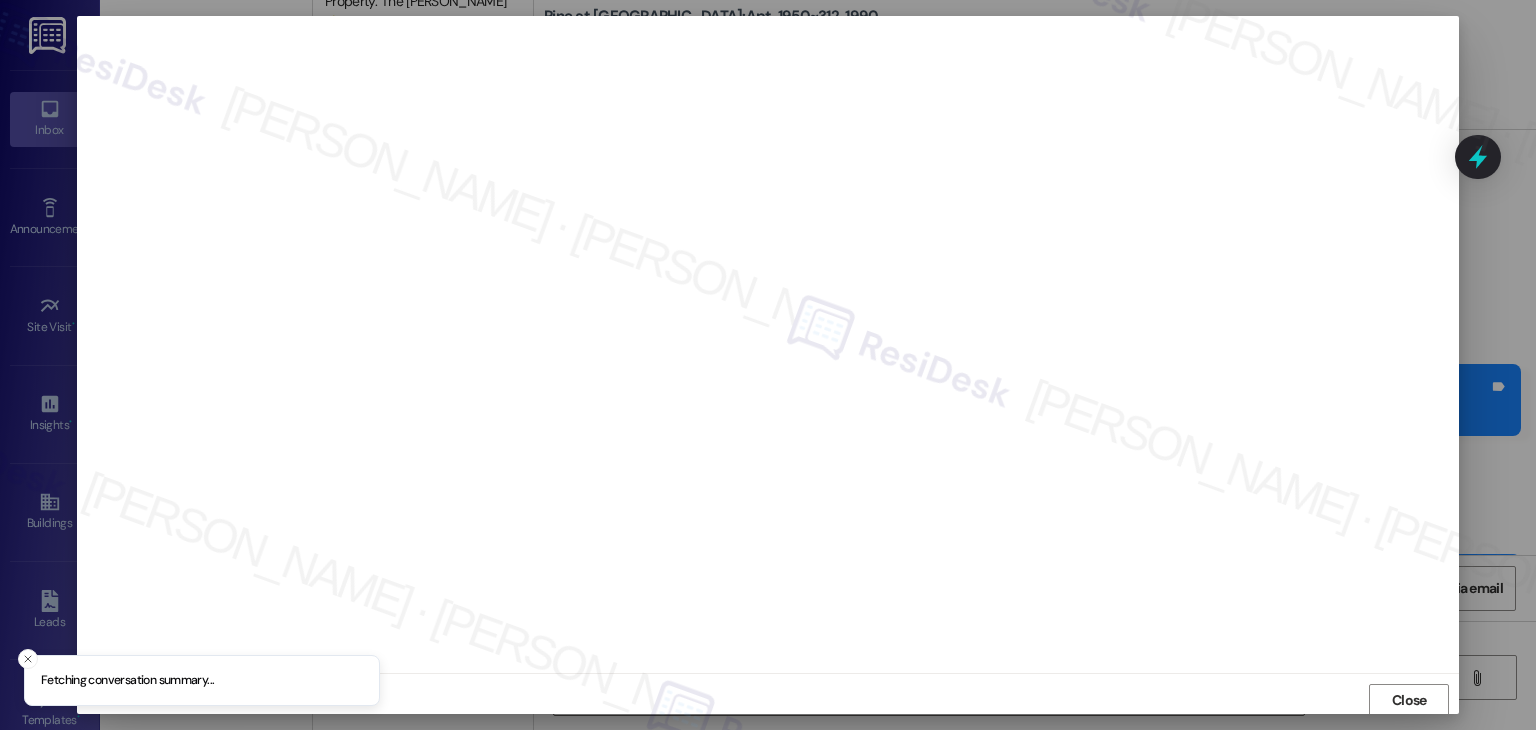 scroll, scrollTop: 1, scrollLeft: 0, axis: vertical 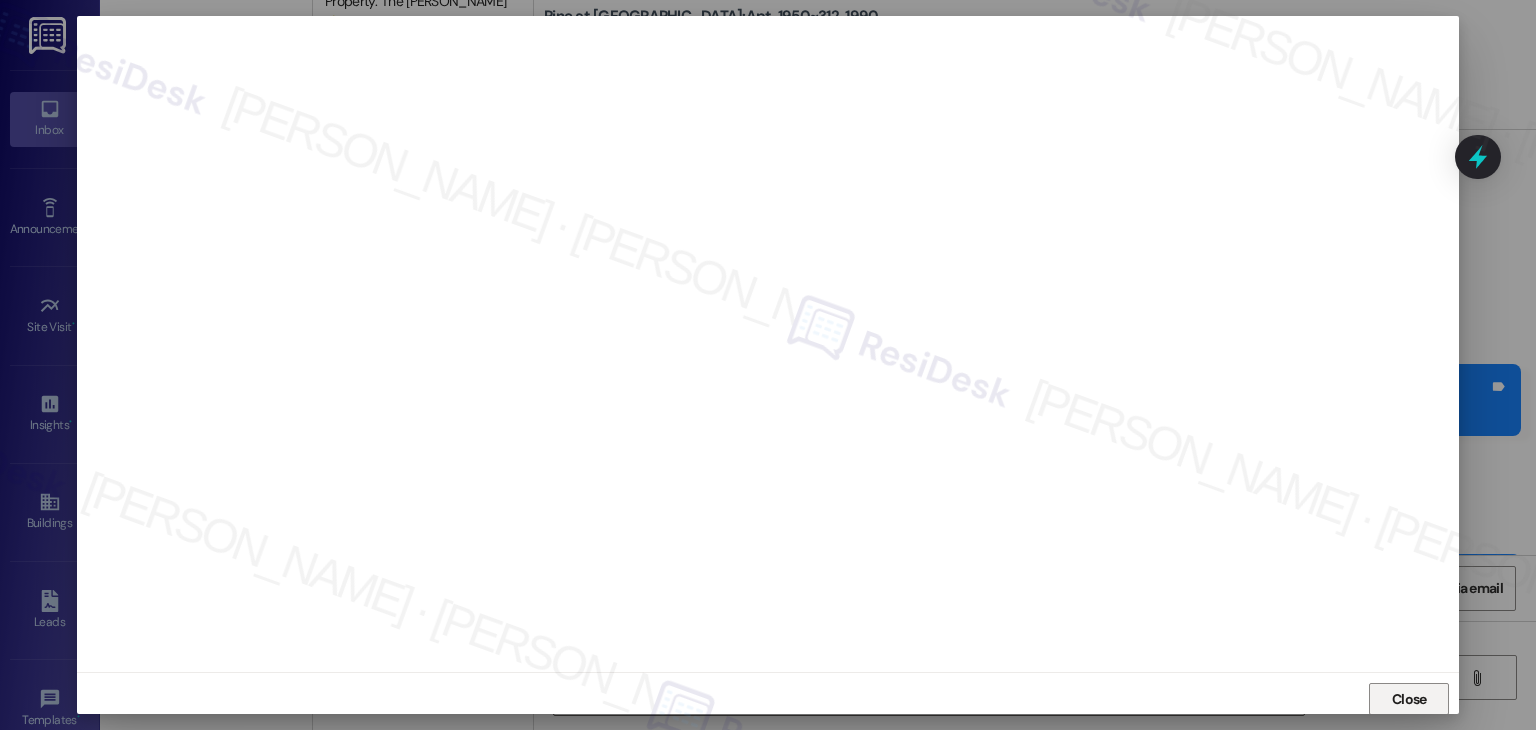 click on "Close" at bounding box center [1409, 699] 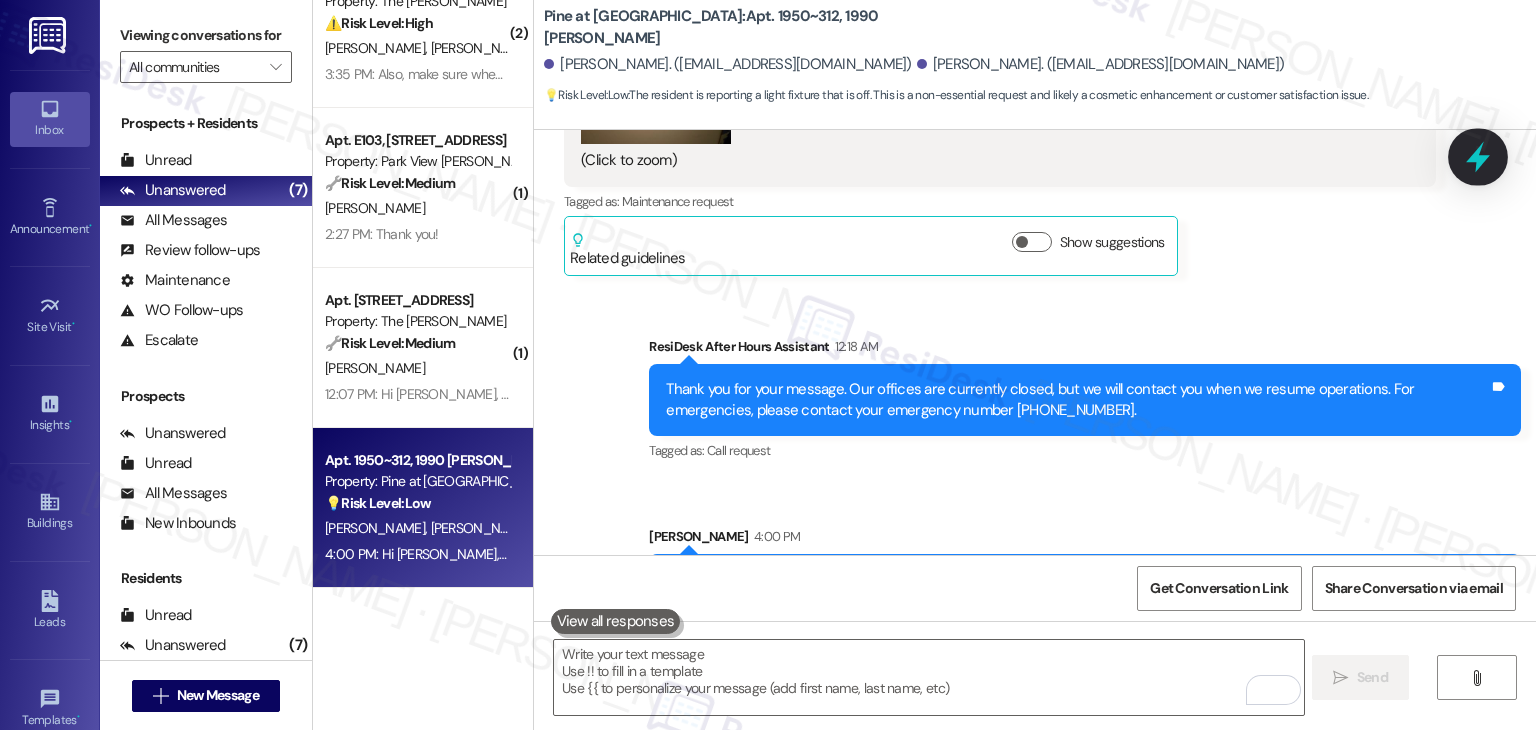 click 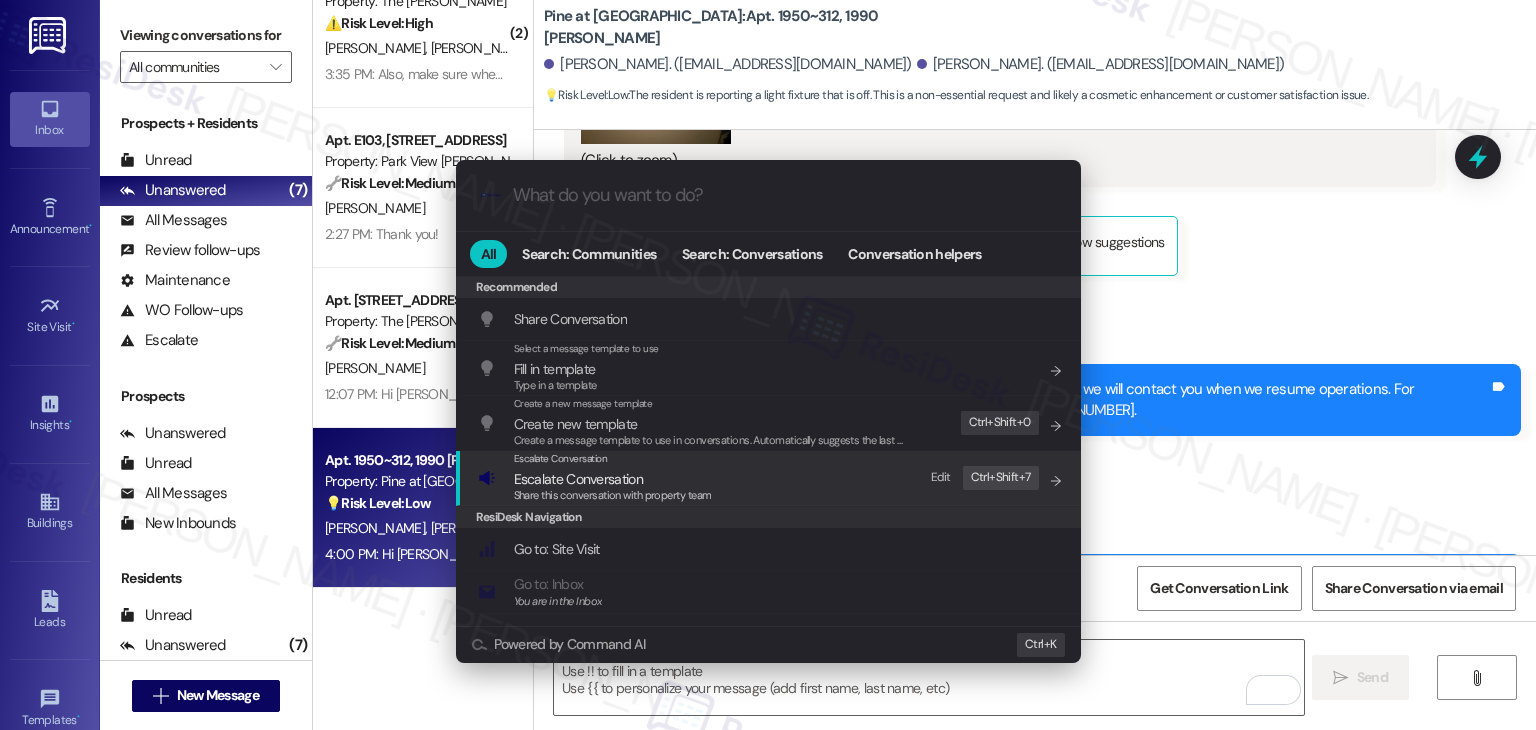 click on "Share this conversation with property team" at bounding box center (613, 495) 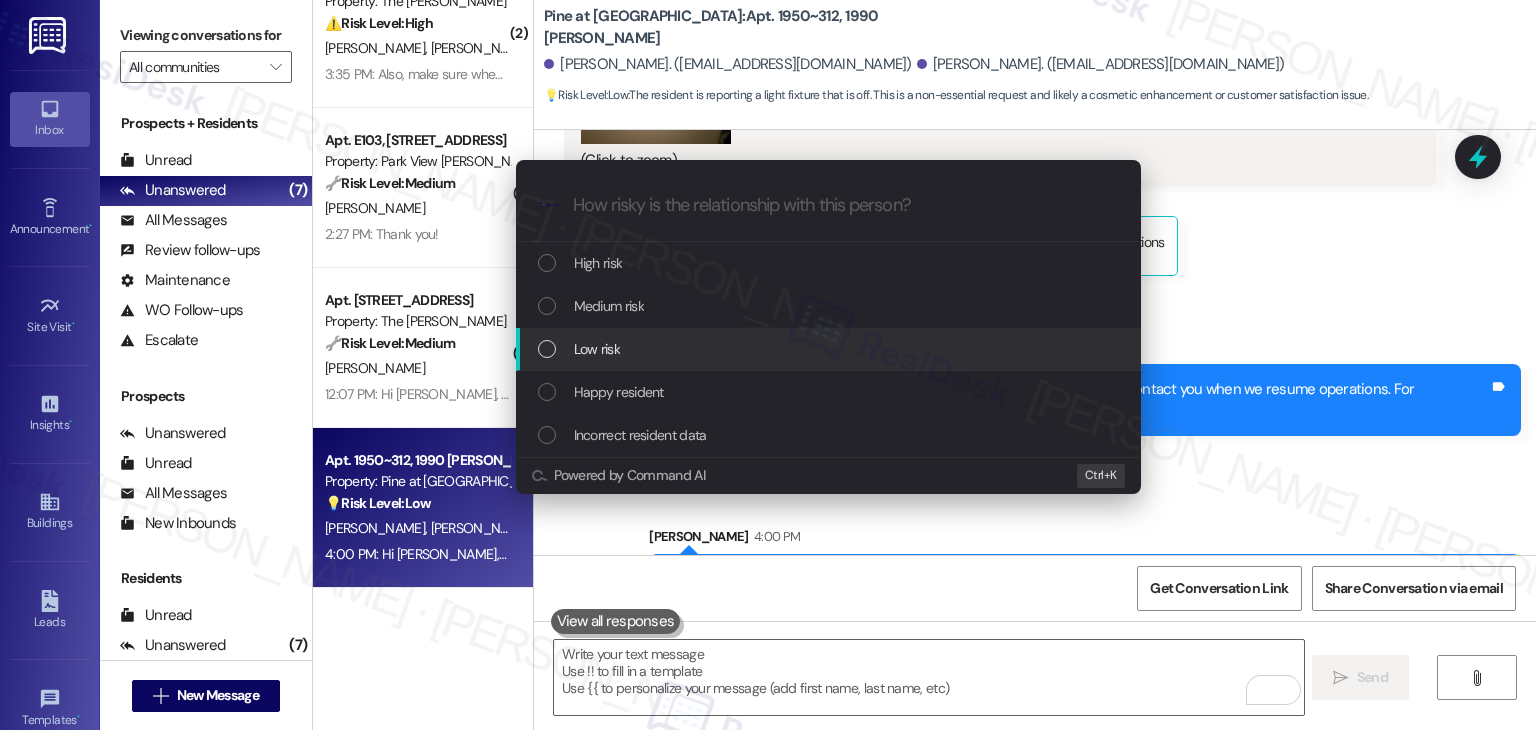 click on "Low risk" at bounding box center (830, 349) 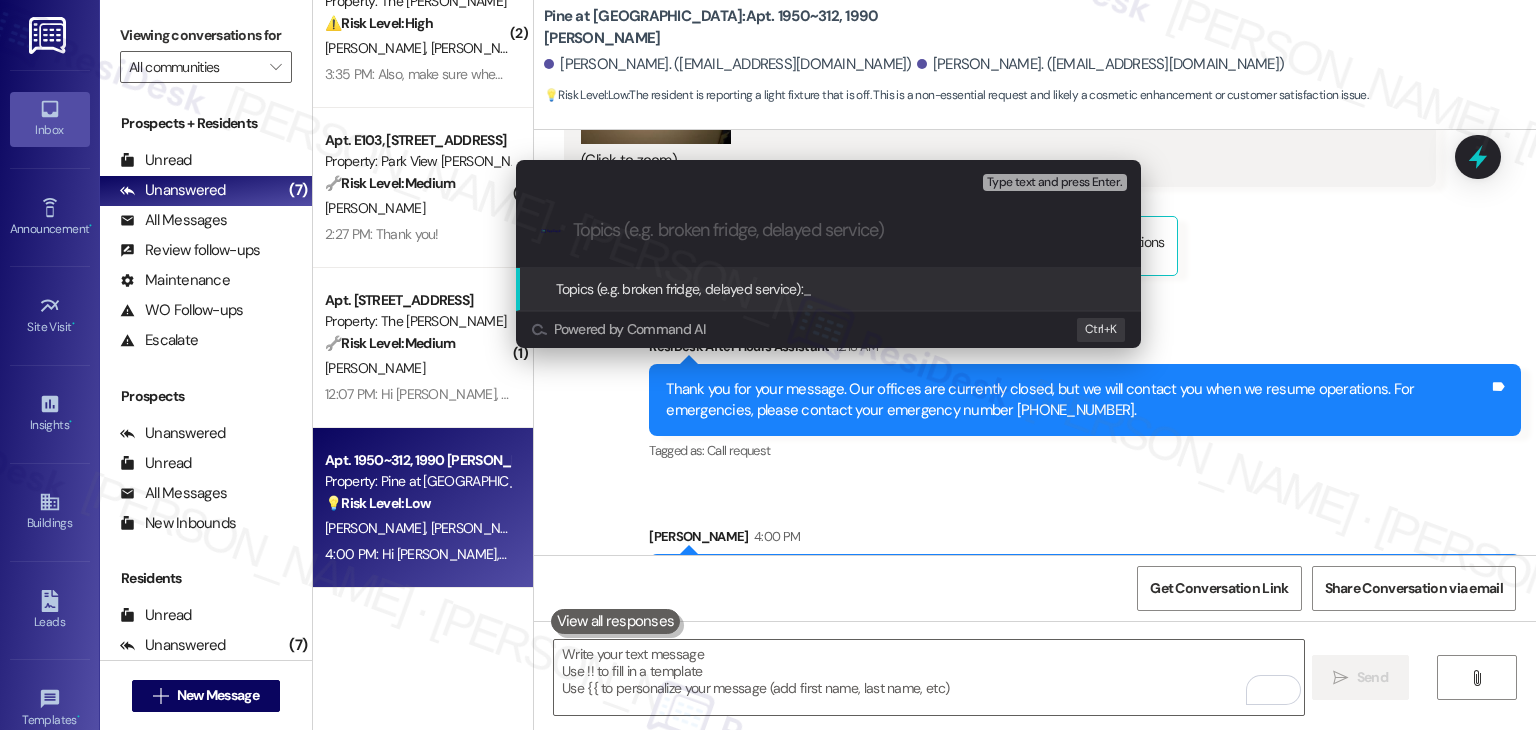 paste on "Request to Replace Remote Light Switch with Standard Fan/Light Combo – Light Turning On/Off Randomly" 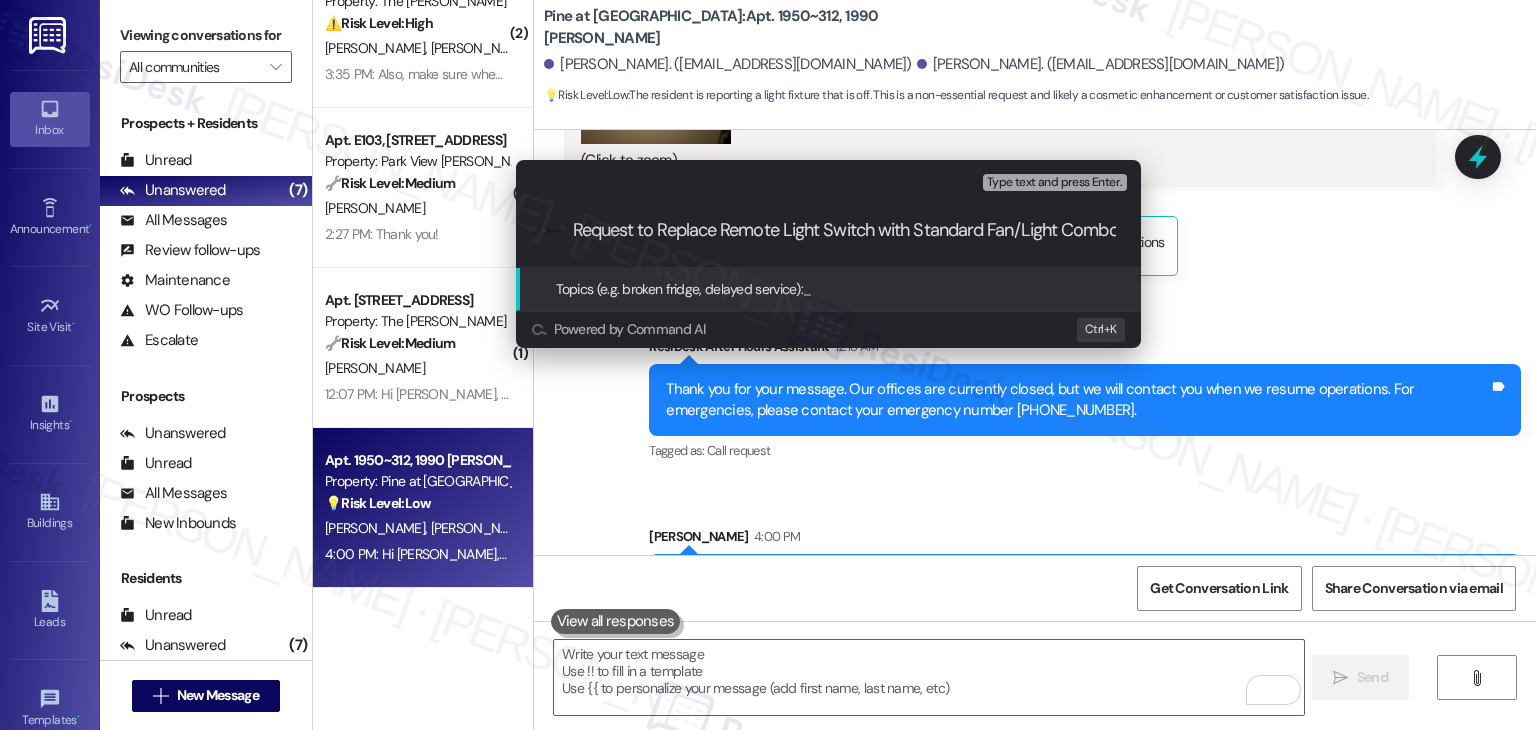 scroll, scrollTop: 0, scrollLeft: 276, axis: horizontal 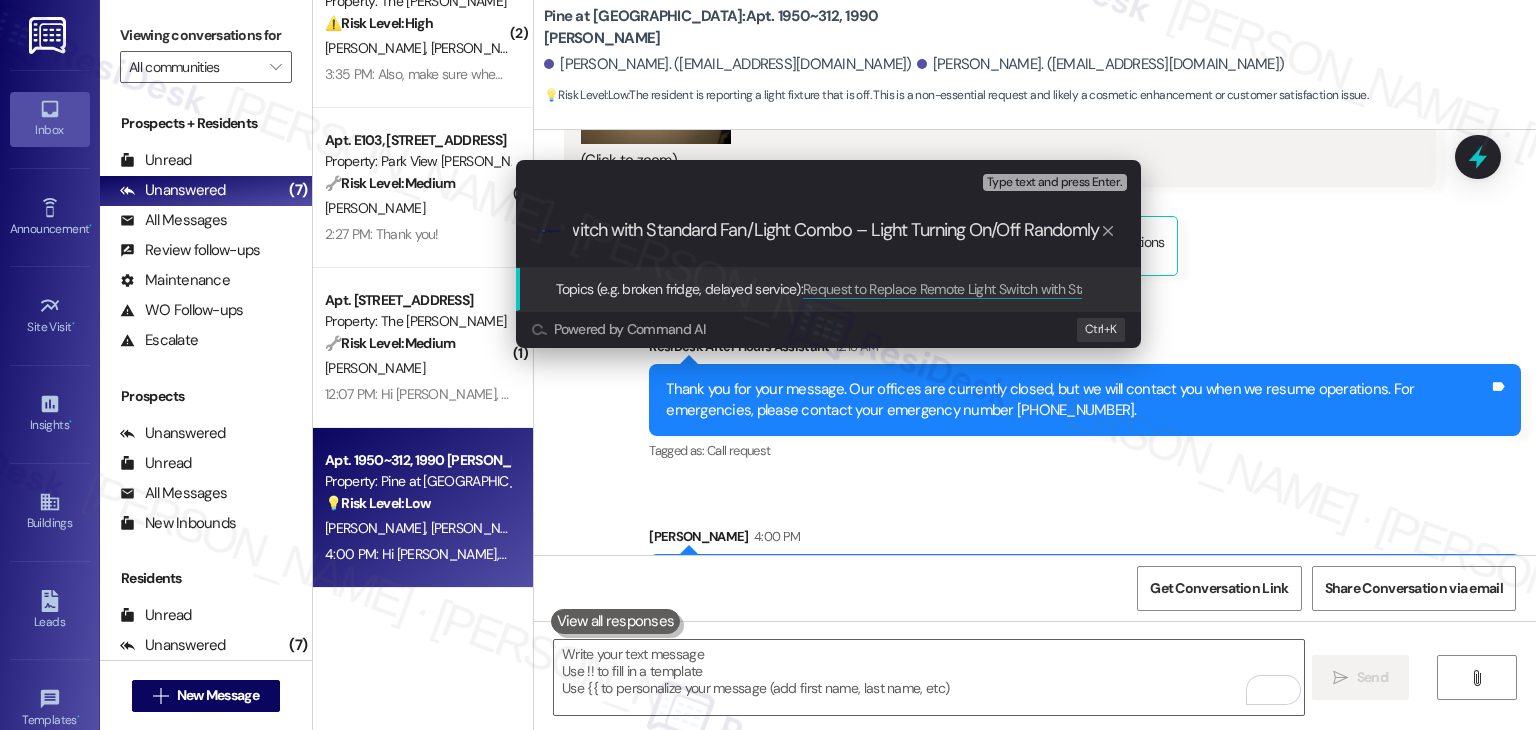 type 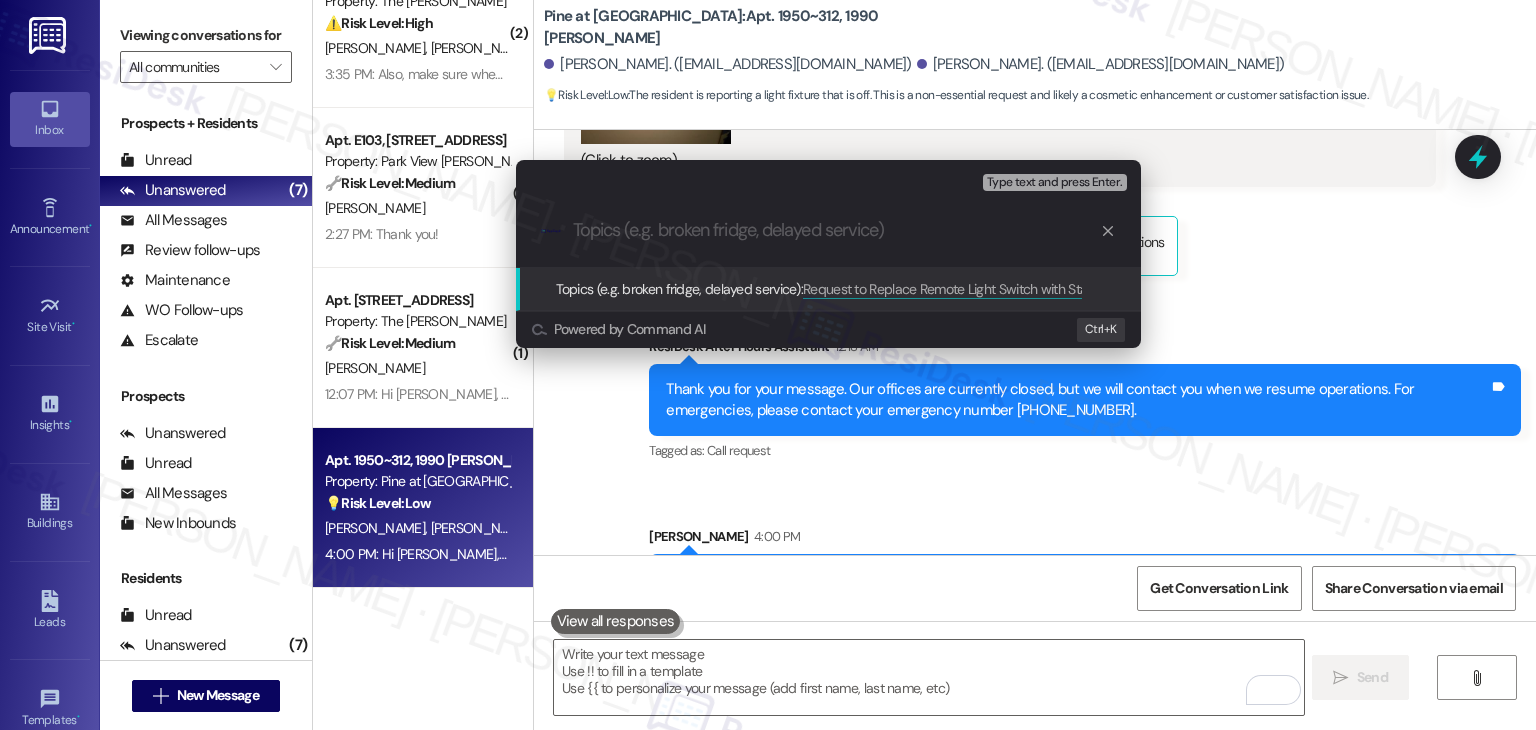 scroll, scrollTop: 0, scrollLeft: 0, axis: both 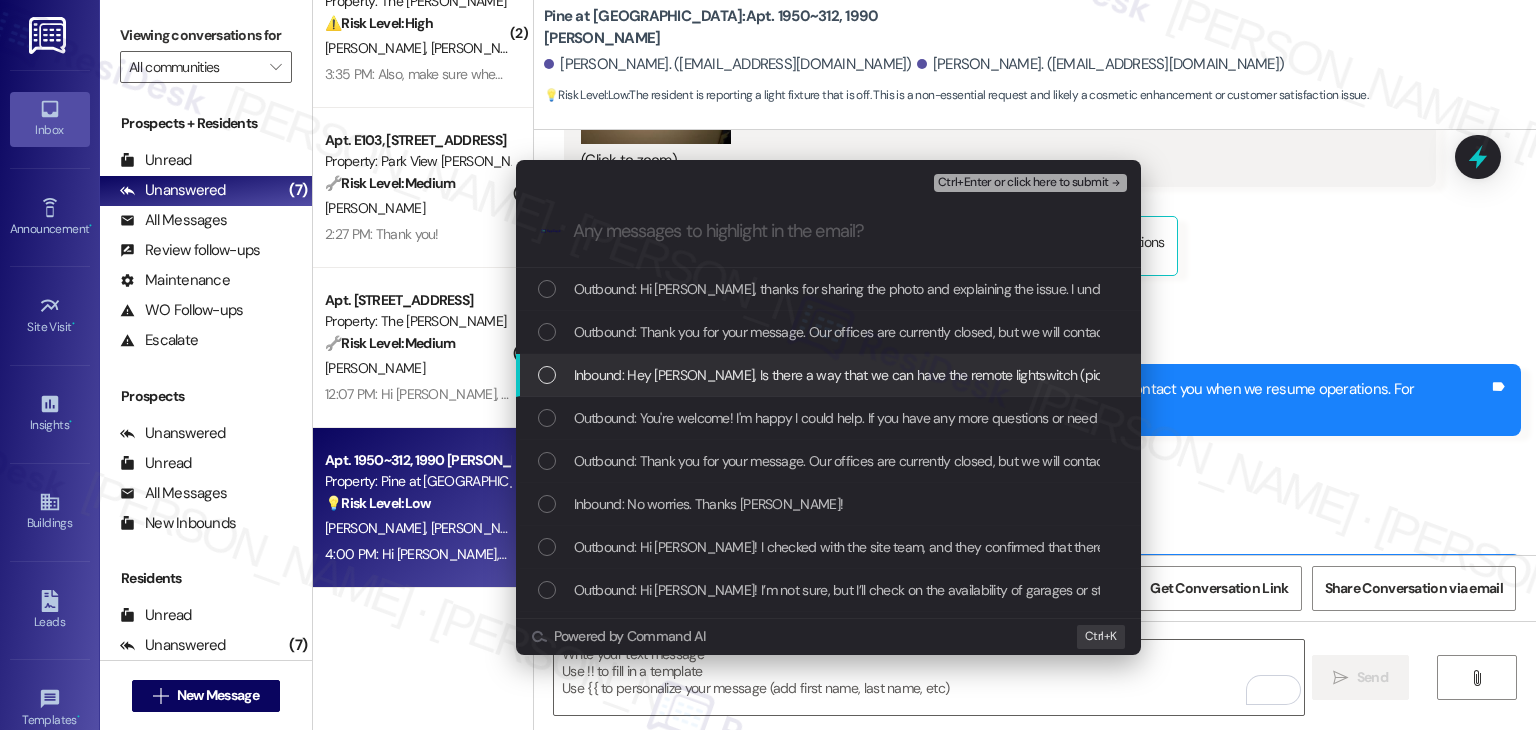 click at bounding box center [547, 375] 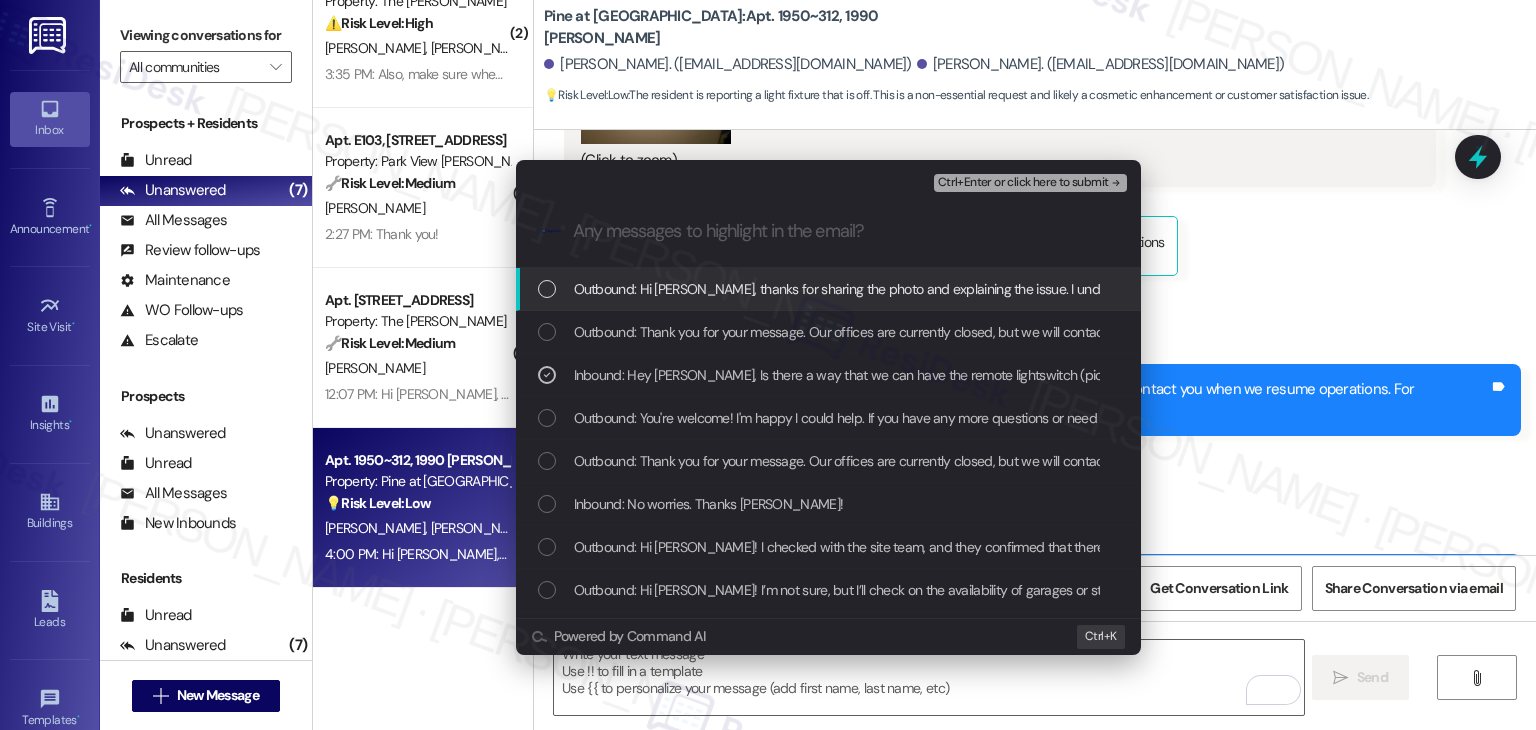 click on "Ctrl+Enter or click here to submit" at bounding box center [1023, 183] 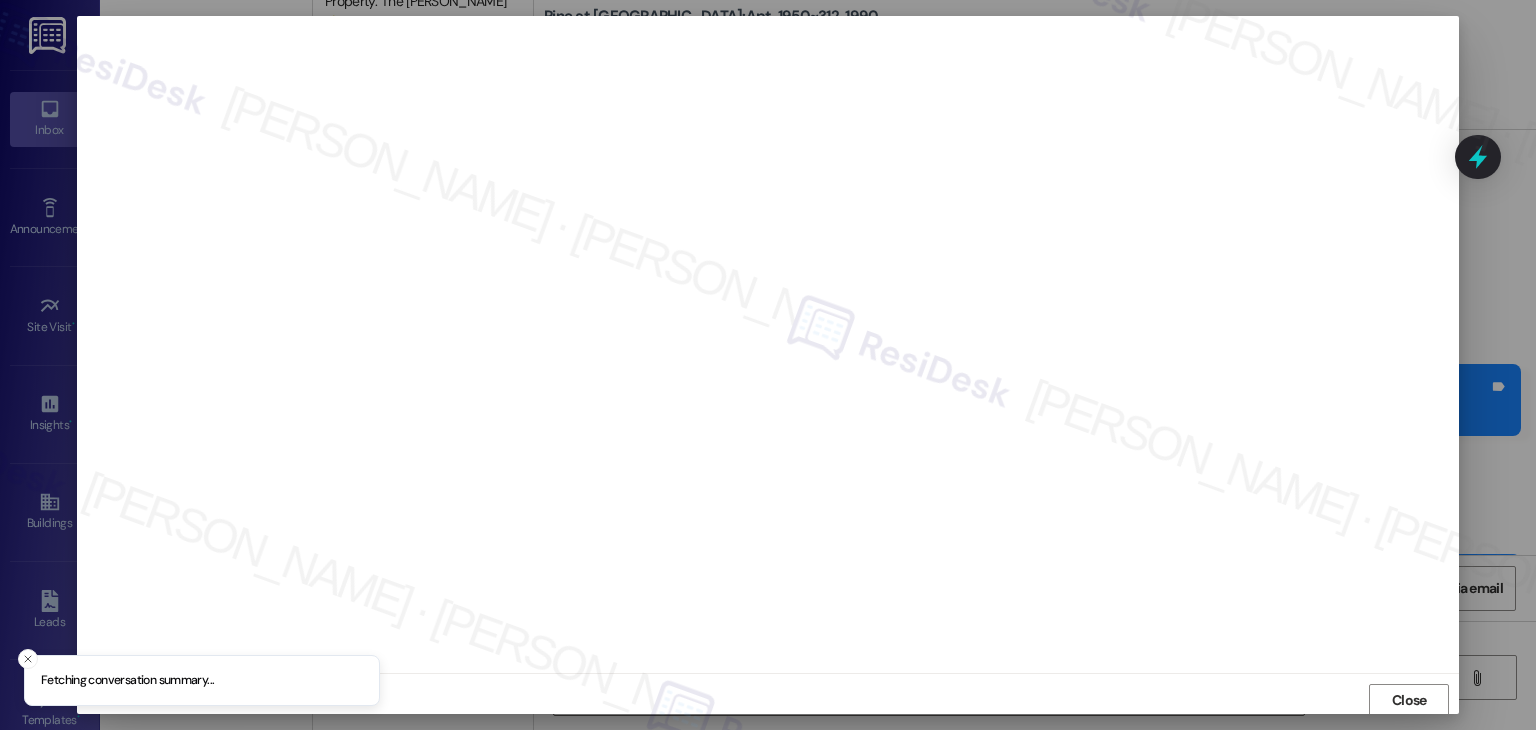 scroll, scrollTop: 1, scrollLeft: 0, axis: vertical 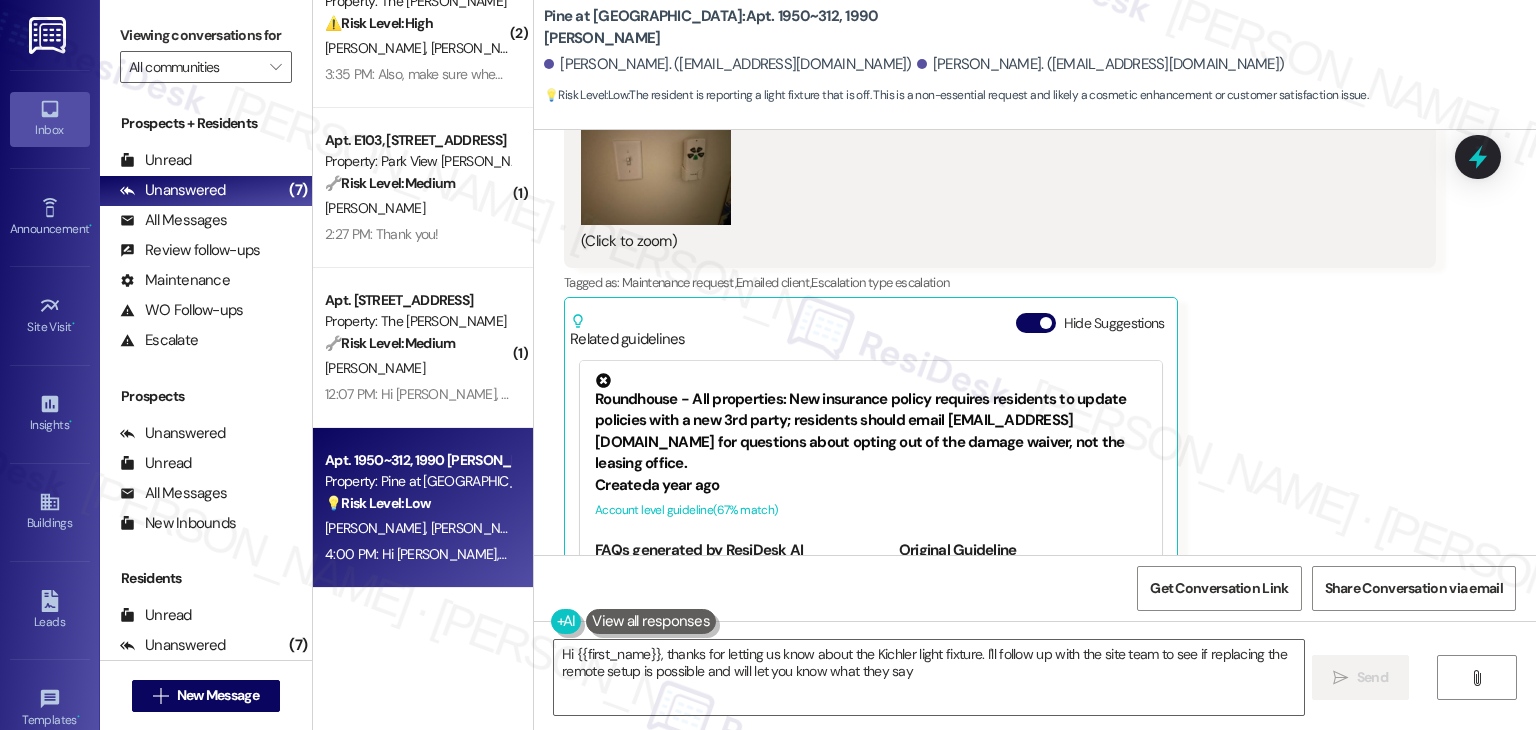 type on "Hi {{first_name}}, thanks for letting us know about the Kichler light fixture. I'll follow up with the site team to see if replacing the remote setup is possible and will let you know what they say!" 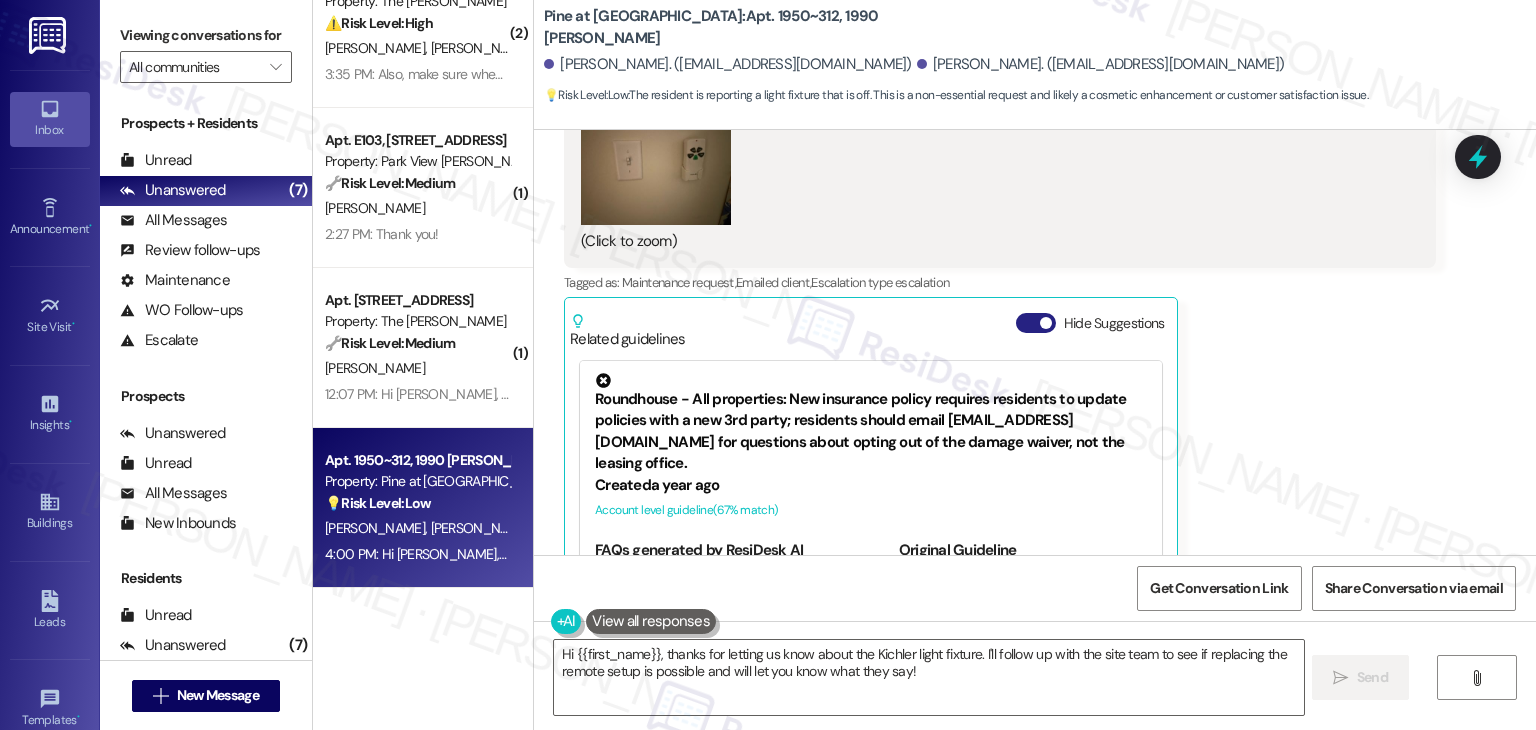 click on "Hide Suggestions" at bounding box center [1036, 323] 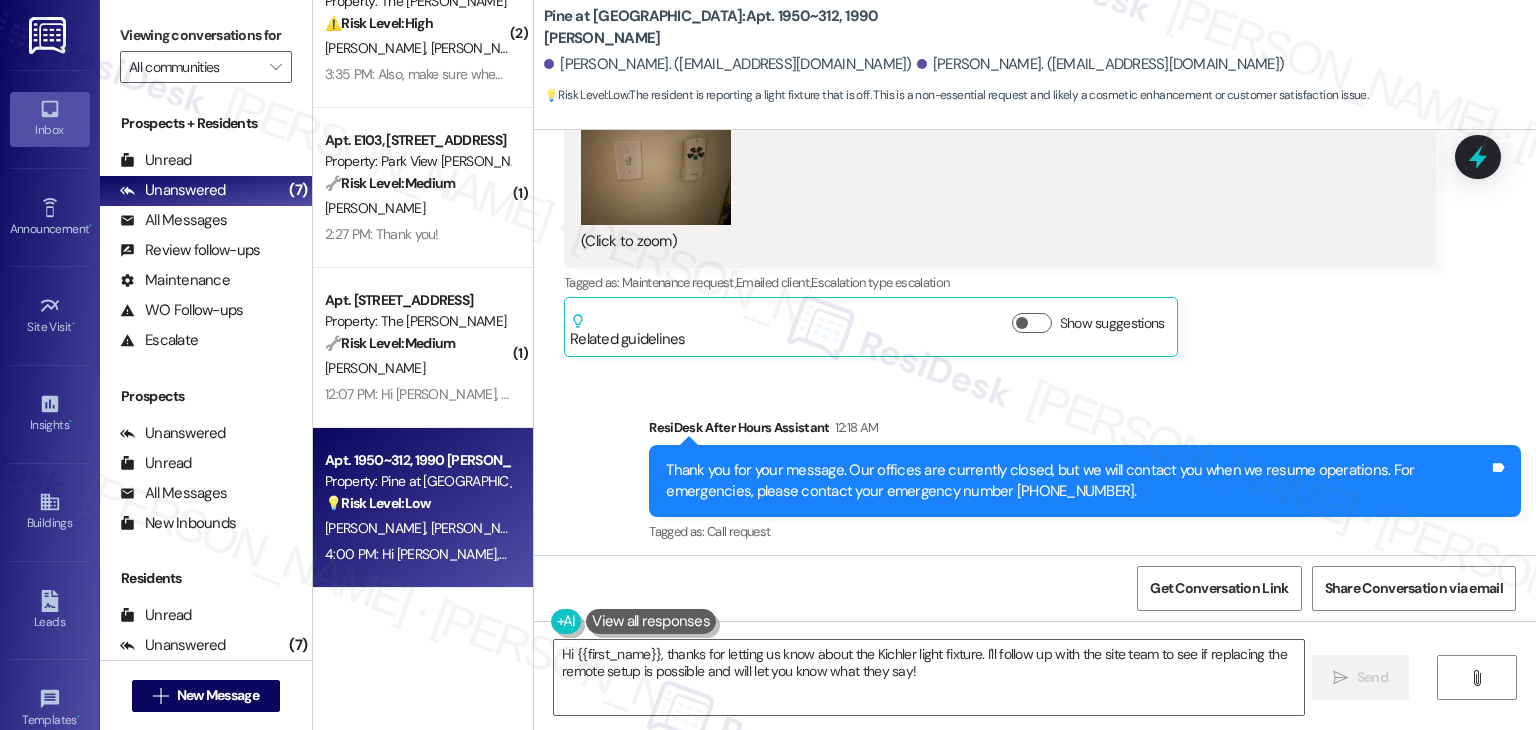 click on "Tagged as:   Call request Click to highlight conversations about Call request" at bounding box center [1085, 531] 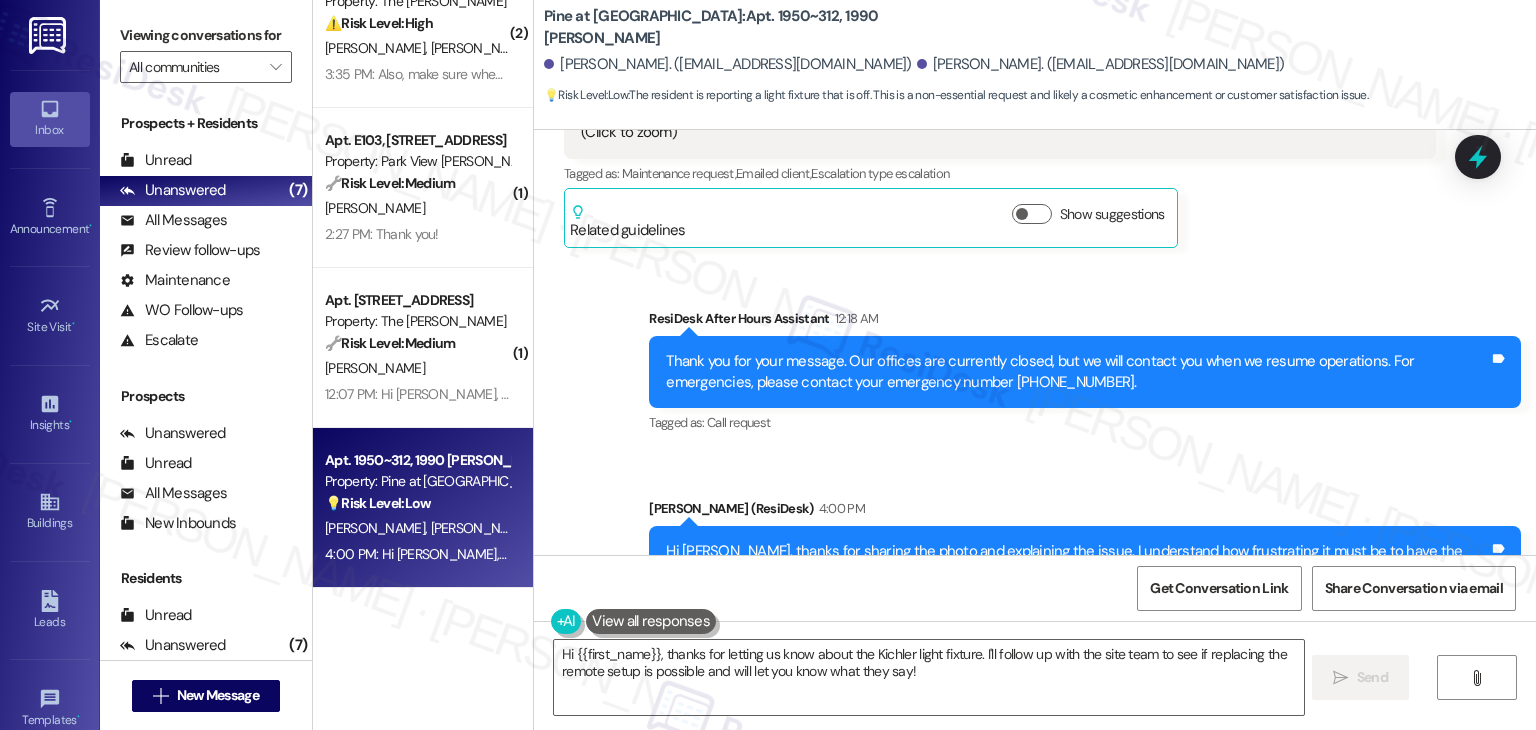 scroll, scrollTop: 4746, scrollLeft: 0, axis: vertical 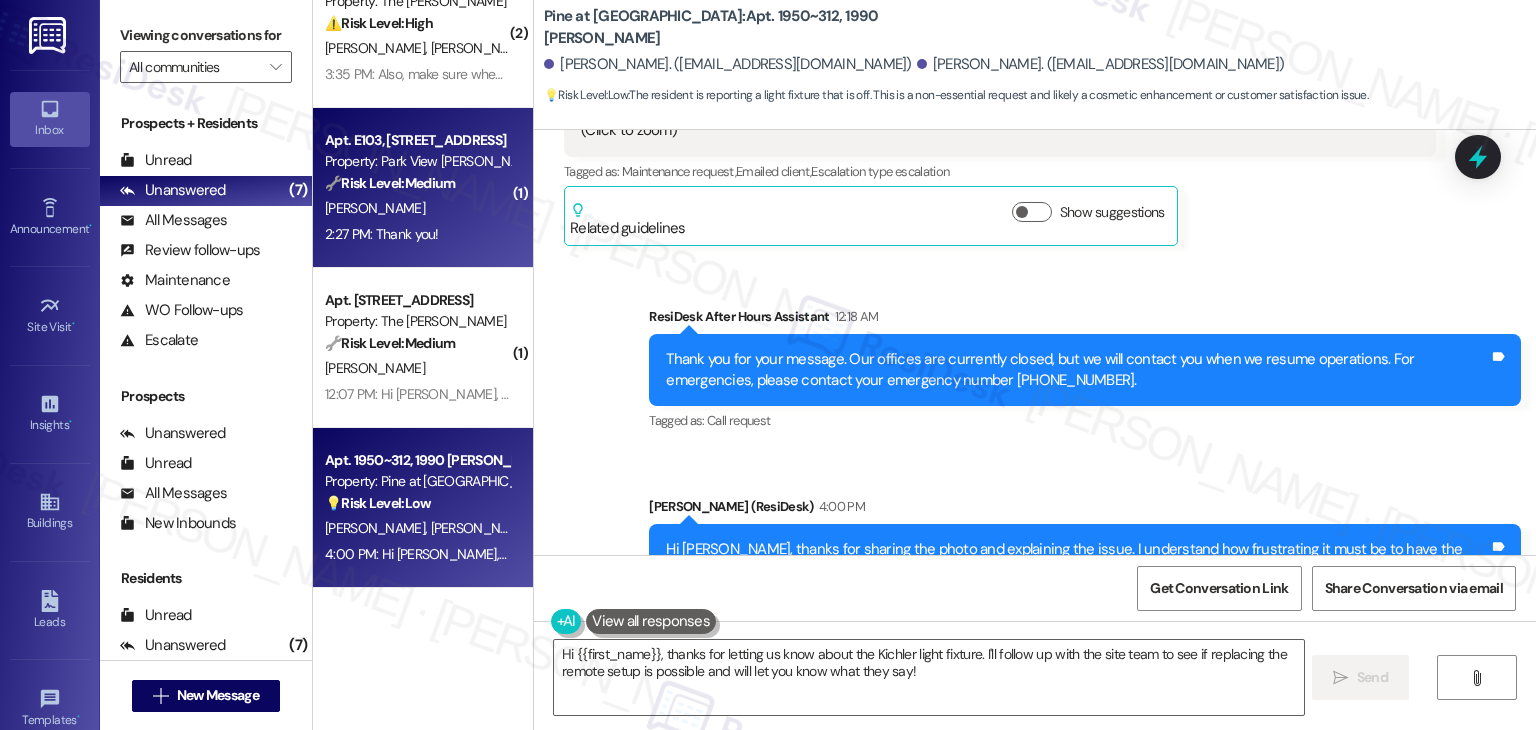 click on "2:27 PM: Thank you! 2:27 PM: Thank you!" at bounding box center (417, 234) 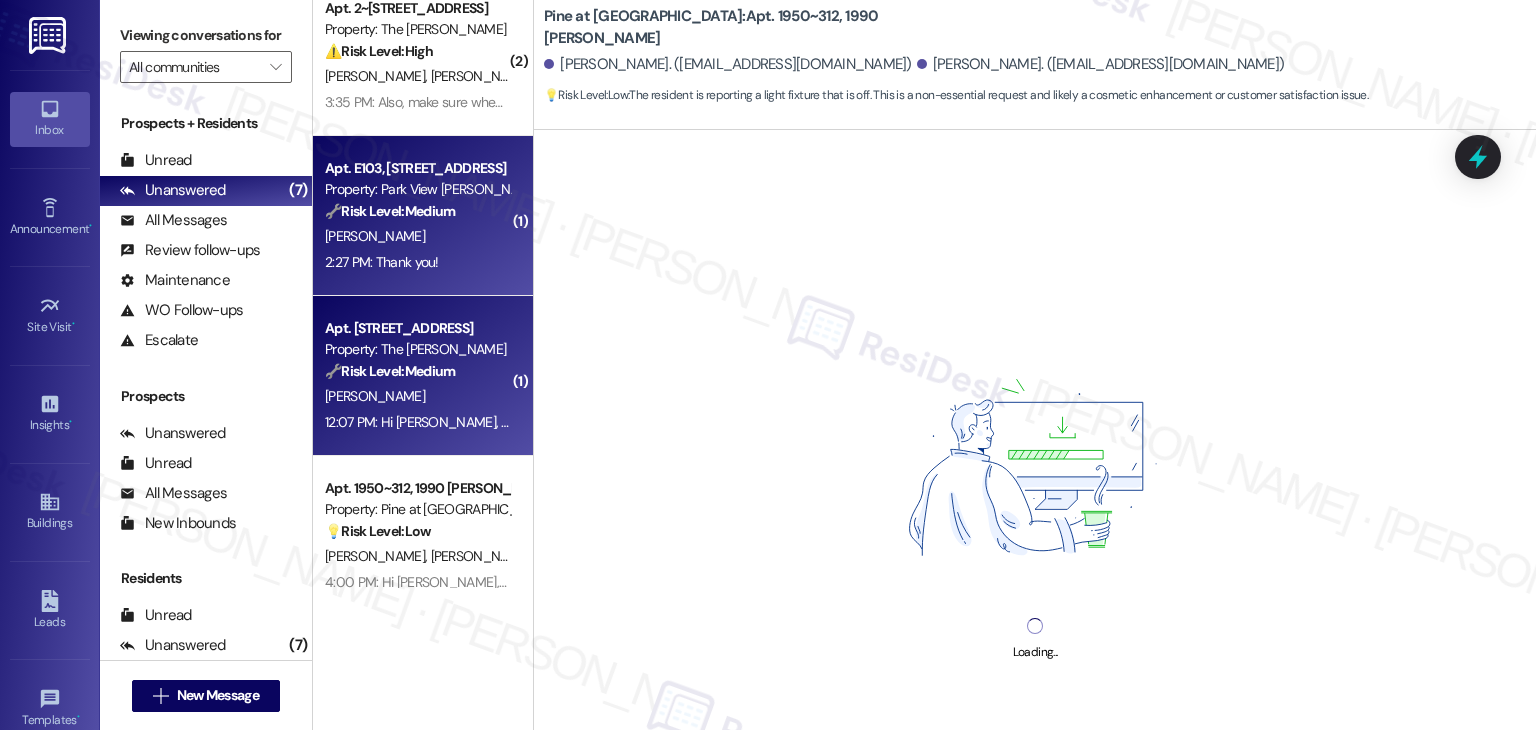 scroll, scrollTop: 0, scrollLeft: 0, axis: both 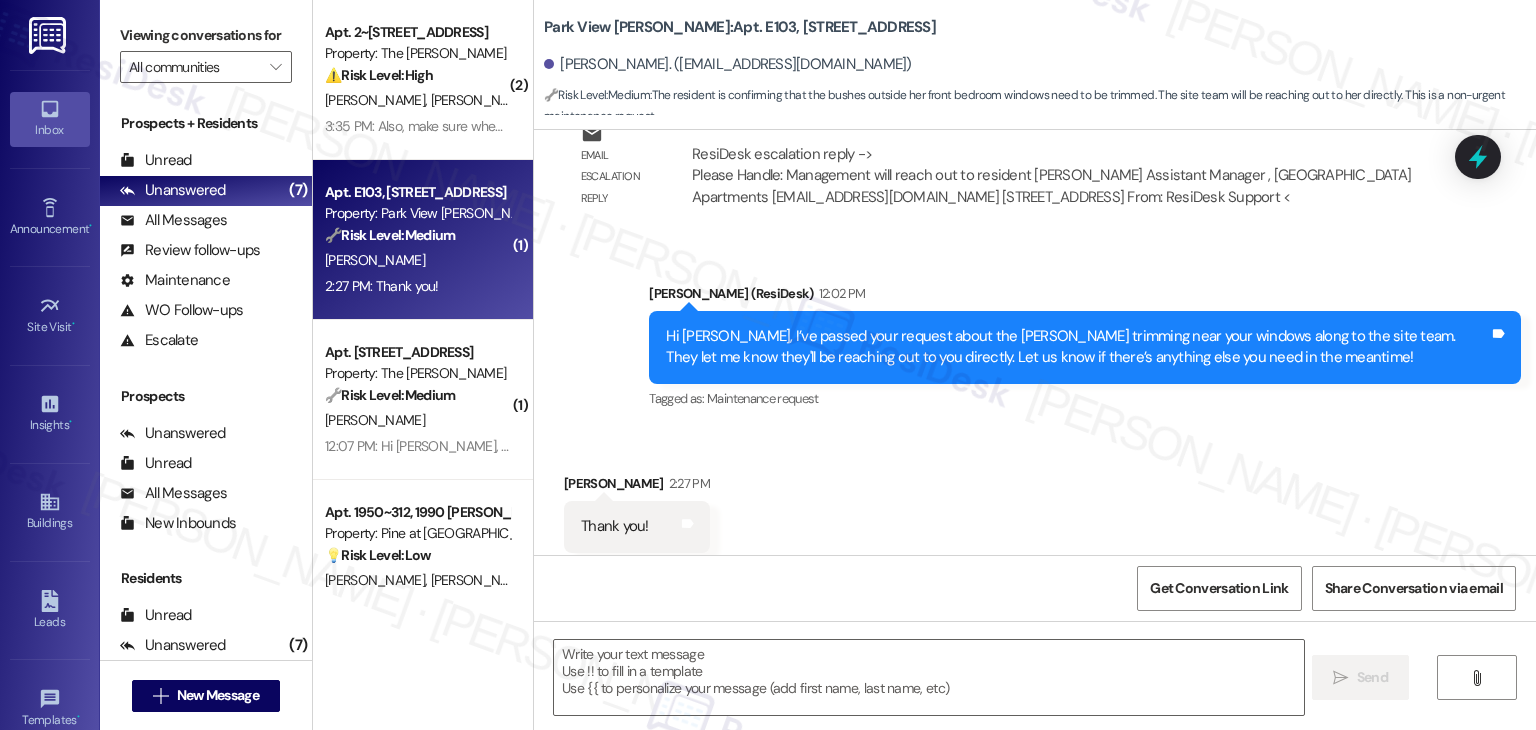 type on "Fetching suggested responses. Please feel free to read through the conversation in the meantime." 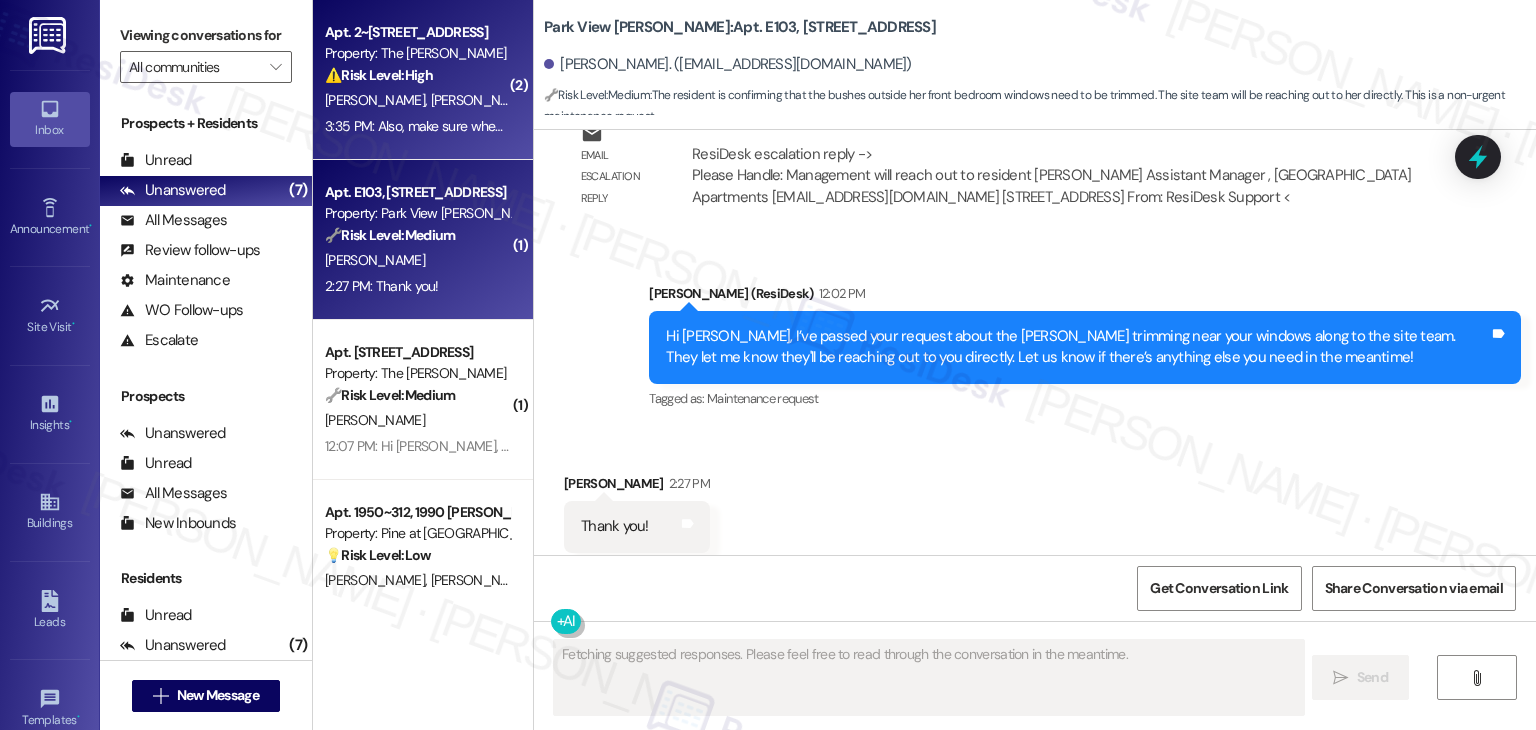 click on "[PERSON_NAME] [PERSON_NAME]" at bounding box center [417, 100] 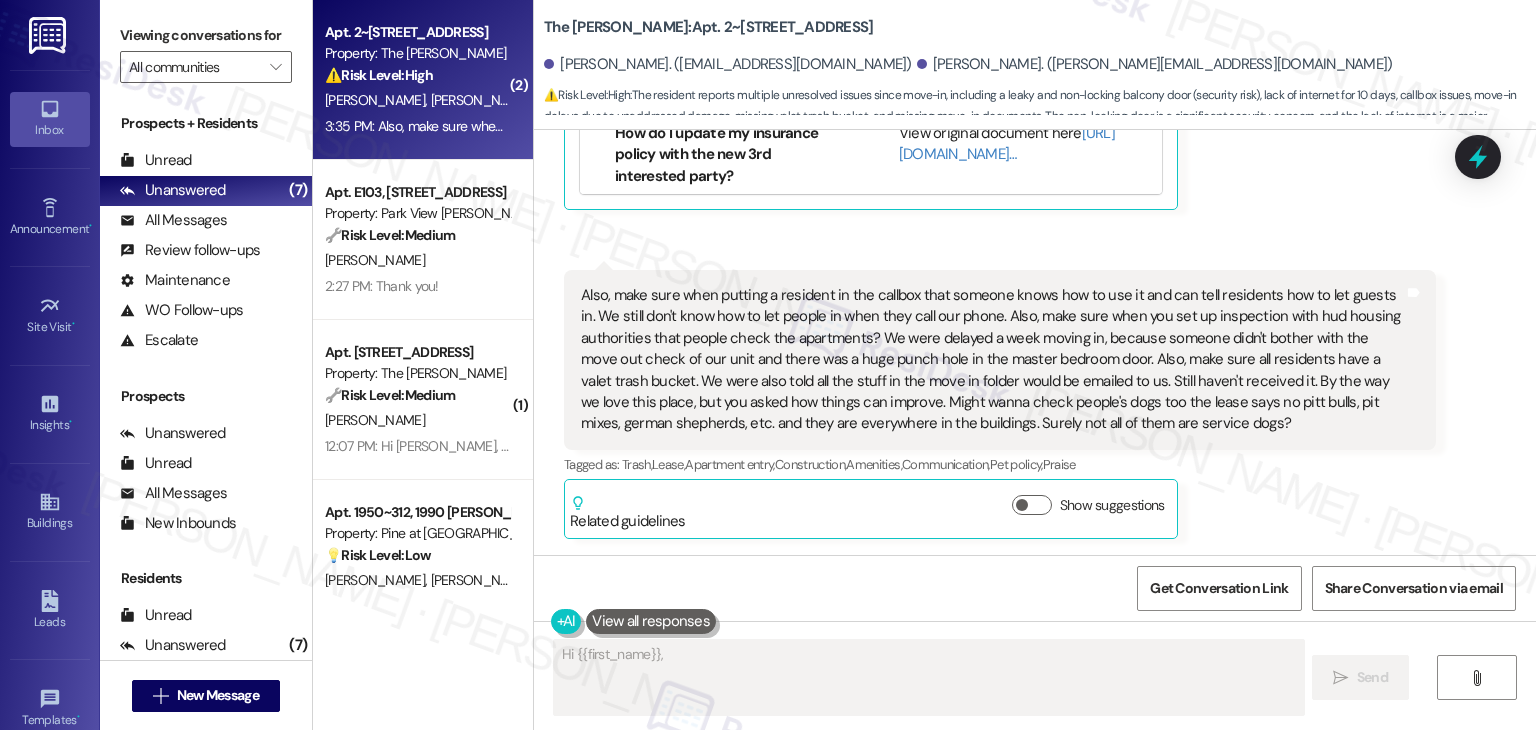 scroll, scrollTop: 902, scrollLeft: 0, axis: vertical 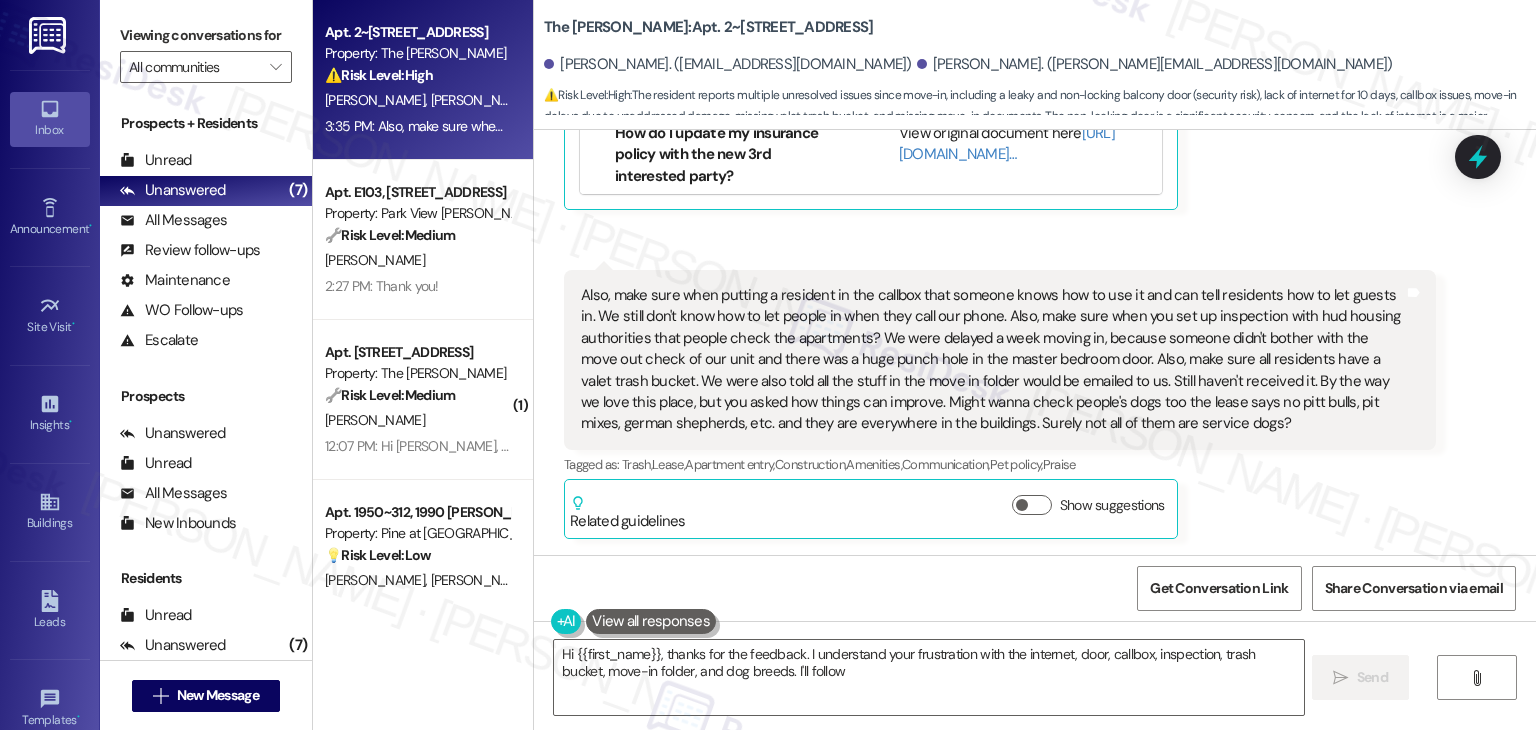 click on "Received via SMS [PERSON_NAME] Question 3:29 PM Make sure the quantum fiber boxes are working, and people don't have to wait over a week and a half to have working internet even though they reported it to you guys. Still waiting. Also make sure the balcony doors don't leak and that people aren't waiting over a week for them to be fixed, or that when told they don't lock they are fixed promptly. Ours still leaks and doesn't lock. All 3 issues since move in and no follow through even though reported to the office and even though maintenance reports filed. 10 days is a long while to go without internet, but an unexceptable amount of time to be going with a leaky and not locking door. Its a security risk and no one seems to care. You asked….  Tags and notes Tagged as:   Plumbing/water ,  Click to highlight conversations about Plumbing/water High risk ,  Click to highlight conversations about High risk Urgent ,  Click to highlight conversations about Urgent Internet services or cable ,  Maintenance ,  ,  ,  ," at bounding box center [1035, 74] 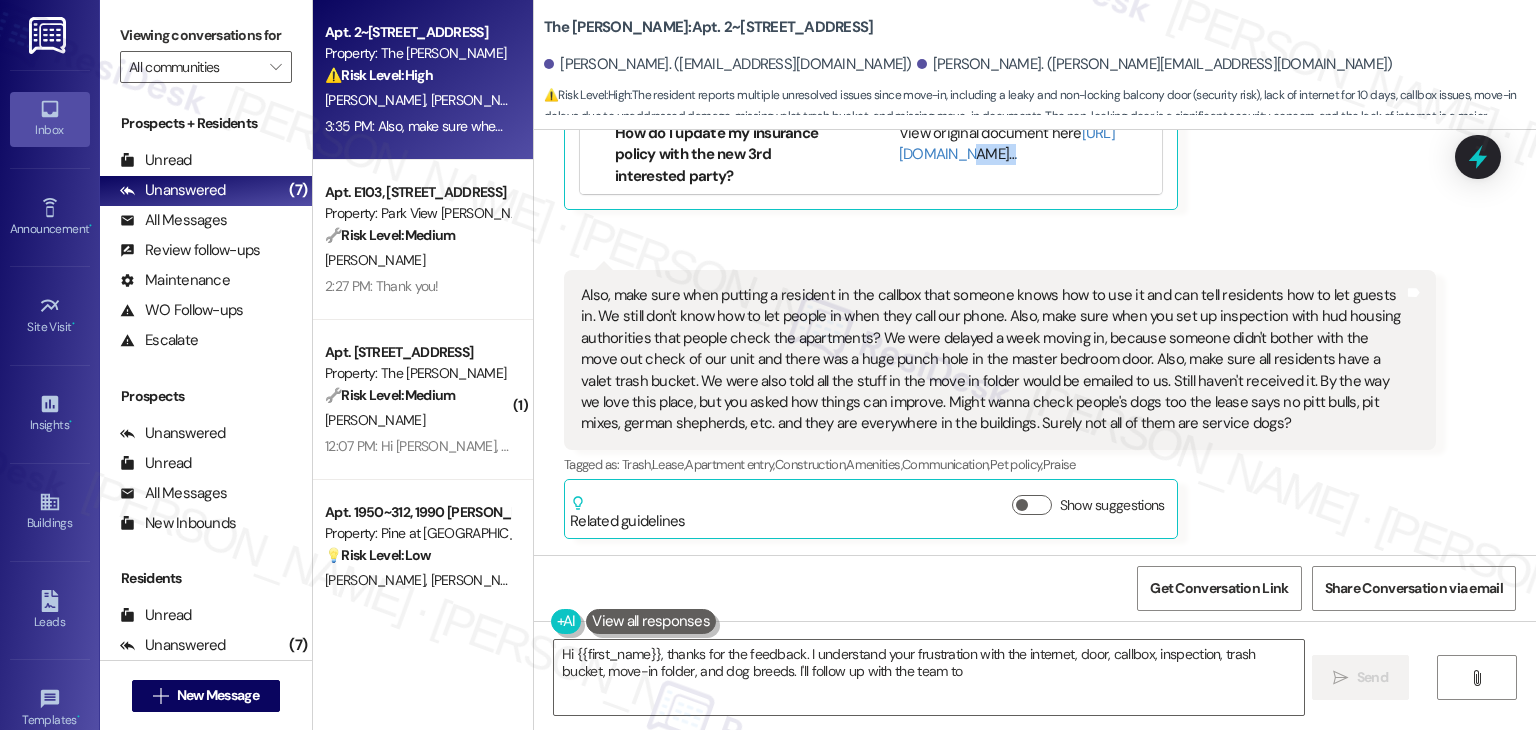 click on "Received via SMS [PERSON_NAME] Question 3:29 PM Make sure the quantum fiber boxes are working, and people don't have to wait over a week and a half to have working internet even though they reported it to you guys. Still waiting. Also make sure the balcony doors don't leak and that people aren't waiting over a week for them to be fixed, or that when told they don't lock they are fixed promptly. Ours still leaks and doesn't lock. All 3 issues since move in and no follow through even though reported to the office and even though maintenance reports filed. 10 days is a long while to go without internet, but an unexceptable amount of time to be going with a leaky and not locking door. Its a security risk and no one seems to care. You asked….  Tags and notes Tagged as:   Plumbing/water ,  Click to highlight conversations about Plumbing/water High risk ,  Click to highlight conversations about High risk Urgent ,  Click to highlight conversations about Urgent Internet services or cable ,  Maintenance ,  ,  ,  ," at bounding box center (1035, 74) 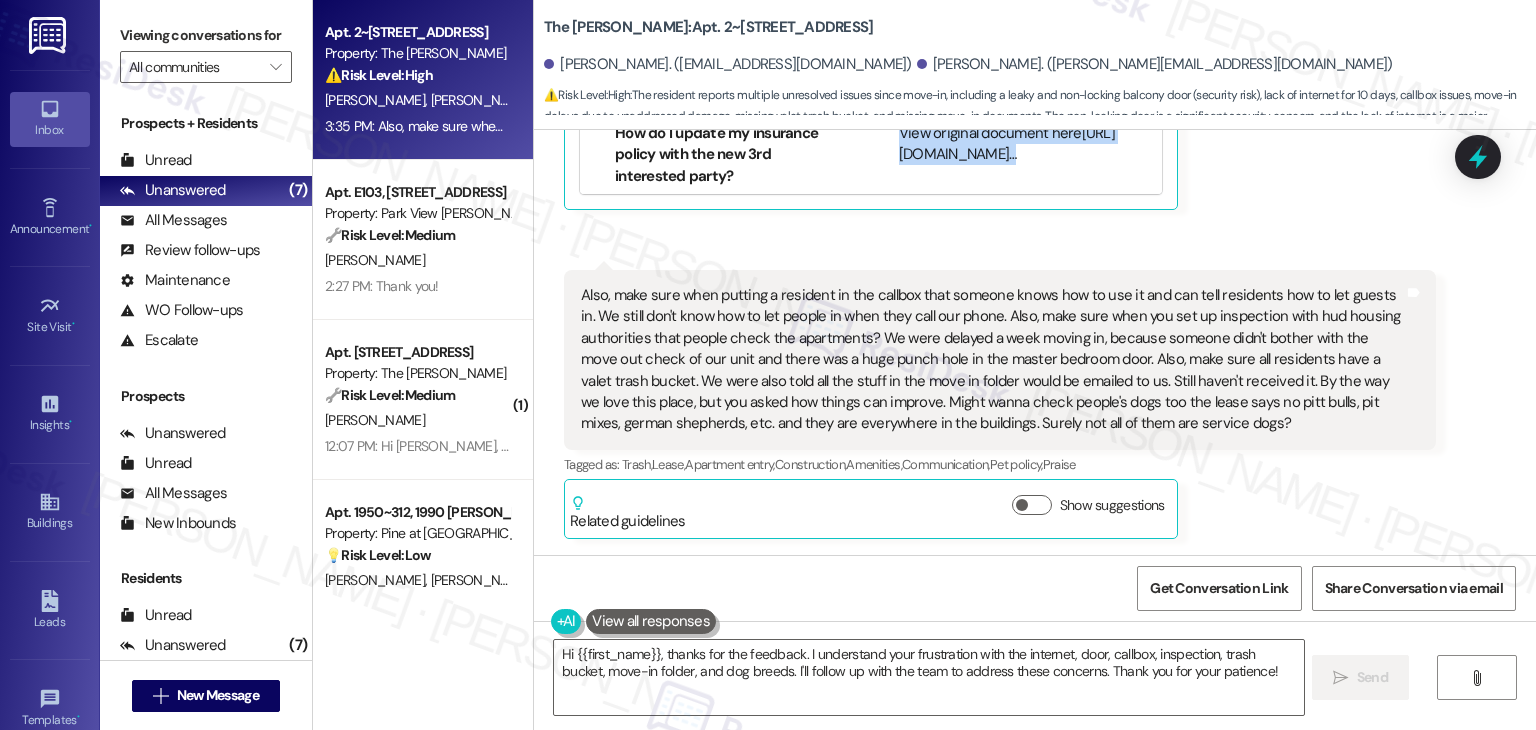 click on "Received via SMS [PERSON_NAME] Question 3:29 PM Make sure the quantum fiber boxes are working, and people don't have to wait over a week and a half to have working internet even though they reported it to you guys. Still waiting. Also make sure the balcony doors don't leak and that people aren't waiting over a week for them to be fixed, or that when told they don't lock they are fixed promptly. Ours still leaks and doesn't lock. All 3 issues since move in and no follow through even though reported to the office and even though maintenance reports filed. 10 days is a long while to go without internet, but an unexceptable amount of time to be going with a leaky and not locking door. Its a security risk and no one seems to care. You asked….  Tags and notes Tagged as:   Plumbing/water ,  Click to highlight conversations about Plumbing/water High risk ,  Click to highlight conversations about High risk Urgent ,  Click to highlight conversations about Urgent Internet services or cable ,  Maintenance ,  ,  ,  ," at bounding box center [1000, -76] 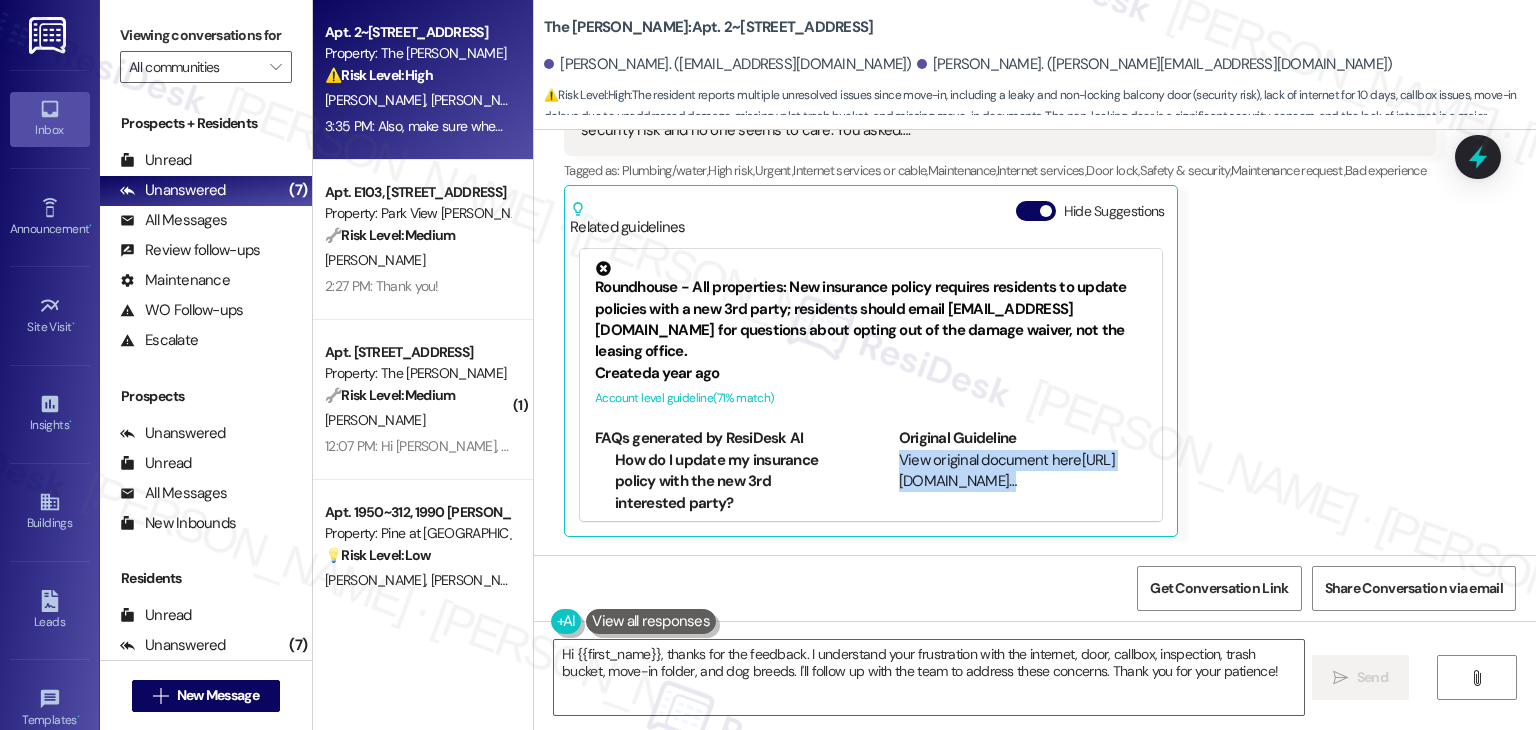 scroll, scrollTop: 502, scrollLeft: 0, axis: vertical 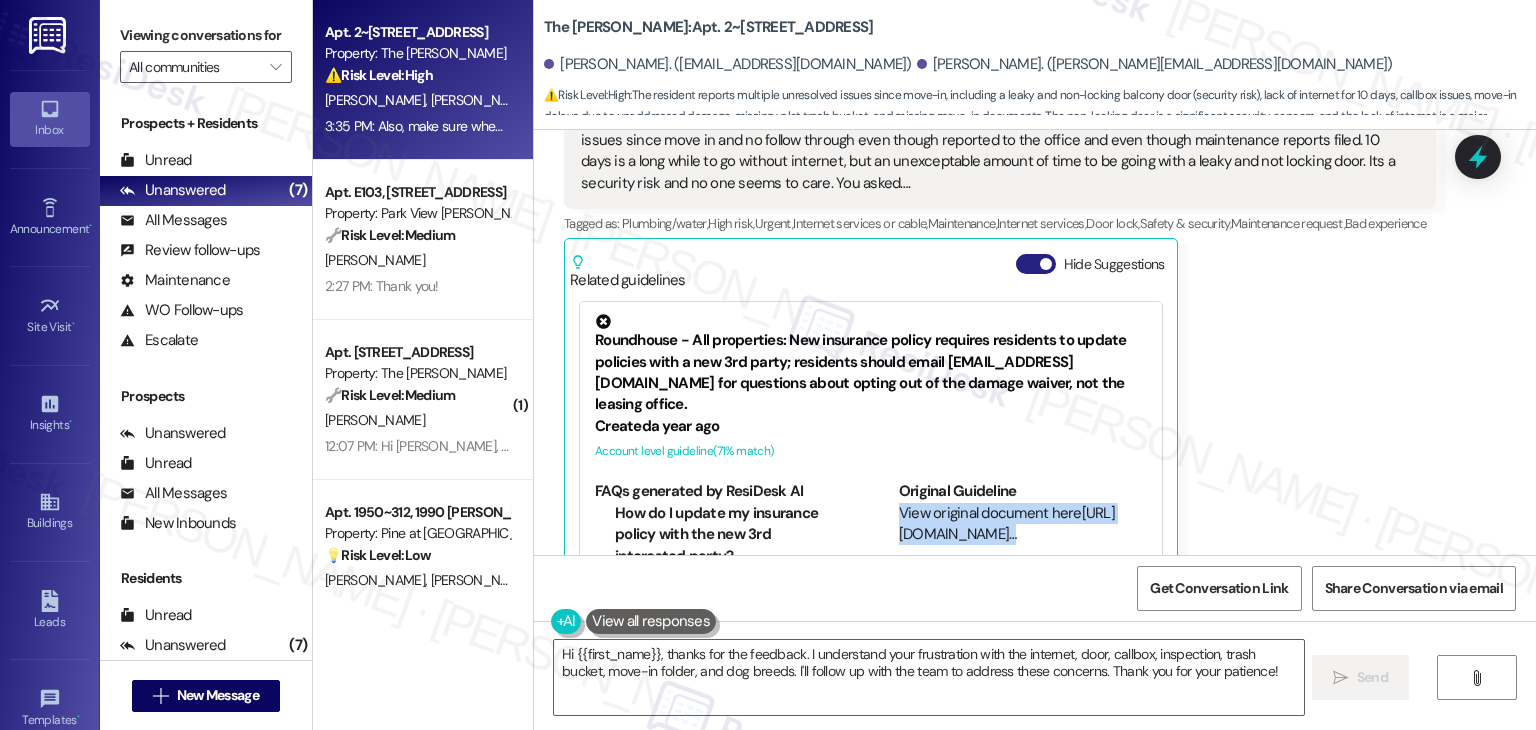 click on "Hide Suggestions" at bounding box center (1036, 264) 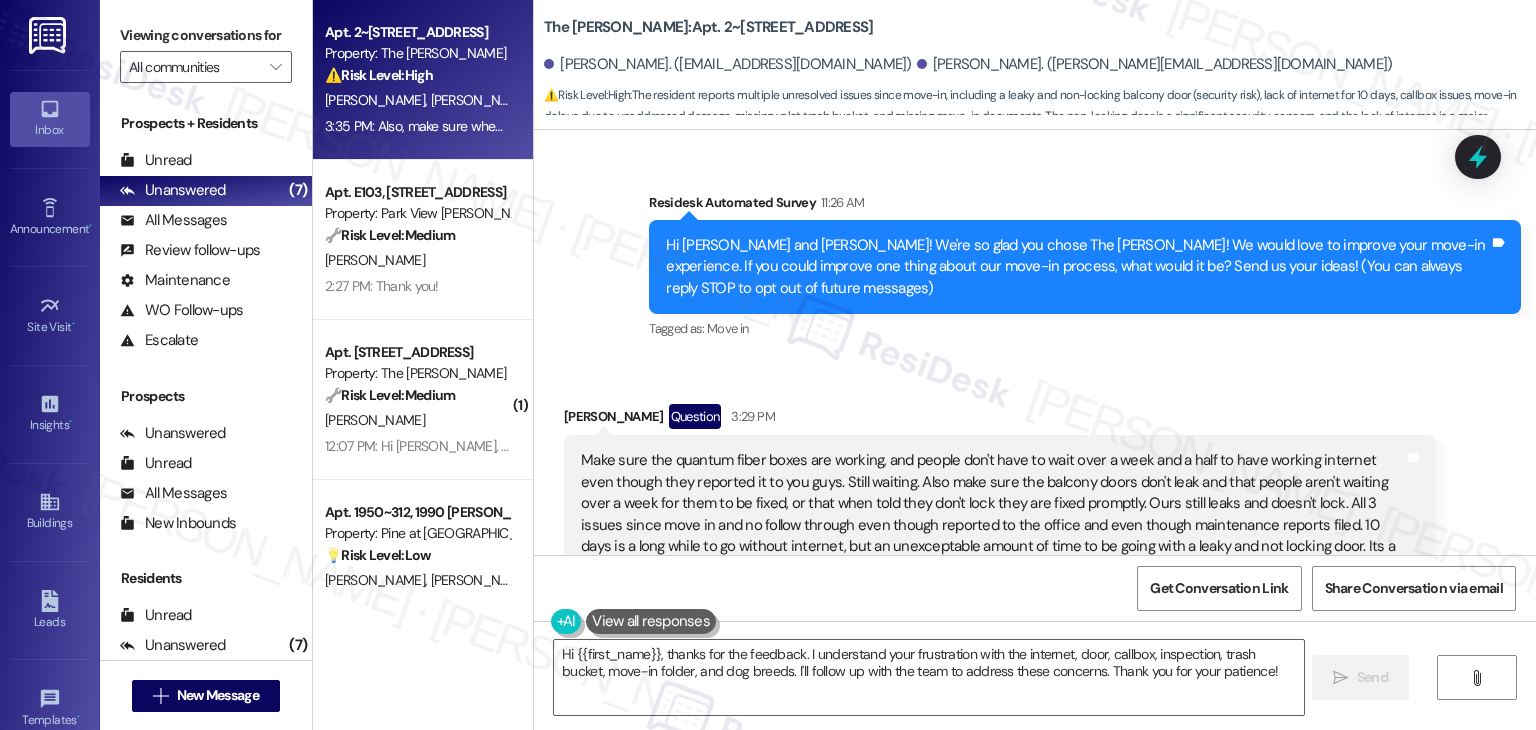 scroll, scrollTop: 111, scrollLeft: 0, axis: vertical 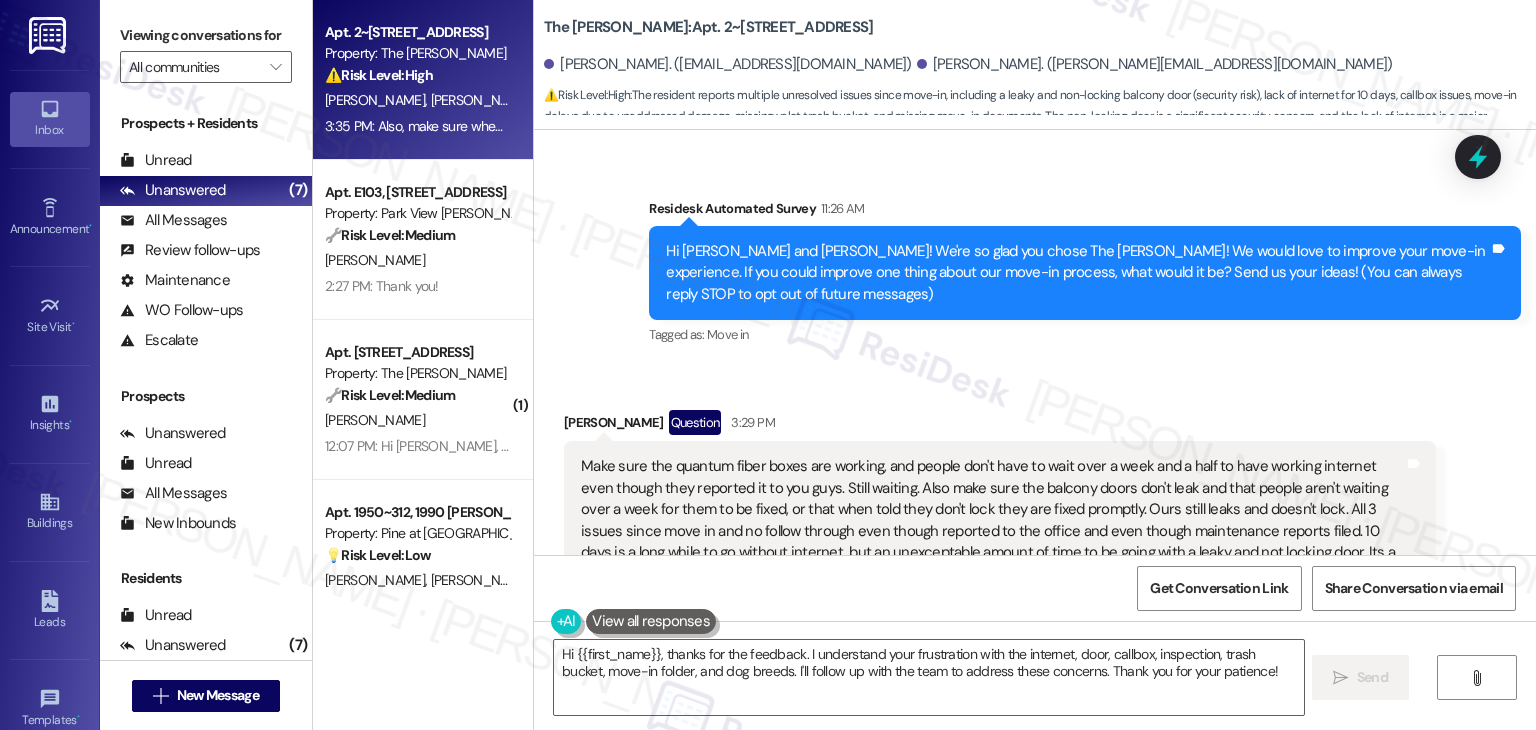 click on "Tagged as:   Move in Click to highlight conversations about Move in" at bounding box center (1085, 334) 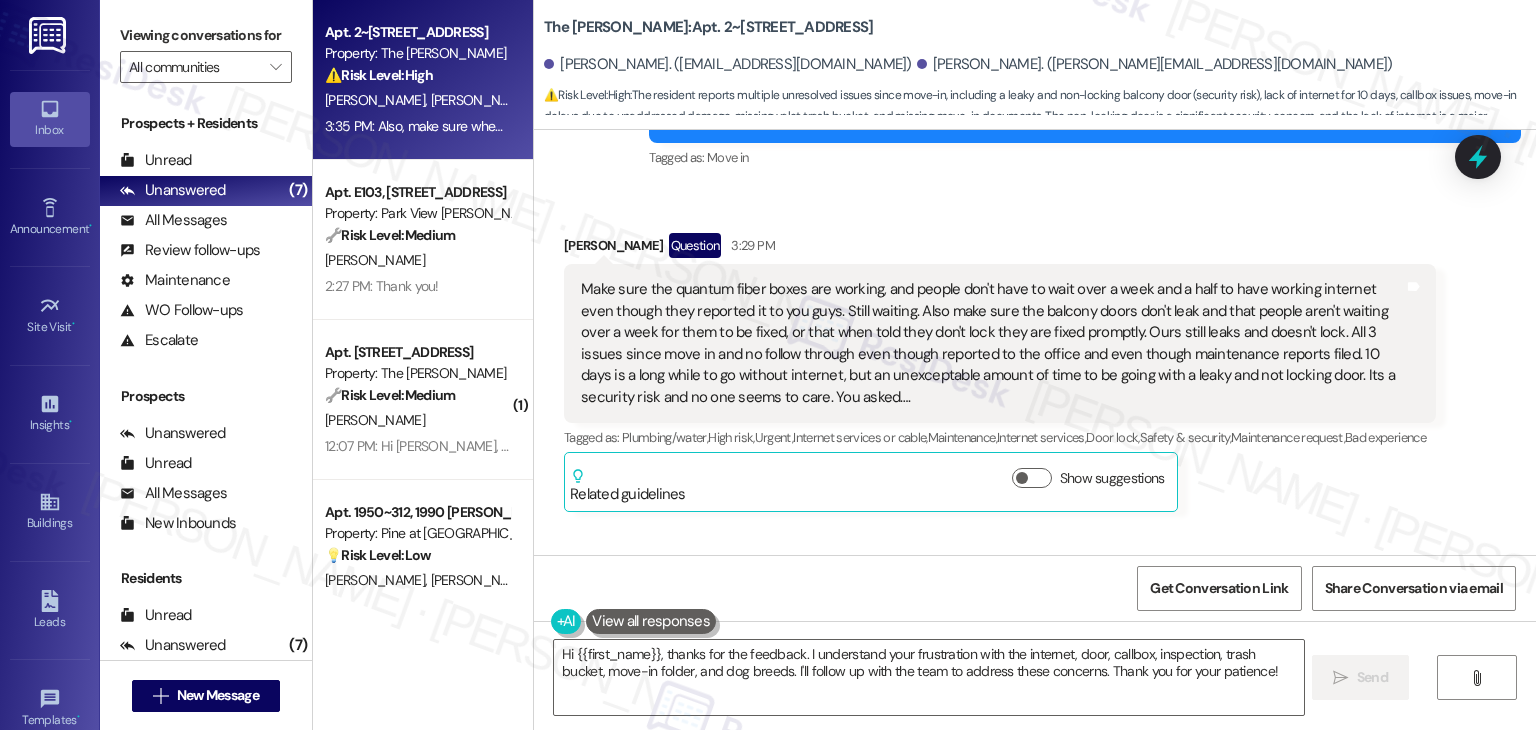 scroll, scrollTop: 311, scrollLeft: 0, axis: vertical 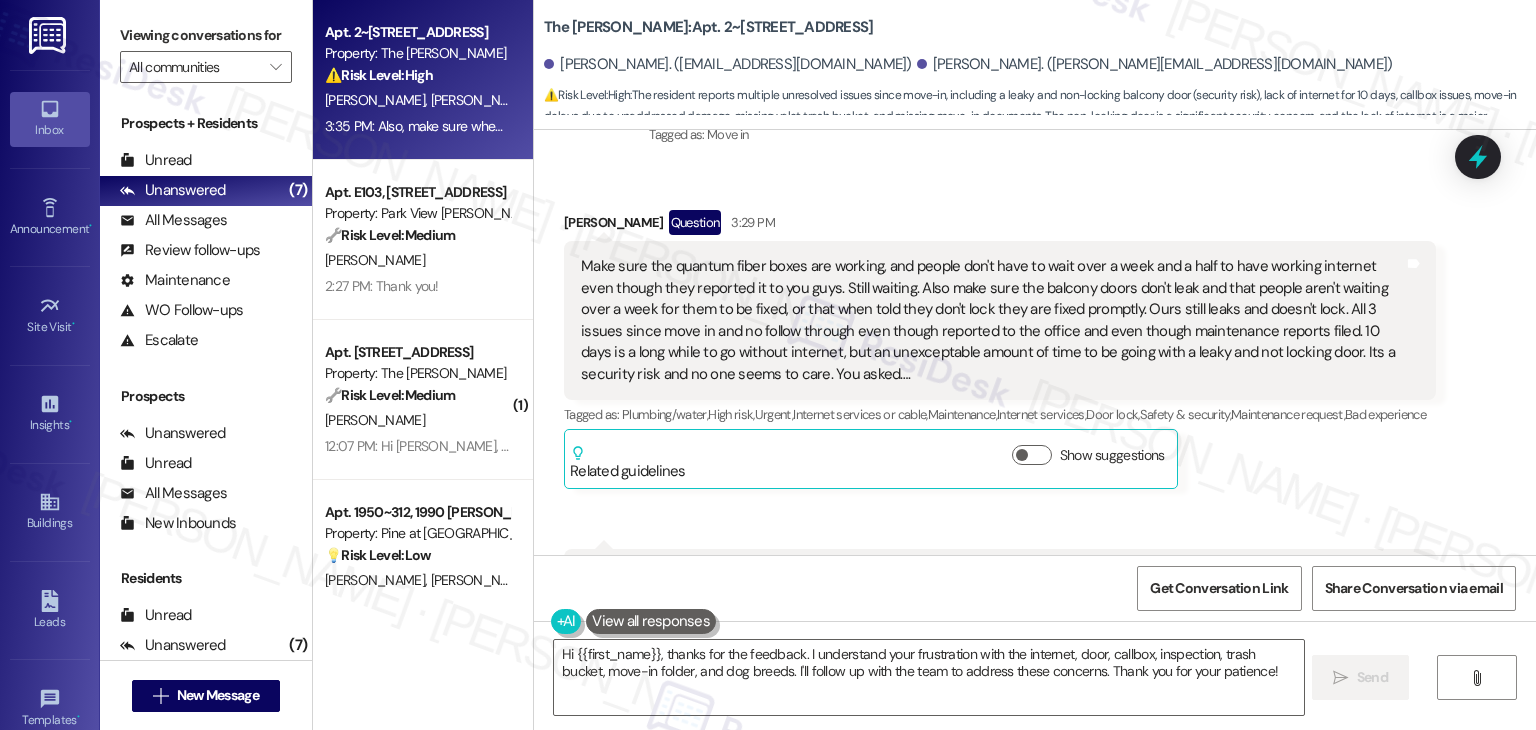 click on "[PERSON_NAME] Question 3:29 PM Make sure the quantum fiber boxes are working, and people don't have to wait over a week and a half to have working internet even though they reported it to you guys. Still waiting. Also make sure the balcony doors don't leak and that people aren't waiting over a week for them to be fixed, or that when told they don't lock they are fixed promptly. Ours still leaks and doesn't lock. All 3 issues since move in and no follow through even though reported to the office and even though maintenance reports filed. 10 days is a long while to go without internet, but an unexceptable amount of time to be going with a leaky and not locking door. Its a security risk and no one seems to care. You asked….  Tags and notes Tagged as:   Plumbing/water ,  Click to highlight conversations about Plumbing/water High risk ,  Click to highlight conversations about High risk Urgent ,  Click to highlight conversations about Urgent Internet services or cable ,  Maintenance ,  Internet services ,  ," at bounding box center [1000, 349] 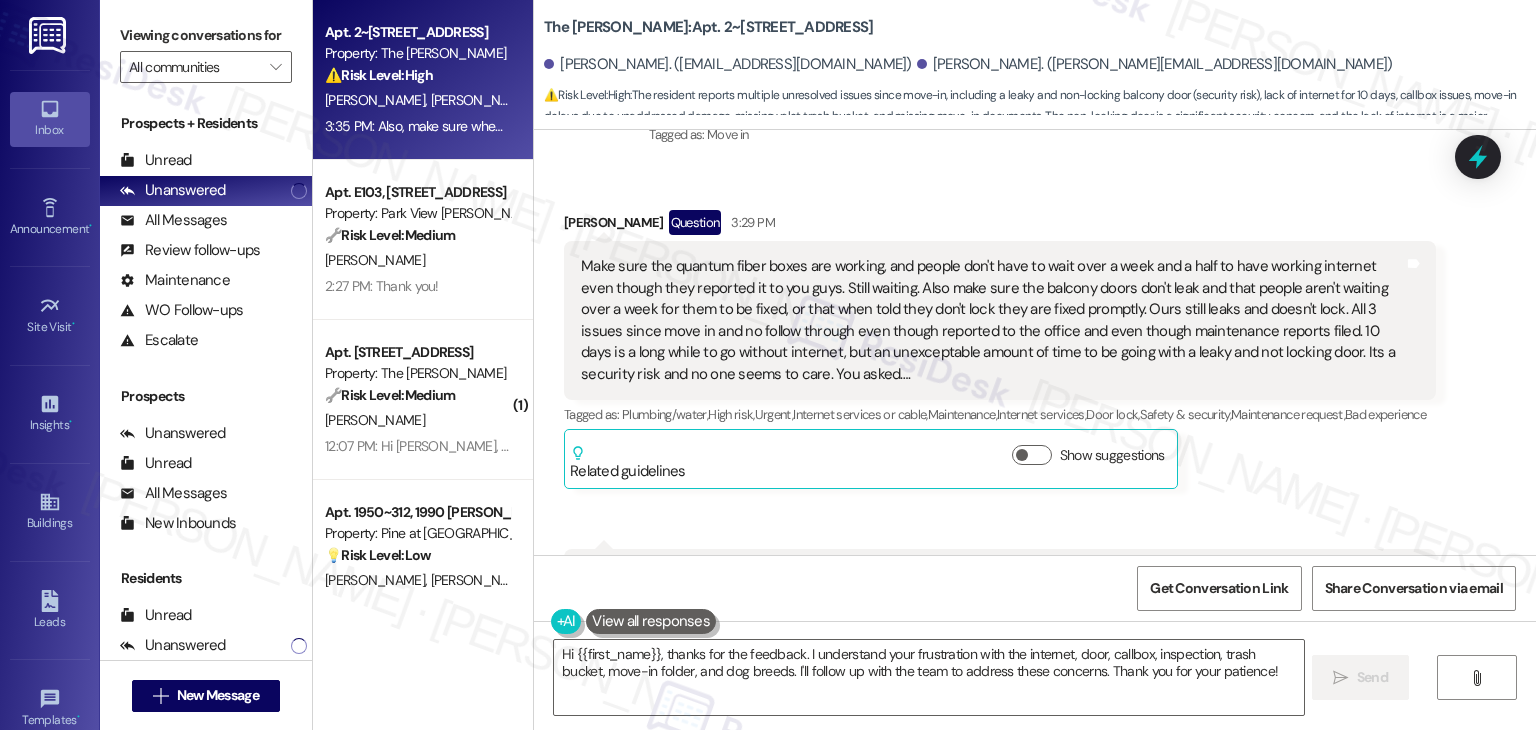 click on "[PERSON_NAME] Question 3:29 PM Make sure the quantum fiber boxes are working, and people don't have to wait over a week and a half to have working internet even though they reported it to you guys. Still waiting. Also make sure the balcony doors don't leak and that people aren't waiting over a week for them to be fixed, or that when told they don't lock they are fixed promptly. Ours still leaks and doesn't lock. All 3 issues since move in and no follow through even though reported to the office and even though maintenance reports filed. 10 days is a long while to go without internet, but an unexceptable amount of time to be going with a leaky and not locking door. Its a security risk and no one seems to care. You asked….  Tags and notes Tagged as:   Plumbing/water ,  Click to highlight conversations about Plumbing/water High risk ,  Click to highlight conversations about High risk Urgent ,  Click to highlight conversations about Urgent Internet services or cable ,  Maintenance ,  Internet services ,  ," at bounding box center (1000, 349) 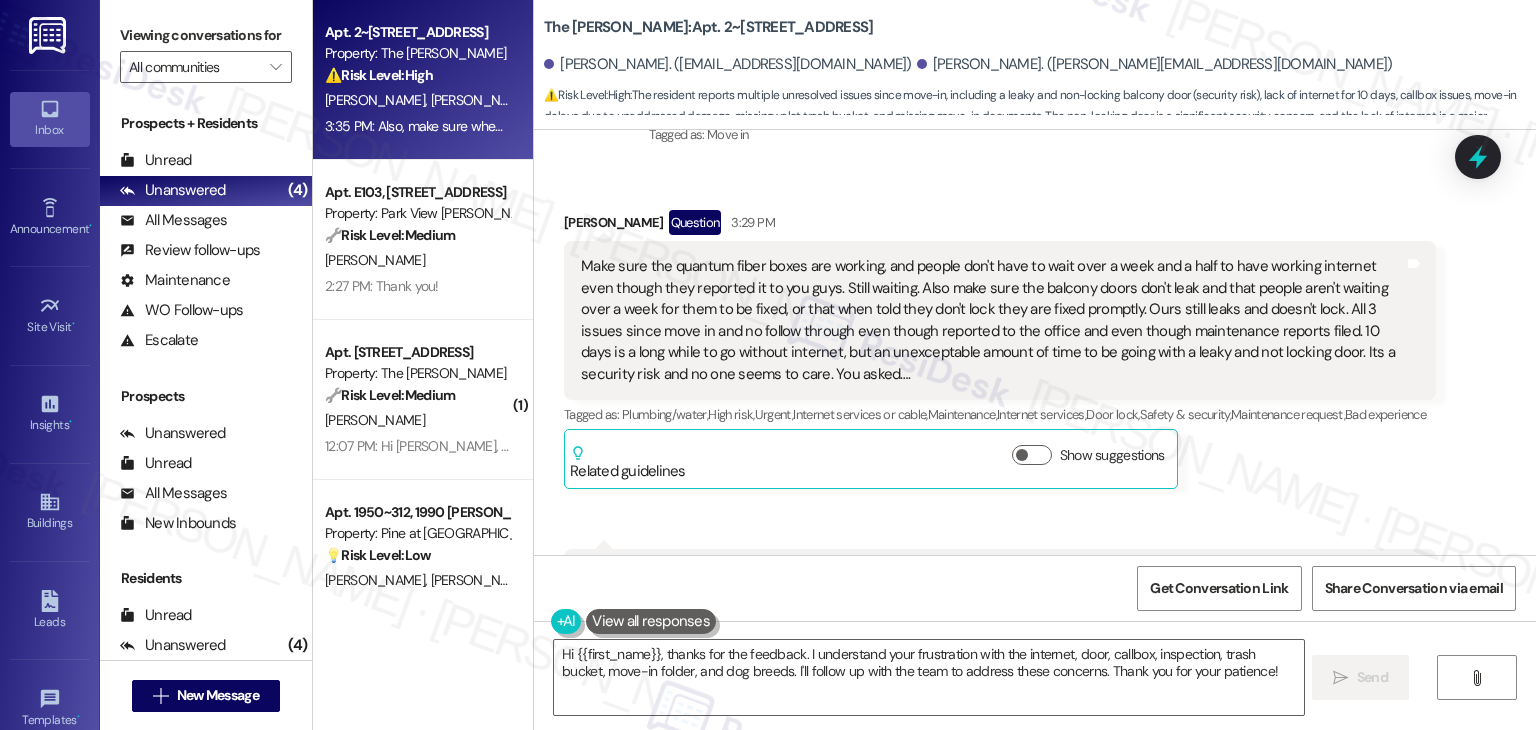 click on "[PERSON_NAME] Question 3:29 PM Make sure the quantum fiber boxes are working, and people don't have to wait over a week and a half to have working internet even though they reported it to you guys. Still waiting. Also make sure the balcony doors don't leak and that people aren't waiting over a week for them to be fixed, or that when told they don't lock they are fixed promptly. Ours still leaks and doesn't lock. All 3 issues since move in and no follow through even though reported to the office and even though maintenance reports filed. 10 days is a long while to go without internet, but an unexceptable amount of time to be going with a leaky and not locking door. Its a security risk and no one seems to care. You asked….  Tags and notes Tagged as:   Plumbing/water ,  Click to highlight conversations about Plumbing/water High risk ,  Click to highlight conversations about High risk Urgent ,  Click to highlight conversations about Urgent Internet services or cable ,  Maintenance ,  Internet services ,  ," at bounding box center (1000, 349) 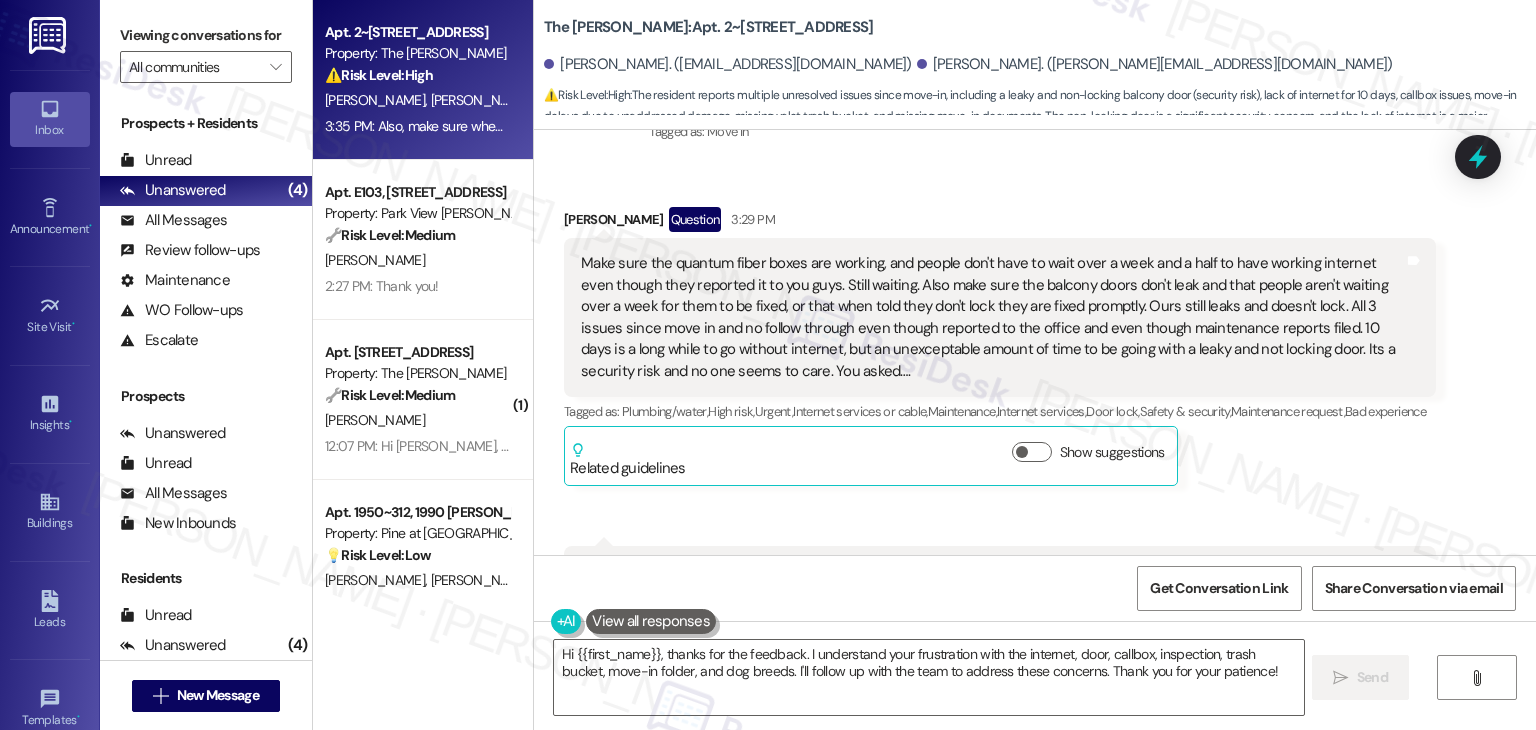scroll, scrollTop: 310, scrollLeft: 0, axis: vertical 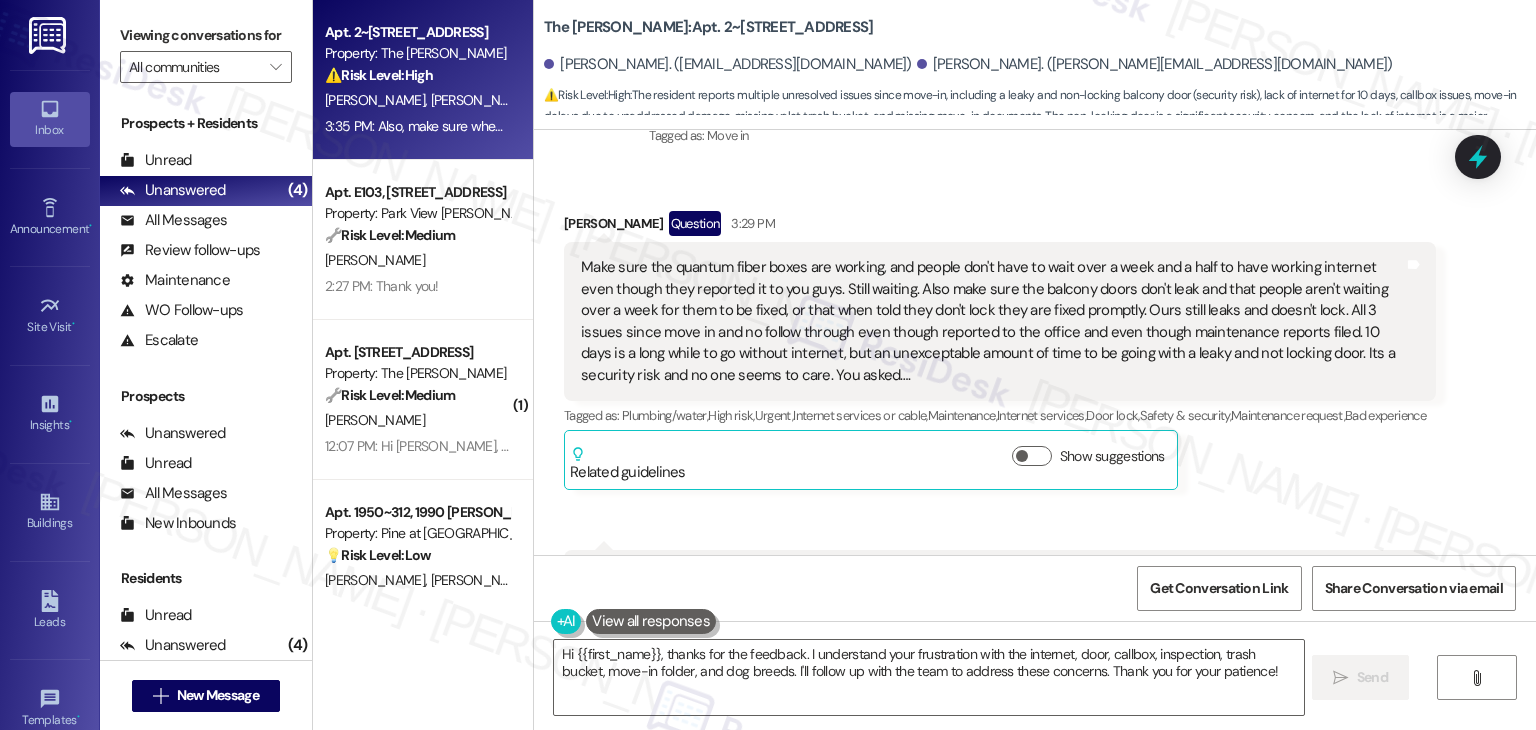 click on "Received via SMS [PERSON_NAME] Question 3:29 PM Make sure the quantum fiber boxes are working, and people don't have to wait over a week and a half to have working internet even though they reported it to you guys. Still waiting. Also make sure the balcony doors don't leak and that people aren't waiting over a week for them to be fixed, or that when told they don't lock they are fixed promptly. Ours still leaks and doesn't lock. All 3 issues since move in and no follow through even though reported to the office and even though maintenance reports filed. 10 days is a long while to go without internet, but an unexceptable amount of time to be going with a leaky and not locking door. Its a security risk and no one seems to care. You asked….  Tags and notes Tagged as:   Plumbing/water ,  Click to highlight conversations about Plumbing/water High risk ,  Click to highlight conversations about High risk Urgent ,  Click to highlight conversations about Urgent Internet services or cable ,  Maintenance ,  ,  ,  ," at bounding box center (1000, 350) 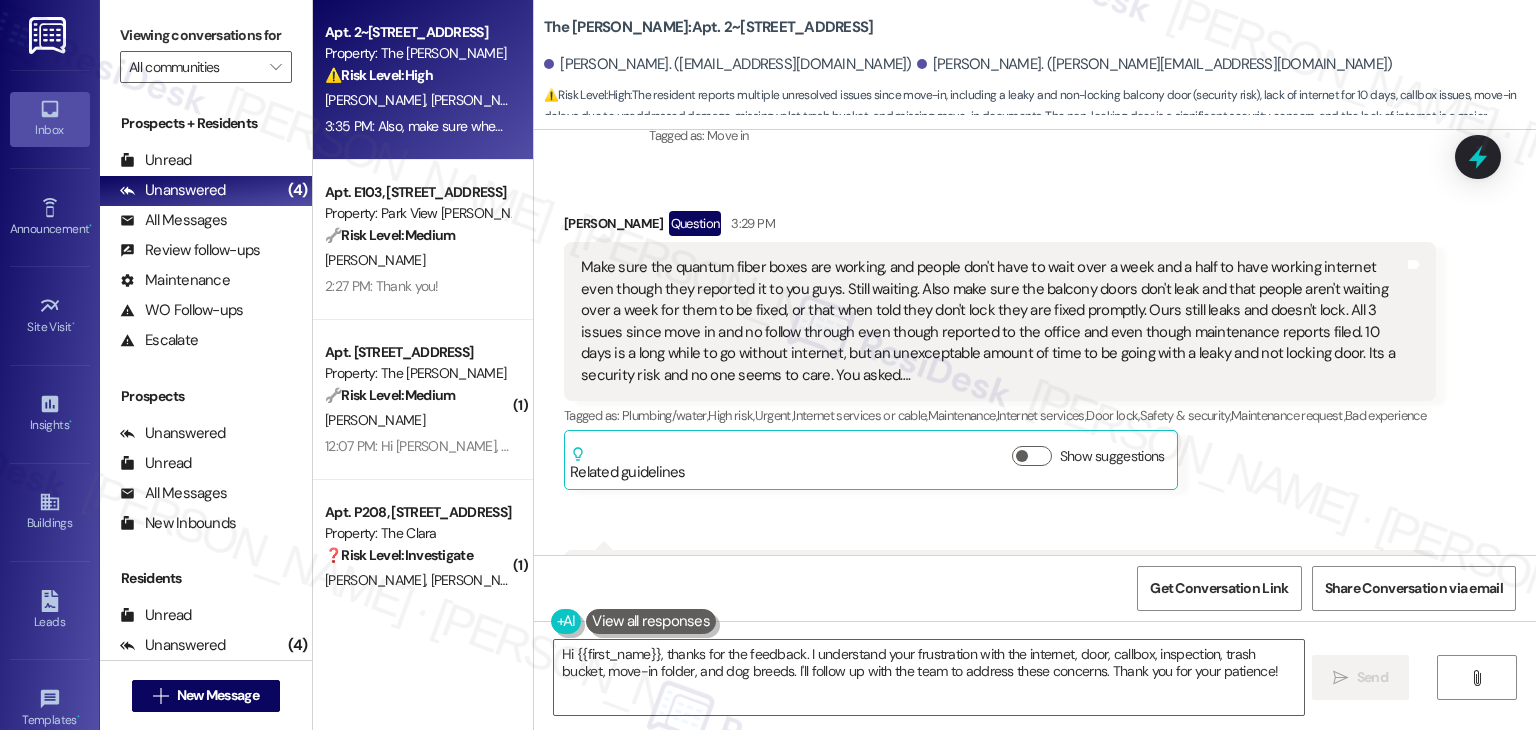 click on "[PERSON_NAME] Question 3:29 PM Make sure the quantum fiber boxes are working, and people don't have to wait over a week and a half to have working internet even though they reported it to you guys. Still waiting. Also make sure the balcony doors don't leak and that people aren't waiting over a week for them to be fixed, or that when told they don't lock they are fixed promptly. Ours still leaks and doesn't lock. All 3 issues since move in and no follow through even though reported to the office and even though maintenance reports filed. 10 days is a long while to go without internet, but an unexceptable amount of time to be going with a leaky and not locking door. Its a security risk and no one seems to care. You asked….  Tags and notes Tagged as:   Plumbing/water ,  Click to highlight conversations about Plumbing/water High risk ,  Click to highlight conversations about High risk Urgent ,  Click to highlight conversations about Urgent Internet services or cable ,  Maintenance ,  Internet services ,  ," at bounding box center (1000, 350) 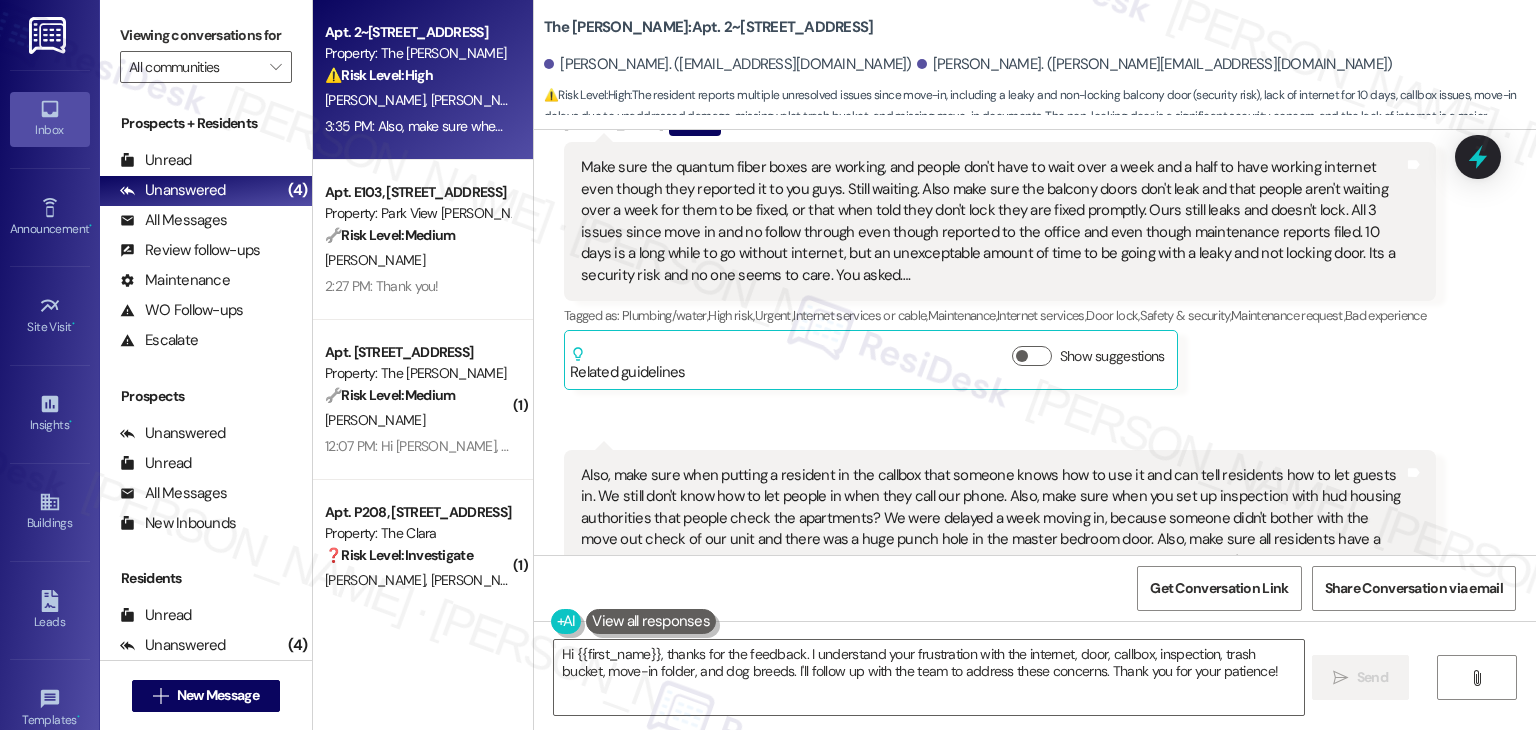 click on "[PERSON_NAME] Question 3:29 PM Make sure the quantum fiber boxes are working, and people don't have to wait over a week and a half to have working internet even though they reported it to you guys. Still waiting. Also make sure the balcony doors don't leak and that people aren't waiting over a week for them to be fixed, or that when told they don't lock they are fixed promptly. Ours still leaks and doesn't lock. All 3 issues since move in and no follow through even though reported to the office and even though maintenance reports filed. 10 days is a long while to go without internet, but an unexceptable amount of time to be going with a leaky and not locking door. Its a security risk and no one seems to care. You asked….  Tags and notes Tagged as:   Plumbing/water ,  Click to highlight conversations about Plumbing/water High risk ,  Click to highlight conversations about High risk Urgent ,  Click to highlight conversations about Urgent Internet services or cable ,  Maintenance ,  Internet services ,  ," at bounding box center [1000, 250] 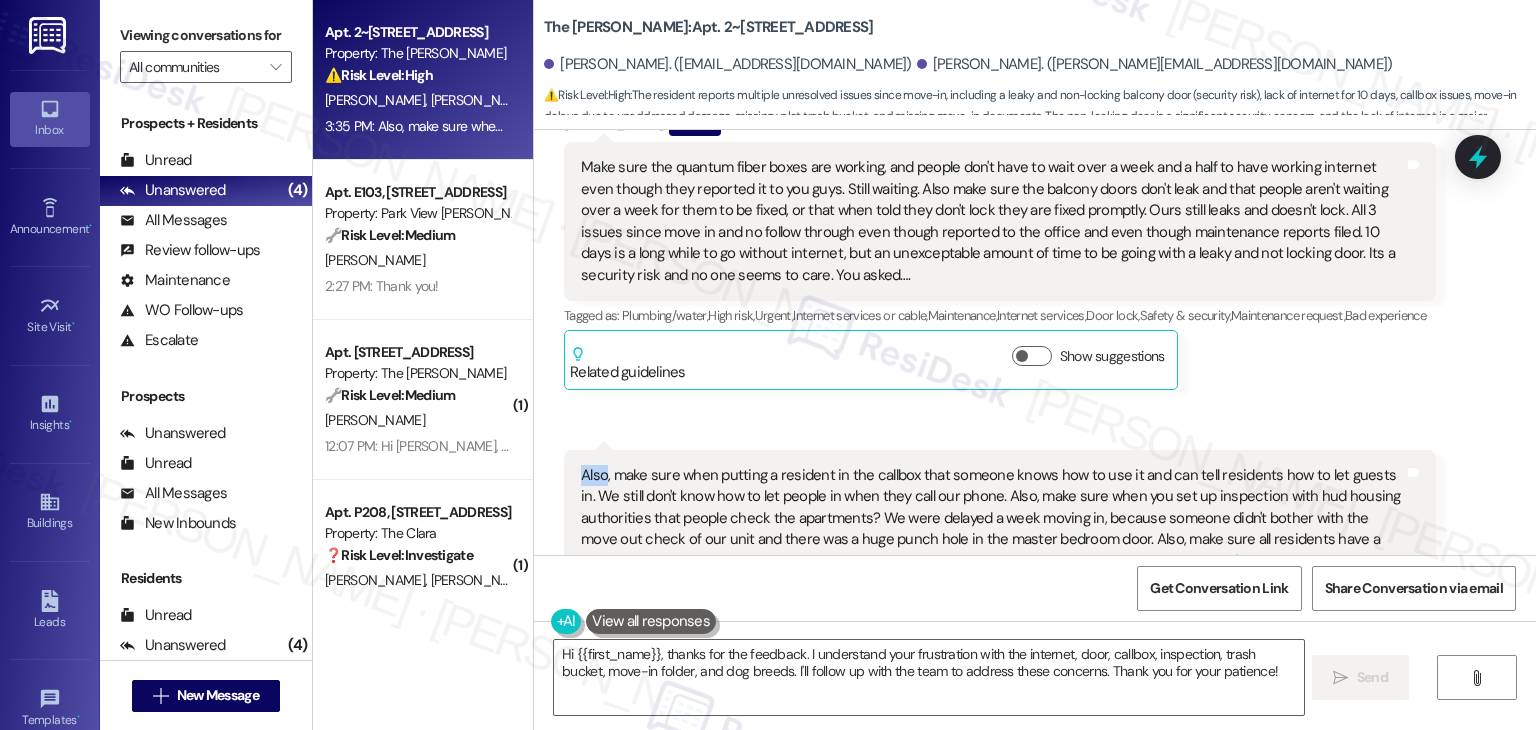 click on "[PERSON_NAME] Question 3:29 PM Make sure the quantum fiber boxes are working, and people don't have to wait over a week and a half to have working internet even though they reported it to you guys. Still waiting. Also make sure the balcony doors don't leak and that people aren't waiting over a week for them to be fixed, or that when told they don't lock they are fixed promptly. Ours still leaks and doesn't lock. All 3 issues since move in and no follow through even though reported to the office and even though maintenance reports filed. 10 days is a long while to go without internet, but an unexceptable amount of time to be going with a leaky and not locking door. Its a security risk and no one seems to care. You asked….  Tags and notes Tagged as:   Plumbing/water ,  Click to highlight conversations about Plumbing/water High risk ,  Click to highlight conversations about High risk Urgent ,  Click to highlight conversations about Urgent Internet services or cable ,  Maintenance ,  Internet services ,  ," at bounding box center (1000, 250) 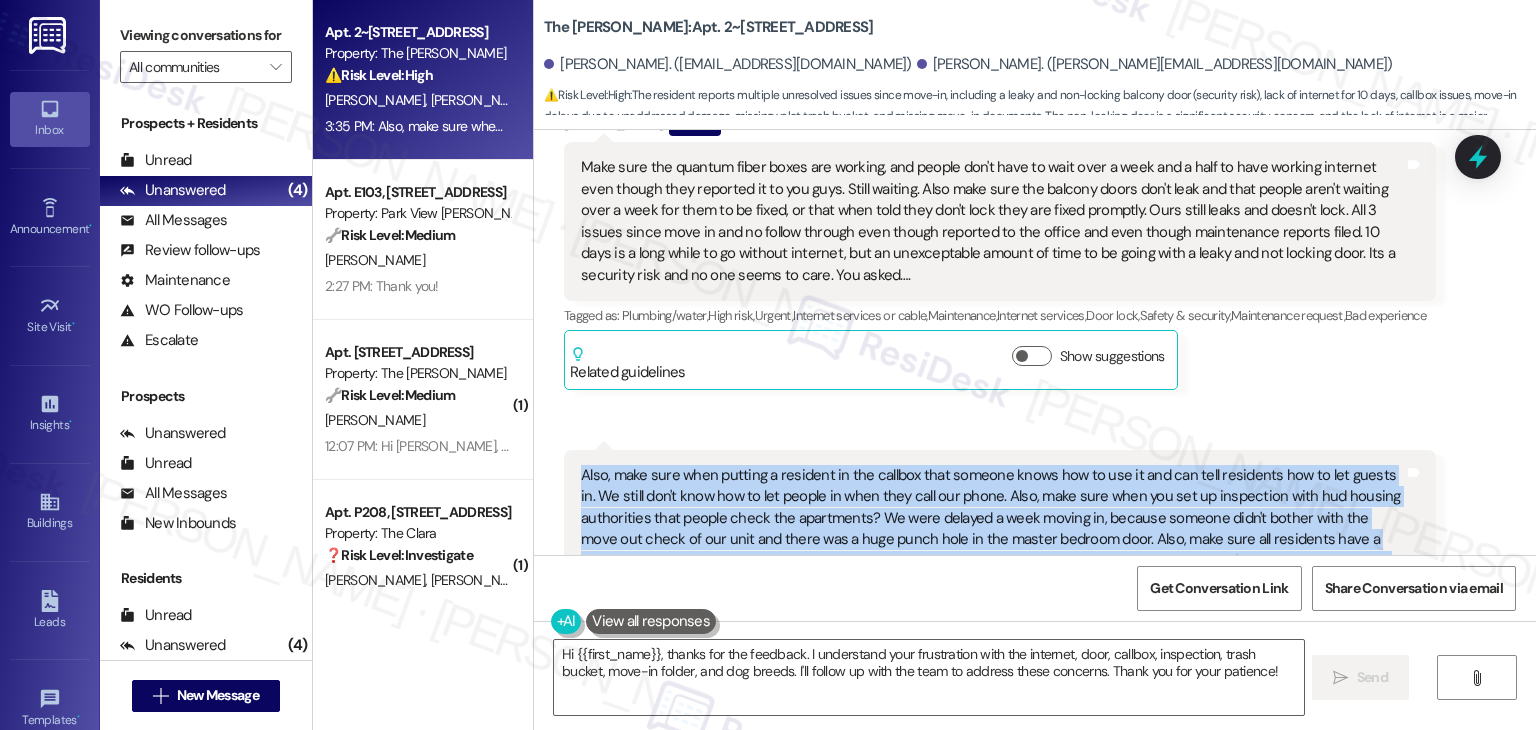 click on "[PERSON_NAME] Question 3:29 PM Make sure the quantum fiber boxes are working, and people don't have to wait over a week and a half to have working internet even though they reported it to you guys. Still waiting. Also make sure the balcony doors don't leak and that people aren't waiting over a week for them to be fixed, or that when told they don't lock they are fixed promptly. Ours still leaks and doesn't lock. All 3 issues since move in and no follow through even though reported to the office and even though maintenance reports filed. 10 days is a long while to go without internet, but an unexceptable amount of time to be going with a leaky and not locking door. Its a security risk and no one seems to care. You asked….  Tags and notes Tagged as:   Plumbing/water ,  Click to highlight conversations about Plumbing/water High risk ,  Click to highlight conversations about High risk Urgent ,  Click to highlight conversations about Urgent Internet services or cable ,  Maintenance ,  Internet services ,  ," at bounding box center [1000, 250] 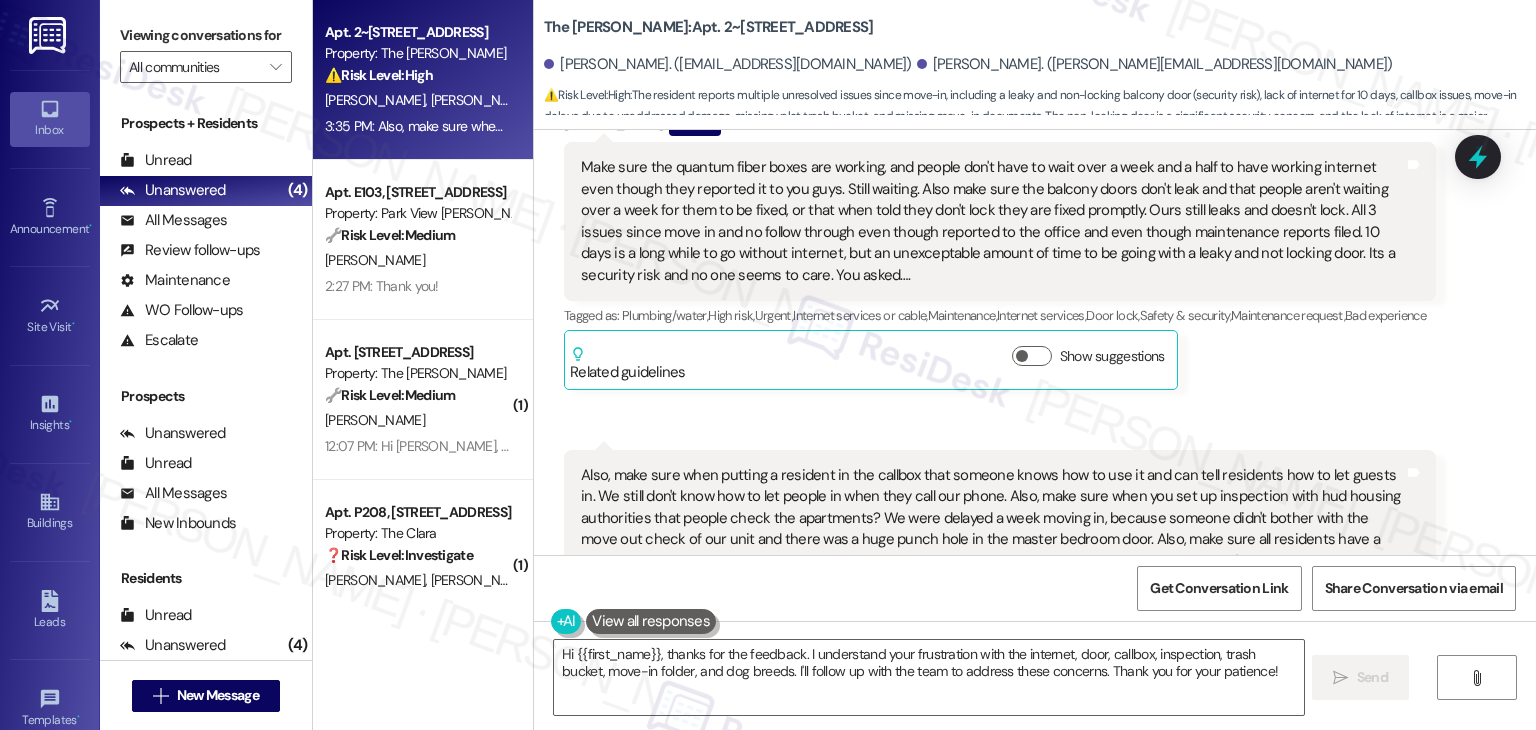 click on "[PERSON_NAME] Question 3:29 PM Make sure the quantum fiber boxes are working, and people don't have to wait over a week and a half to have working internet even though they reported it to you guys. Still waiting. Also make sure the balcony doors don't leak and that people aren't waiting over a week for them to be fixed, or that when told they don't lock they are fixed promptly. Ours still leaks and doesn't lock. All 3 issues since move in and no follow through even though reported to the office and even though maintenance reports filed. 10 days is a long while to go without internet, but an unexceptable amount of time to be going with a leaky and not locking door. Its a security risk and no one seems to care. You asked….  Tags and notes Tagged as:   Plumbing/water ,  Click to highlight conversations about Plumbing/water High risk ,  Click to highlight conversations about High risk Urgent ,  Click to highlight conversations about Urgent Internet services or cable ,  Maintenance ,  Internet services ,  ," at bounding box center [1000, 250] 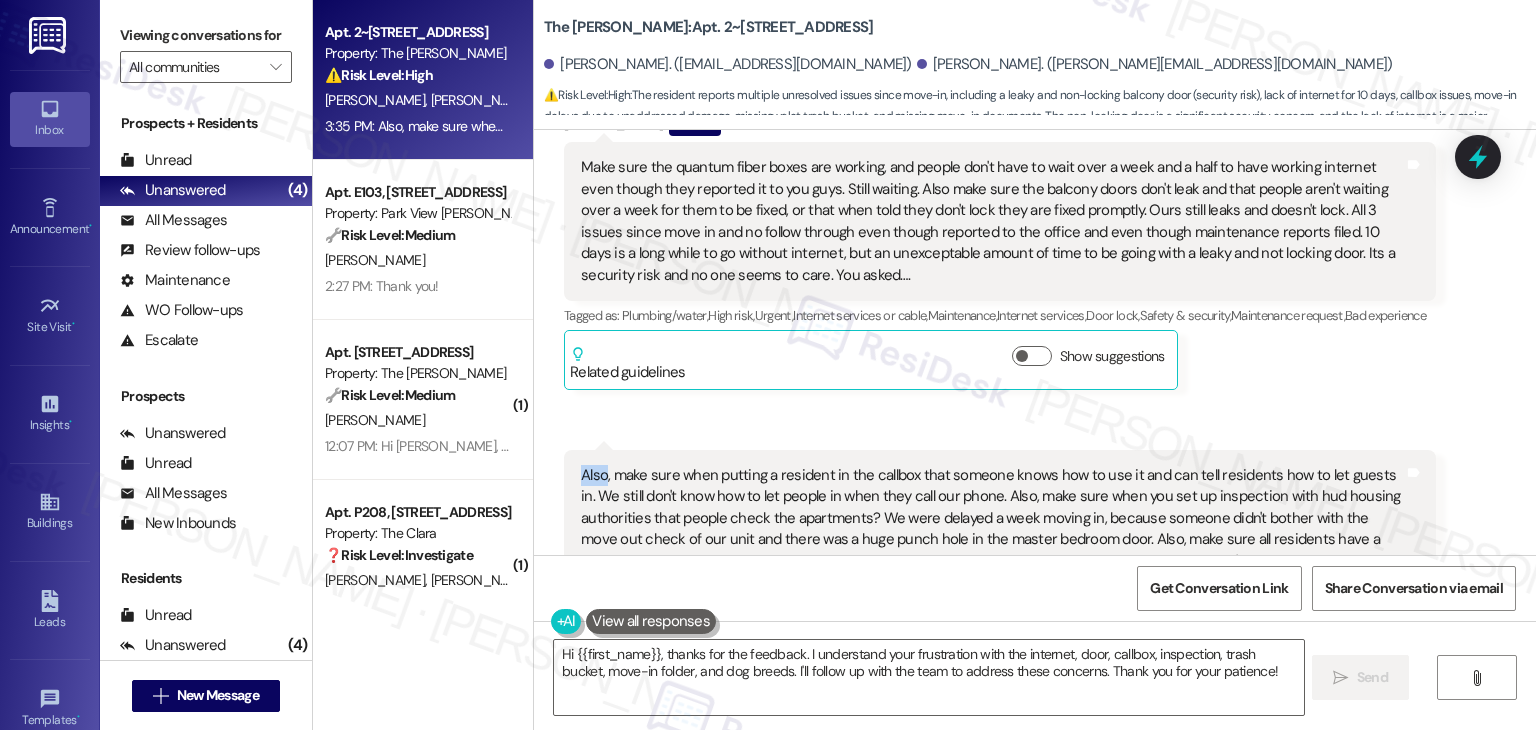 click on "[PERSON_NAME] Question 3:29 PM Make sure the quantum fiber boxes are working, and people don't have to wait over a week and a half to have working internet even though they reported it to you guys. Still waiting. Also make sure the balcony doors don't leak and that people aren't waiting over a week for them to be fixed, or that when told they don't lock they are fixed promptly. Ours still leaks and doesn't lock. All 3 issues since move in and no follow through even though reported to the office and even though maintenance reports filed. 10 days is a long while to go without internet, but an unexceptable amount of time to be going with a leaky and not locking door. Its a security risk and no one seems to care. You asked….  Tags and notes Tagged as:   Plumbing/water ,  Click to highlight conversations about Plumbing/water High risk ,  Click to highlight conversations about High risk Urgent ,  Click to highlight conversations about Urgent Internet services or cable ,  Maintenance ,  Internet services ,  ," at bounding box center (1000, 250) 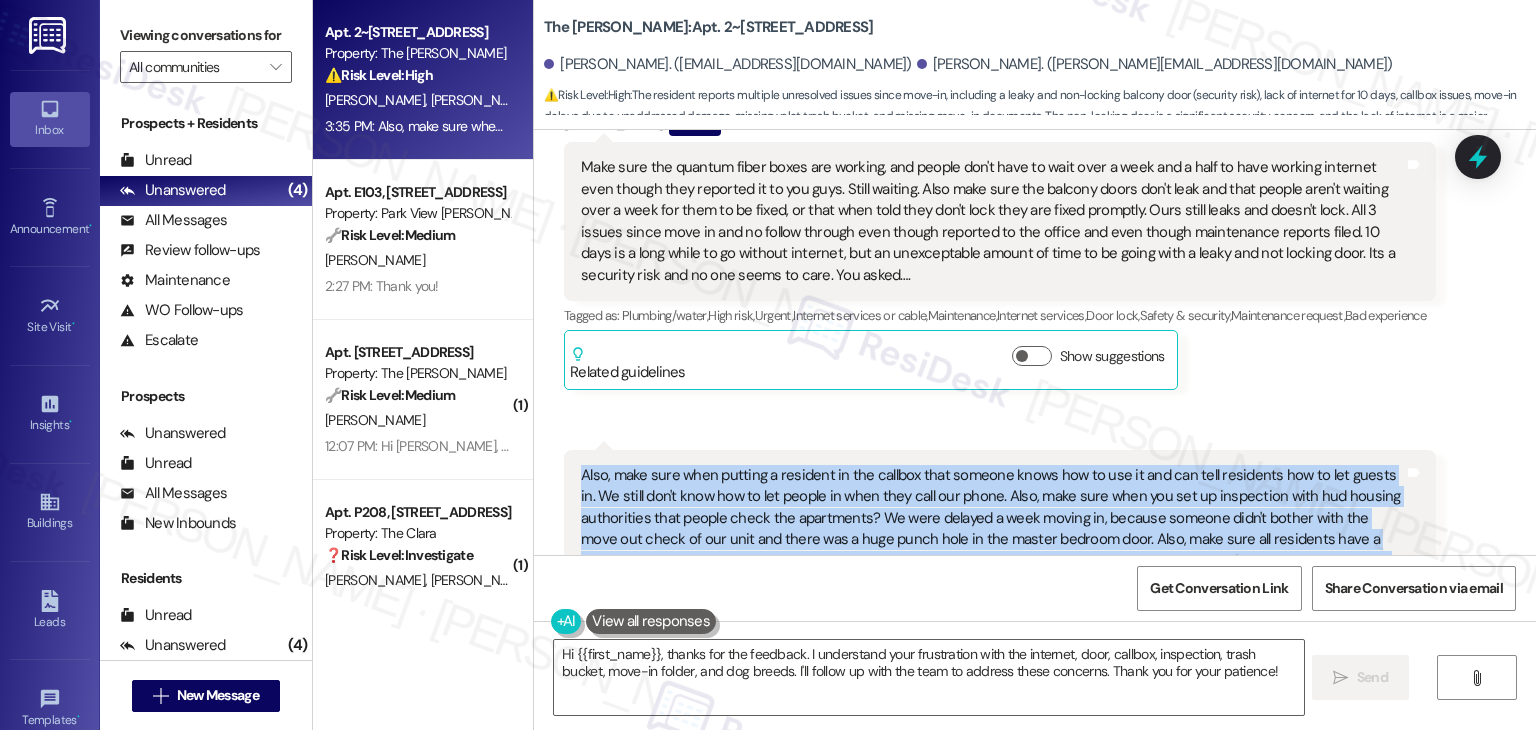 click on "[PERSON_NAME] Question 3:29 PM Make sure the quantum fiber boxes are working, and people don't have to wait over a week and a half to have working internet even though they reported it to you guys. Still waiting. Also make sure the balcony doors don't leak and that people aren't waiting over a week for them to be fixed, or that when told they don't lock they are fixed promptly. Ours still leaks and doesn't lock. All 3 issues since move in and no follow through even though reported to the office and even though maintenance reports filed. 10 days is a long while to go without internet, but an unexceptable amount of time to be going with a leaky and not locking door. Its a security risk and no one seems to care. You asked….  Tags and notes Tagged as:   Plumbing/water ,  Click to highlight conversations about Plumbing/water High risk ,  Click to highlight conversations about High risk Urgent ,  Click to highlight conversations about Urgent Internet services or cable ,  Maintenance ,  Internet services ,  ," at bounding box center (1000, 250) 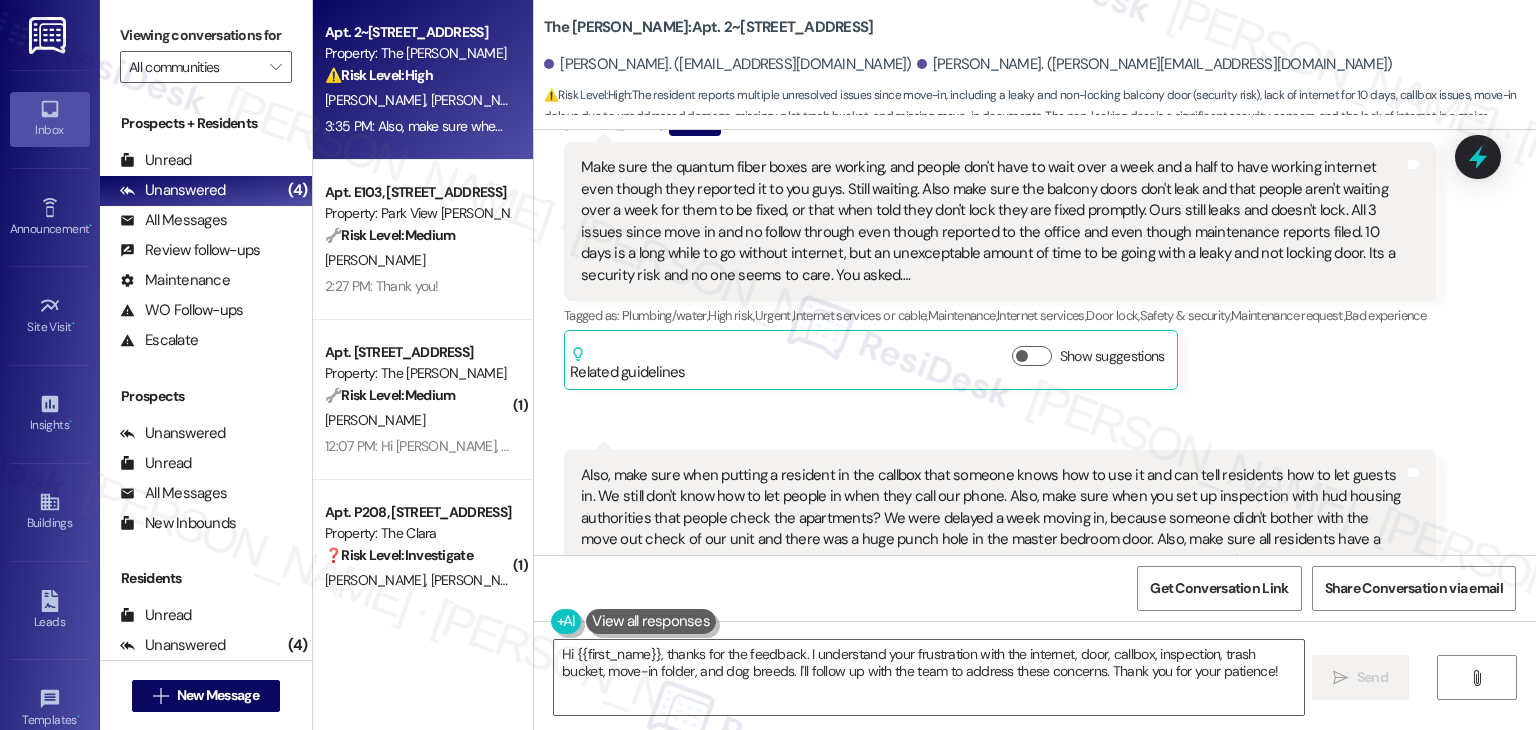 click on "[PERSON_NAME] Question 3:29 PM Make sure the quantum fiber boxes are working, and people don't have to wait over a week and a half to have working internet even though they reported it to you guys. Still waiting. Also make sure the balcony doors don't leak and that people aren't waiting over a week for them to be fixed, or that when told they don't lock they are fixed promptly. Ours still leaks and doesn't lock. All 3 issues since move in and no follow through even though reported to the office and even though maintenance reports filed. 10 days is a long while to go without internet, but an unexceptable amount of time to be going with a leaky and not locking door. Its a security risk and no one seems to care. You asked….  Tags and notes Tagged as:   Plumbing/water ,  Click to highlight conversations about Plumbing/water High risk ,  Click to highlight conversations about High risk Urgent ,  Click to highlight conversations about Urgent Internet services or cable ,  Maintenance ,  Internet services ,  ," at bounding box center [1000, 250] 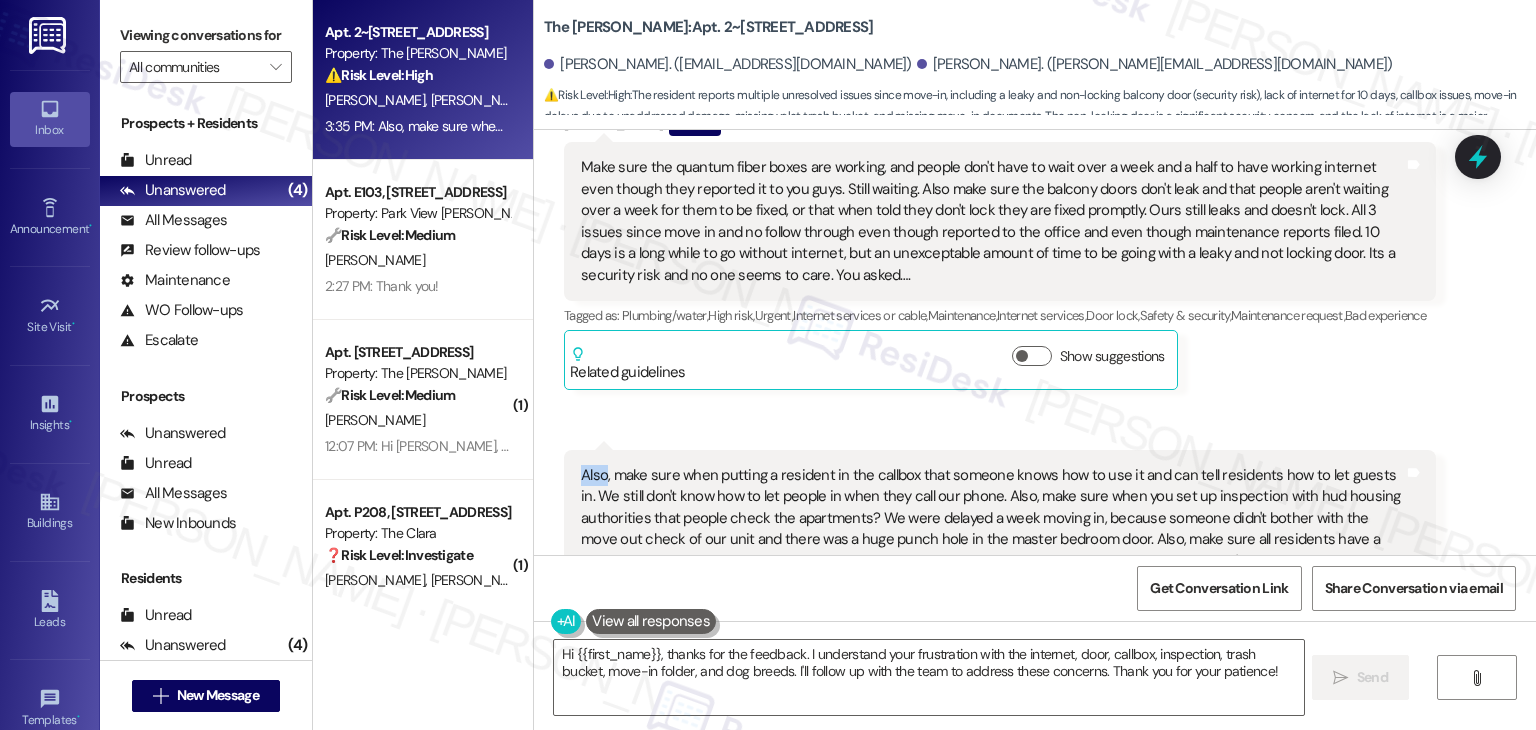 click on "[PERSON_NAME] Question 3:29 PM Make sure the quantum fiber boxes are working, and people don't have to wait over a week and a half to have working internet even though they reported it to you guys. Still waiting. Also make sure the balcony doors don't leak and that people aren't waiting over a week for them to be fixed, or that when told they don't lock they are fixed promptly. Ours still leaks and doesn't lock. All 3 issues since move in and no follow through even though reported to the office and even though maintenance reports filed. 10 days is a long while to go without internet, but an unexceptable amount of time to be going with a leaky and not locking door. Its a security risk and no one seems to care. You asked….  Tags and notes Tagged as:   Plumbing/water ,  Click to highlight conversations about Plumbing/water High risk ,  Click to highlight conversations about High risk Urgent ,  Click to highlight conversations about Urgent Internet services or cable ,  Maintenance ,  Internet services ,  ," at bounding box center (1000, 250) 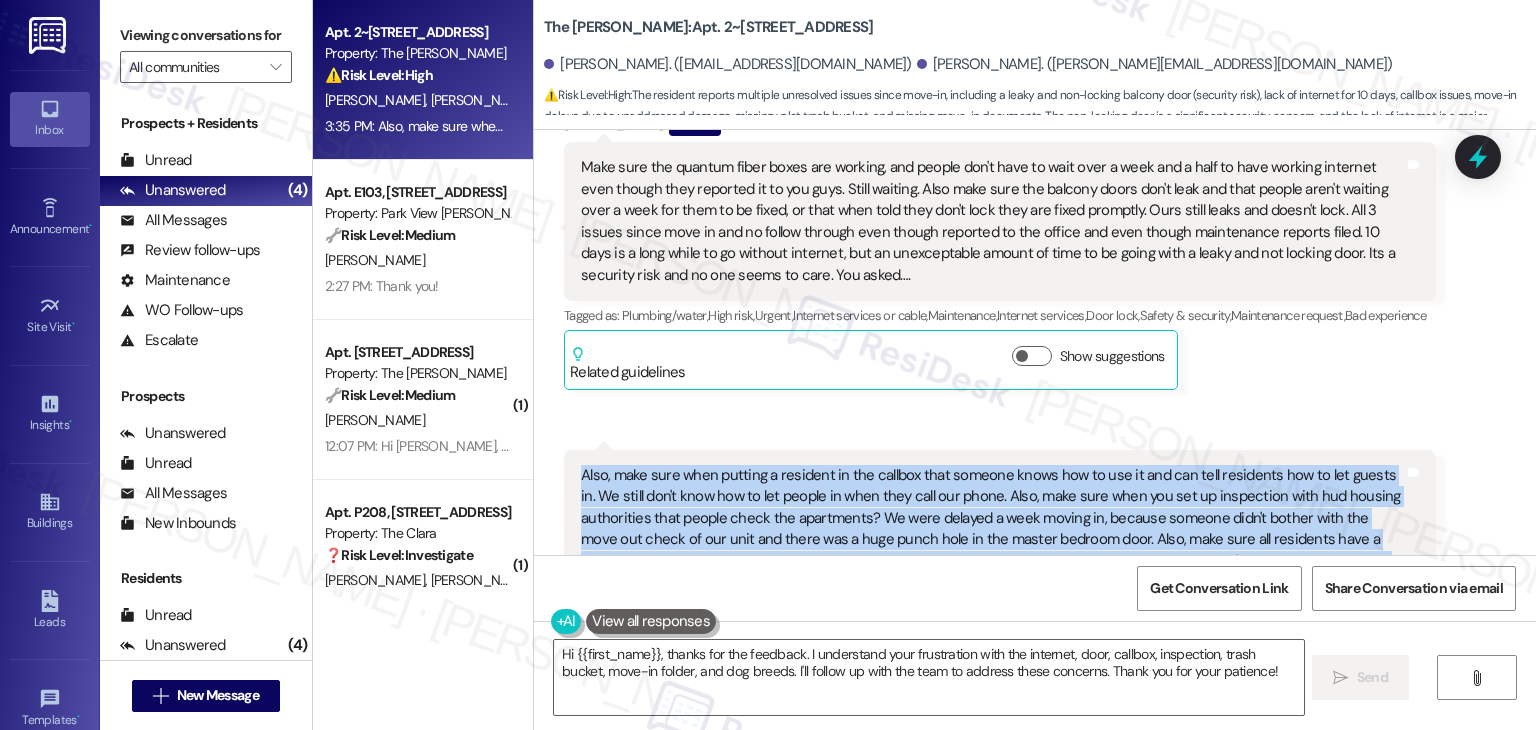 click on "[PERSON_NAME] Question 3:29 PM Make sure the quantum fiber boxes are working, and people don't have to wait over a week and a half to have working internet even though they reported it to you guys. Still waiting. Also make sure the balcony doors don't leak and that people aren't waiting over a week for them to be fixed, or that when told they don't lock they are fixed promptly. Ours still leaks and doesn't lock. All 3 issues since move in and no follow through even though reported to the office and even though maintenance reports filed. 10 days is a long while to go without internet, but an unexceptable amount of time to be going with a leaky and not locking door. Its a security risk and no one seems to care. You asked….  Tags and notes Tagged as:   Plumbing/water ,  Click to highlight conversations about Plumbing/water High risk ,  Click to highlight conversations about High risk Urgent ,  Click to highlight conversations about Urgent Internet services or cable ,  Maintenance ,  Internet services ,  ," at bounding box center (1000, 250) 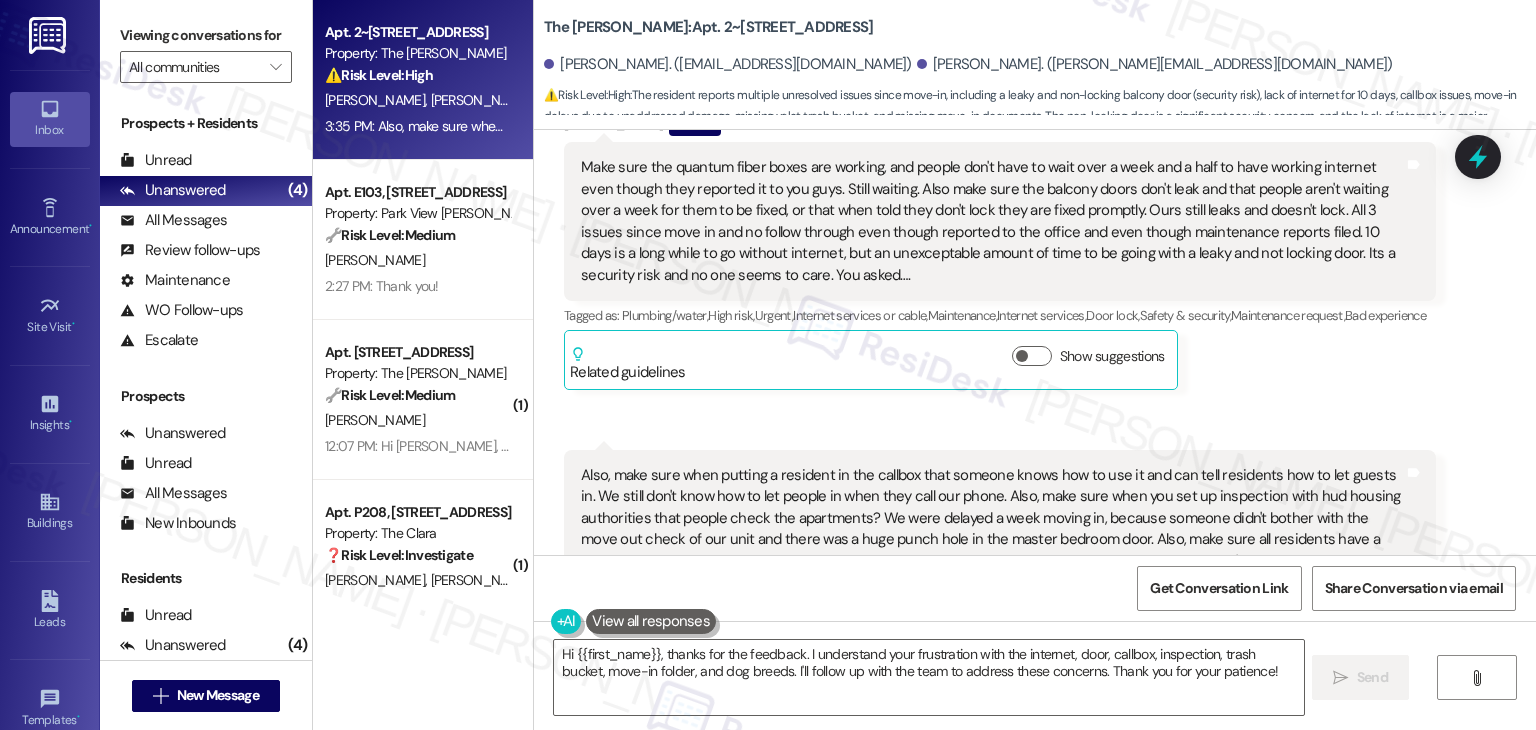 click on "[PERSON_NAME] Question 3:29 PM Make sure the quantum fiber boxes are working, and people don't have to wait over a week and a half to have working internet even though they reported it to you guys. Still waiting. Also make sure the balcony doors don't leak and that people aren't waiting over a week for them to be fixed, or that when told they don't lock they are fixed promptly. Ours still leaks and doesn't lock. All 3 issues since move in and no follow through even though reported to the office and even though maintenance reports filed. 10 days is a long while to go without internet, but an unexceptable amount of time to be going with a leaky and not locking door. Its a security risk and no one seems to care. You asked….  Tags and notes Tagged as:   Plumbing/water ,  Click to highlight conversations about Plumbing/water High risk ,  Click to highlight conversations about High risk Urgent ,  Click to highlight conversations about Urgent Internet services or cable ,  Maintenance ,  Internet services ,  ," at bounding box center (1000, 250) 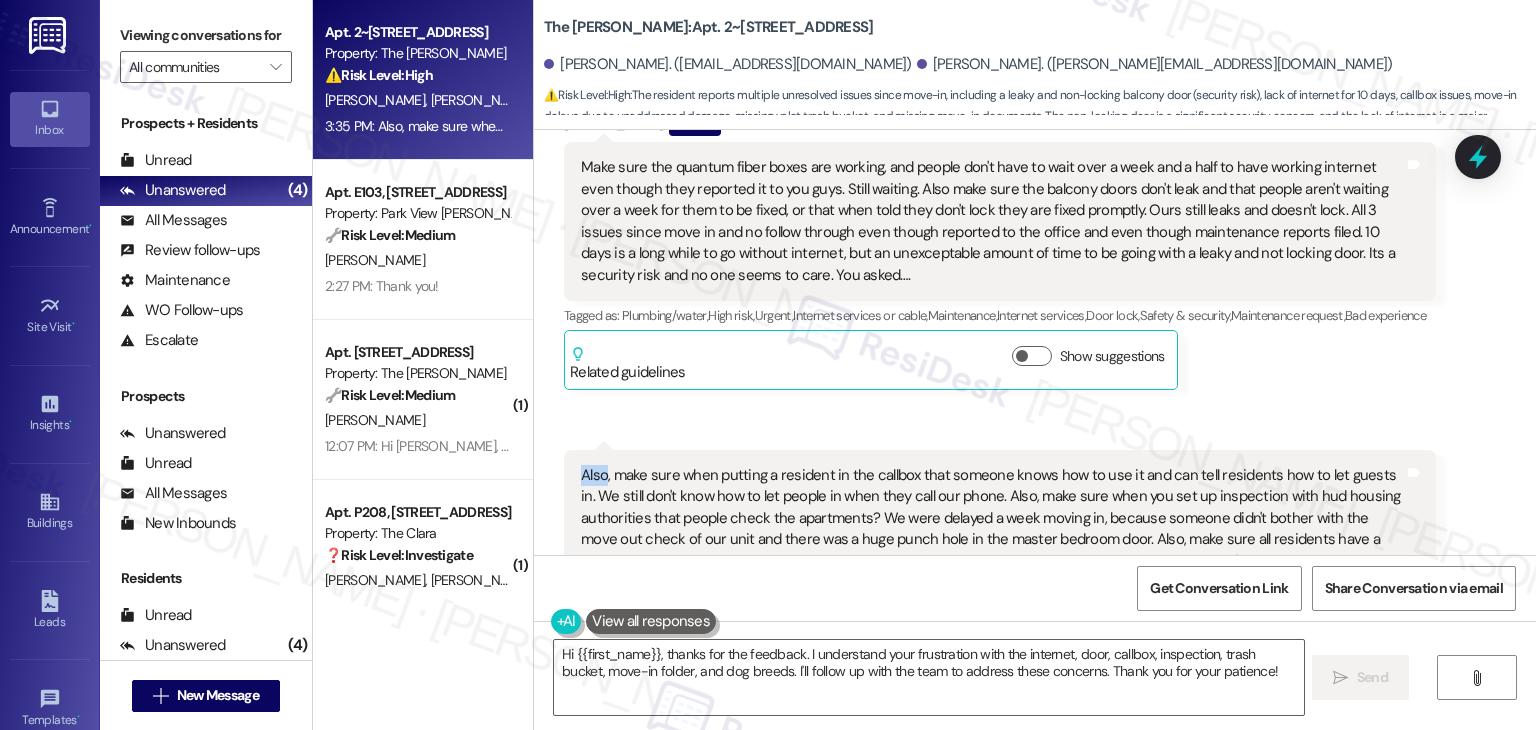 click on "[PERSON_NAME] Question 3:29 PM Make sure the quantum fiber boxes are working, and people don't have to wait over a week and a half to have working internet even though they reported it to you guys. Still waiting. Also make sure the balcony doors don't leak and that people aren't waiting over a week for them to be fixed, or that when told they don't lock they are fixed promptly. Ours still leaks and doesn't lock. All 3 issues since move in and no follow through even though reported to the office and even though maintenance reports filed. 10 days is a long while to go without internet, but an unexceptable amount of time to be going with a leaky and not locking door. Its a security risk and no one seems to care. You asked….  Tags and notes Tagged as:   Plumbing/water ,  Click to highlight conversations about Plumbing/water High risk ,  Click to highlight conversations about High risk Urgent ,  Click to highlight conversations about Urgent Internet services or cable ,  Maintenance ,  Internet services ,  ," at bounding box center (1000, 250) 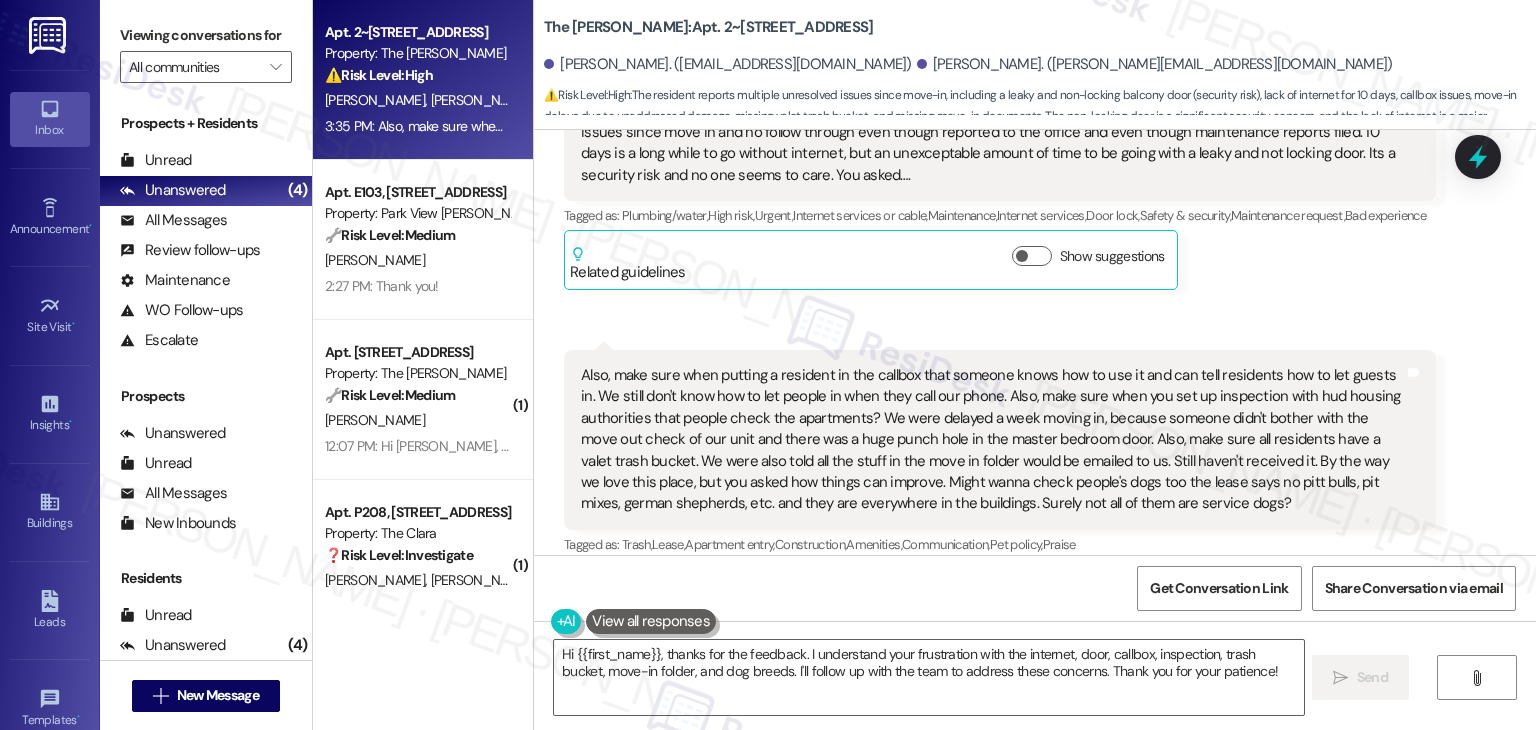 click on "[PERSON_NAME] Question 3:29 PM Make sure the quantum fiber boxes are working, and people don't have to wait over a week and a half to have working internet even though they reported it to you guys. Still waiting. Also make sure the balcony doors don't leak and that people aren't waiting over a week for them to be fixed, or that when told they don't lock they are fixed promptly. Ours still leaks and doesn't lock. All 3 issues since move in and no follow through even though reported to the office and even though maintenance reports filed. 10 days is a long while to go without internet, but an unexceptable amount of time to be going with a leaky and not locking door. Its a security risk and no one seems to care. You asked….  Tags and notes Tagged as:   Plumbing/water ,  Click to highlight conversations about Plumbing/water High risk ,  Click to highlight conversations about High risk Urgent ,  Click to highlight conversations about Urgent Internet services or cable ,  Maintenance ,  Internet services ,  ," at bounding box center (1000, 150) 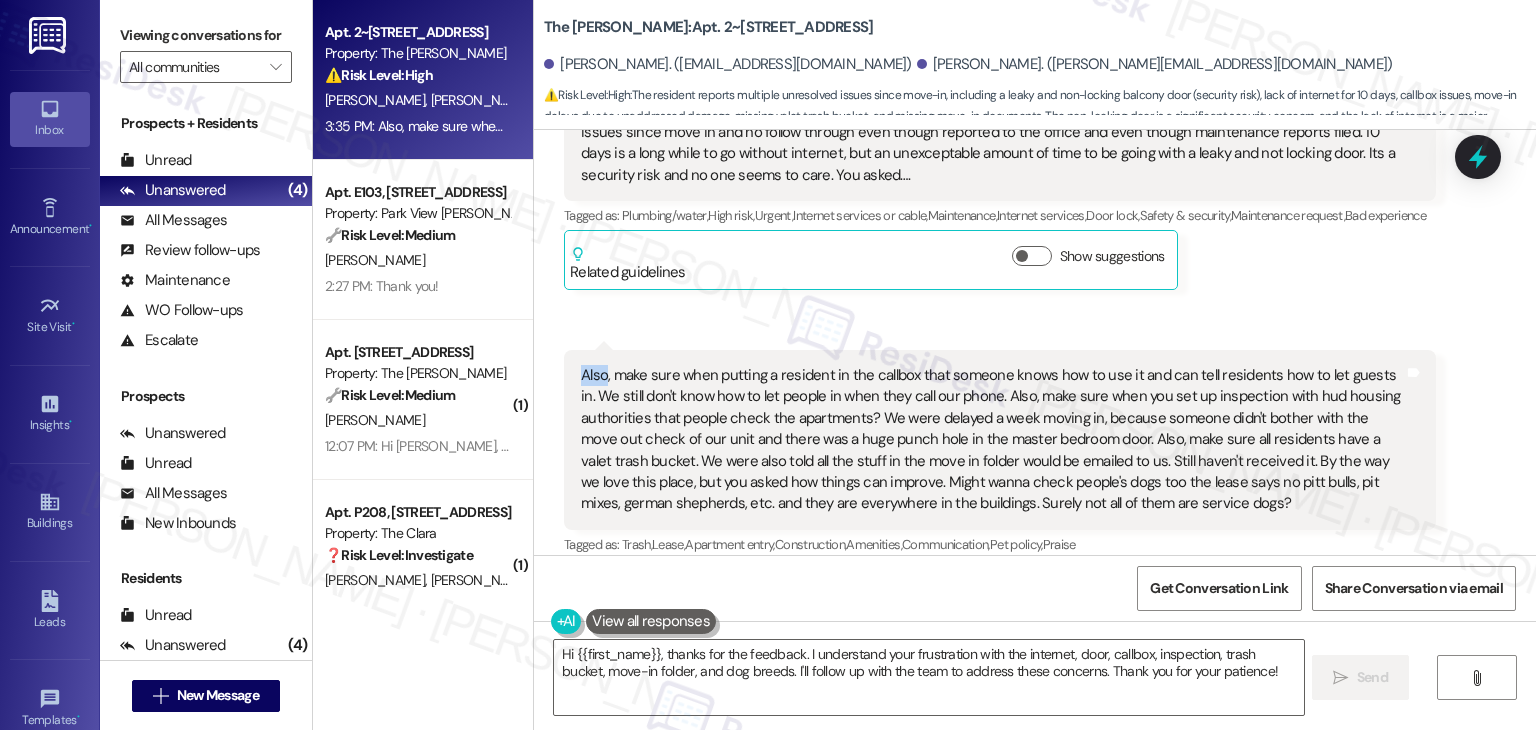 click on "[PERSON_NAME] Question 3:29 PM Make sure the quantum fiber boxes are working, and people don't have to wait over a week and a half to have working internet even though they reported it to you guys. Still waiting. Also make sure the balcony doors don't leak and that people aren't waiting over a week for them to be fixed, or that when told they don't lock they are fixed promptly. Ours still leaks and doesn't lock. All 3 issues since move in and no follow through even though reported to the office and even though maintenance reports filed. 10 days is a long while to go without internet, but an unexceptable amount of time to be going with a leaky and not locking door. Its a security risk and no one seems to care. You asked….  Tags and notes Tagged as:   Plumbing/water ,  Click to highlight conversations about Plumbing/water High risk ,  Click to highlight conversations about High risk Urgent ,  Click to highlight conversations about Urgent Internet services or cable ,  Maintenance ,  Internet services ,  ," at bounding box center [1000, 150] 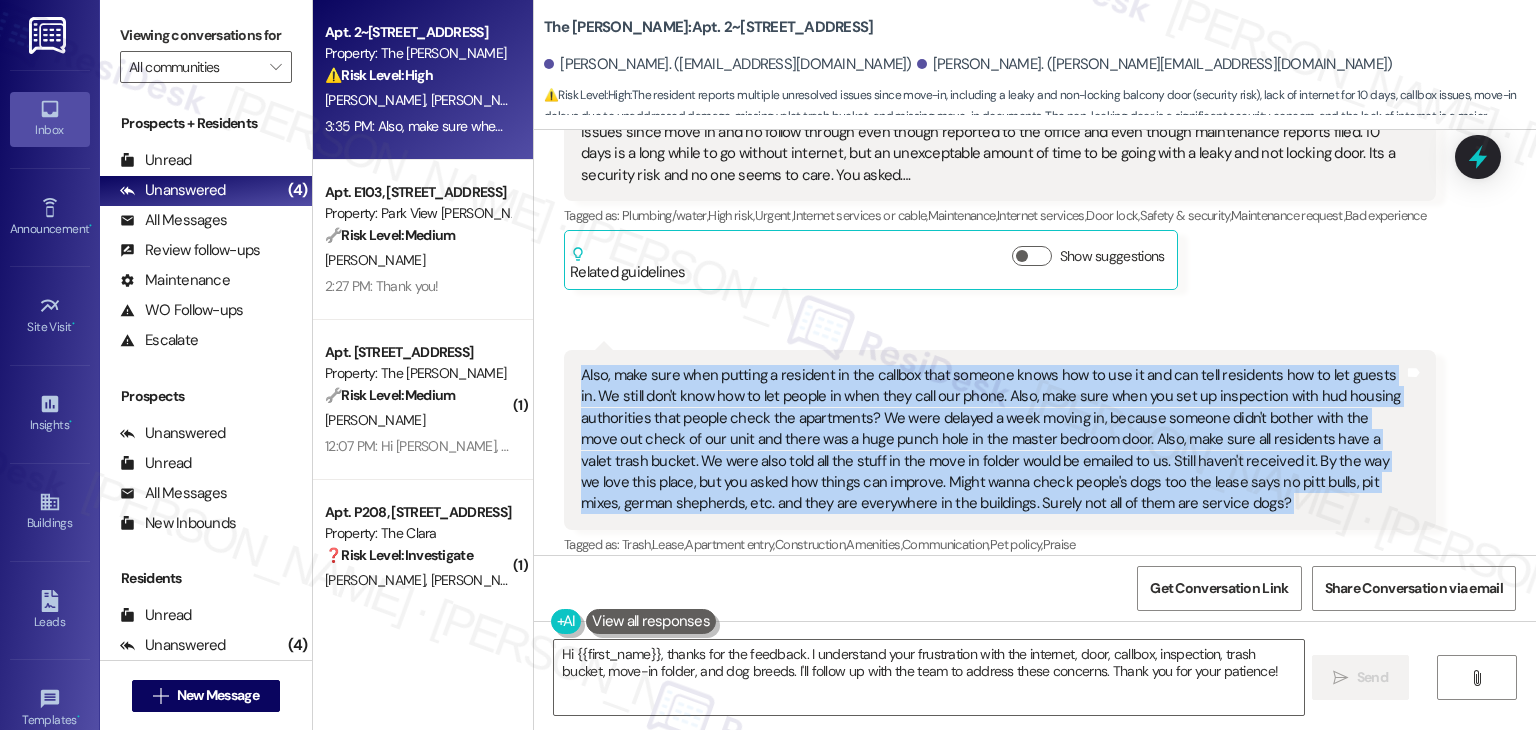 click on "[PERSON_NAME] Question 3:29 PM Make sure the quantum fiber boxes are working, and people don't have to wait over a week and a half to have working internet even though they reported it to you guys. Still waiting. Also make sure the balcony doors don't leak and that people aren't waiting over a week for them to be fixed, or that when told they don't lock they are fixed promptly. Ours still leaks and doesn't lock. All 3 issues since move in and no follow through even though reported to the office and even though maintenance reports filed. 10 days is a long while to go without internet, but an unexceptable amount of time to be going with a leaky and not locking door. Its a security risk and no one seems to care. You asked….  Tags and notes Tagged as:   Plumbing/water ,  Click to highlight conversations about Plumbing/water High risk ,  Click to highlight conversations about High risk Urgent ,  Click to highlight conversations about Urgent Internet services or cable ,  Maintenance ,  Internet services ,  ," at bounding box center [1000, 150] 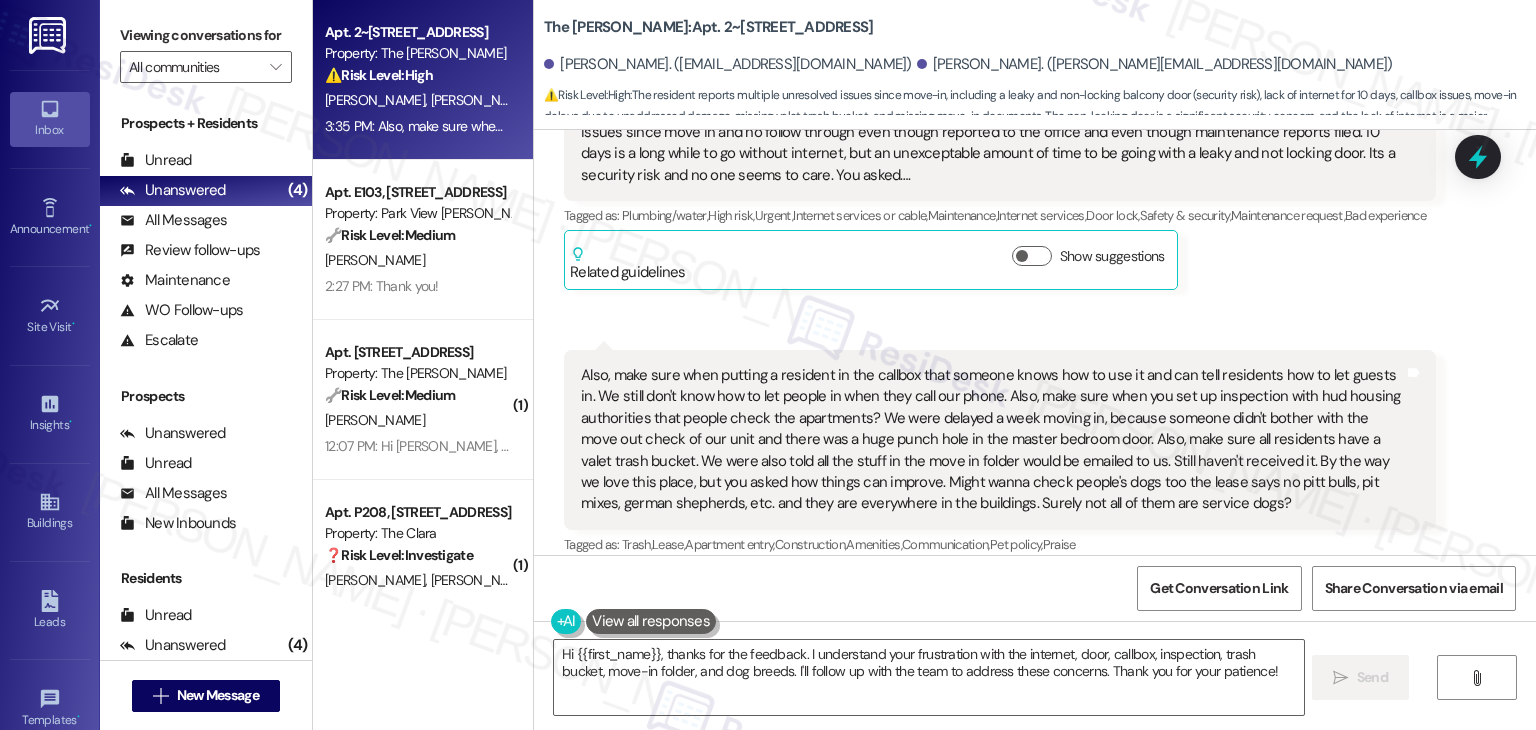 click on "[PERSON_NAME] Question 3:29 PM Make sure the quantum fiber boxes are working, and people don't have to wait over a week and a half to have working internet even though they reported it to you guys. Still waiting. Also make sure the balcony doors don't leak and that people aren't waiting over a week for them to be fixed, or that when told they don't lock they are fixed promptly. Ours still leaks and doesn't lock. All 3 issues since move in and no follow through even though reported to the office and even though maintenance reports filed. 10 days is a long while to go without internet, but an unexceptable amount of time to be going with a leaky and not locking door. Its a security risk and no one seems to care. You asked….  Tags and notes Tagged as:   Plumbing/water ,  Click to highlight conversations about Plumbing/water High risk ,  Click to highlight conversations about High risk Urgent ,  Click to highlight conversations about Urgent Internet services or cable ,  Maintenance ,  Internet services ,  ," at bounding box center [1000, 150] 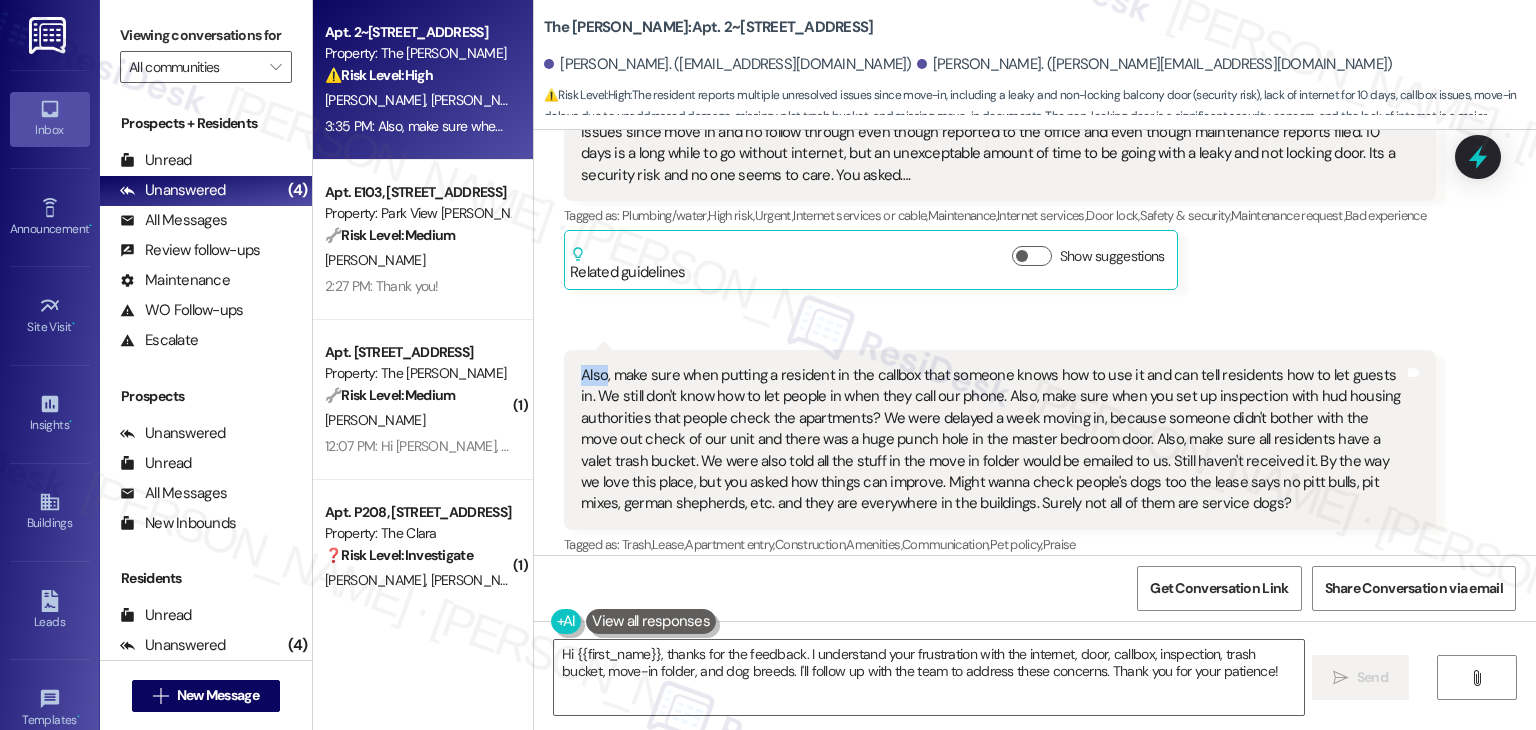click on "[PERSON_NAME] Question 3:29 PM Make sure the quantum fiber boxes are working, and people don't have to wait over a week and a half to have working internet even though they reported it to you guys. Still waiting. Also make sure the balcony doors don't leak and that people aren't waiting over a week for them to be fixed, or that when told they don't lock they are fixed promptly. Ours still leaks and doesn't lock. All 3 issues since move in and no follow through even though reported to the office and even though maintenance reports filed. 10 days is a long while to go without internet, but an unexceptable amount of time to be going with a leaky and not locking door. Its a security risk and no one seems to care. You asked….  Tags and notes Tagged as:   Plumbing/water ,  Click to highlight conversations about Plumbing/water High risk ,  Click to highlight conversations about High risk Urgent ,  Click to highlight conversations about Urgent Internet services or cable ,  Maintenance ,  Internet services ,  ," at bounding box center (1000, 150) 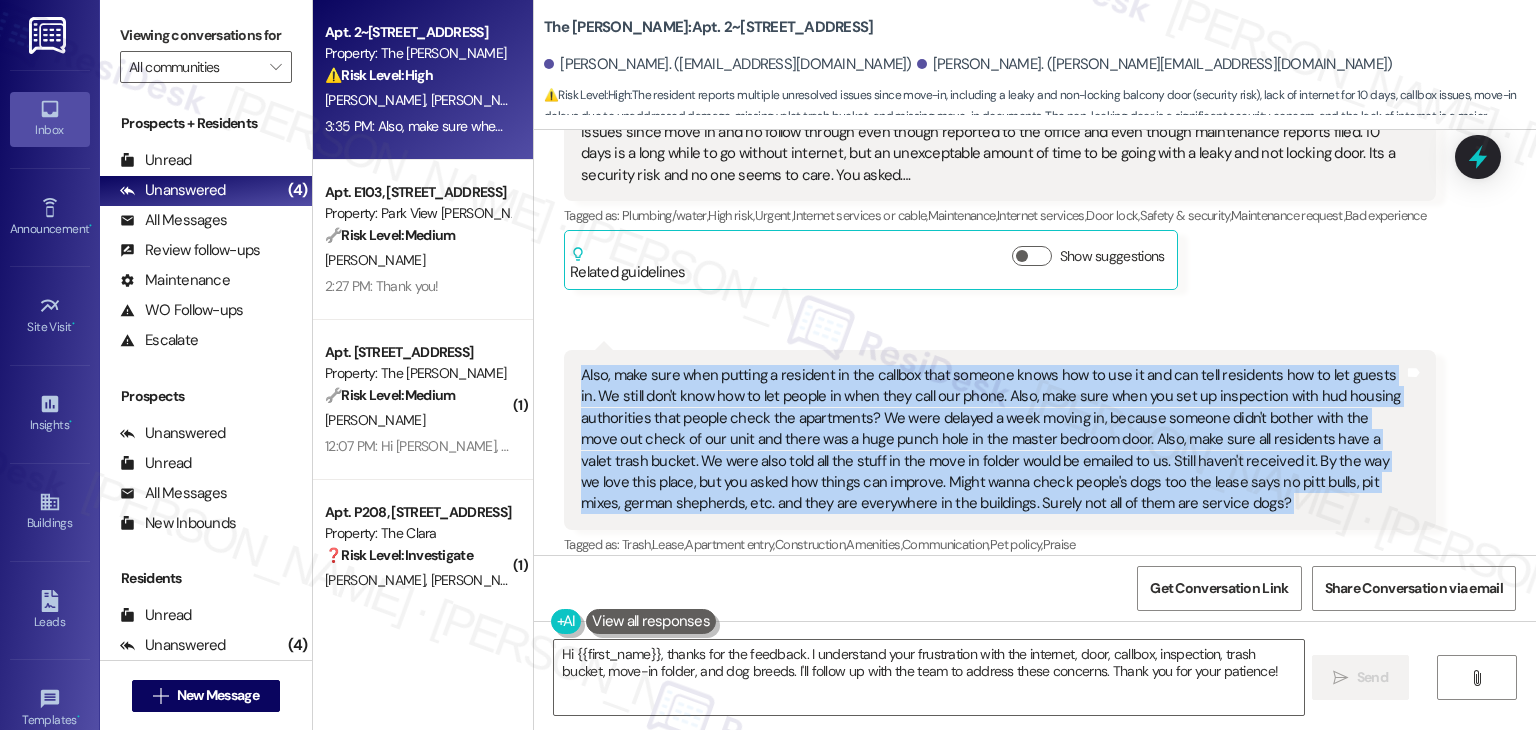 click on "[PERSON_NAME] Question 3:29 PM Make sure the quantum fiber boxes are working, and people don't have to wait over a week and a half to have working internet even though they reported it to you guys. Still waiting. Also make sure the balcony doors don't leak and that people aren't waiting over a week for them to be fixed, or that when told they don't lock they are fixed promptly. Ours still leaks and doesn't lock. All 3 issues since move in and no follow through even though reported to the office and even though maintenance reports filed. 10 days is a long while to go without internet, but an unexceptable amount of time to be going with a leaky and not locking door. Its a security risk and no one seems to care. You asked….  Tags and notes Tagged as:   Plumbing/water ,  Click to highlight conversations about Plumbing/water High risk ,  Click to highlight conversations about High risk Urgent ,  Click to highlight conversations about Urgent Internet services or cable ,  Maintenance ,  Internet services ,  ," at bounding box center (1000, 150) 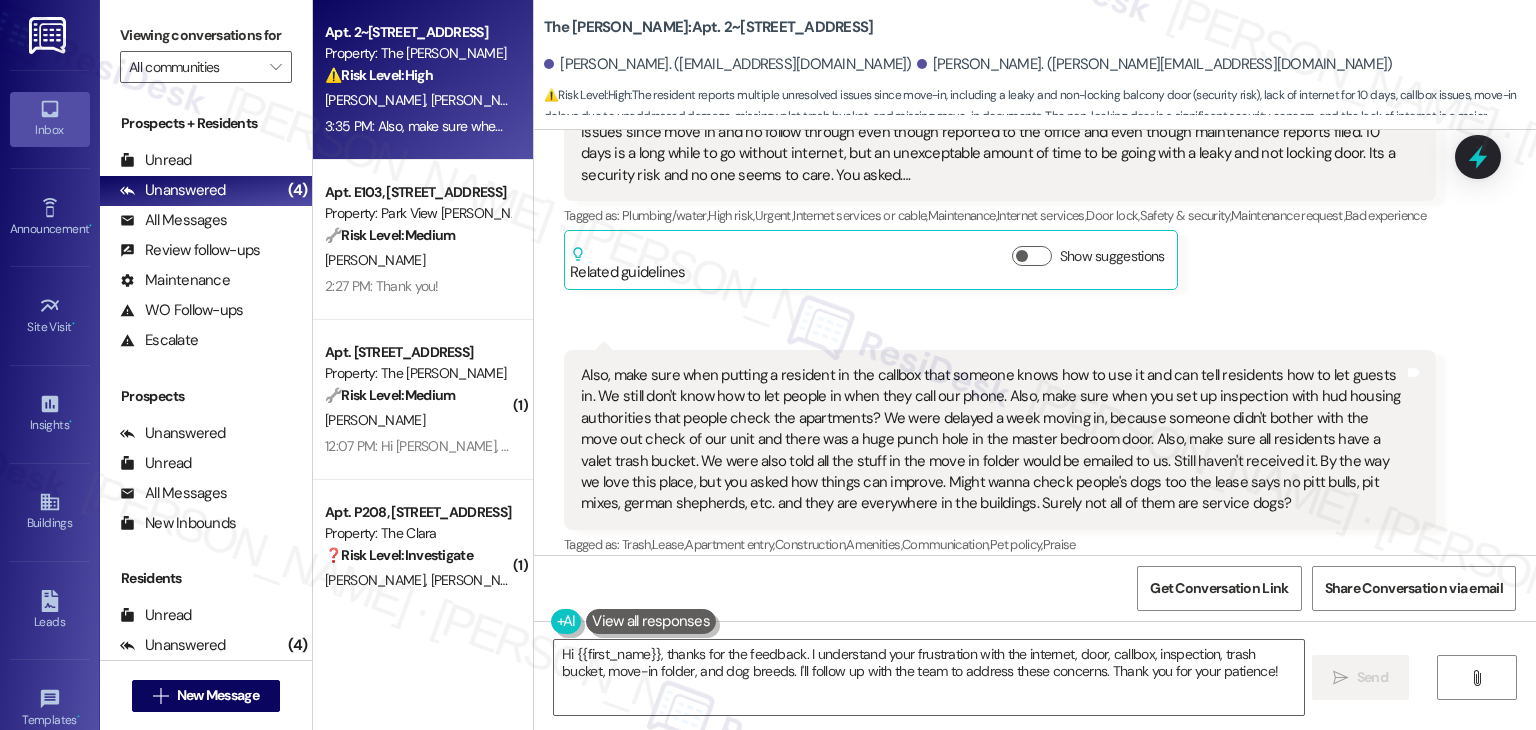 click on "[PERSON_NAME] Question 3:29 PM Make sure the quantum fiber boxes are working, and people don't have to wait over a week and a half to have working internet even though they reported it to you guys. Still waiting. Also make sure the balcony doors don't leak and that people aren't waiting over a week for them to be fixed, or that when told they don't lock they are fixed promptly. Ours still leaks and doesn't lock. All 3 issues since move in and no follow through even though reported to the office and even though maintenance reports filed. 10 days is a long while to go without internet, but an unexceptable amount of time to be going with a leaky and not locking door. Its a security risk and no one seems to care. You asked….  Tags and notes Tagged as:   Plumbing/water ,  Click to highlight conversations about Plumbing/water High risk ,  Click to highlight conversations about High risk Urgent ,  Click to highlight conversations about Urgent Internet services or cable ,  Maintenance ,  Internet services ,  ," at bounding box center [1000, 150] 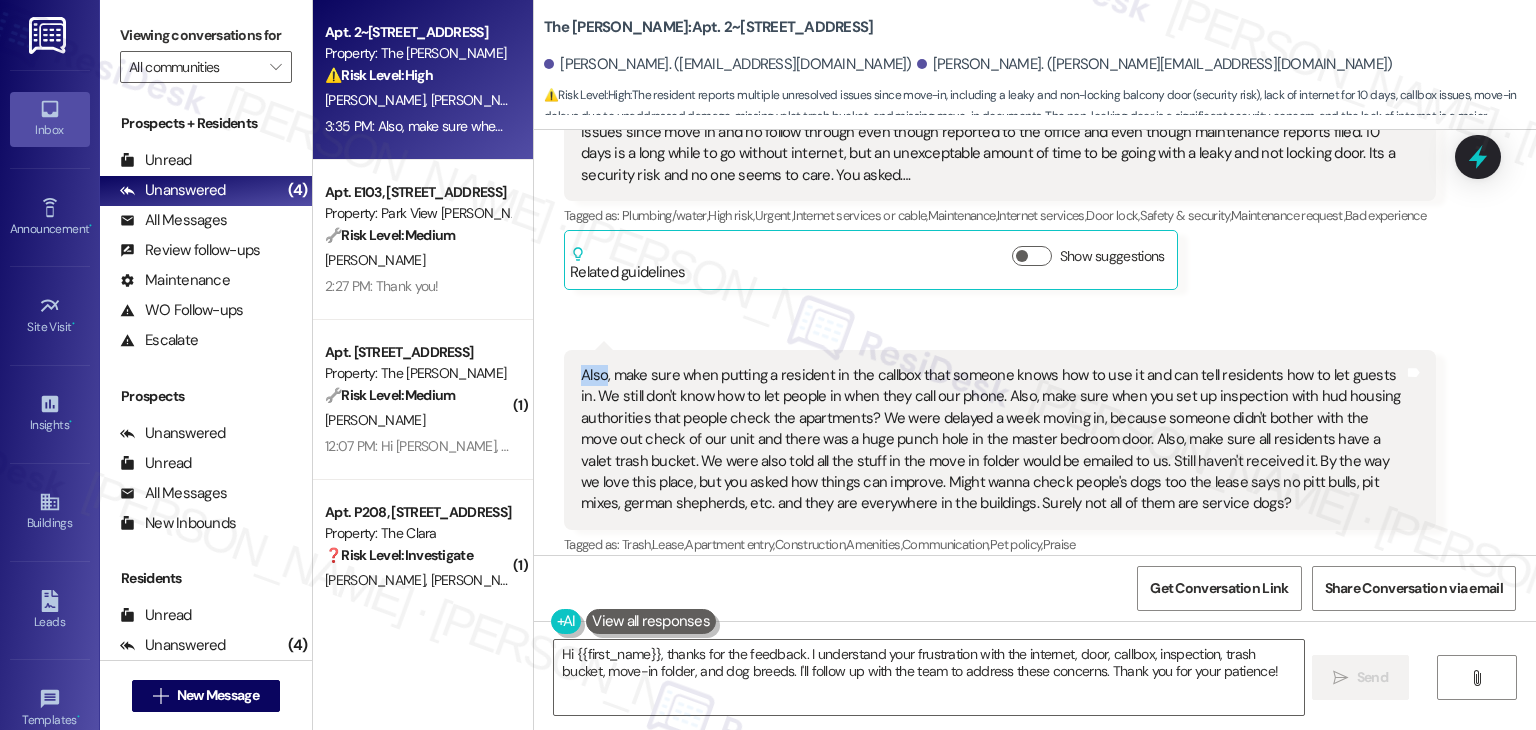 click on "[PERSON_NAME] Question 3:29 PM Make sure the quantum fiber boxes are working, and people don't have to wait over a week and a half to have working internet even though they reported it to you guys. Still waiting. Also make sure the balcony doors don't leak and that people aren't waiting over a week for them to be fixed, or that when told they don't lock they are fixed promptly. Ours still leaks and doesn't lock. All 3 issues since move in and no follow through even though reported to the office and even though maintenance reports filed. 10 days is a long while to go without internet, but an unexceptable amount of time to be going with a leaky and not locking door. Its a security risk and no one seems to care. You asked….  Tags and notes Tagged as:   Plumbing/water ,  Click to highlight conversations about Plumbing/water High risk ,  Click to highlight conversations about High risk Urgent ,  Click to highlight conversations about Urgent Internet services or cable ,  Maintenance ,  Internet services ,  ," at bounding box center (1000, 150) 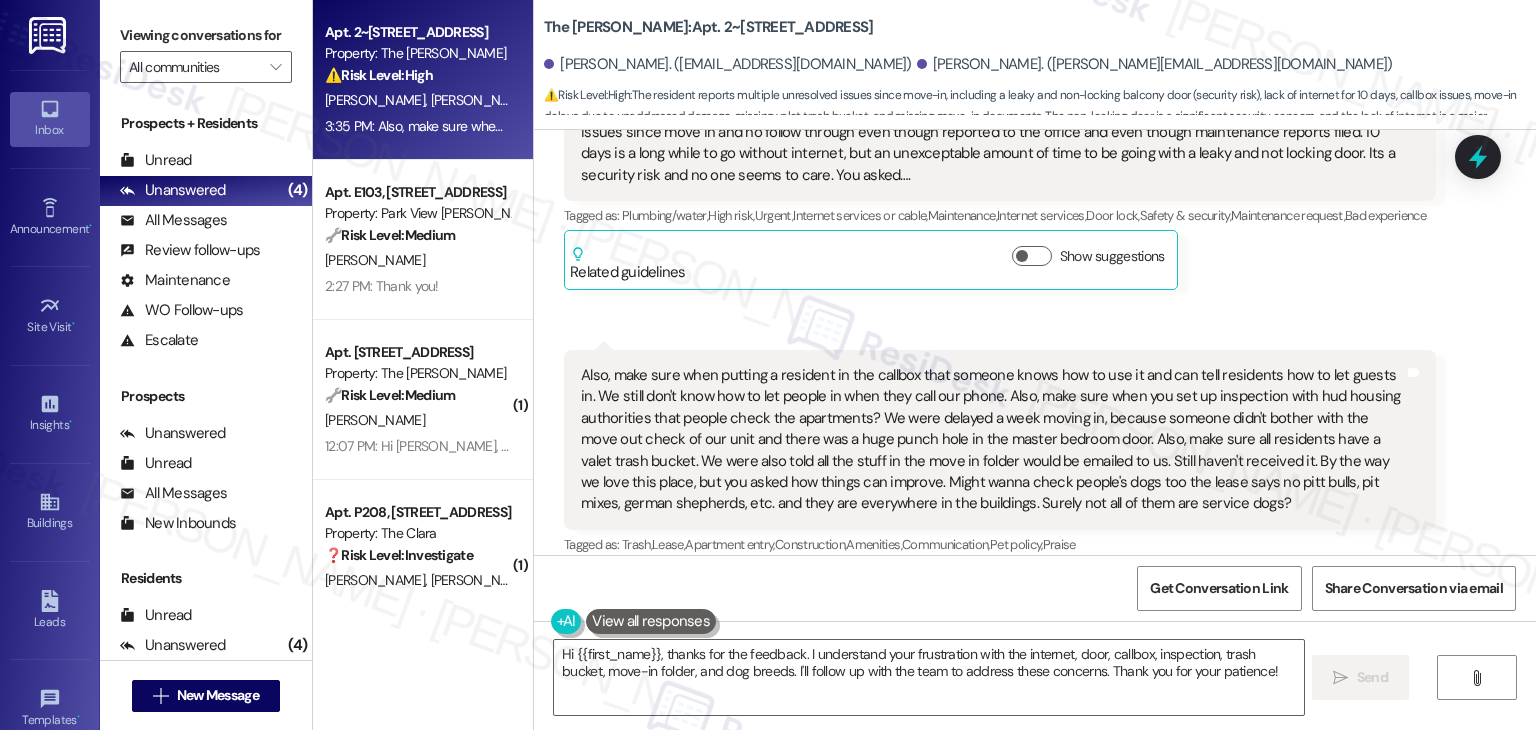 click on "[PERSON_NAME] Question 3:29 PM Make sure the quantum fiber boxes are working, and people don't have to wait over a week and a half to have working internet even though they reported it to you guys. Still waiting. Also make sure the balcony doors don't leak and that people aren't waiting over a week for them to be fixed, or that when told they don't lock they are fixed promptly. Ours still leaks and doesn't lock. All 3 issues since move in and no follow through even though reported to the office and even though maintenance reports filed. 10 days is a long while to go without internet, but an unexceptable amount of time to be going with a leaky and not locking door. Its a security risk and no one seems to care. You asked….  Tags and notes Tagged as:   Plumbing/water ,  Click to highlight conversations about Plumbing/water High risk ,  Click to highlight conversations about High risk Urgent ,  Click to highlight conversations about Urgent Internet services or cable ,  Maintenance ,  Internet services ,  ," at bounding box center (1000, 150) 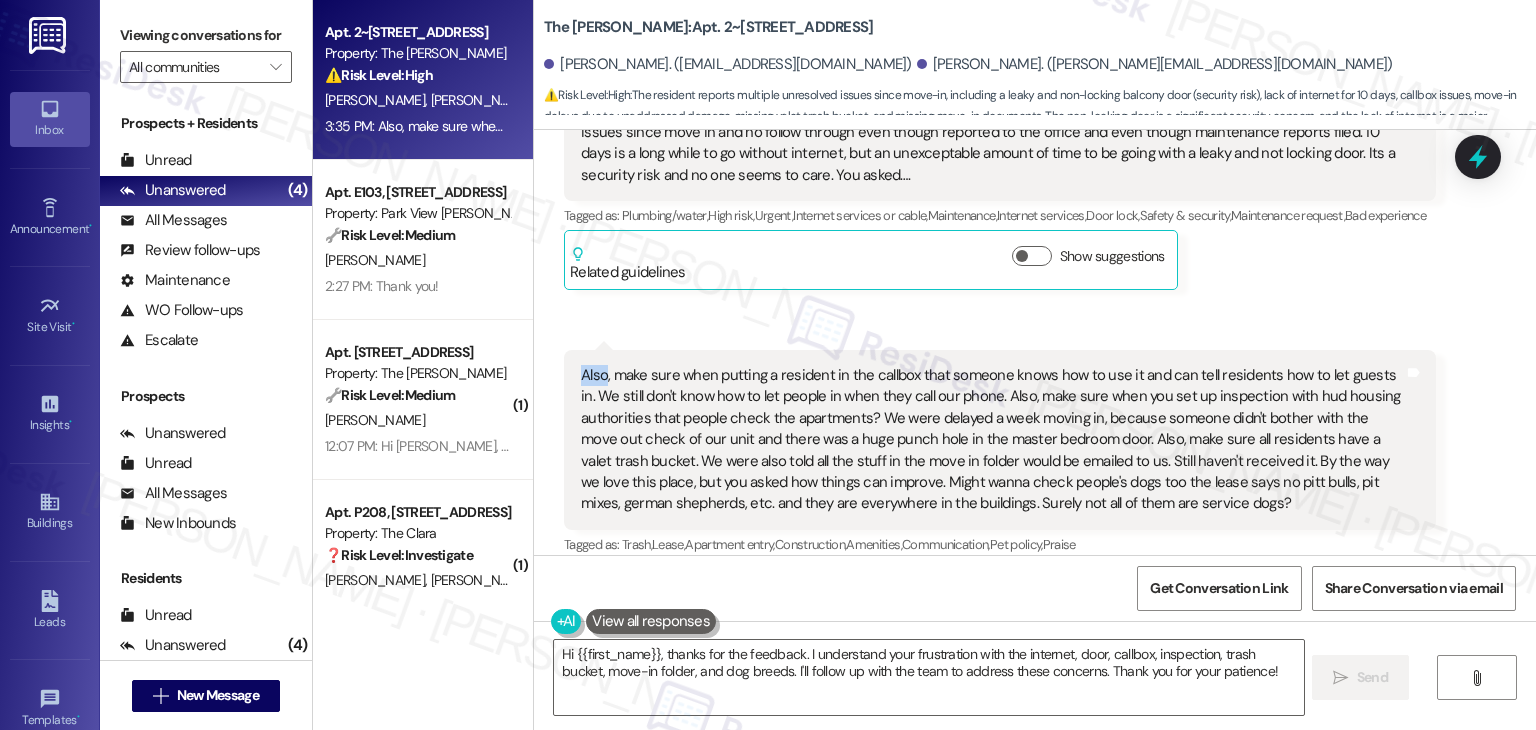 click on "[PERSON_NAME] Question 3:29 PM Make sure the quantum fiber boxes are working, and people don't have to wait over a week and a half to have working internet even though they reported it to you guys. Still waiting. Also make sure the balcony doors don't leak and that people aren't waiting over a week for them to be fixed, or that when told they don't lock they are fixed promptly. Ours still leaks and doesn't lock. All 3 issues since move in and no follow through even though reported to the office and even though maintenance reports filed. 10 days is a long while to go without internet, but an unexceptable amount of time to be going with a leaky and not locking door. Its a security risk and no one seems to care. You asked….  Tags and notes Tagged as:   Plumbing/water ,  Click to highlight conversations about Plumbing/water High risk ,  Click to highlight conversations about High risk Urgent ,  Click to highlight conversations about Urgent Internet services or cable ,  Maintenance ,  Internet services ,  ," at bounding box center [1000, 150] 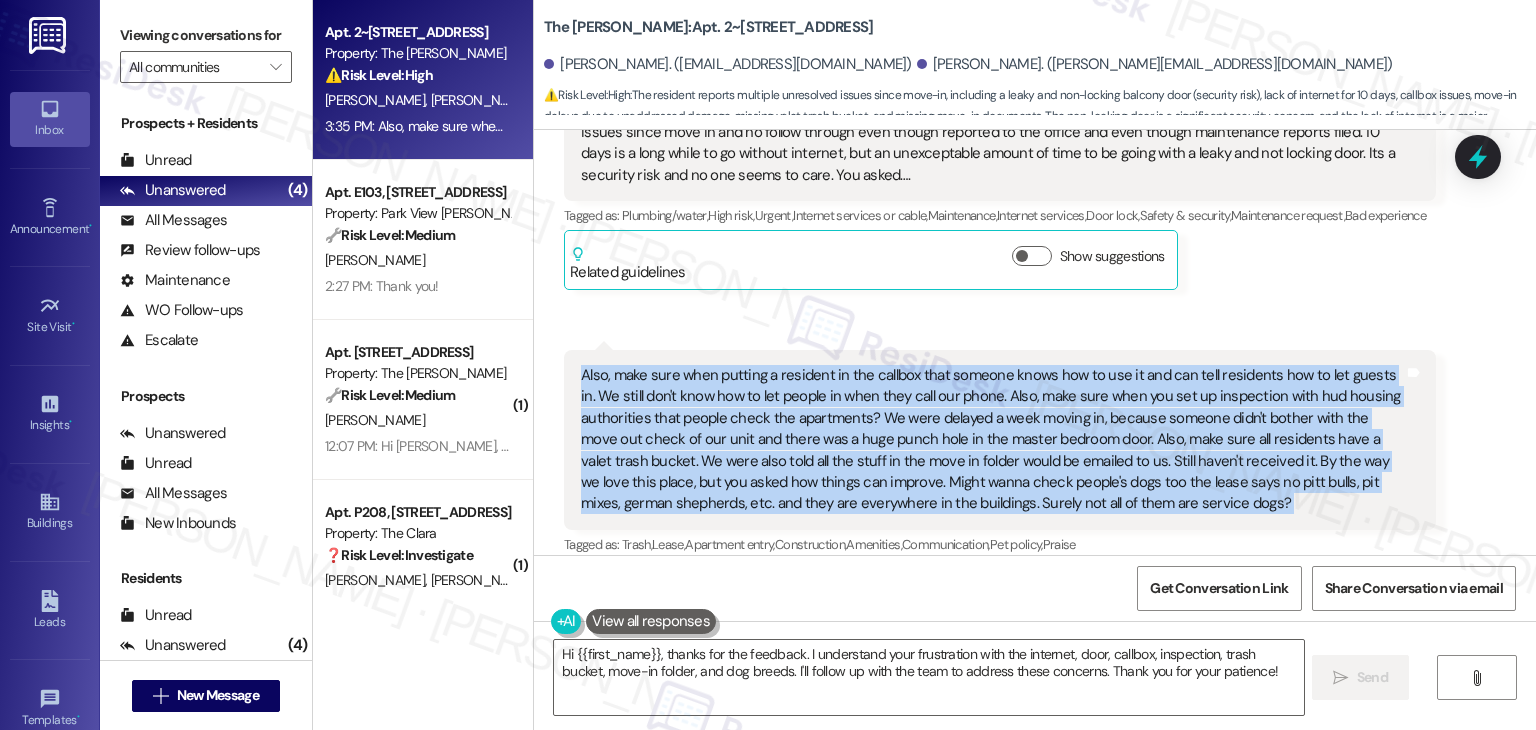 click on "[PERSON_NAME] Question 3:29 PM Make sure the quantum fiber boxes are working, and people don't have to wait over a week and a half to have working internet even though they reported it to you guys. Still waiting. Also make sure the balcony doors don't leak and that people aren't waiting over a week for them to be fixed, or that when told they don't lock they are fixed promptly. Ours still leaks and doesn't lock. All 3 issues since move in and no follow through even though reported to the office and even though maintenance reports filed. 10 days is a long while to go without internet, but an unexceptable amount of time to be going with a leaky and not locking door. Its a security risk and no one seems to care. You asked….  Tags and notes Tagged as:   Plumbing/water ,  Click to highlight conversations about Plumbing/water High risk ,  Click to highlight conversations about High risk Urgent ,  Click to highlight conversations about Urgent Internet services or cable ,  Maintenance ,  Internet services ,  ," at bounding box center [1000, 150] 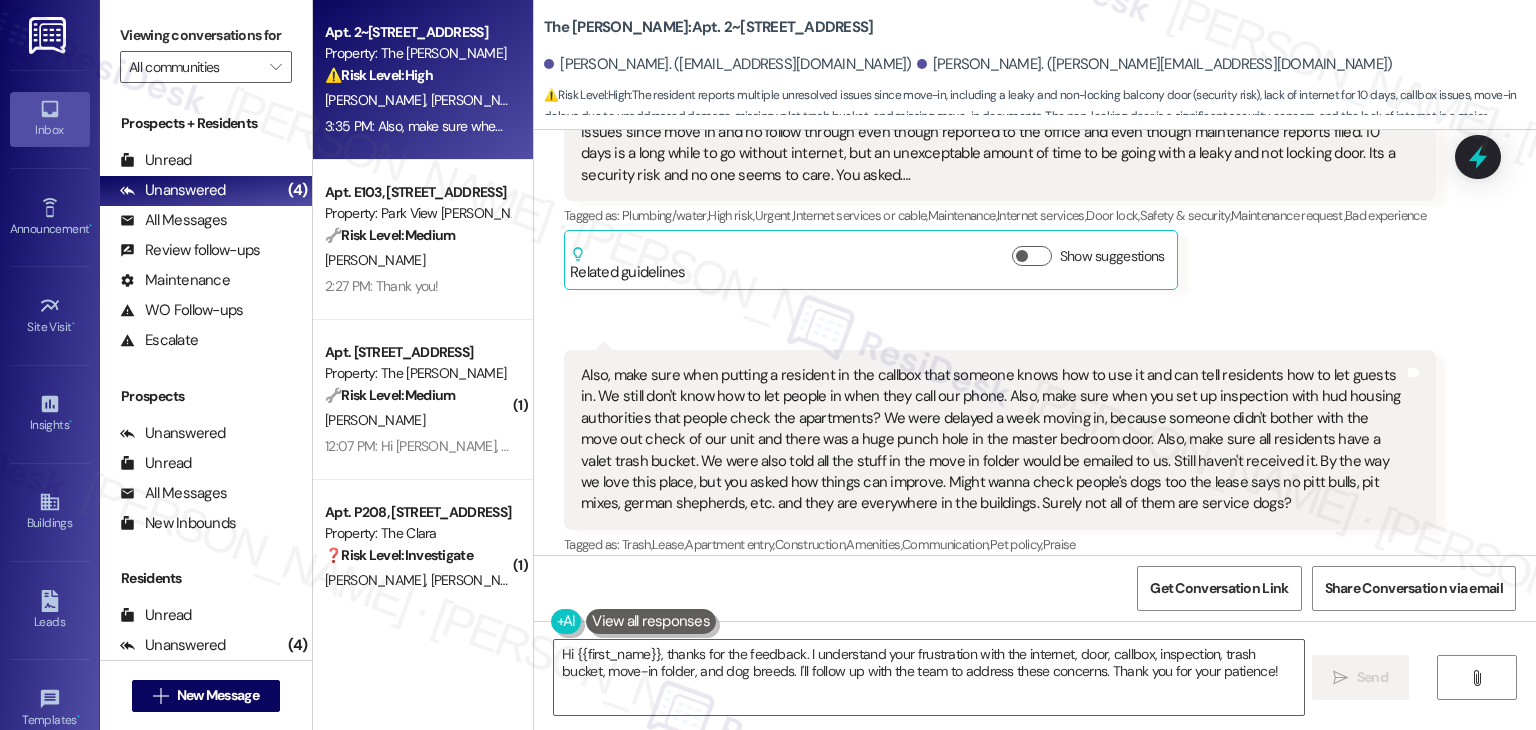 click on "[PERSON_NAME] Question 3:29 PM Make sure the quantum fiber boxes are working, and people don't have to wait over a week and a half to have working internet even though they reported it to you guys. Still waiting. Also make sure the balcony doors don't leak and that people aren't waiting over a week for them to be fixed, or that when told they don't lock they are fixed promptly. Ours still leaks and doesn't lock. All 3 issues since move in and no follow through even though reported to the office and even though maintenance reports filed. 10 days is a long while to go without internet, but an unexceptable amount of time to be going with a leaky and not locking door. Its a security risk and no one seems to care. You asked….  Tags and notes Tagged as:   Plumbing/water ,  Click to highlight conversations about Plumbing/water High risk ,  Click to highlight conversations about High risk Urgent ,  Click to highlight conversations about Urgent Internet services or cable ,  Maintenance ,  Internet services ,  ," at bounding box center [1000, 150] 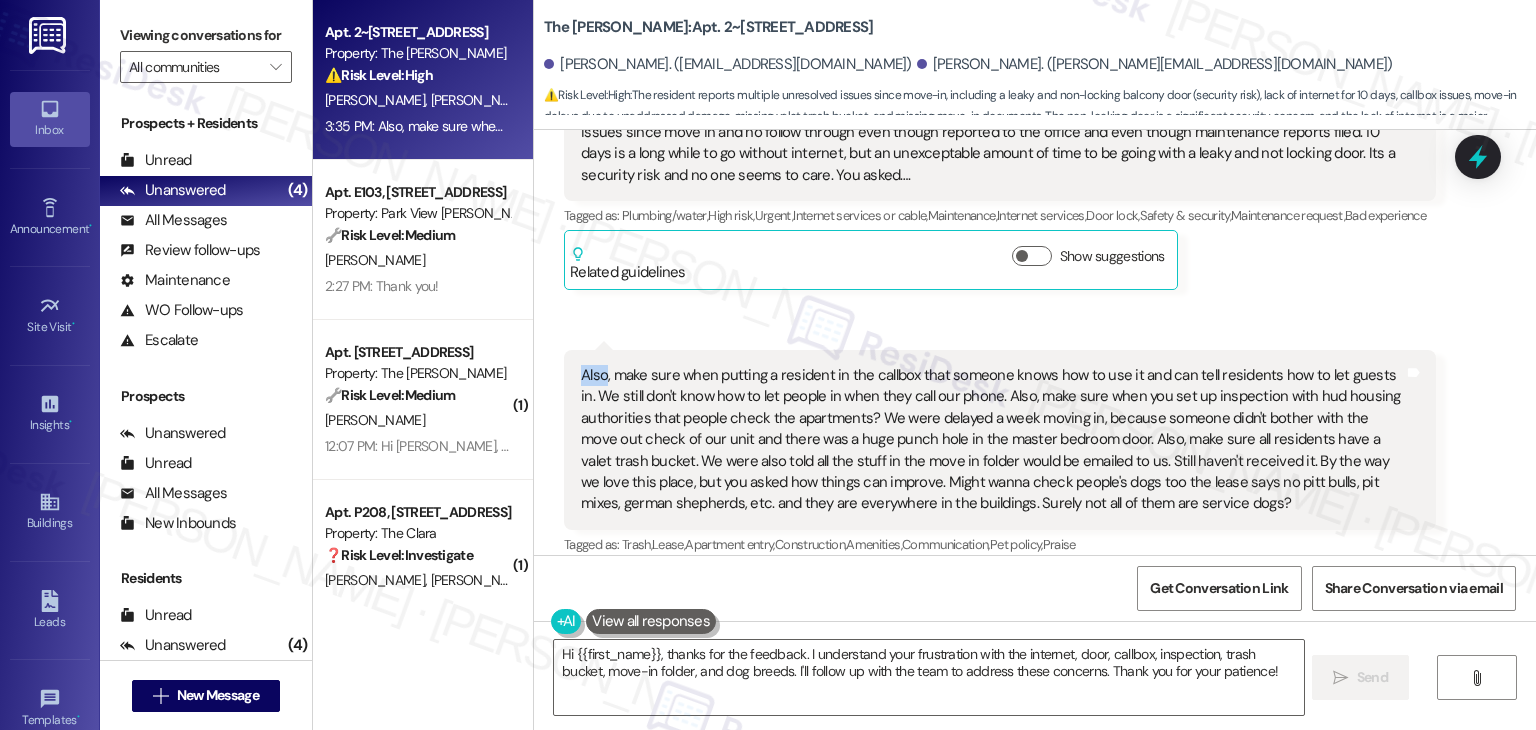 click on "[PERSON_NAME] Question 3:29 PM Make sure the quantum fiber boxes are working, and people don't have to wait over a week and a half to have working internet even though they reported it to you guys. Still waiting. Also make sure the balcony doors don't leak and that people aren't waiting over a week for them to be fixed, or that when told they don't lock they are fixed promptly. Ours still leaks and doesn't lock. All 3 issues since move in and no follow through even though reported to the office and even though maintenance reports filed. 10 days is a long while to go without internet, but an unexceptable amount of time to be going with a leaky and not locking door. Its a security risk and no one seems to care. You asked….  Tags and notes Tagged as:   Plumbing/water ,  Click to highlight conversations about Plumbing/water High risk ,  Click to highlight conversations about High risk Urgent ,  Click to highlight conversations about Urgent Internet services or cable ,  Maintenance ,  Internet services ,  ," at bounding box center (1000, 150) 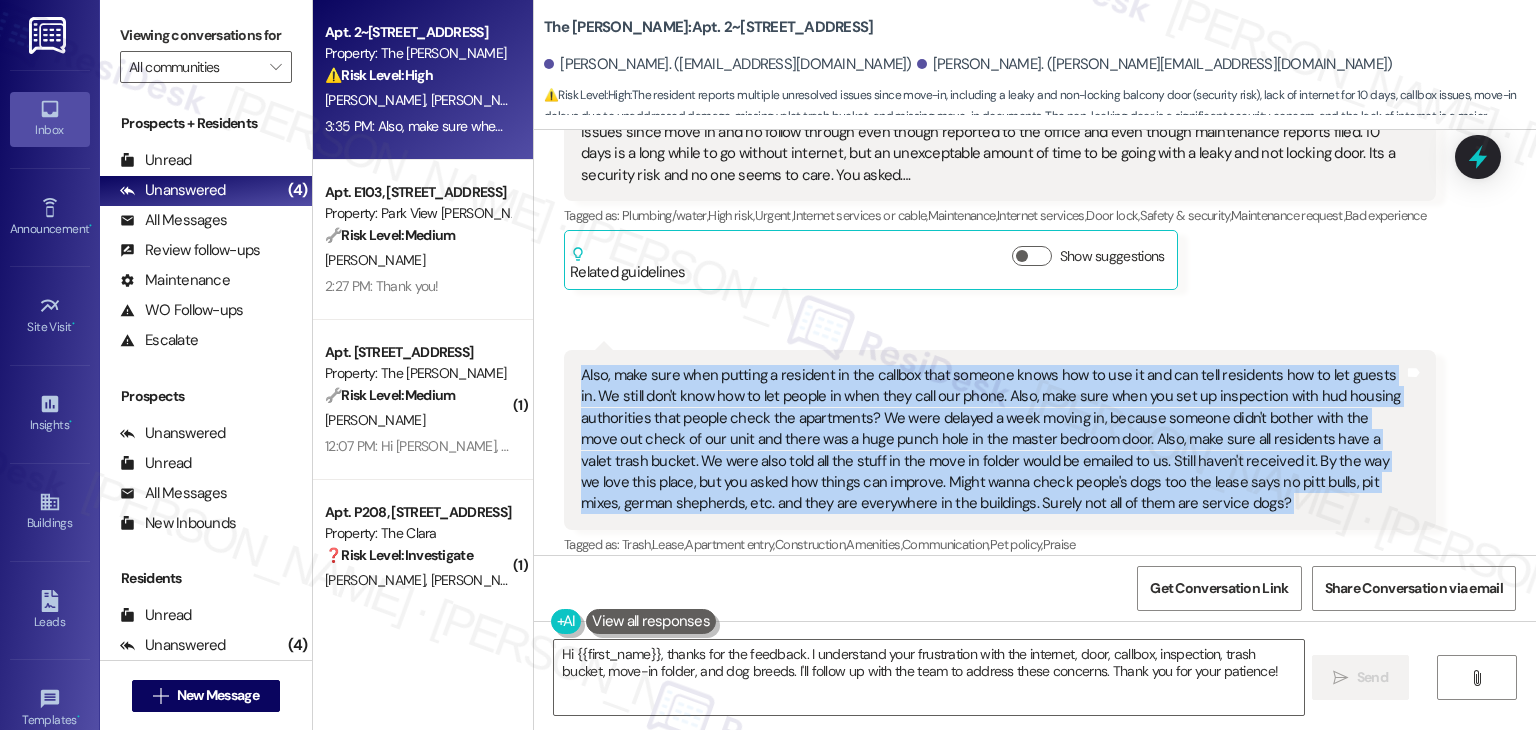 click on "[PERSON_NAME] Question 3:29 PM Make sure the quantum fiber boxes are working, and people don't have to wait over a week and a half to have working internet even though they reported it to you guys. Still waiting. Also make sure the balcony doors don't leak and that people aren't waiting over a week for them to be fixed, or that when told they don't lock they are fixed promptly. Ours still leaks and doesn't lock. All 3 issues since move in and no follow through even though reported to the office and even though maintenance reports filed. 10 days is a long while to go without internet, but an unexceptable amount of time to be going with a leaky and not locking door. Its a security risk and no one seems to care. You asked….  Tags and notes Tagged as:   Plumbing/water ,  Click to highlight conversations about Plumbing/water High risk ,  Click to highlight conversations about High risk Urgent ,  Click to highlight conversations about Urgent Internet services or cable ,  Maintenance ,  Internet services ,  ," at bounding box center (1000, 150) 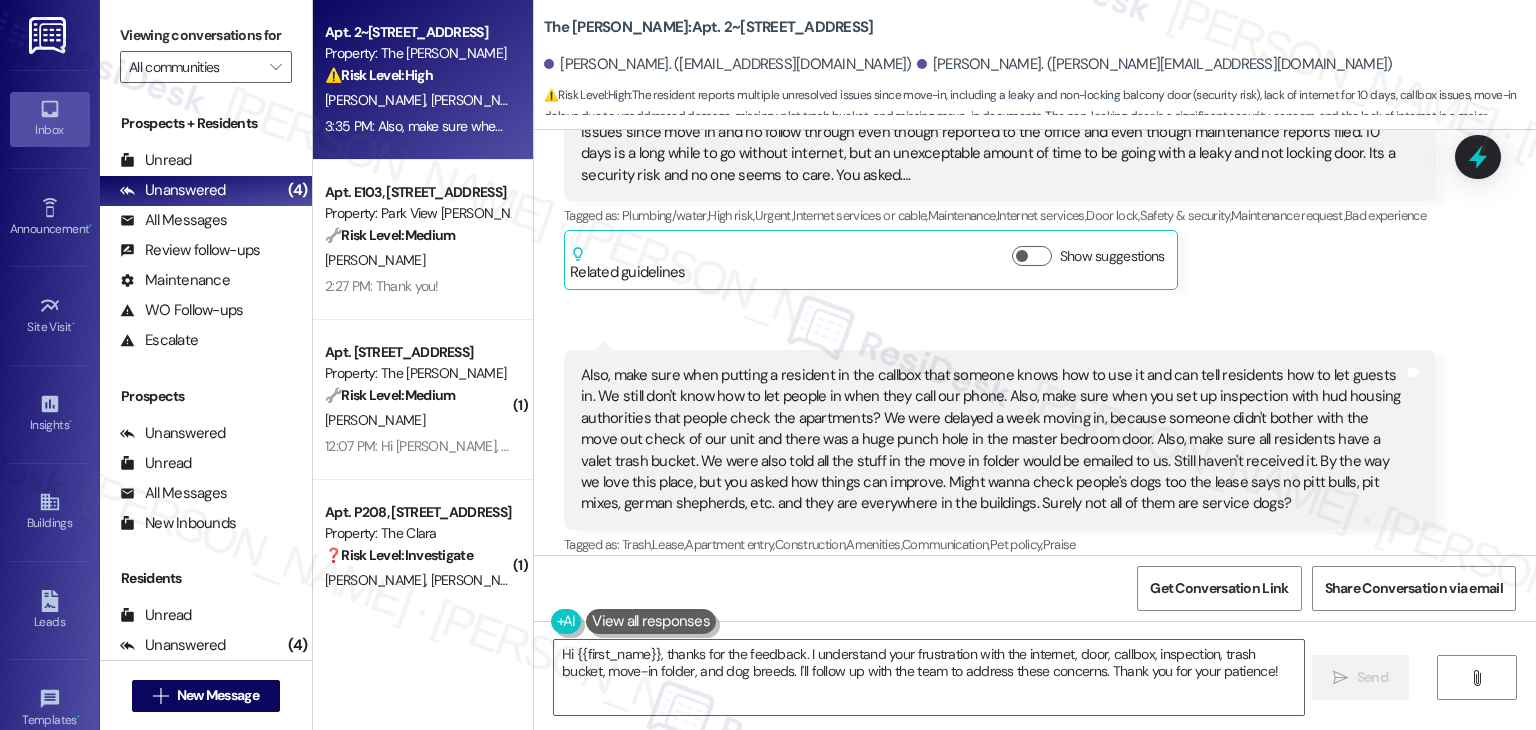 click on "[PERSON_NAME] Question 3:29 PM Make sure the quantum fiber boxes are working, and people don't have to wait over a week and a half to have working internet even though they reported it to you guys. Still waiting. Also make sure the balcony doors don't leak and that people aren't waiting over a week for them to be fixed, or that when told they don't lock they are fixed promptly. Ours still leaks and doesn't lock. All 3 issues since move in and no follow through even though reported to the office and even though maintenance reports filed. 10 days is a long while to go without internet, but an unexceptable amount of time to be going with a leaky and not locking door. Its a security risk and no one seems to care. You asked….  Tags and notes Tagged as:   Plumbing/water ,  Click to highlight conversations about Plumbing/water High risk ,  Click to highlight conversations about High risk Urgent ,  Click to highlight conversations about Urgent Internet services or cable ,  Maintenance ,  Internet services ,  ," at bounding box center (1000, 150) 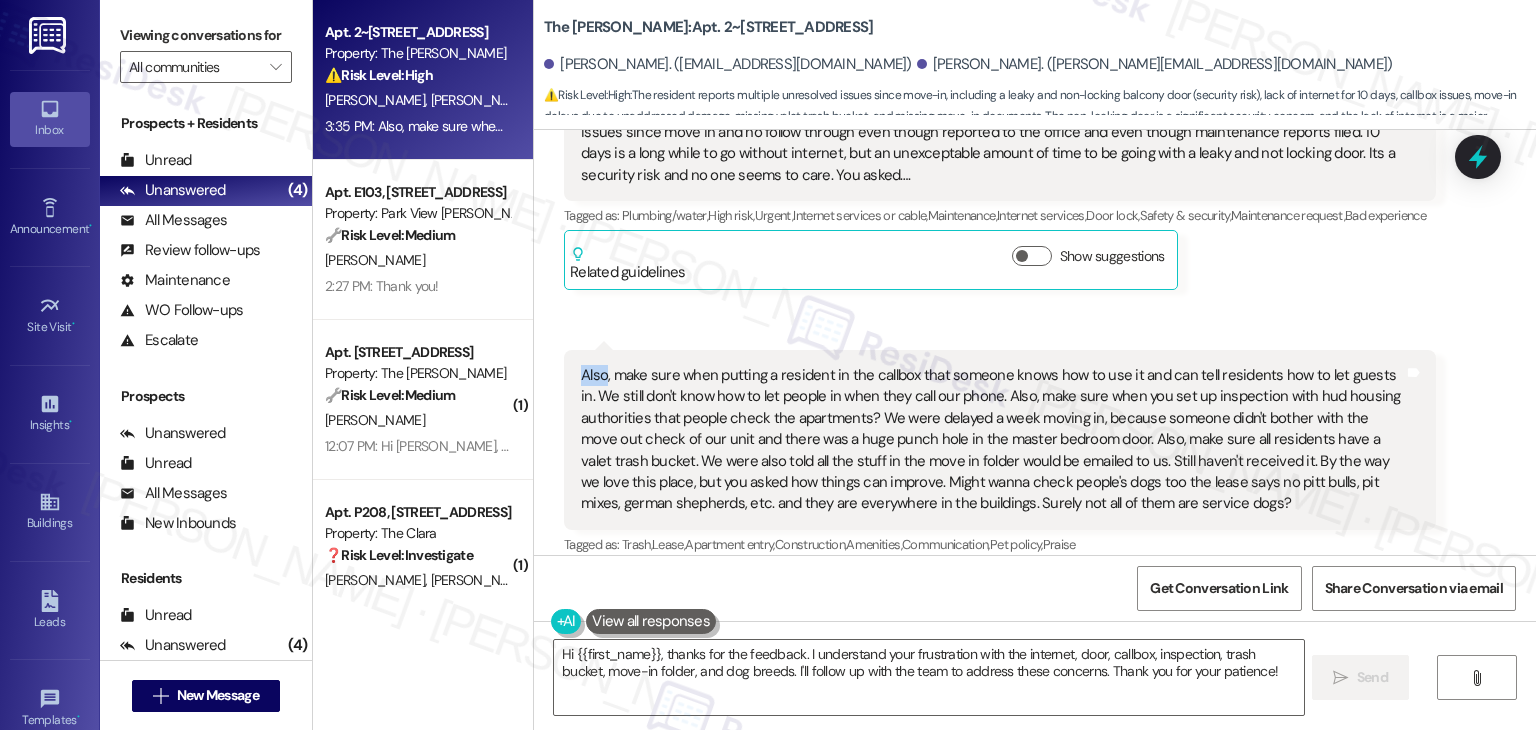 click on "[PERSON_NAME] Question 3:29 PM Make sure the quantum fiber boxes are working, and people don't have to wait over a week and a half to have working internet even though they reported it to you guys. Still waiting. Also make sure the balcony doors don't leak and that people aren't waiting over a week for them to be fixed, or that when told they don't lock they are fixed promptly. Ours still leaks and doesn't lock. All 3 issues since move in and no follow through even though reported to the office and even though maintenance reports filed. 10 days is a long while to go without internet, but an unexceptable amount of time to be going with a leaky and not locking door. Its a security risk and no one seems to care. You asked….  Tags and notes Tagged as:   Plumbing/water ,  Click to highlight conversations about Plumbing/water High risk ,  Click to highlight conversations about High risk Urgent ,  Click to highlight conversations about Urgent Internet services or cable ,  Maintenance ,  Internet services ,  ," at bounding box center (1000, 150) 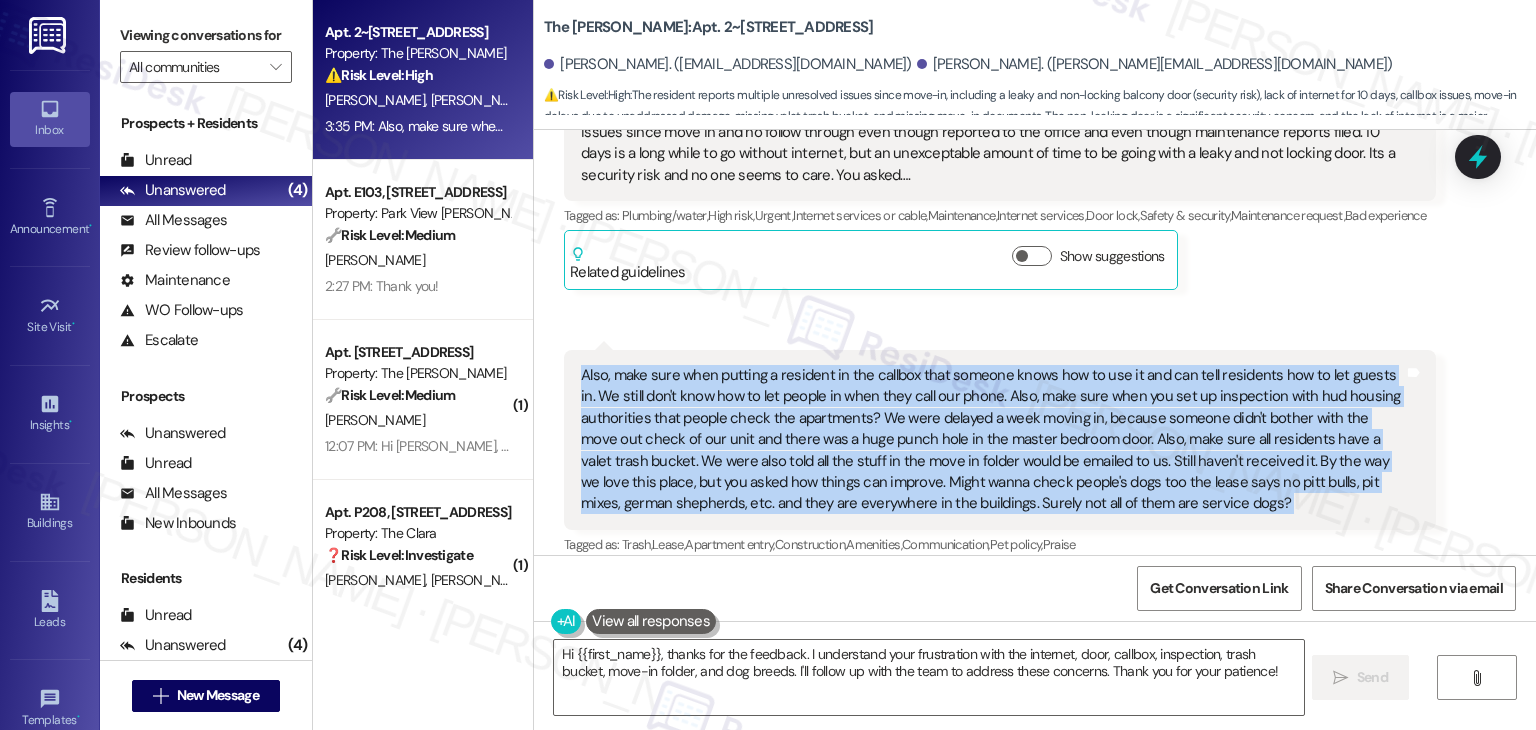 click on "[PERSON_NAME] Question 3:29 PM Make sure the quantum fiber boxes are working, and people don't have to wait over a week and a half to have working internet even though they reported it to you guys. Still waiting. Also make sure the balcony doors don't leak and that people aren't waiting over a week for them to be fixed, or that when told they don't lock they are fixed promptly. Ours still leaks and doesn't lock. All 3 issues since move in and no follow through even though reported to the office and even though maintenance reports filed. 10 days is a long while to go without internet, but an unexceptable amount of time to be going with a leaky and not locking door. Its a security risk and no one seems to care. You asked….  Tags and notes Tagged as:   Plumbing/water ,  Click to highlight conversations about Plumbing/water High risk ,  Click to highlight conversations about High risk Urgent ,  Click to highlight conversations about Urgent Internet services or cable ,  Maintenance ,  Internet services ,  ," at bounding box center (1000, 150) 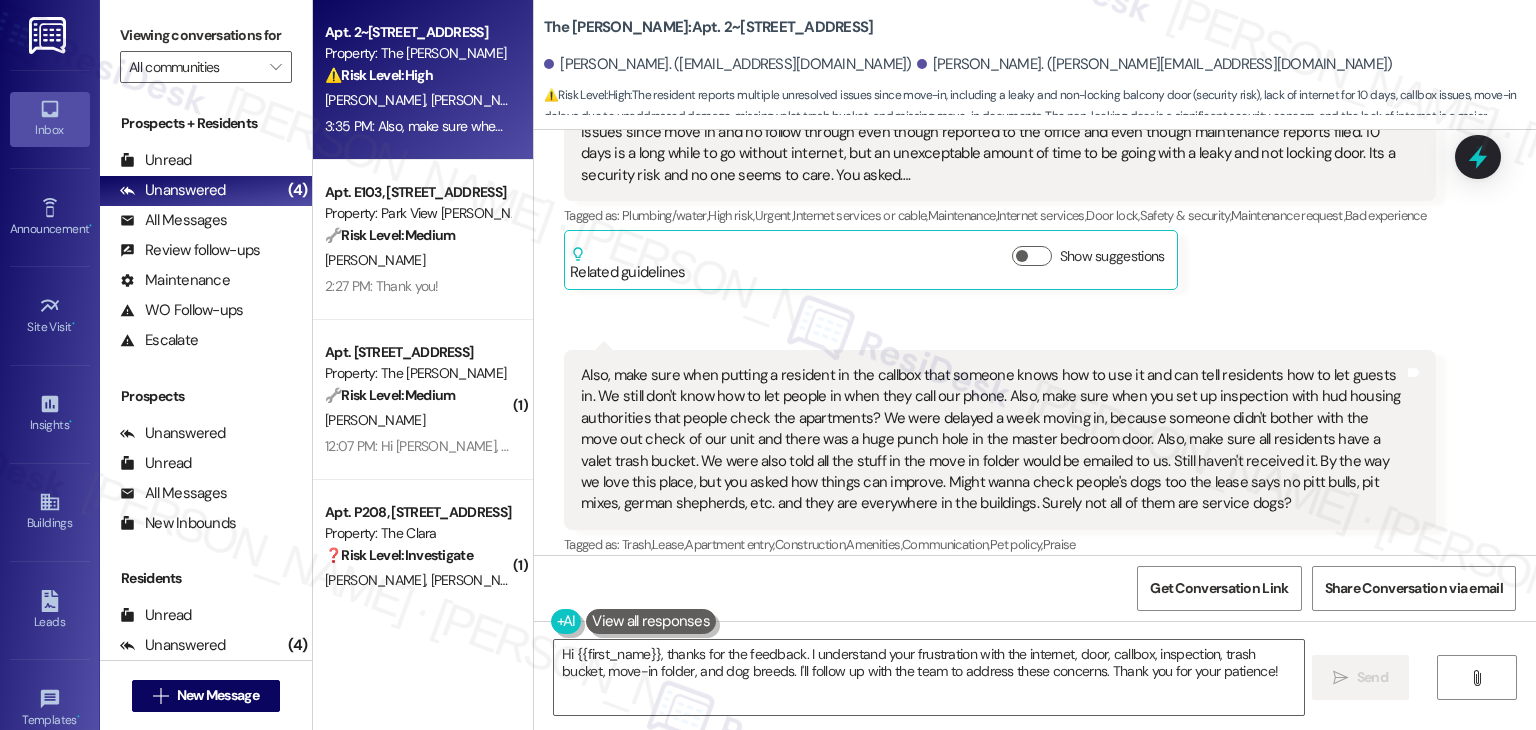 click on "[PERSON_NAME] Question 3:29 PM Make sure the quantum fiber boxes are working, and people don't have to wait over a week and a half to have working internet even though they reported it to you guys. Still waiting. Also make sure the balcony doors don't leak and that people aren't waiting over a week for them to be fixed, or that when told they don't lock they are fixed promptly. Ours still leaks and doesn't lock. All 3 issues since move in and no follow through even though reported to the office and even though maintenance reports filed. 10 days is a long while to go without internet, but an unexceptable amount of time to be going with a leaky and not locking door. Its a security risk and no one seems to care. You asked….  Tags and notes Tagged as:   Plumbing/water ,  Click to highlight conversations about Plumbing/water High risk ,  Click to highlight conversations about High risk Urgent ,  Click to highlight conversations about Urgent Internet services or cable ,  Maintenance ,  Internet services ,  ," at bounding box center [1000, 150] 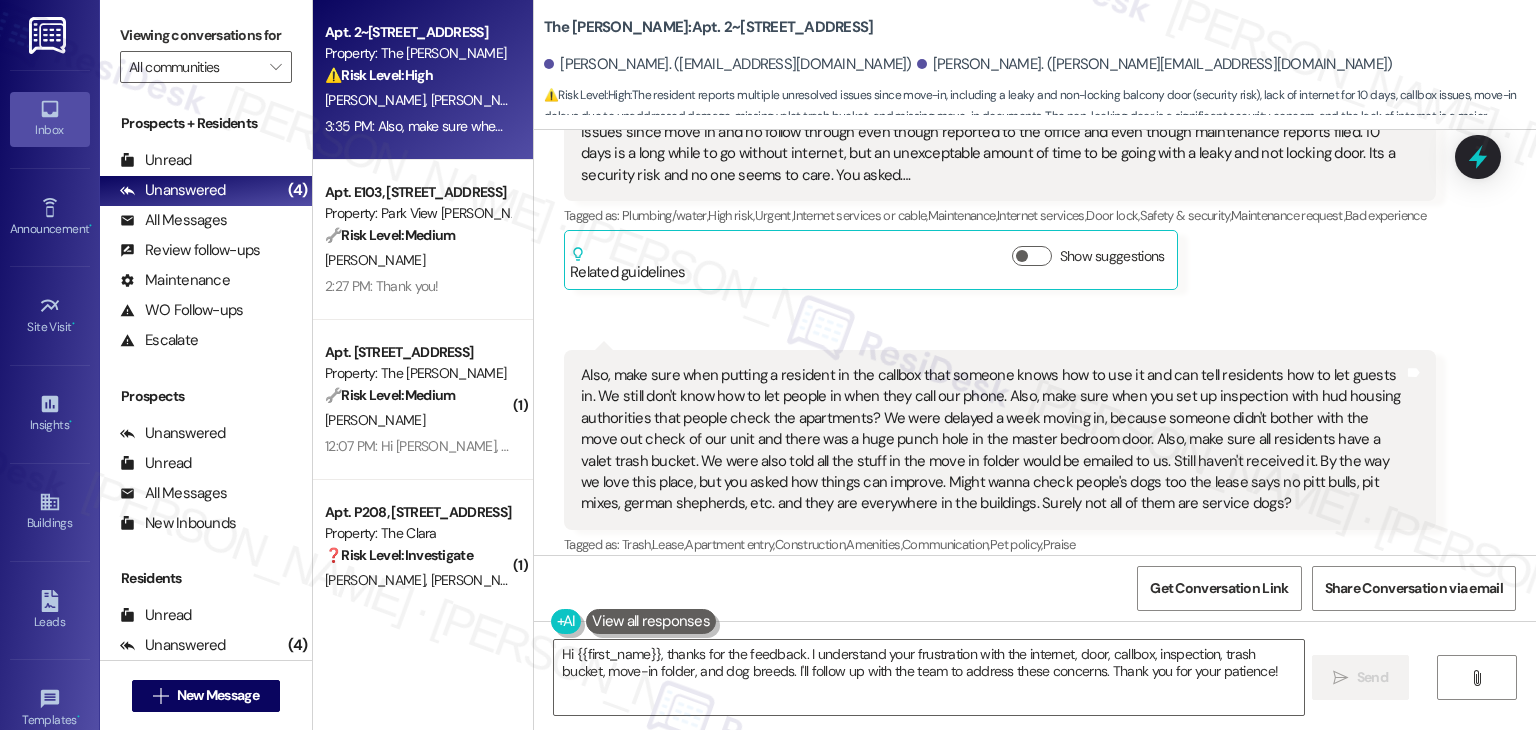 click on "[PERSON_NAME] Question 3:29 PM Make sure the quantum fiber boxes are working, and people don't have to wait over a week and a half to have working internet even though they reported it to you guys. Still waiting. Also make sure the balcony doors don't leak and that people aren't waiting over a week for them to be fixed, or that when told they don't lock they are fixed promptly. Ours still leaks and doesn't lock. All 3 issues since move in and no follow through even though reported to the office and even though maintenance reports filed. 10 days is a long while to go without internet, but an unexceptable amount of time to be going with a leaky and not locking door. Its a security risk and no one seems to care. You asked….  Tags and notes Tagged as:   Plumbing/water ,  Click to highlight conversations about Plumbing/water High risk ,  Click to highlight conversations about High risk Urgent ,  Click to highlight conversations about Urgent Internet services or cable ,  Maintenance ,  Internet services ,  ," at bounding box center [1000, 150] 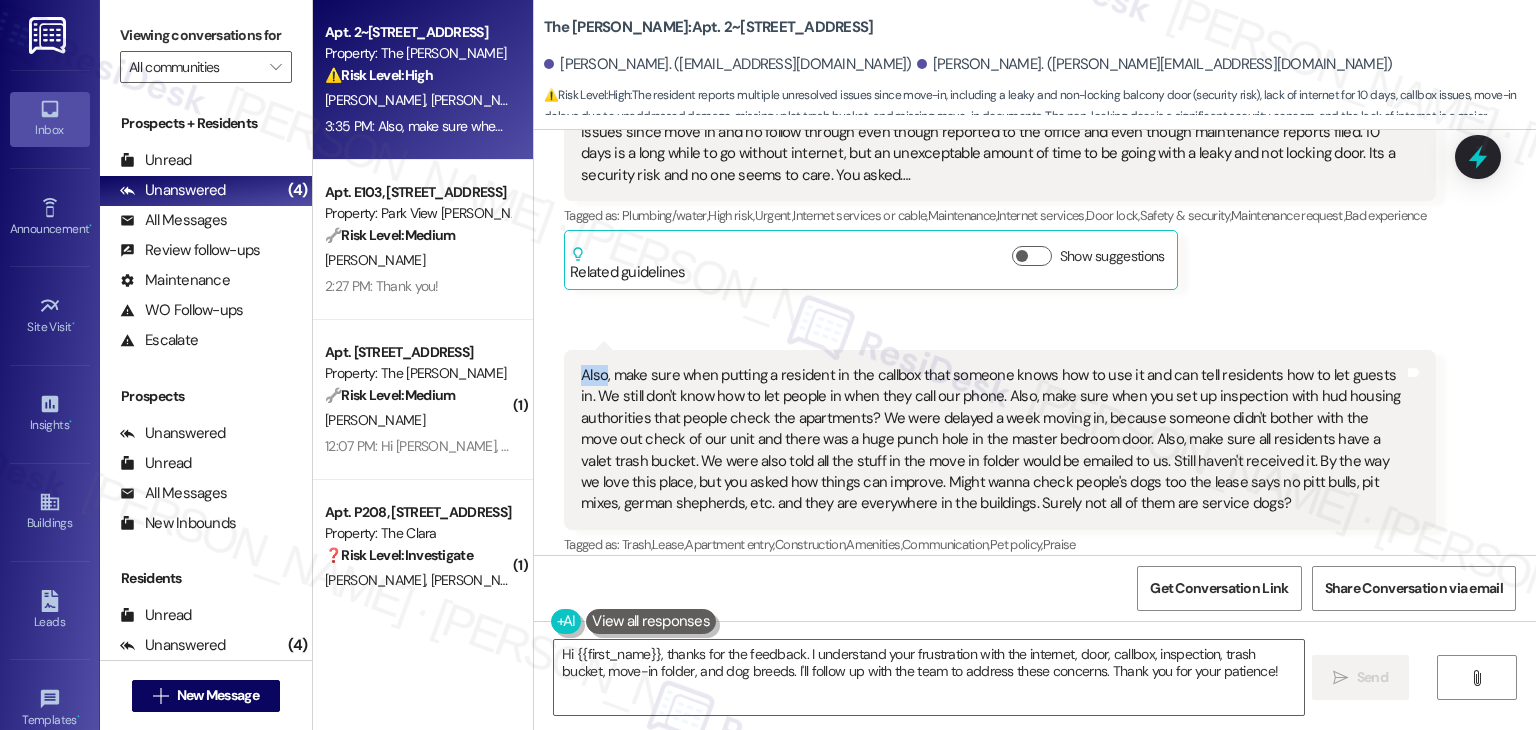 click on "[PERSON_NAME] Question 3:29 PM Make sure the quantum fiber boxes are working, and people don't have to wait over a week and a half to have working internet even though they reported it to you guys. Still waiting. Also make sure the balcony doors don't leak and that people aren't waiting over a week for them to be fixed, or that when told they don't lock they are fixed promptly. Ours still leaks and doesn't lock. All 3 issues since move in and no follow through even though reported to the office and even though maintenance reports filed. 10 days is a long while to go without internet, but an unexceptable amount of time to be going with a leaky and not locking door. Its a security risk and no one seems to care. You asked….  Tags and notes Tagged as:   Plumbing/water ,  Click to highlight conversations about Plumbing/water High risk ,  Click to highlight conversations about High risk Urgent ,  Click to highlight conversations about Urgent Internet services or cable ,  Maintenance ,  Internet services ,  ," at bounding box center [1000, 150] 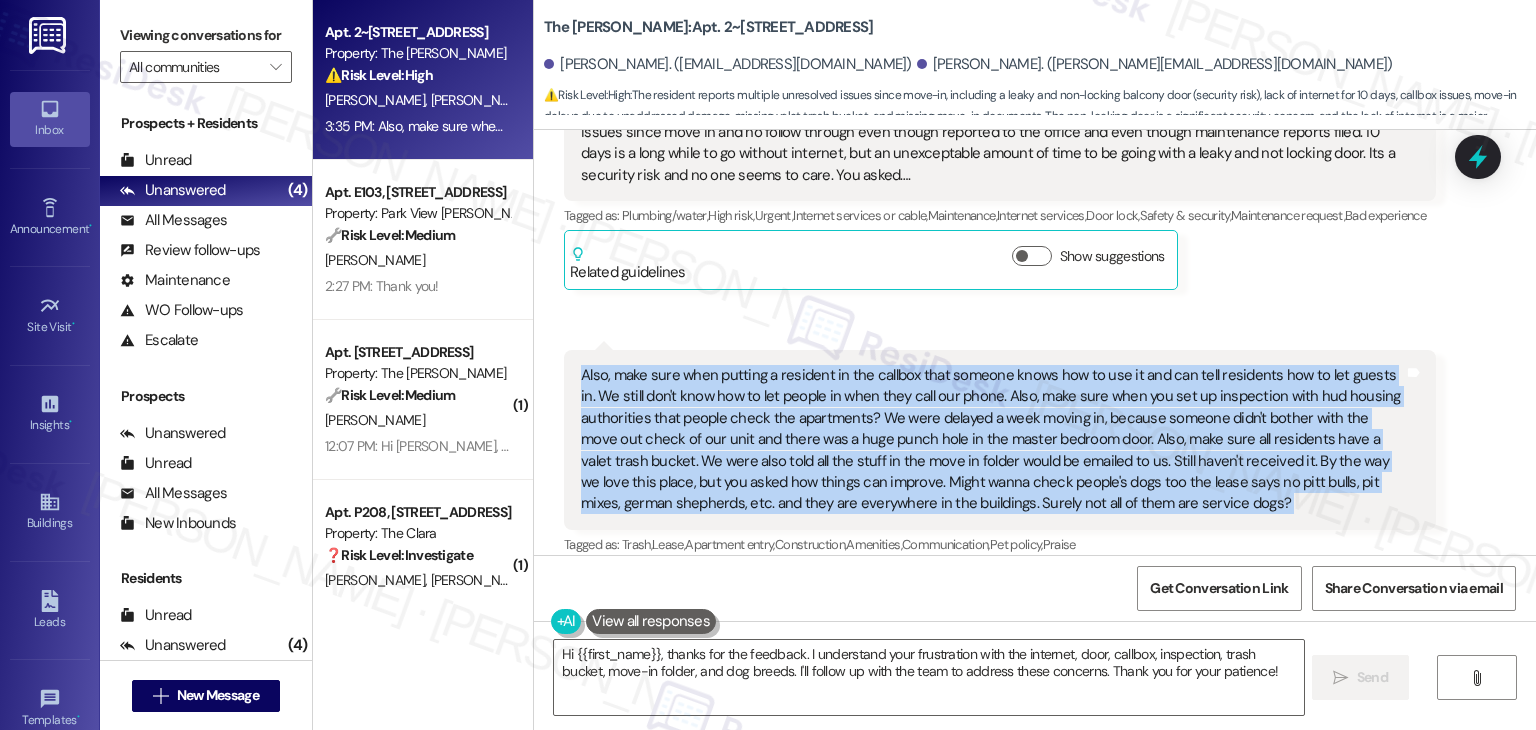 click on "[PERSON_NAME] Question 3:29 PM Make sure the quantum fiber boxes are working, and people don't have to wait over a week and a half to have working internet even though they reported it to you guys. Still waiting. Also make sure the balcony doors don't leak and that people aren't waiting over a week for them to be fixed, or that when told they don't lock they are fixed promptly. Ours still leaks and doesn't lock. All 3 issues since move in and no follow through even though reported to the office and even though maintenance reports filed. 10 days is a long while to go without internet, but an unexceptable amount of time to be going with a leaky and not locking door. Its a security risk and no one seems to care. You asked….  Tags and notes Tagged as:   Plumbing/water ,  Click to highlight conversations about Plumbing/water High risk ,  Click to highlight conversations about High risk Urgent ,  Click to highlight conversations about Urgent Internet services or cable ,  Maintenance ,  Internet services ,  ," at bounding box center [1000, 150] 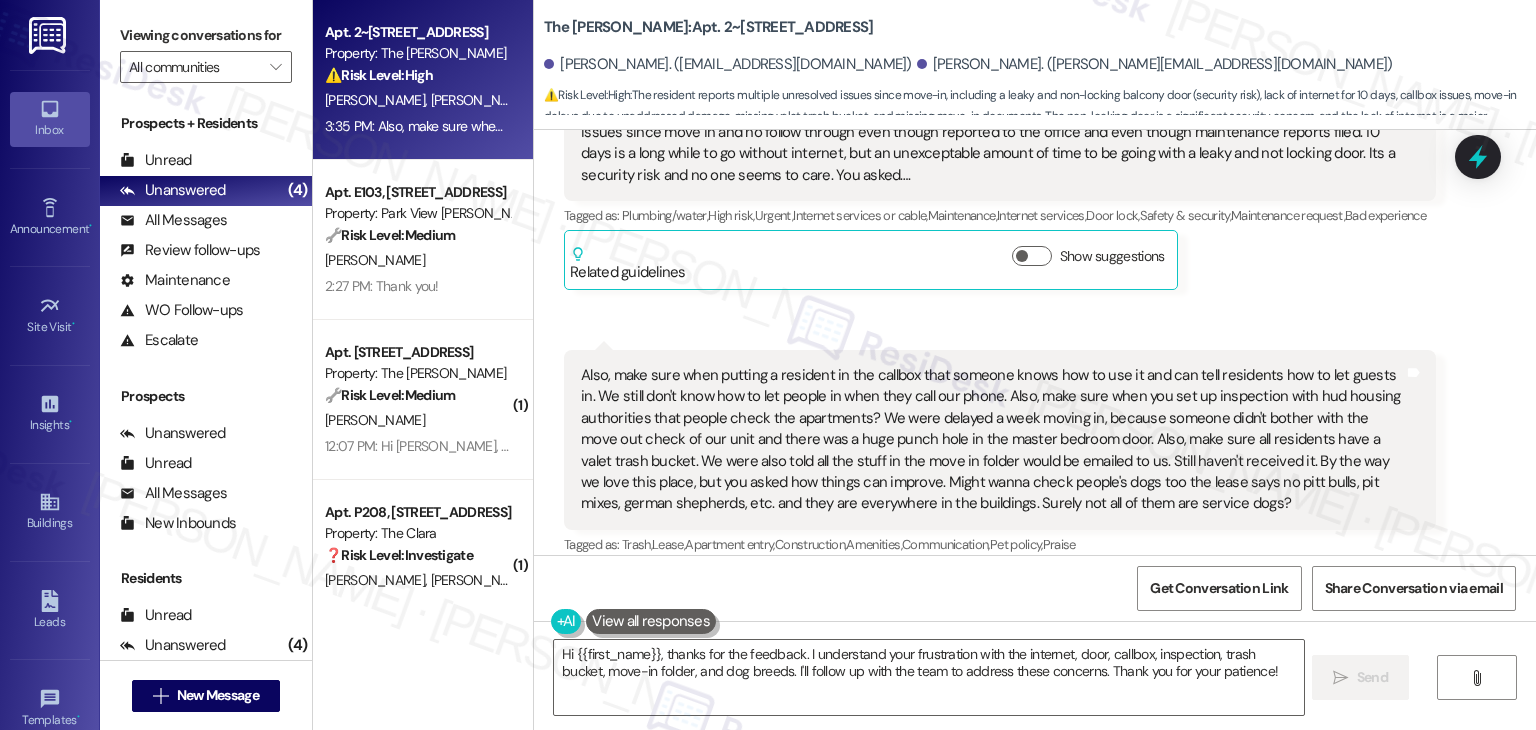 click on "[PERSON_NAME] Question 3:29 PM Make sure the quantum fiber boxes are working, and people don't have to wait over a week and a half to have working internet even though they reported it to you guys. Still waiting. Also make sure the balcony doors don't leak and that people aren't waiting over a week for them to be fixed, or that when told they don't lock they are fixed promptly. Ours still leaks and doesn't lock. All 3 issues since move in and no follow through even though reported to the office and even though maintenance reports filed. 10 days is a long while to go without internet, but an unexceptable amount of time to be going with a leaky and not locking door. Its a security risk and no one seems to care. You asked….  Tags and notes Tagged as:   Plumbing/water ,  Click to highlight conversations about Plumbing/water High risk ,  Click to highlight conversations about High risk Urgent ,  Click to highlight conversations about Urgent Internet services or cable ,  Maintenance ,  Internet services ,  ," at bounding box center [1000, 150] 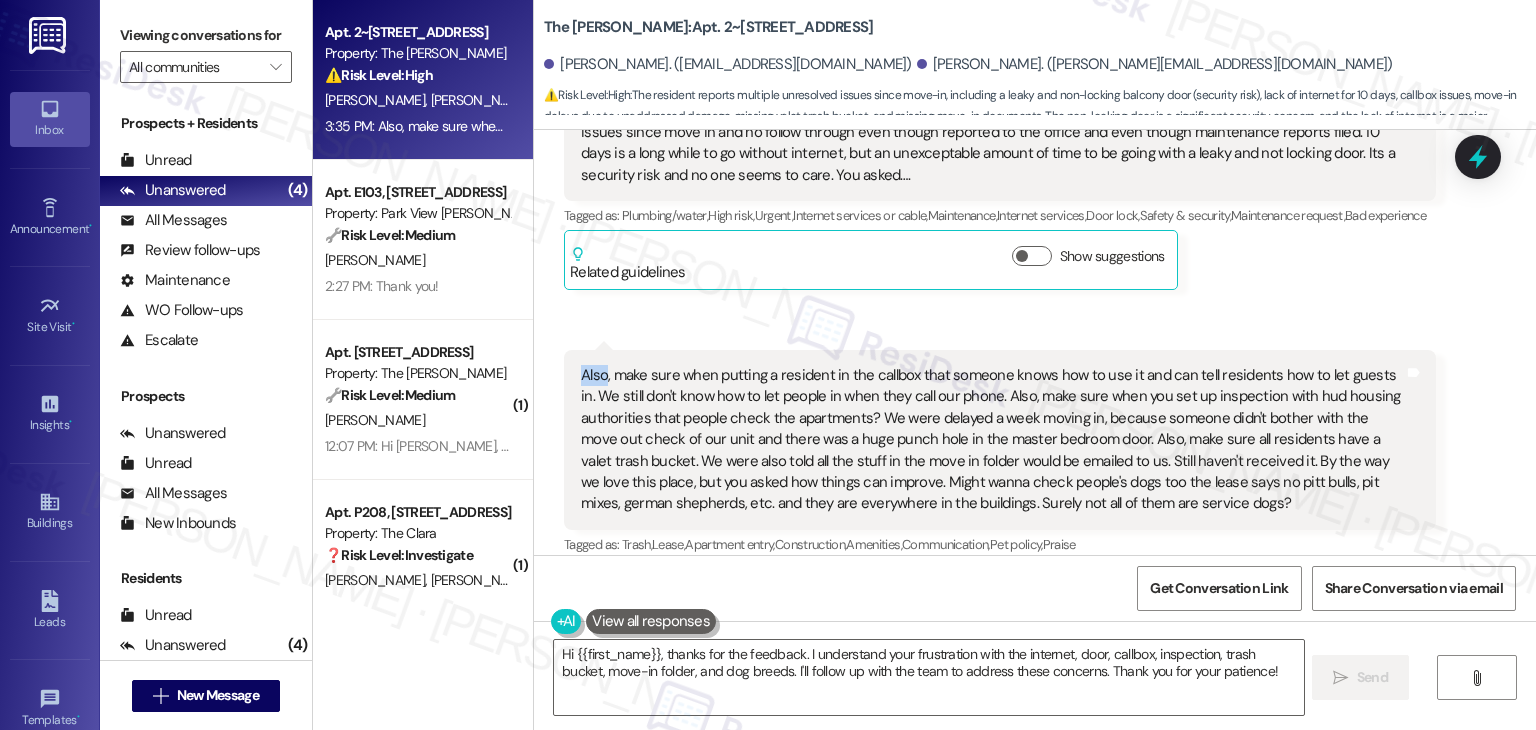 click on "[PERSON_NAME] Question 3:29 PM Make sure the quantum fiber boxes are working, and people don't have to wait over a week and a half to have working internet even though they reported it to you guys. Still waiting. Also make sure the balcony doors don't leak and that people aren't waiting over a week for them to be fixed, or that when told they don't lock they are fixed promptly. Ours still leaks and doesn't lock. All 3 issues since move in and no follow through even though reported to the office and even though maintenance reports filed. 10 days is a long while to go without internet, but an unexceptable amount of time to be going with a leaky and not locking door. Its a security risk and no one seems to care. You asked….  Tags and notes Tagged as:   Plumbing/water ,  Click to highlight conversations about Plumbing/water High risk ,  Click to highlight conversations about High risk Urgent ,  Click to highlight conversations about Urgent Internet services or cable ,  Maintenance ,  Internet services ,  ," at bounding box center [1000, 150] 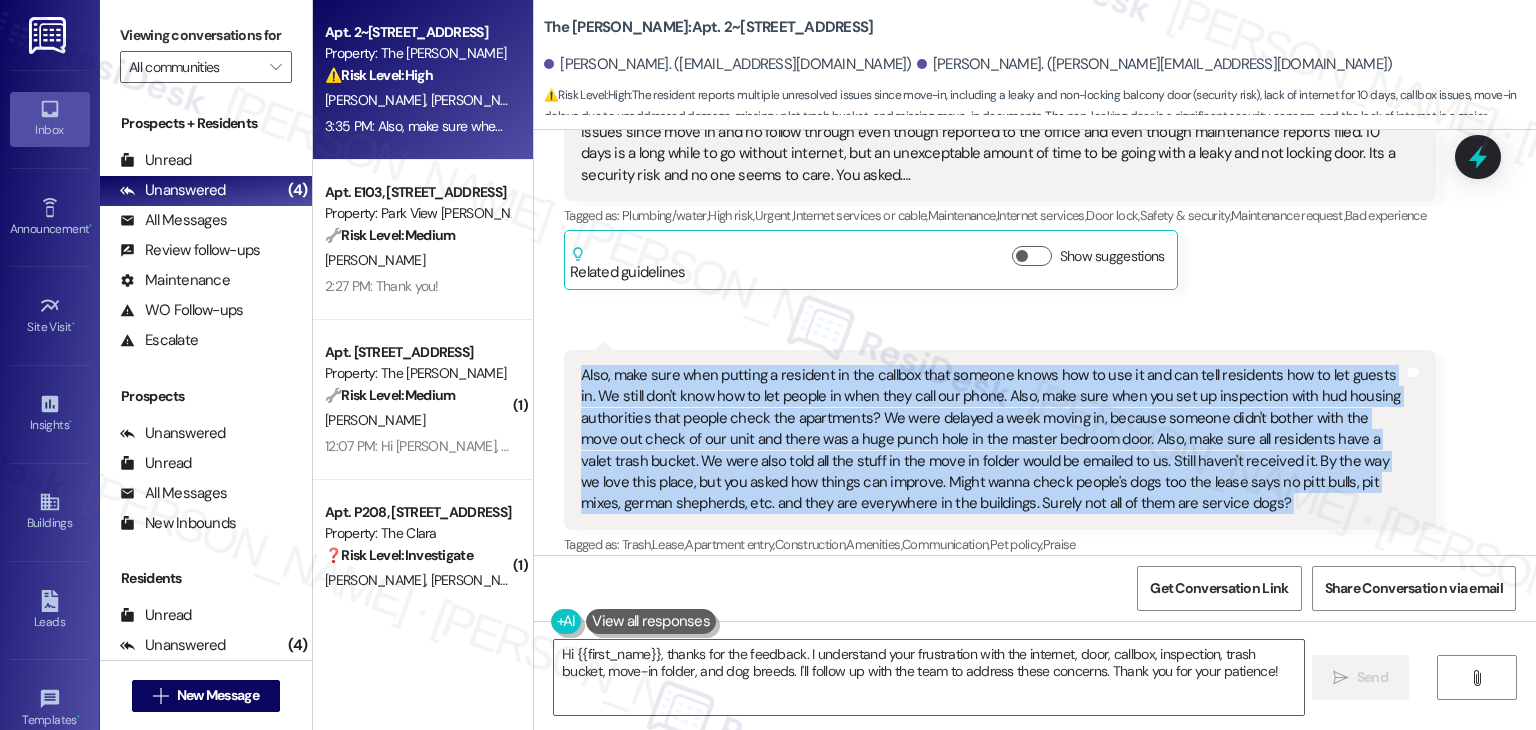 click on "[PERSON_NAME] Question 3:29 PM Make sure the quantum fiber boxes are working, and people don't have to wait over a week and a half to have working internet even though they reported it to you guys. Still waiting. Also make sure the balcony doors don't leak and that people aren't waiting over a week for them to be fixed, or that when told they don't lock they are fixed promptly. Ours still leaks and doesn't lock. All 3 issues since move in and no follow through even though reported to the office and even though maintenance reports filed. 10 days is a long while to go without internet, but an unexceptable amount of time to be going with a leaky and not locking door. Its a security risk and no one seems to care. You asked….  Tags and notes Tagged as:   Plumbing/water ,  Click to highlight conversations about Plumbing/water High risk ,  Click to highlight conversations about High risk Urgent ,  Click to highlight conversations about Urgent Internet services or cable ,  Maintenance ,  Internet services ,  ," at bounding box center (1000, 150) 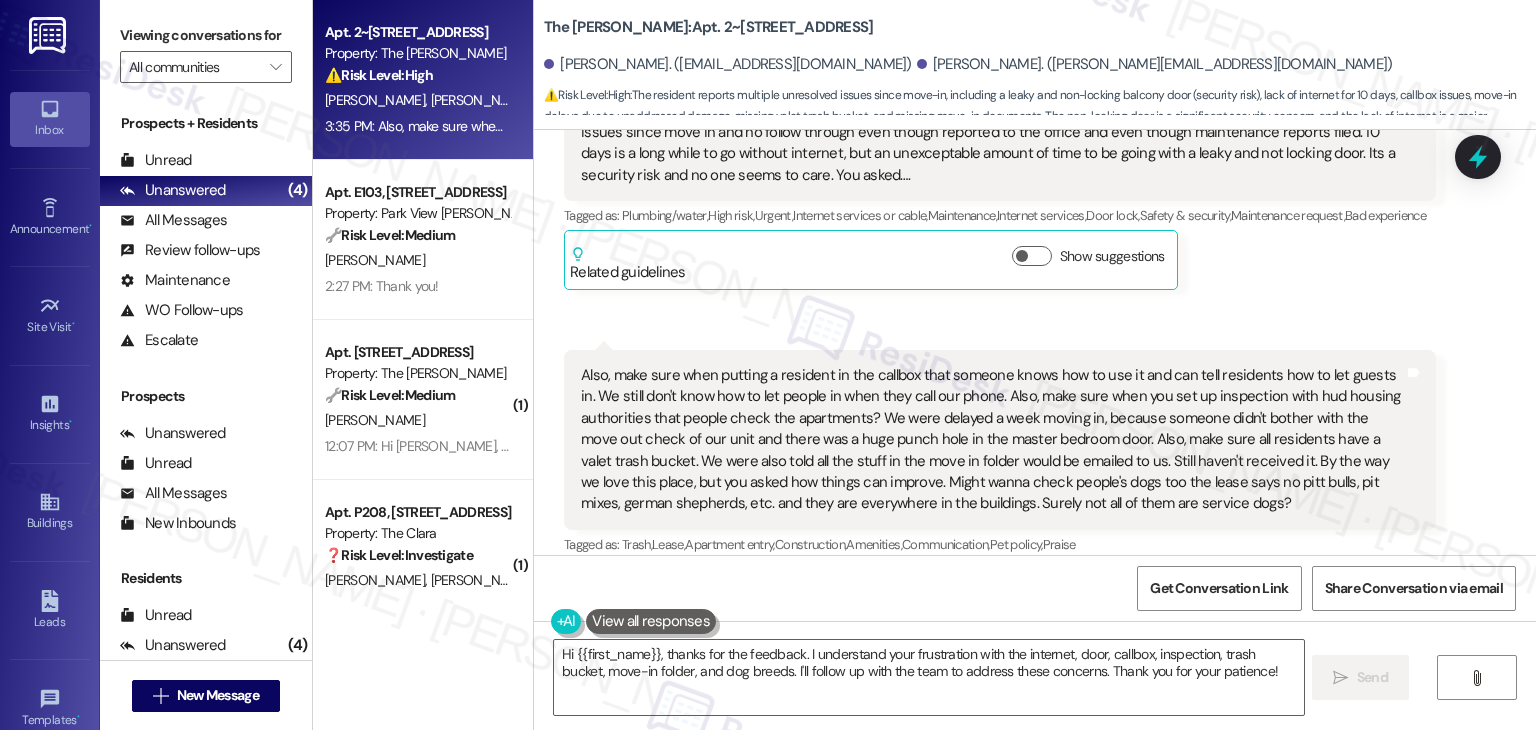 click on "[PERSON_NAME] Question 3:29 PM Make sure the quantum fiber boxes are working, and people don't have to wait over a week and a half to have working internet even though they reported it to you guys. Still waiting. Also make sure the balcony doors don't leak and that people aren't waiting over a week for them to be fixed, or that when told they don't lock they are fixed promptly. Ours still leaks and doesn't lock. All 3 issues since move in and no follow through even though reported to the office and even though maintenance reports filed. 10 days is a long while to go without internet, but an unexceptable amount of time to be going with a leaky and not locking door. Its a security risk and no one seems to care. You asked….  Tags and notes Tagged as:   Plumbing/water ,  Click to highlight conversations about Plumbing/water High risk ,  Click to highlight conversations about High risk Urgent ,  Click to highlight conversations about Urgent Internet services or cable ,  Maintenance ,  Internet services ,  ," at bounding box center (1000, 150) 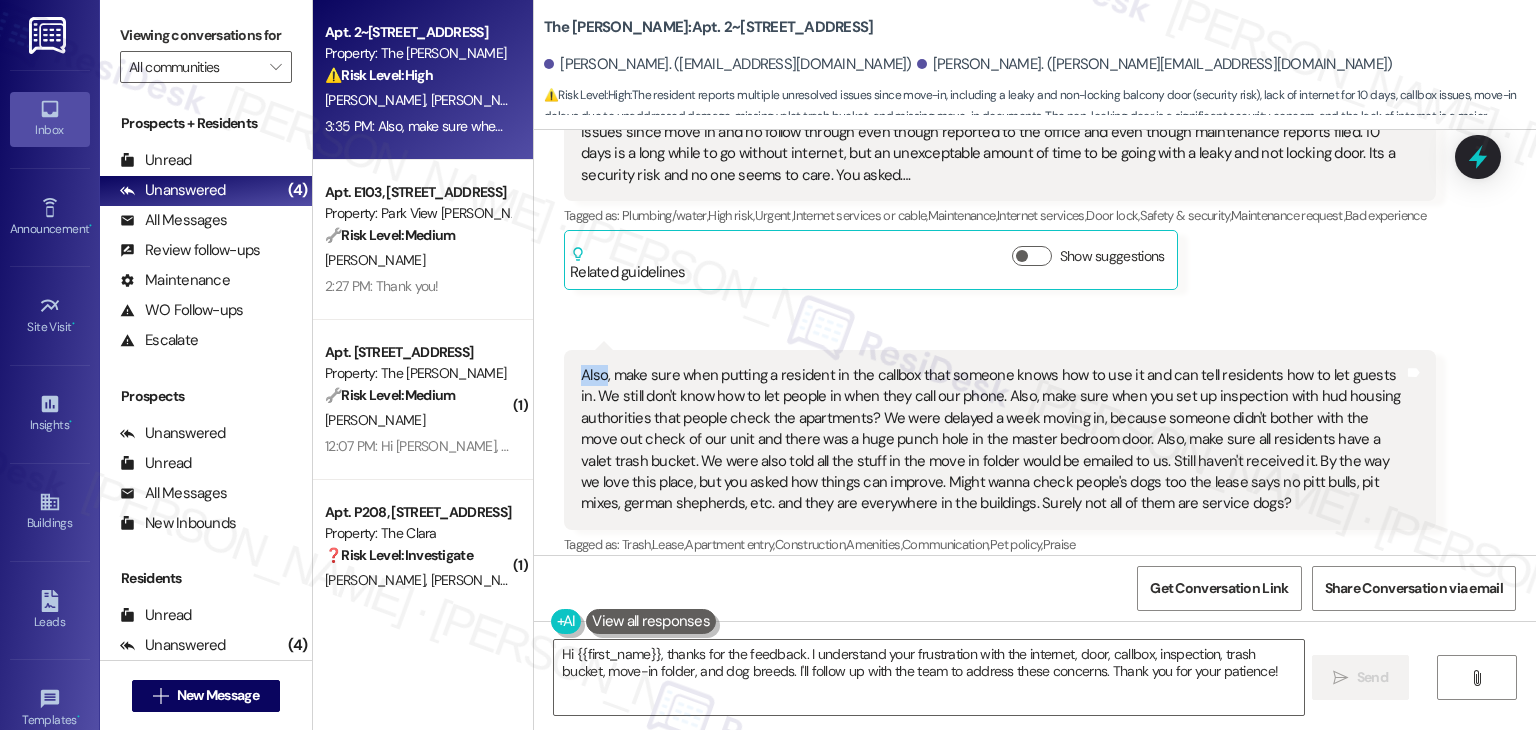 click on "[PERSON_NAME] Question 3:29 PM Make sure the quantum fiber boxes are working, and people don't have to wait over a week and a half to have working internet even though they reported it to you guys. Still waiting. Also make sure the balcony doors don't leak and that people aren't waiting over a week for them to be fixed, or that when told they don't lock they are fixed promptly. Ours still leaks and doesn't lock. All 3 issues since move in and no follow through even though reported to the office and even though maintenance reports filed. 10 days is a long while to go without internet, but an unexceptable amount of time to be going with a leaky and not locking door. Its a security risk and no one seems to care. You asked….  Tags and notes Tagged as:   Plumbing/water ,  Click to highlight conversations about Plumbing/water High risk ,  Click to highlight conversations about High risk Urgent ,  Click to highlight conversations about Urgent Internet services or cable ,  Maintenance ,  Internet services ,  ," at bounding box center [1000, 150] 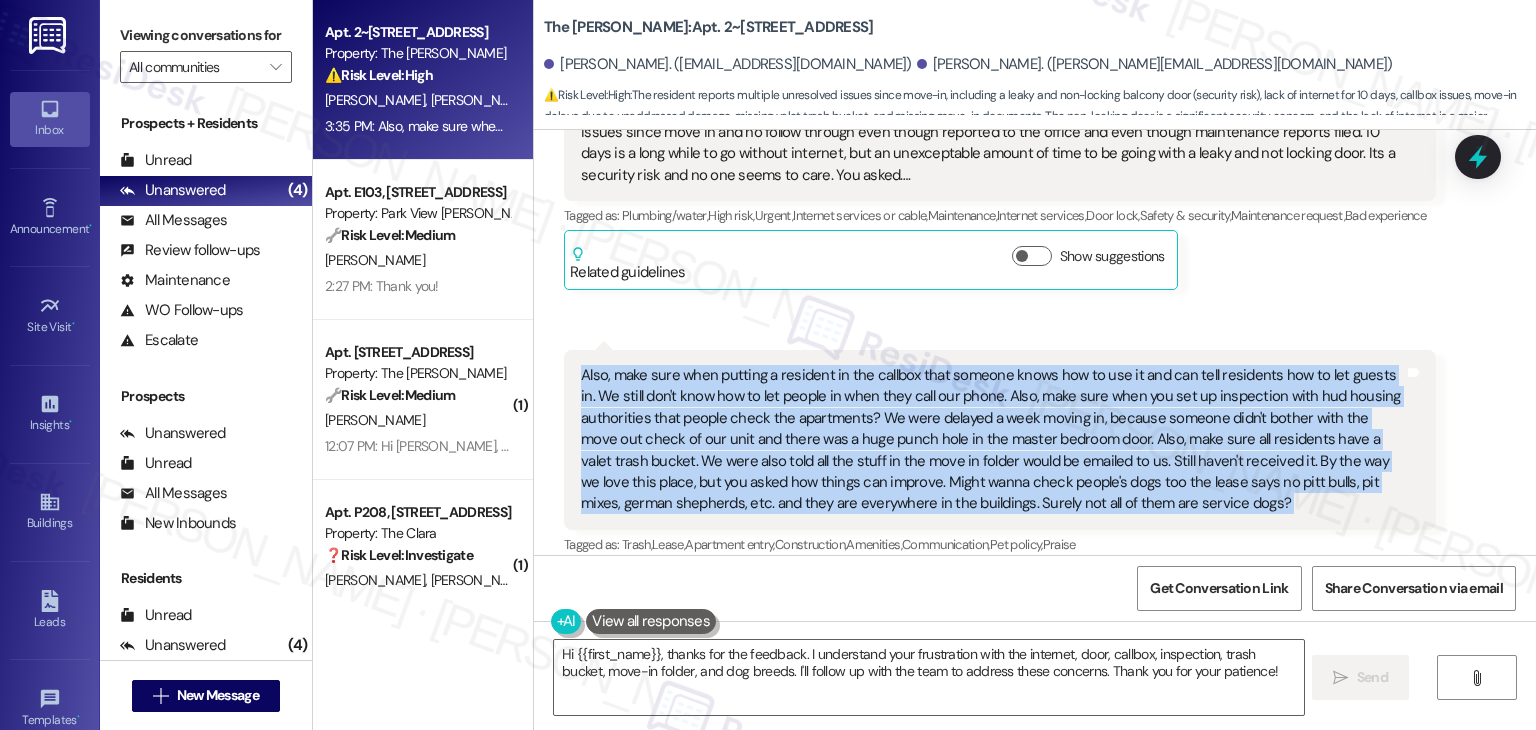 click on "[PERSON_NAME] Question 3:29 PM Make sure the quantum fiber boxes are working, and people don't have to wait over a week and a half to have working internet even though they reported it to you guys. Still waiting. Also make sure the balcony doors don't leak and that people aren't waiting over a week for them to be fixed, or that when told they don't lock they are fixed promptly. Ours still leaks and doesn't lock. All 3 issues since move in and no follow through even though reported to the office and even though maintenance reports filed. 10 days is a long while to go without internet, but an unexceptable amount of time to be going with a leaky and not locking door. Its a security risk and no one seems to care. You asked….  Tags and notes Tagged as:   Plumbing/water ,  Click to highlight conversations about Plumbing/water High risk ,  Click to highlight conversations about High risk Urgent ,  Click to highlight conversations about Urgent Internet services or cable ,  Maintenance ,  Internet services ,  ," at bounding box center [1000, 150] 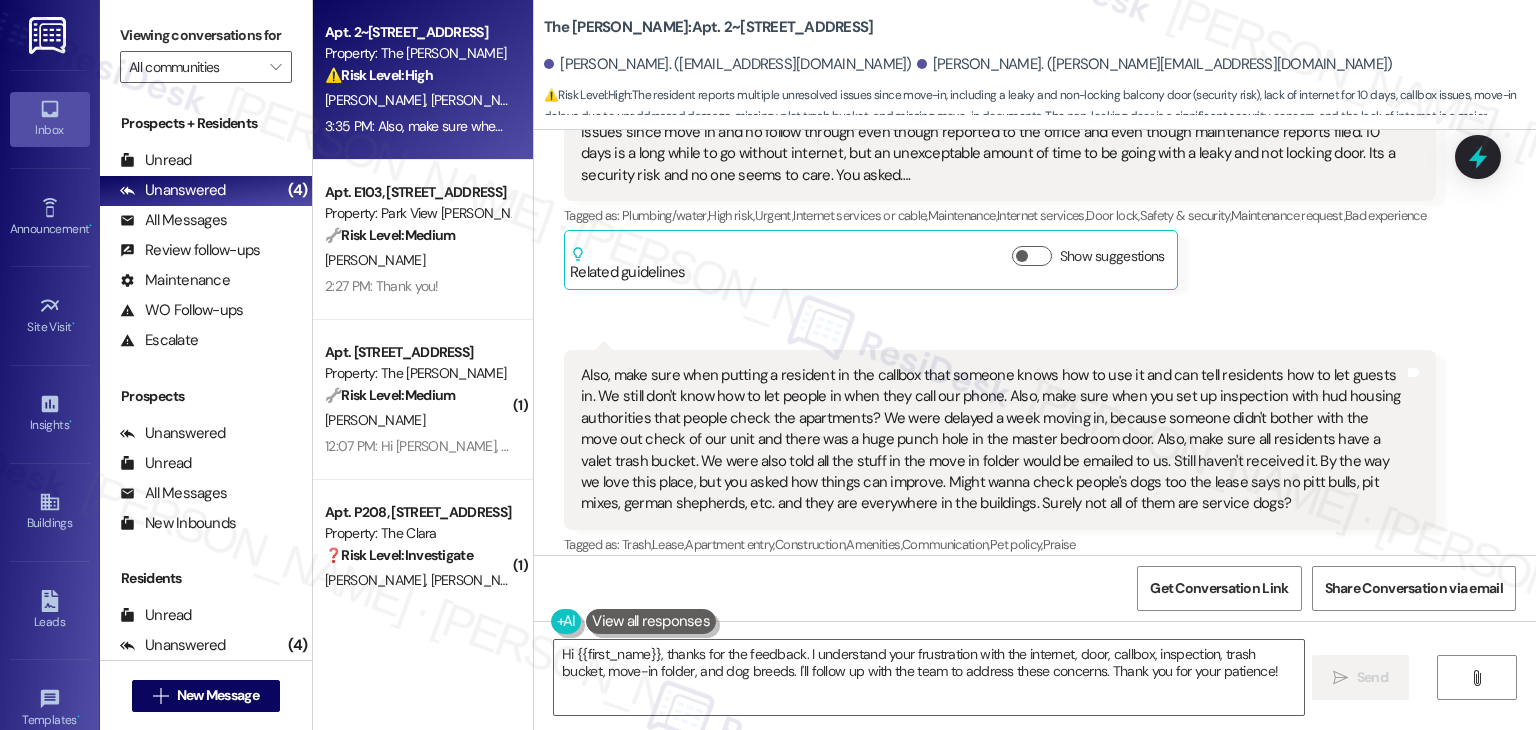 click on "[PERSON_NAME] Question 3:29 PM Make sure the quantum fiber boxes are working, and people don't have to wait over a week and a half to have working internet even though they reported it to you guys. Still waiting. Also make sure the balcony doors don't leak and that people aren't waiting over a week for them to be fixed, or that when told they don't lock they are fixed promptly. Ours still leaks and doesn't lock. All 3 issues since move in and no follow through even though reported to the office and even though maintenance reports filed. 10 days is a long while to go without internet, but an unexceptable amount of time to be going with a leaky and not locking door. Its a security risk and no one seems to care. You asked….  Tags and notes Tagged as:   Plumbing/water ,  Click to highlight conversations about Plumbing/water High risk ,  Click to highlight conversations about High risk Urgent ,  Click to highlight conversations about Urgent Internet services or cable ,  Maintenance ,  Internet services ,  ," at bounding box center [1000, 150] 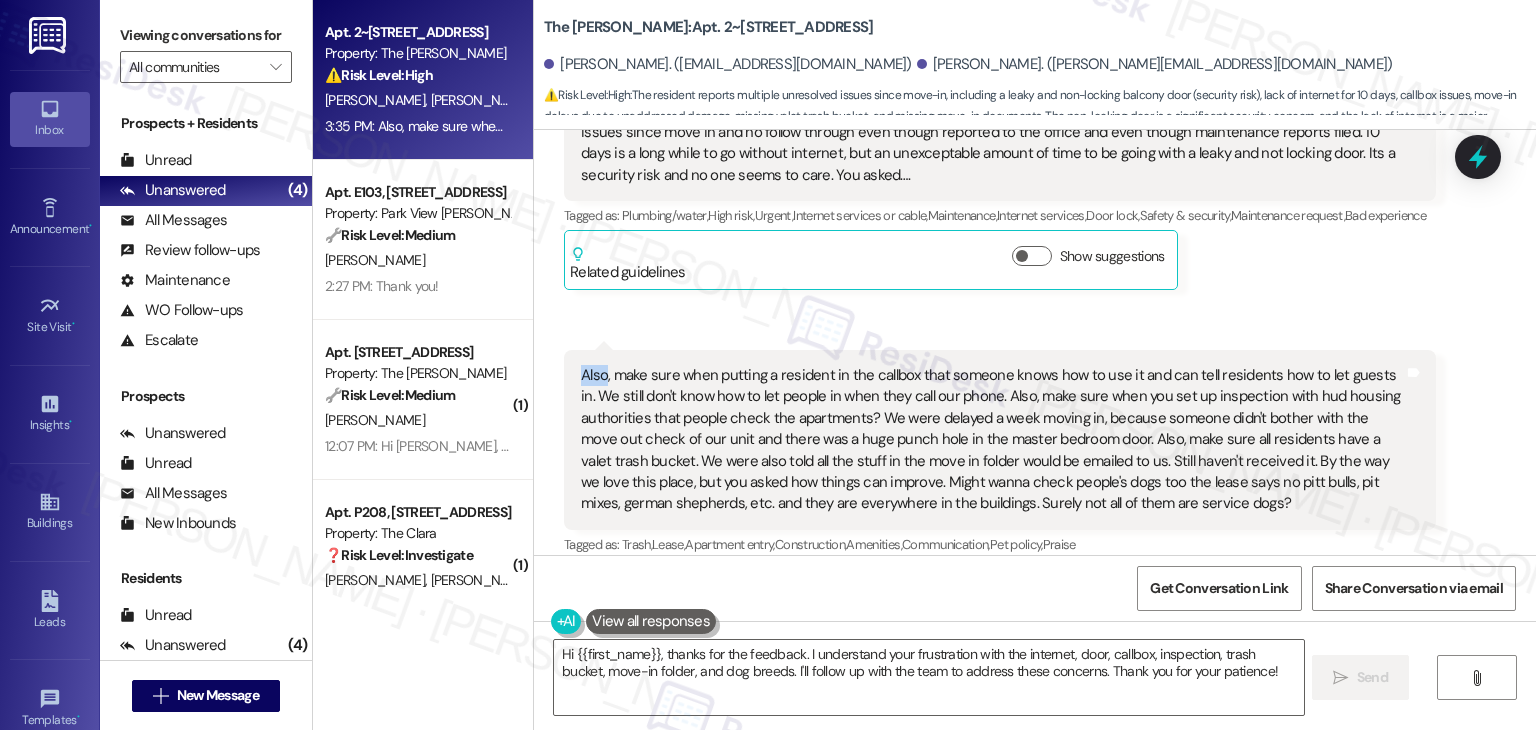 click on "[PERSON_NAME] Question 3:29 PM Make sure the quantum fiber boxes are working, and people don't have to wait over a week and a half to have working internet even though they reported it to you guys. Still waiting. Also make sure the balcony doors don't leak and that people aren't waiting over a week for them to be fixed, or that when told they don't lock they are fixed promptly. Ours still leaks and doesn't lock. All 3 issues since move in and no follow through even though reported to the office and even though maintenance reports filed. 10 days is a long while to go without internet, but an unexceptable amount of time to be going with a leaky and not locking door. Its a security risk and no one seems to care. You asked….  Tags and notes Tagged as:   Plumbing/water ,  Click to highlight conversations about Plumbing/water High risk ,  Click to highlight conversations about High risk Urgent ,  Click to highlight conversations about Urgent Internet services or cable ,  Maintenance ,  Internet services ,  ," at bounding box center (1000, 150) 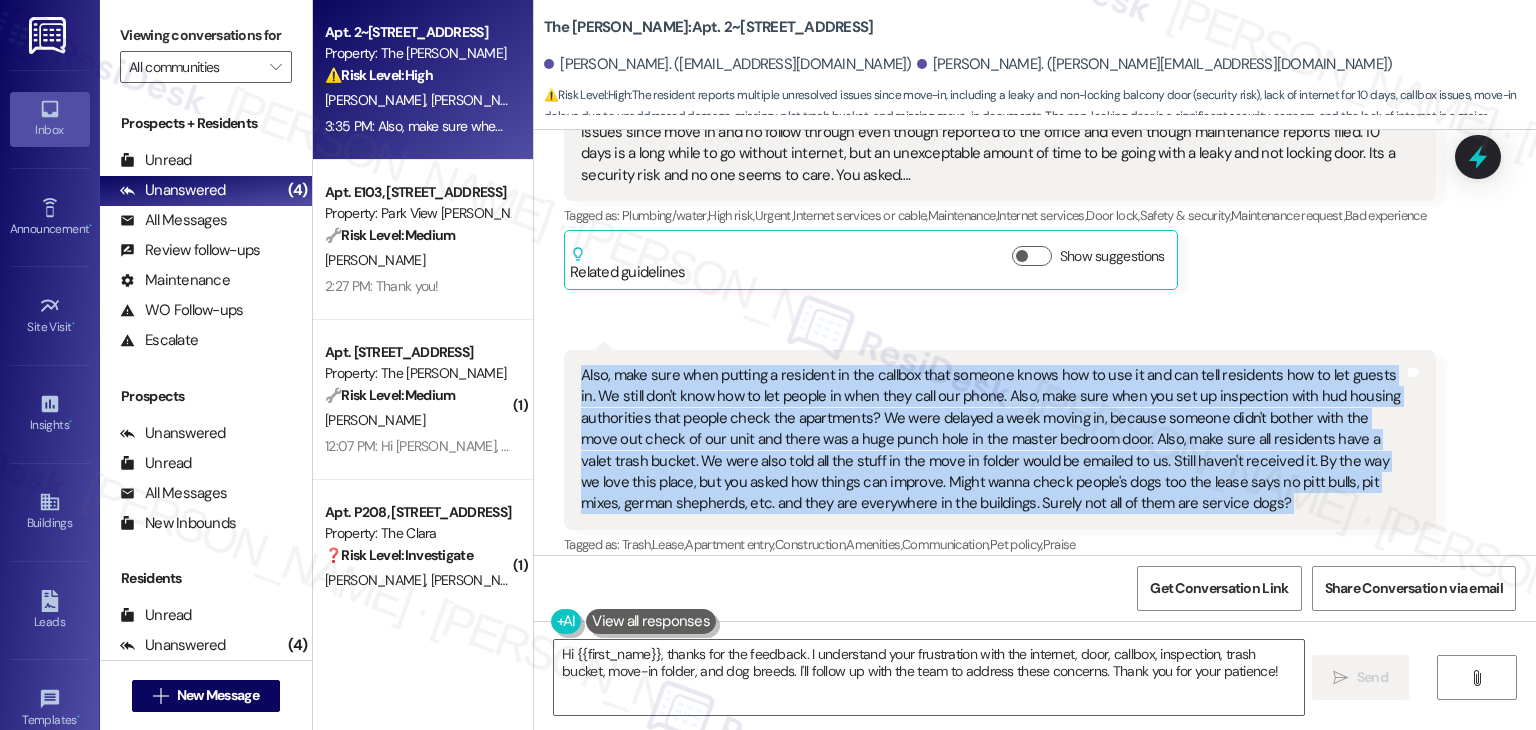 click on "[PERSON_NAME] Question 3:29 PM Make sure the quantum fiber boxes are working, and people don't have to wait over a week and a half to have working internet even though they reported it to you guys. Still waiting. Also make sure the balcony doors don't leak and that people aren't waiting over a week for them to be fixed, or that when told they don't lock they are fixed promptly. Ours still leaks and doesn't lock. All 3 issues since move in and no follow through even though reported to the office and even though maintenance reports filed. 10 days is a long while to go without internet, but an unexceptable amount of time to be going with a leaky and not locking door. Its a security risk and no one seems to care. You asked….  Tags and notes Tagged as:   Plumbing/water ,  Click to highlight conversations about Plumbing/water High risk ,  Click to highlight conversations about High risk Urgent ,  Click to highlight conversations about Urgent Internet services or cable ,  Maintenance ,  Internet services ,  ," at bounding box center [1000, 150] 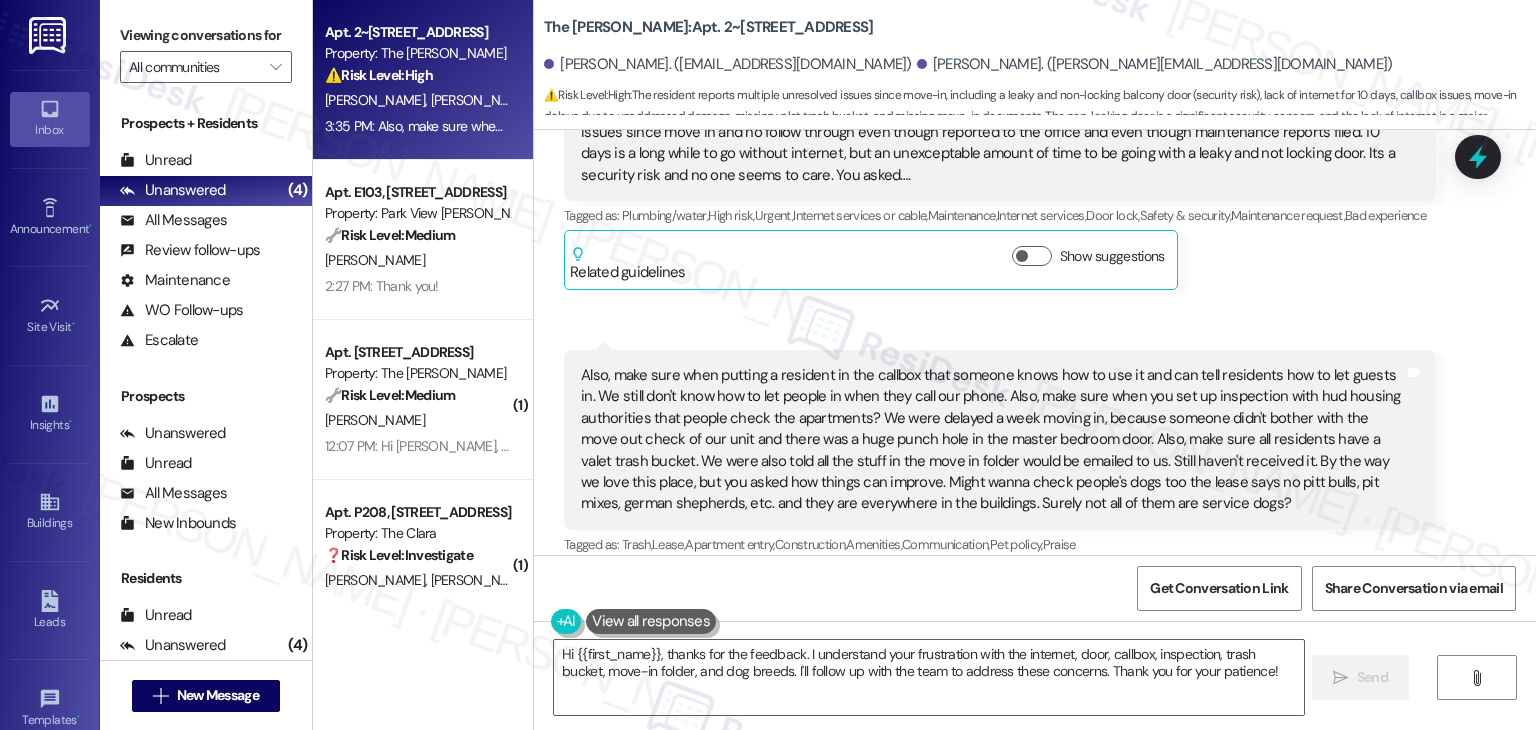click on "[PERSON_NAME] Question 3:29 PM Make sure the quantum fiber boxes are working, and people don't have to wait over a week and a half to have working internet even though they reported it to you guys. Still waiting. Also make sure the balcony doors don't leak and that people aren't waiting over a week for them to be fixed, or that when told they don't lock they are fixed promptly. Ours still leaks and doesn't lock. All 3 issues since move in and no follow through even though reported to the office and even though maintenance reports filed. 10 days is a long while to go without internet, but an unexceptable amount of time to be going with a leaky and not locking door. Its a security risk and no one seems to care. You asked….  Tags and notes Tagged as:   Plumbing/water ,  Click to highlight conversations about Plumbing/water High risk ,  Click to highlight conversations about High risk Urgent ,  Click to highlight conversations about Urgent Internet services or cable ,  Maintenance ,  Internet services ,  ," at bounding box center [1000, 150] 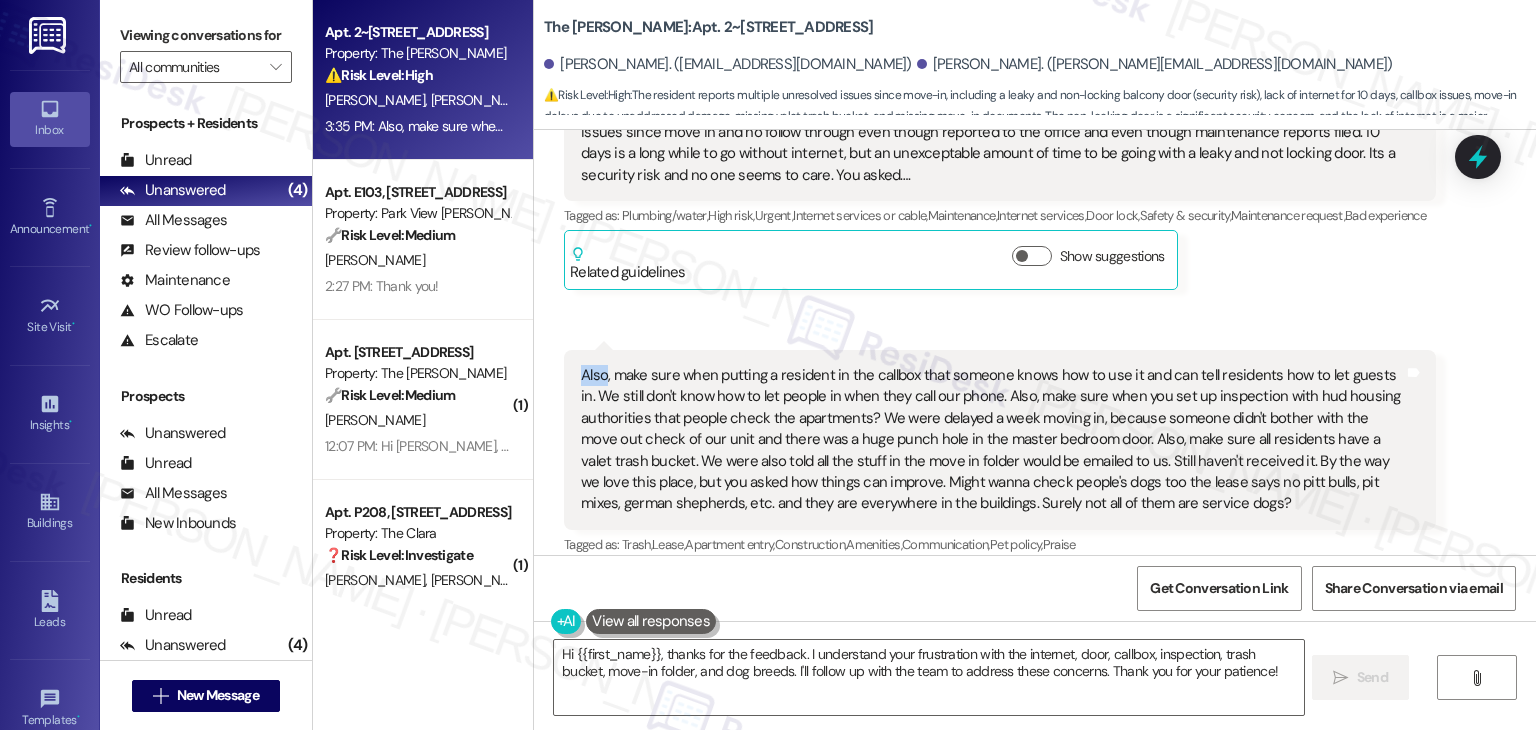 click on "[PERSON_NAME] Question 3:29 PM Make sure the quantum fiber boxes are working, and people don't have to wait over a week and a half to have working internet even though they reported it to you guys. Still waiting. Also make sure the balcony doors don't leak and that people aren't waiting over a week for them to be fixed, or that when told they don't lock they are fixed promptly. Ours still leaks and doesn't lock. All 3 issues since move in and no follow through even though reported to the office and even though maintenance reports filed. 10 days is a long while to go without internet, but an unexceptable amount of time to be going with a leaky and not locking door. Its a security risk and no one seems to care. You asked….  Tags and notes Tagged as:   Plumbing/water ,  Click to highlight conversations about Plumbing/water High risk ,  Click to highlight conversations about High risk Urgent ,  Click to highlight conversations about Urgent Internet services or cable ,  Maintenance ,  Internet services ,  ," at bounding box center (1000, 150) 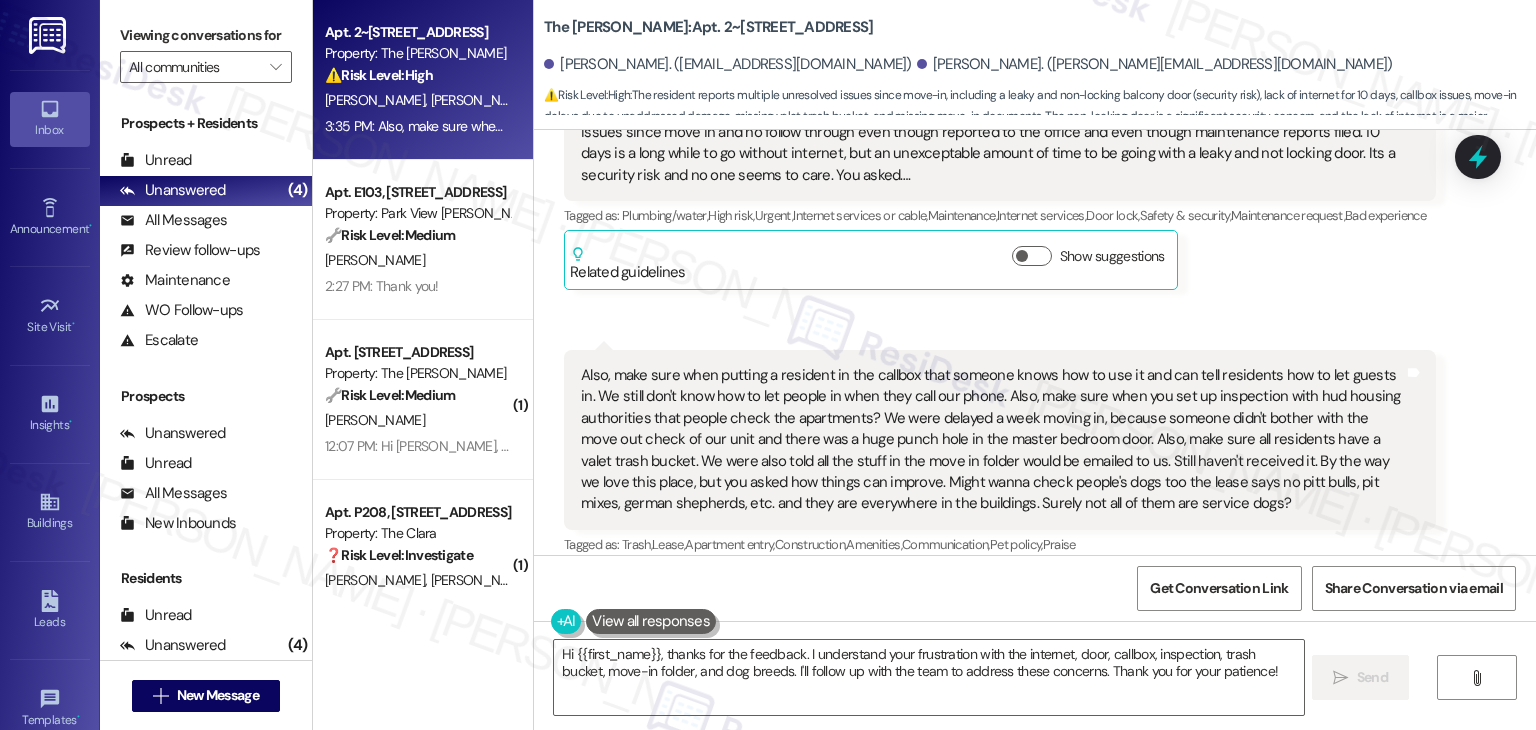 click on "[PERSON_NAME] Question 3:29 PM Make sure the quantum fiber boxes are working, and people don't have to wait over a week and a half to have working internet even though they reported it to you guys. Still waiting. Also make sure the balcony doors don't leak and that people aren't waiting over a week for them to be fixed, or that when told they don't lock they are fixed promptly. Ours still leaks and doesn't lock. All 3 issues since move in and no follow through even though reported to the office and even though maintenance reports filed. 10 days is a long while to go without internet, but an unexceptable amount of time to be going with a leaky and not locking door. Its a security risk and no one seems to care. You asked….  Tags and notes Tagged as:   Plumbing/water ,  Click to highlight conversations about Plumbing/water High risk ,  Click to highlight conversations about High risk Urgent ,  Click to highlight conversations about Urgent Internet services or cable ,  Maintenance ,  Internet services ,  ," at bounding box center [1000, 150] 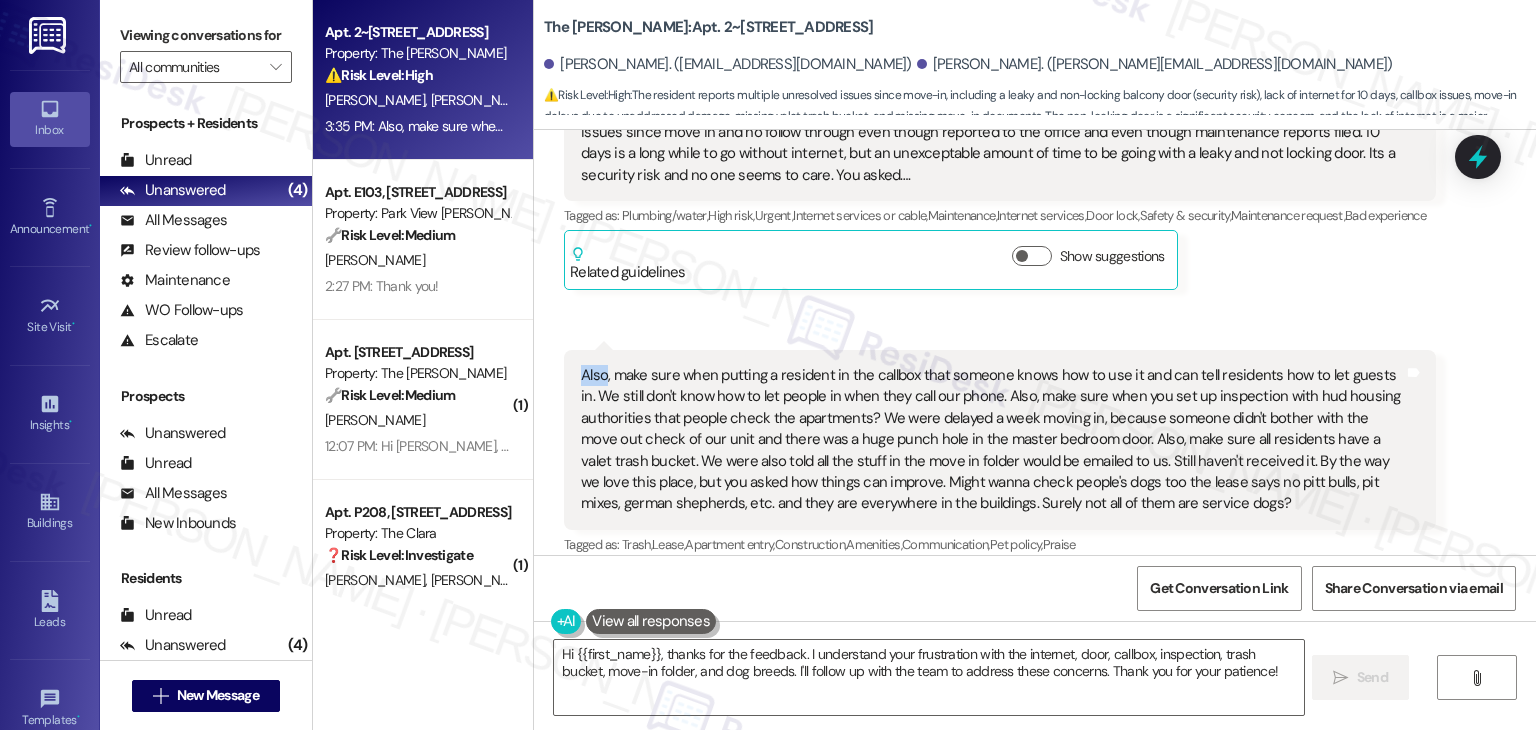 click on "[PERSON_NAME] Question 3:29 PM Make sure the quantum fiber boxes are working, and people don't have to wait over a week and a half to have working internet even though they reported it to you guys. Still waiting. Also make sure the balcony doors don't leak and that people aren't waiting over a week for them to be fixed, or that when told they don't lock they are fixed promptly. Ours still leaks and doesn't lock. All 3 issues since move in and no follow through even though reported to the office and even though maintenance reports filed. 10 days is a long while to go without internet, but an unexceptable amount of time to be going with a leaky and not locking door. Its a security risk and no one seems to care. You asked….  Tags and notes Tagged as:   Plumbing/water ,  Click to highlight conversations about Plumbing/water High risk ,  Click to highlight conversations about High risk Urgent ,  Click to highlight conversations about Urgent Internet services or cable ,  Maintenance ,  Internet services ,  ," at bounding box center (1000, 150) 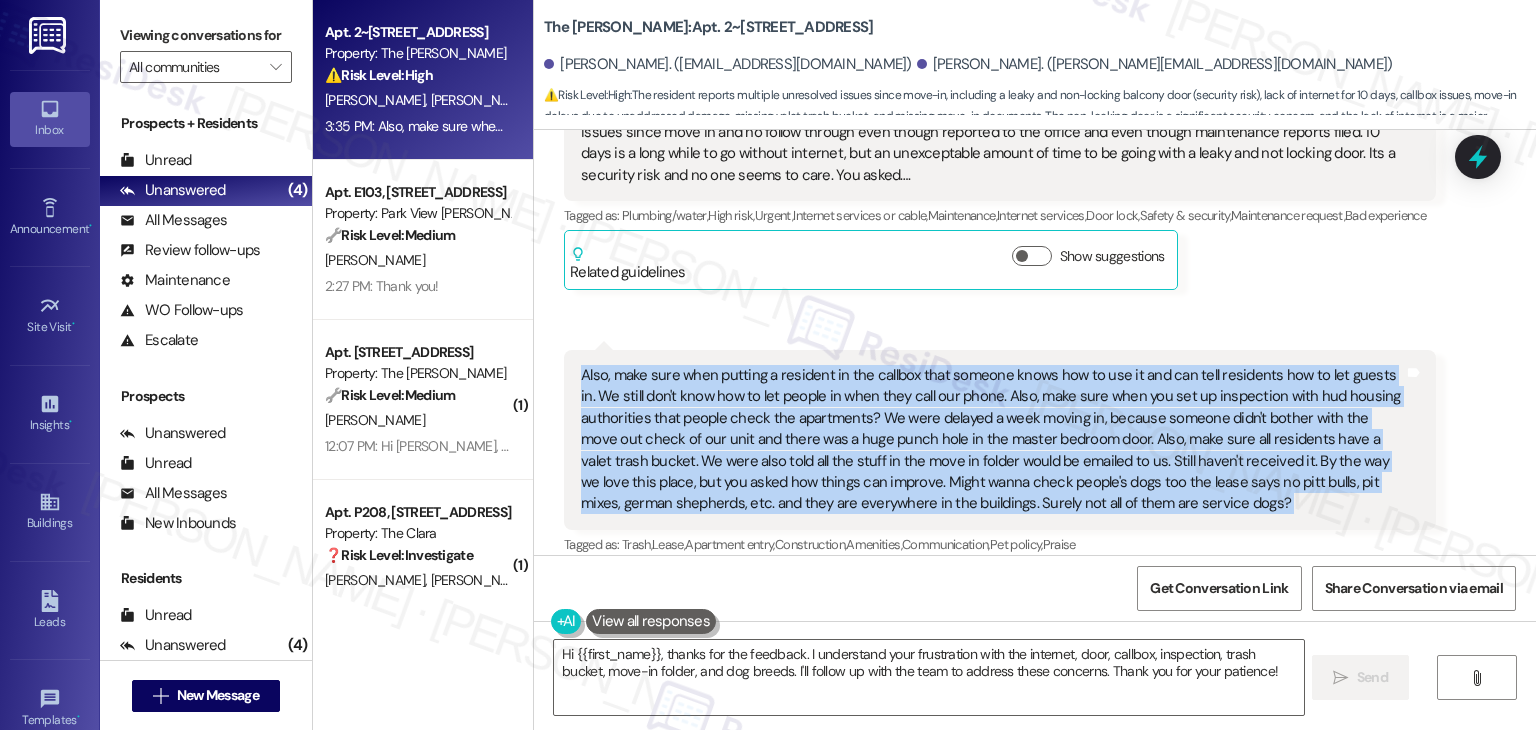 click on "[PERSON_NAME] Question 3:29 PM Make sure the quantum fiber boxes are working, and people don't have to wait over a week and a half to have working internet even though they reported it to you guys. Still waiting. Also make sure the balcony doors don't leak and that people aren't waiting over a week for them to be fixed, or that when told they don't lock they are fixed promptly. Ours still leaks and doesn't lock. All 3 issues since move in and no follow through even though reported to the office and even though maintenance reports filed. 10 days is a long while to go without internet, but an unexceptable amount of time to be going with a leaky and not locking door. Its a security risk and no one seems to care. You asked….  Tags and notes Tagged as:   Plumbing/water ,  Click to highlight conversations about Plumbing/water High risk ,  Click to highlight conversations about High risk Urgent ,  Click to highlight conversations about Urgent Internet services or cable ,  Maintenance ,  Internet services ,  ," at bounding box center (1000, 150) 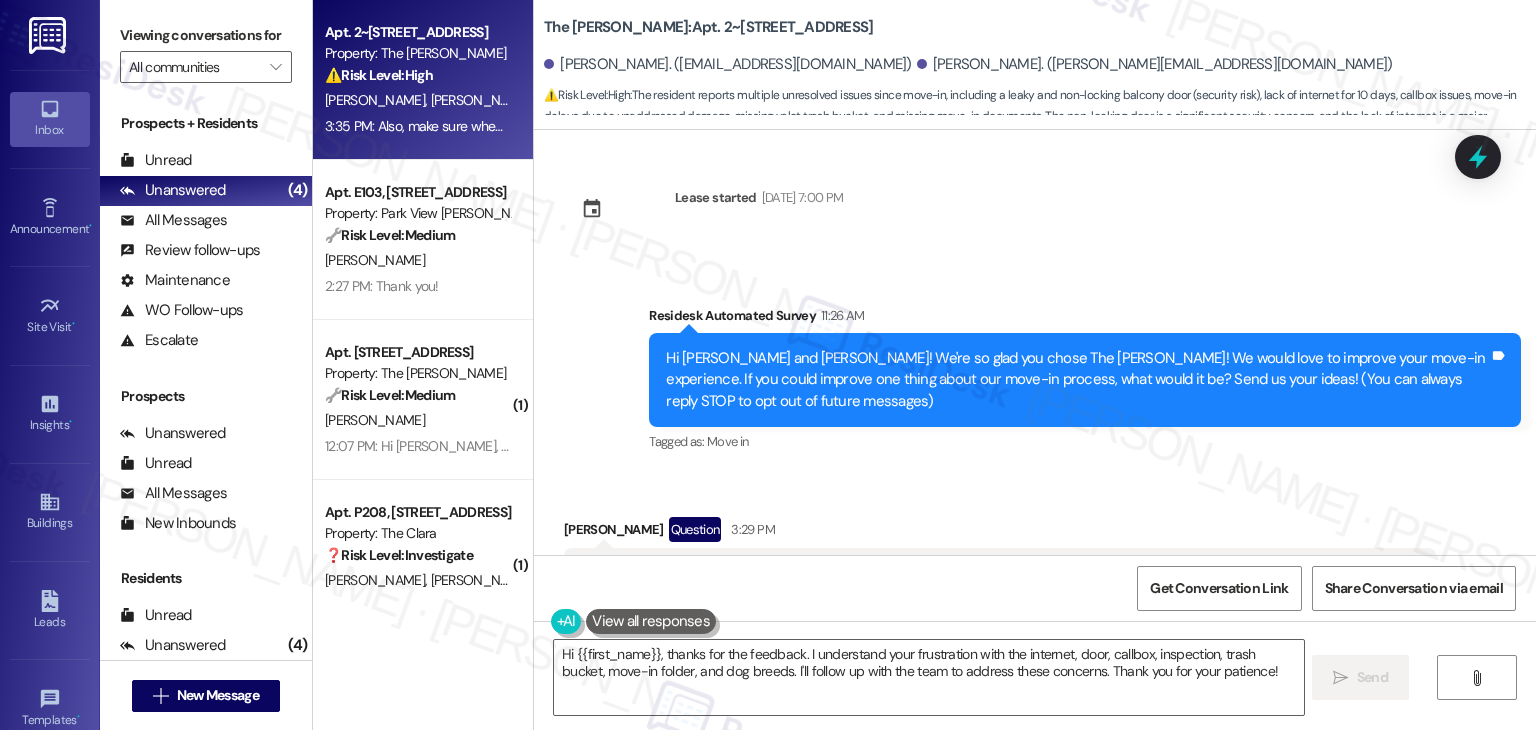 scroll, scrollTop: 0, scrollLeft: 0, axis: both 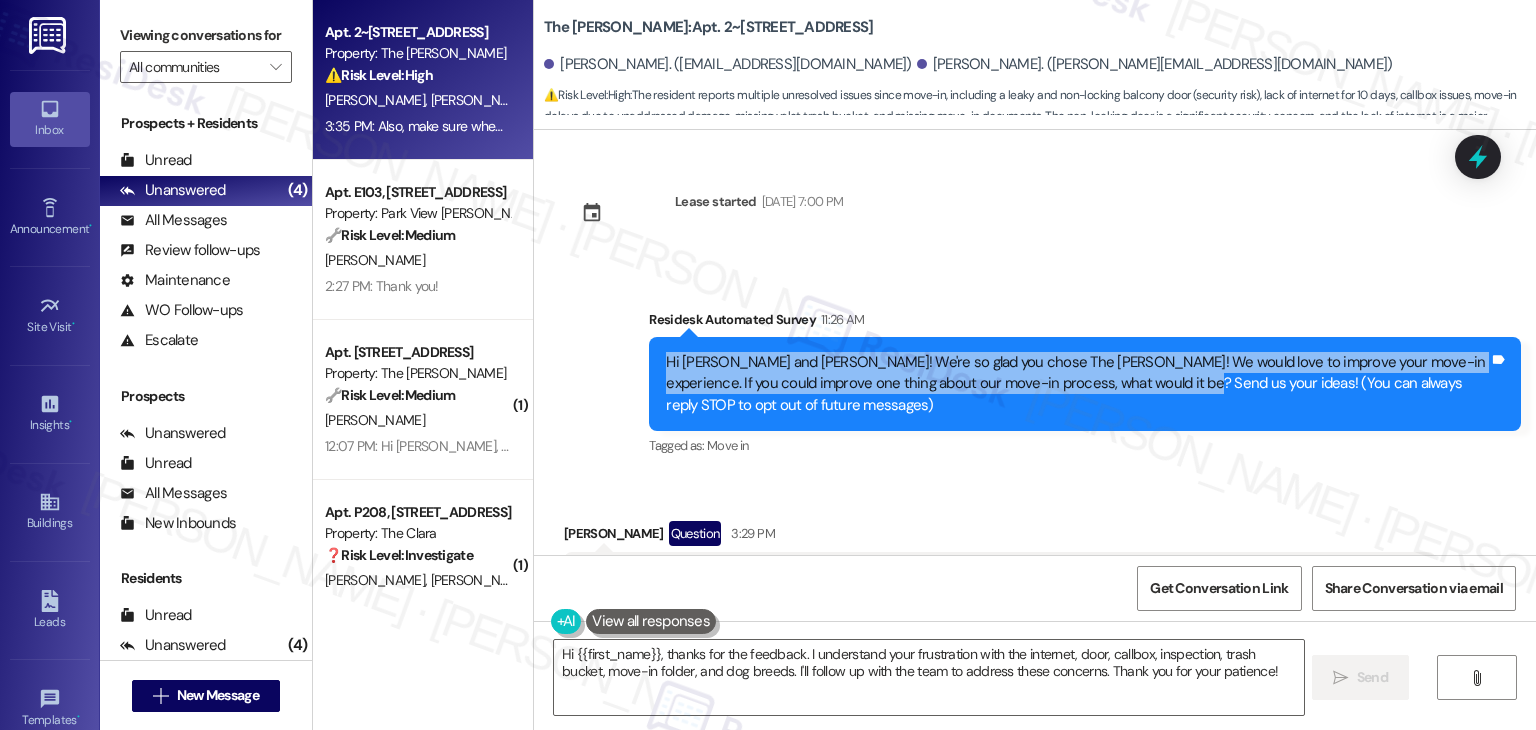 drag, startPoint x: 1130, startPoint y: 382, endPoint x: 633, endPoint y: 369, distance: 497.16998 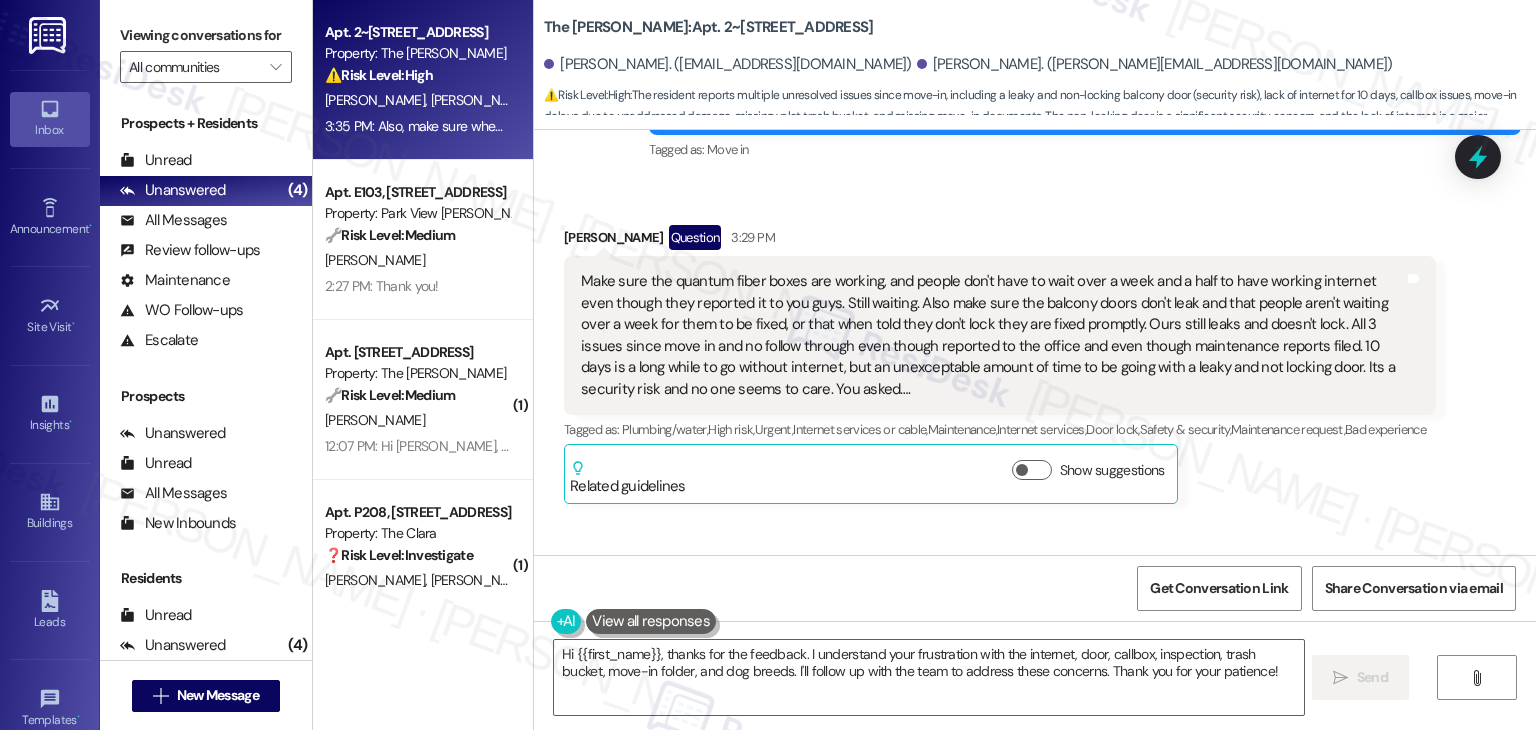 scroll, scrollTop: 300, scrollLeft: 0, axis: vertical 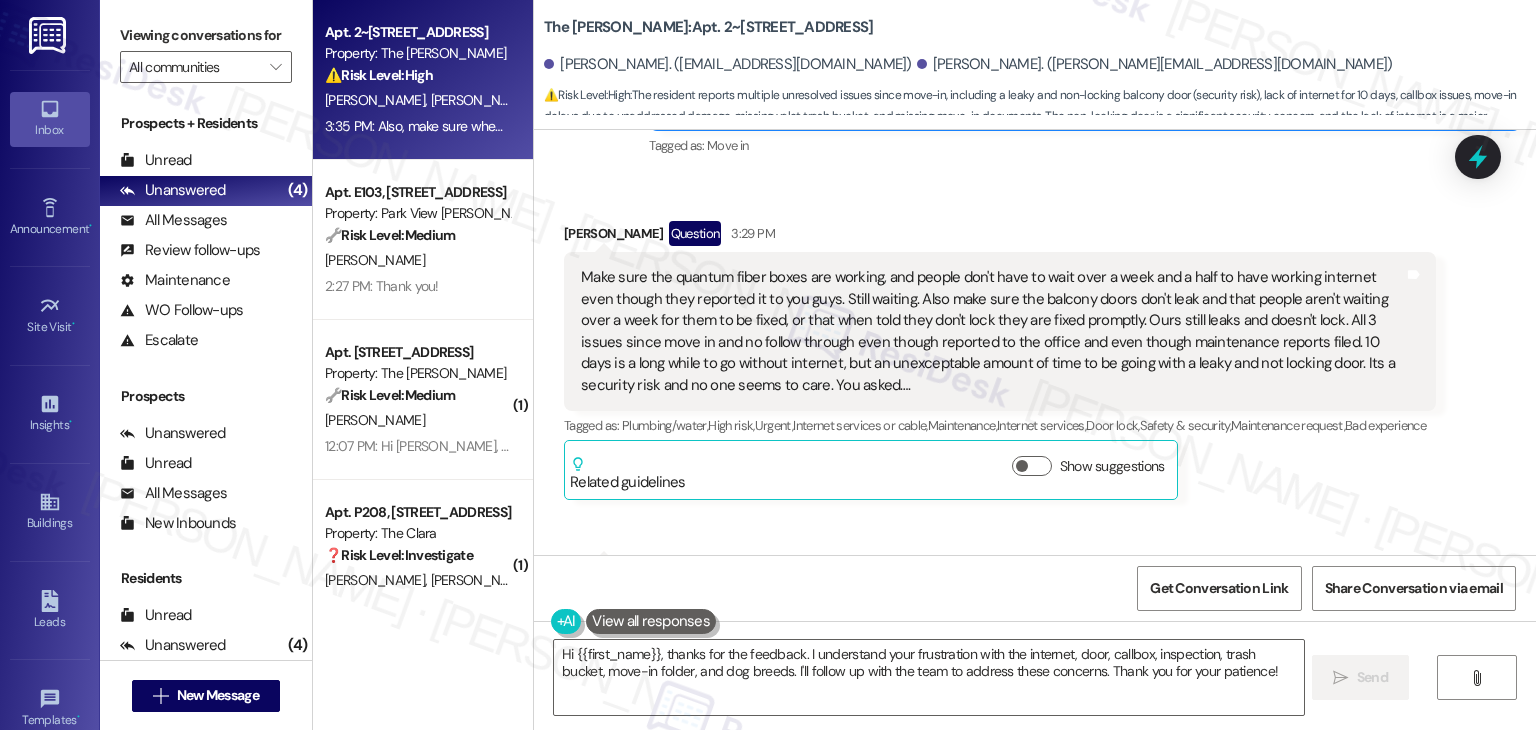 click on "Make sure the quantum fiber boxes are working, and people don't have to wait over a week and a half to have working internet even though they reported it to you guys. Still waiting. Also make sure the balcony doors don't leak and that people aren't waiting over a week for them to be fixed, or that when told they don't lock they are fixed promptly. Ours still leaks and doesn't lock. All 3 issues since move in and no follow through even though reported to the office and even though maintenance reports filed. 10 days is a long while to go without internet, but an unexceptable amount of time to be going with a leaky and not locking door. Its a security risk and no one seems to care. You asked…." at bounding box center [992, 331] 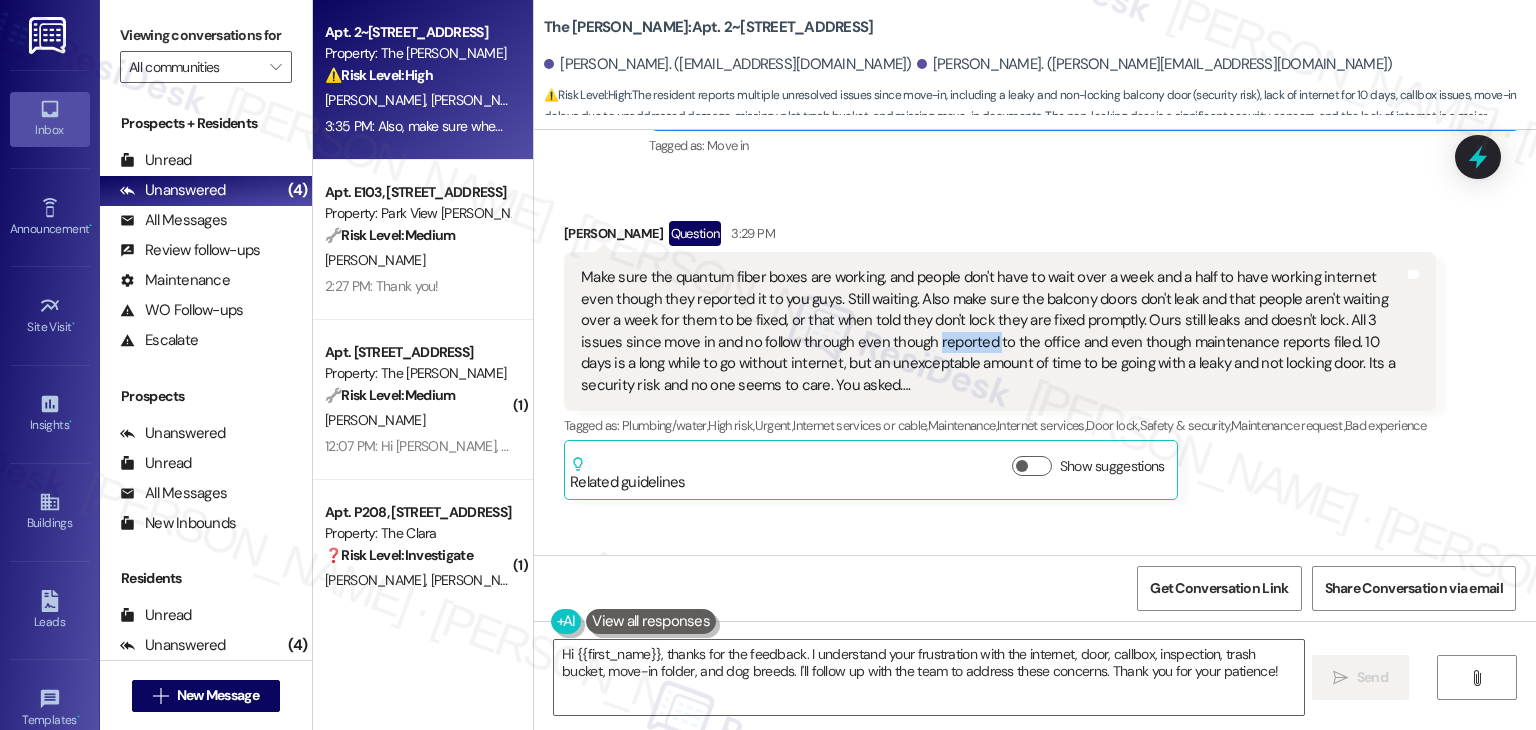 click on "Make sure the quantum fiber boxes are working, and people don't have to wait over a week and a half to have working internet even though they reported it to you guys. Still waiting. Also make sure the balcony doors don't leak and that people aren't waiting over a week for them to be fixed, or that when told they don't lock they are fixed promptly. Ours still leaks and doesn't lock. All 3 issues since move in and no follow through even though reported to the office and even though maintenance reports filed. 10 days is a long while to go without internet, but an unexceptable amount of time to be going with a leaky and not locking door. Its a security risk and no one seems to care. You asked…." at bounding box center (992, 331) 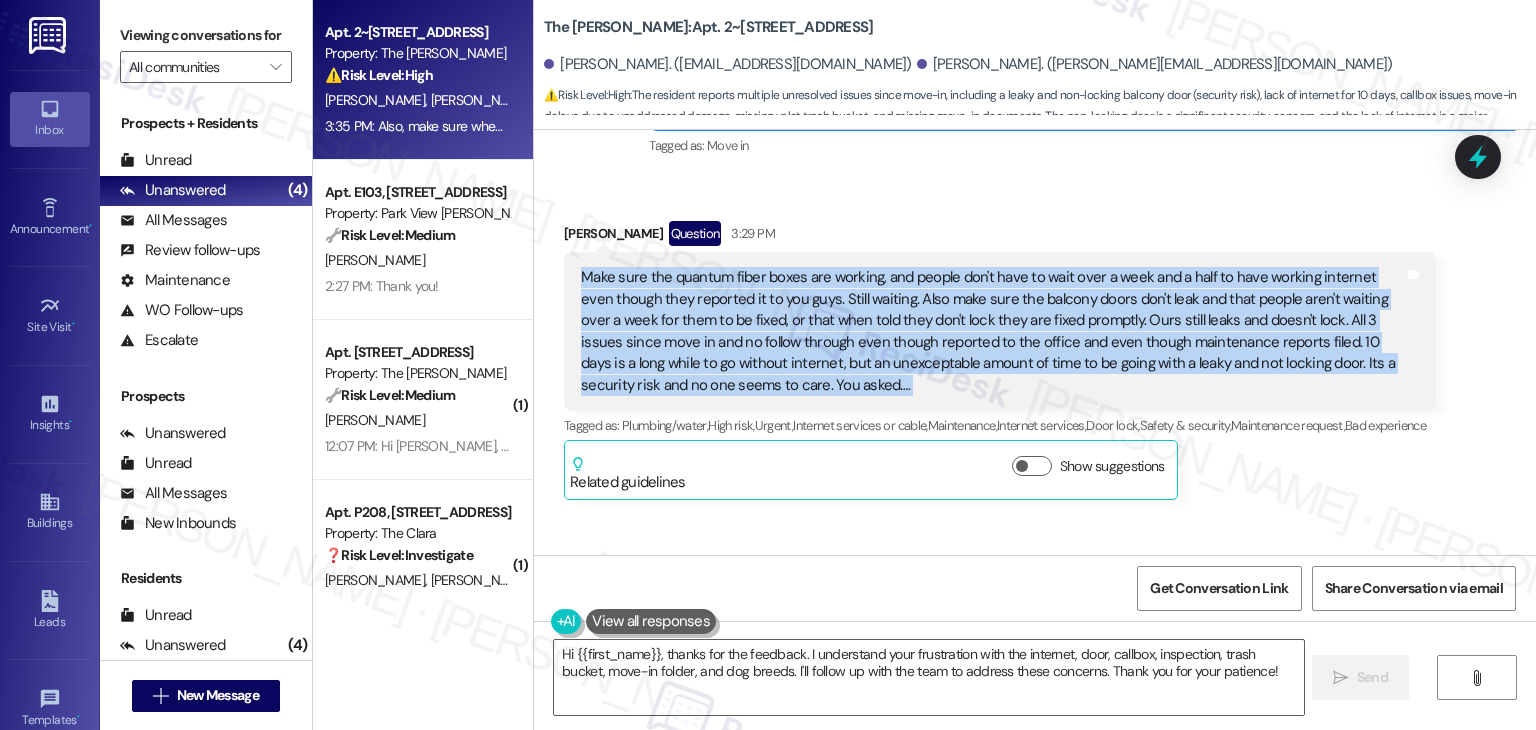click on "Make sure the quantum fiber boxes are working, and people don't have to wait over a week and a half to have working internet even though they reported it to you guys. Still waiting. Also make sure the balcony doors don't leak and that people aren't waiting over a week for them to be fixed, or that when told they don't lock they are fixed promptly. Ours still leaks and doesn't lock. All 3 issues since move in and no follow through even though reported to the office and even though maintenance reports filed. 10 days is a long while to go without internet, but an unexceptable amount of time to be going with a leaky and not locking door. Its a security risk and no one seems to care. You asked…." at bounding box center [992, 331] 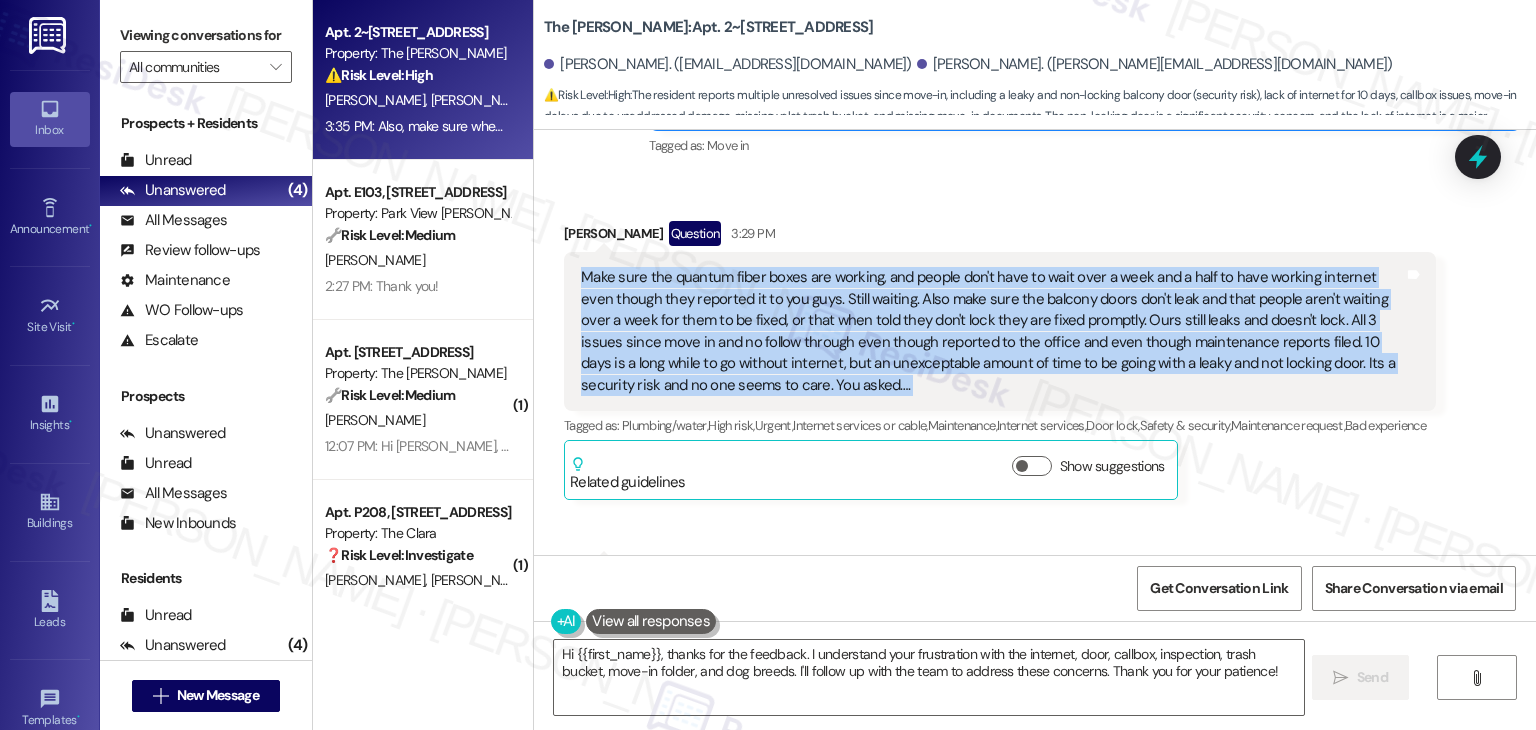 copy on "Make sure the quantum fiber boxes are working, and people don't have to wait over a week and a half to have working internet even though they reported it to you guys. Still waiting. Also make sure the balcony doors don't leak and that people aren't waiting over a week for them to be fixed, or that when told they don't lock they are fixed promptly. Ours still leaks and doesn't lock. All 3 issues since move in and no follow through even though reported to the office and even though maintenance reports filed. 10 days is a long while to go without internet, but an unexceptable amount of time to be going with a leaky and not locking door. Its a security risk and no one seems to care. You asked….  Tags and notes" 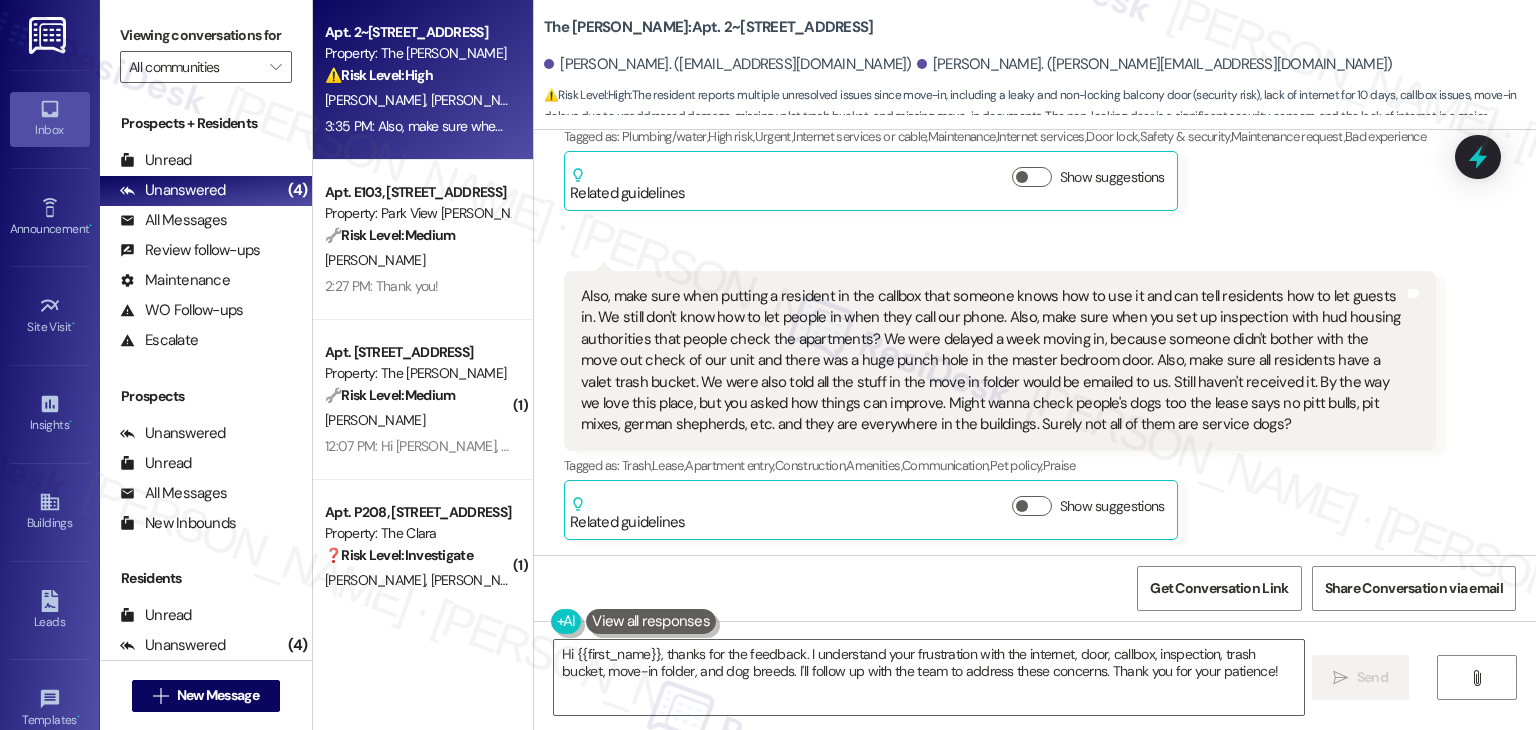 scroll, scrollTop: 600, scrollLeft: 0, axis: vertical 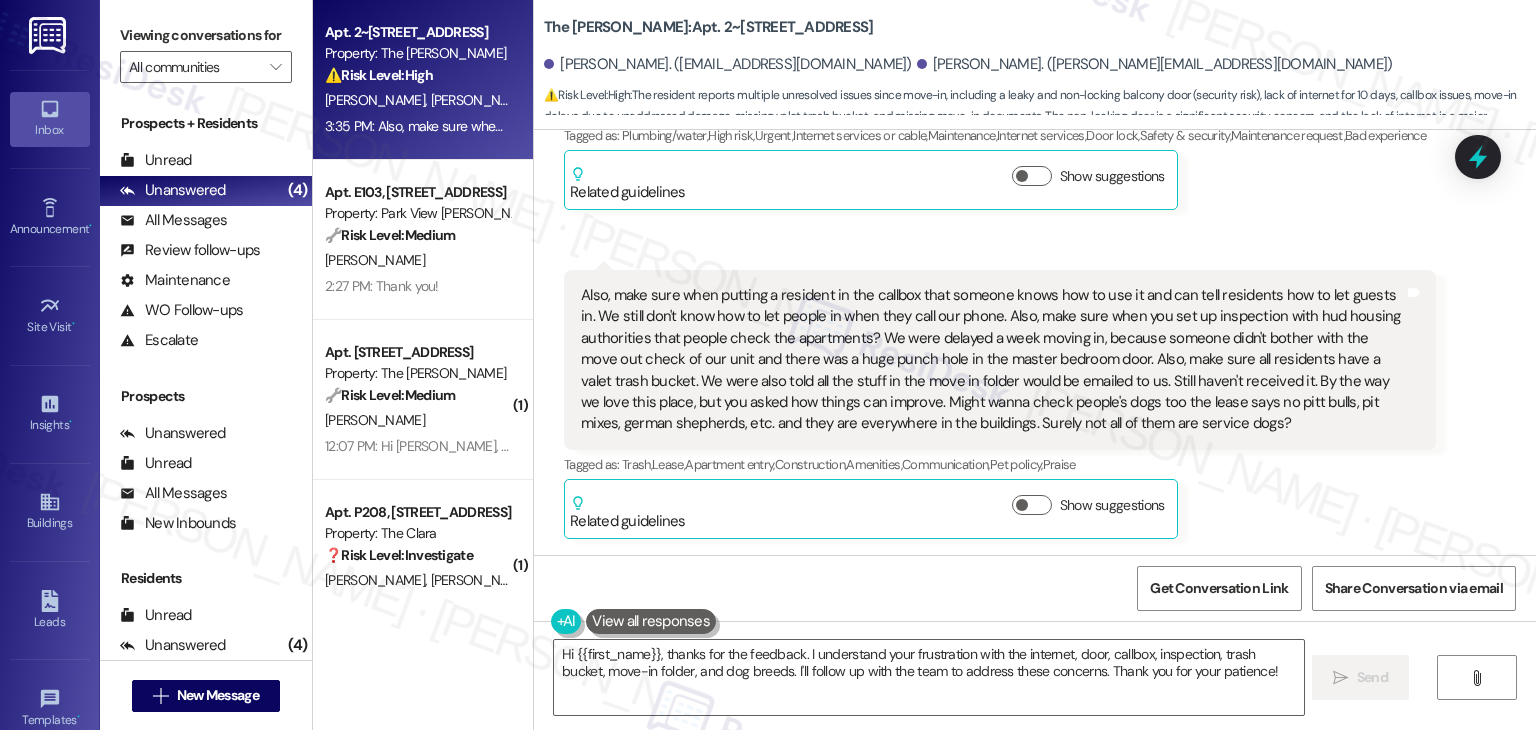 click on "Also, make sure when putting a resident in the callbox that someone knows how to use it and can tell residents how to let guests in. We still don't know how to let people in when they call our phone. Also, make sure when you set up inspection with hud housing authorities that people check the apartments? We were delayed a week moving in, because someone didn't bother with the move out check of our unit and there was a huge punch hole in the master bedroom door. Also, make sure all residents have a valet trash bucket. We were also told all the stuff in the move in folder would be emailed to us. Still haven't received it. By the way we love this place, but you asked how things can improve. Might wanna check people's dogs too the lease says no pitt bulls, pit mixes, german shepherds, etc. and they are everywhere in the buildings. Surely not all of them are service dogs?" at bounding box center (992, 360) 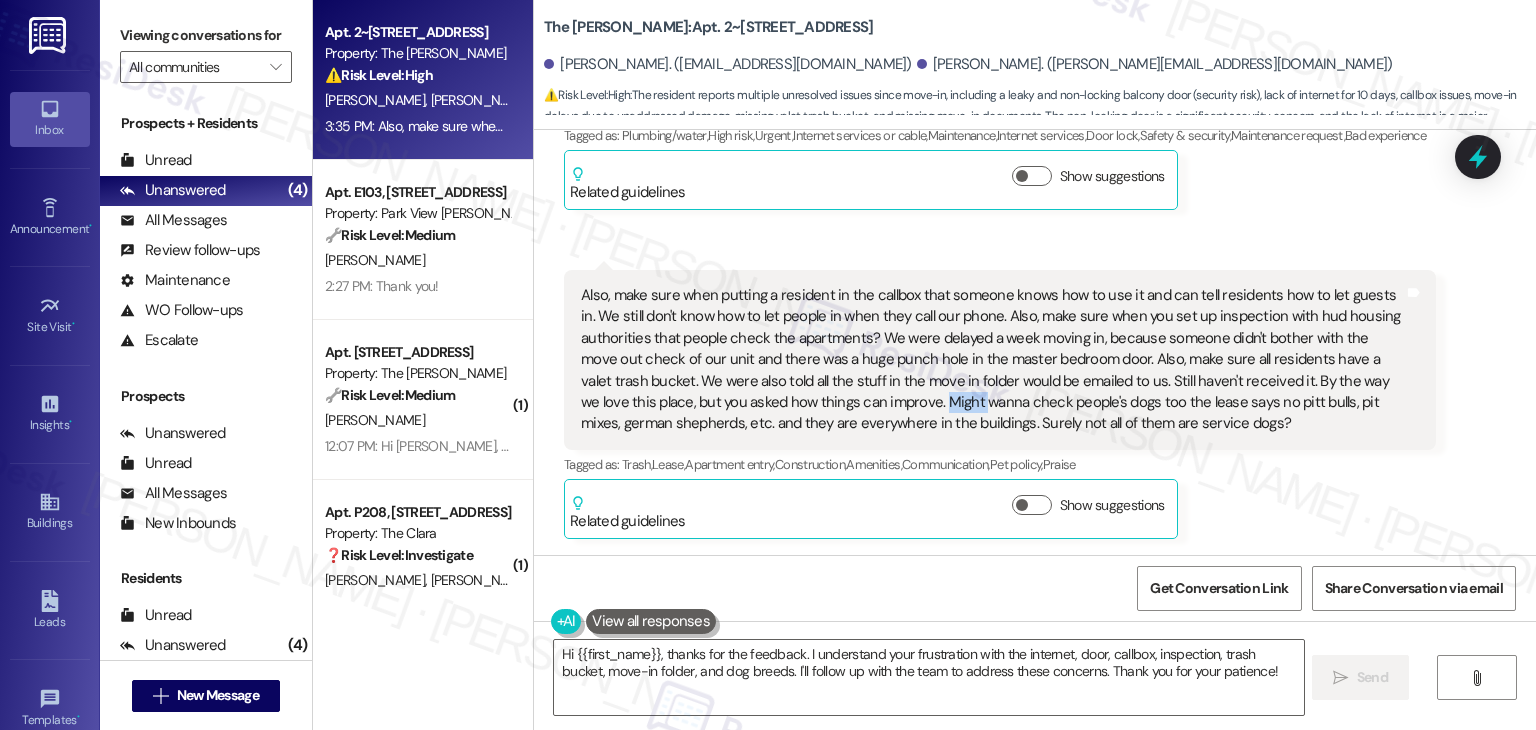 click on "Also, make sure when putting a resident in the callbox that someone knows how to use it and can tell residents how to let guests in. We still don't know how to let people in when they call our phone. Also, make sure when you set up inspection with hud housing authorities that people check the apartments? We were delayed a week moving in, because someone didn't bother with the move out check of our unit and there was a huge punch hole in the master bedroom door. Also, make sure all residents have a valet trash bucket. We were also told all the stuff in the move in folder would be emailed to us. Still haven't received it. By the way we love this place, but you asked how things can improve. Might wanna check people's dogs too the lease says no pitt bulls, pit mixes, german shepherds, etc. and they are everywhere in the buildings. Surely not all of them are service dogs?" at bounding box center [992, 360] 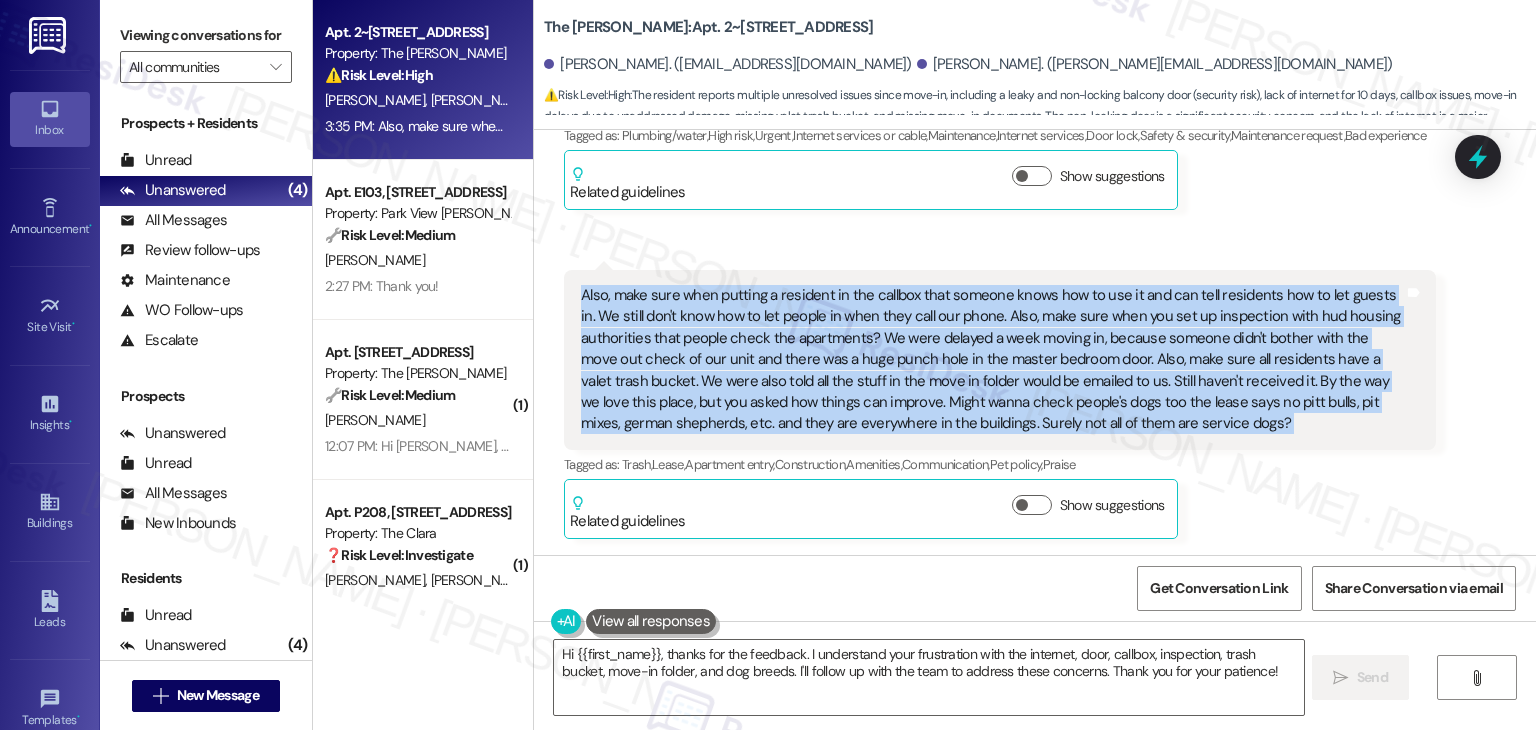 click on "Also, make sure when putting a resident in the callbox that someone knows how to use it and can tell residents how to let guests in. We still don't know how to let people in when they call our phone. Also, make sure when you set up inspection with hud housing authorities that people check the apartments? We were delayed a week moving in, because someone didn't bother with the move out check of our unit and there was a huge punch hole in the master bedroom door. Also, make sure all residents have a valet trash bucket. We were also told all the stuff in the move in folder would be emailed to us. Still haven't received it. By the way we love this place, but you asked how things can improve. Might wanna check people's dogs too the lease says no pitt bulls, pit mixes, german shepherds, etc. and they are everywhere in the buildings. Surely not all of them are service dogs?" at bounding box center (992, 360) 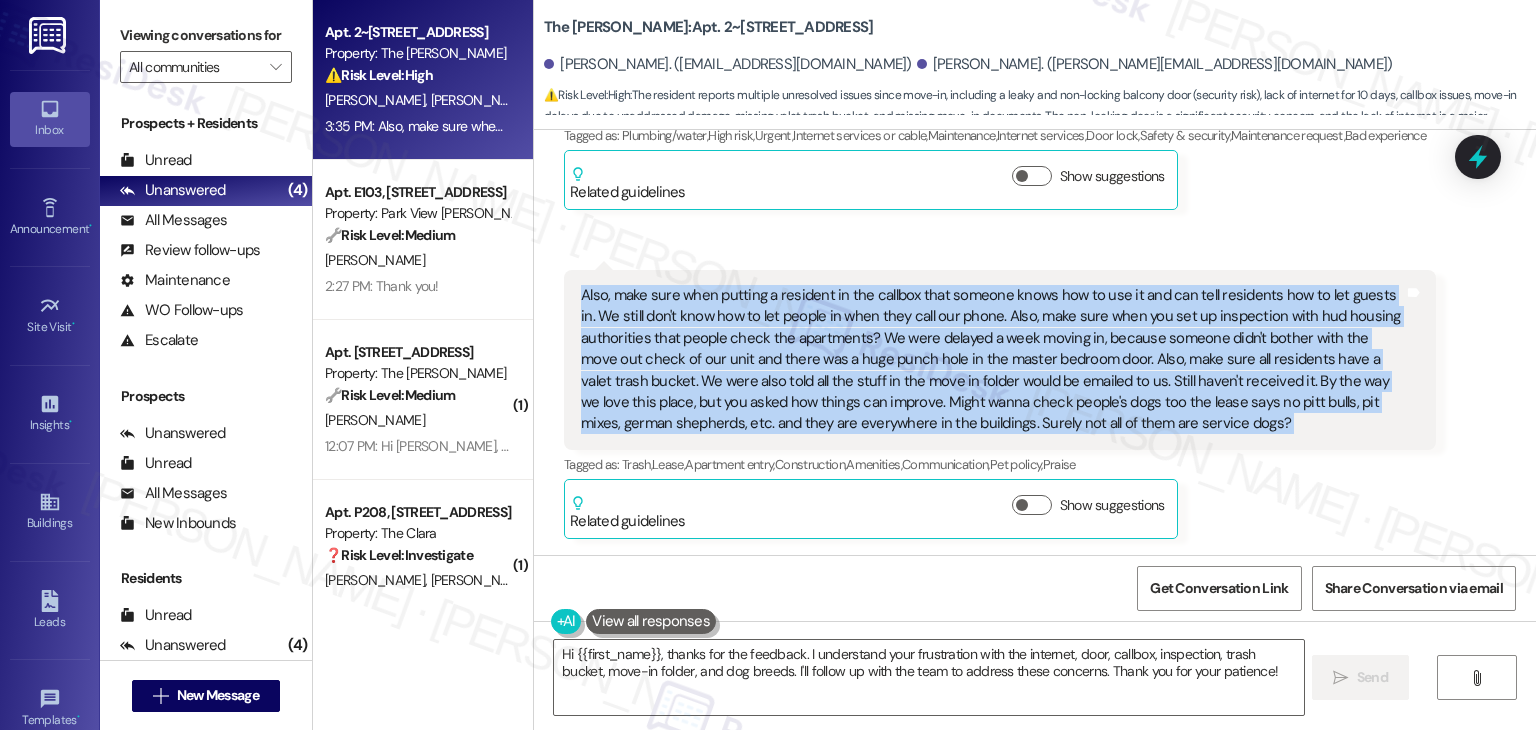copy on "Also, make sure when putting a resident in the callbox that someone knows how to use it and can tell residents how to let guests in. We still don't know how to let people in when they call our phone. Also, make sure when you set up inspection with hud housing authorities that people check the apartments? We were delayed a week moving in, because someone didn't bother with the move out check of our unit and there was a huge punch hole in the master bedroom door. Also, make sure all residents have a valet trash bucket. We were also told all the stuff in the move in folder would be emailed to us. Still haven't received it. By the way we love this place, but you asked how things can improve. Might wanna check people's dogs too the lease says no pitt bulls, pit mixes, german shepherds, etc. and they are everywhere in the buildings. Surely not all of them are service dogs?  Tags and notes" 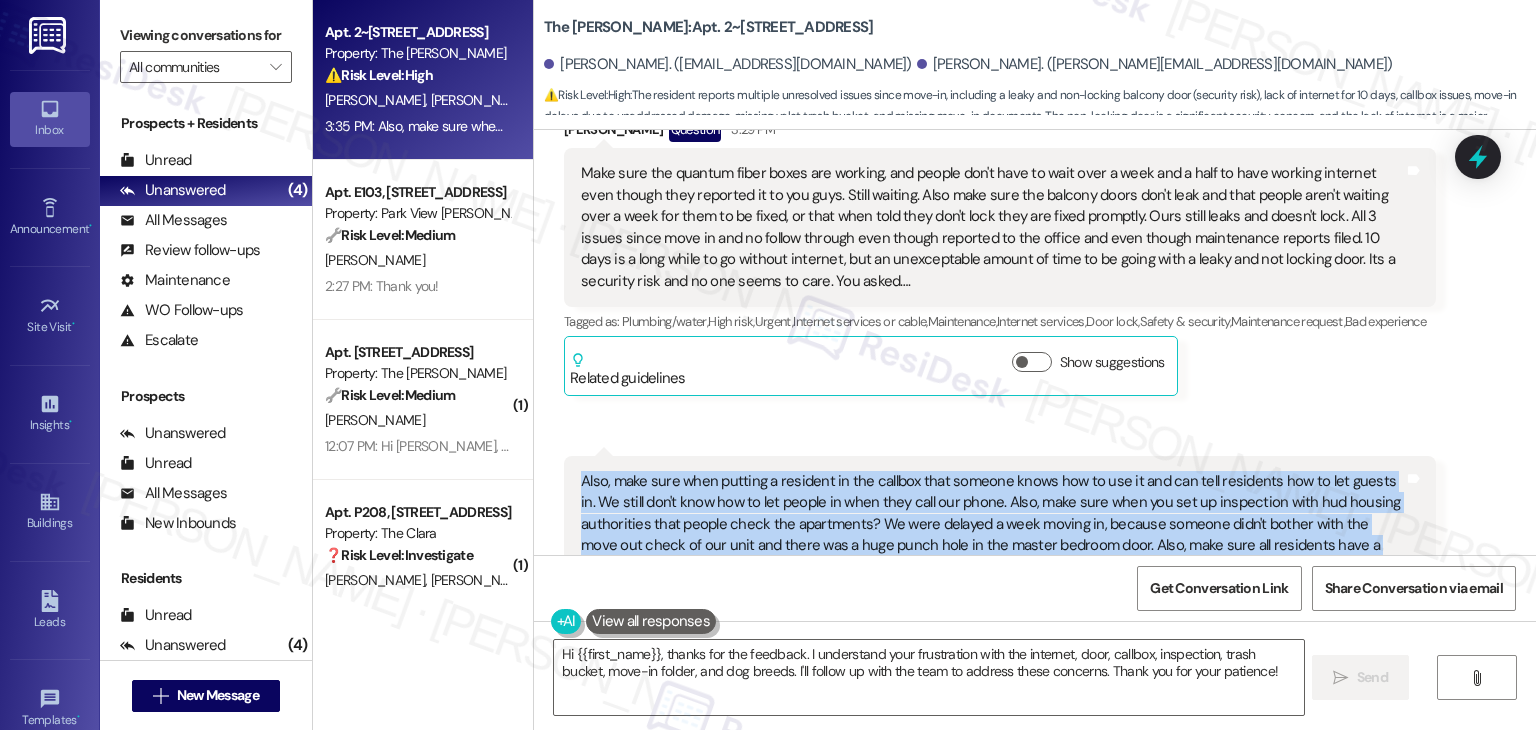 scroll, scrollTop: 400, scrollLeft: 0, axis: vertical 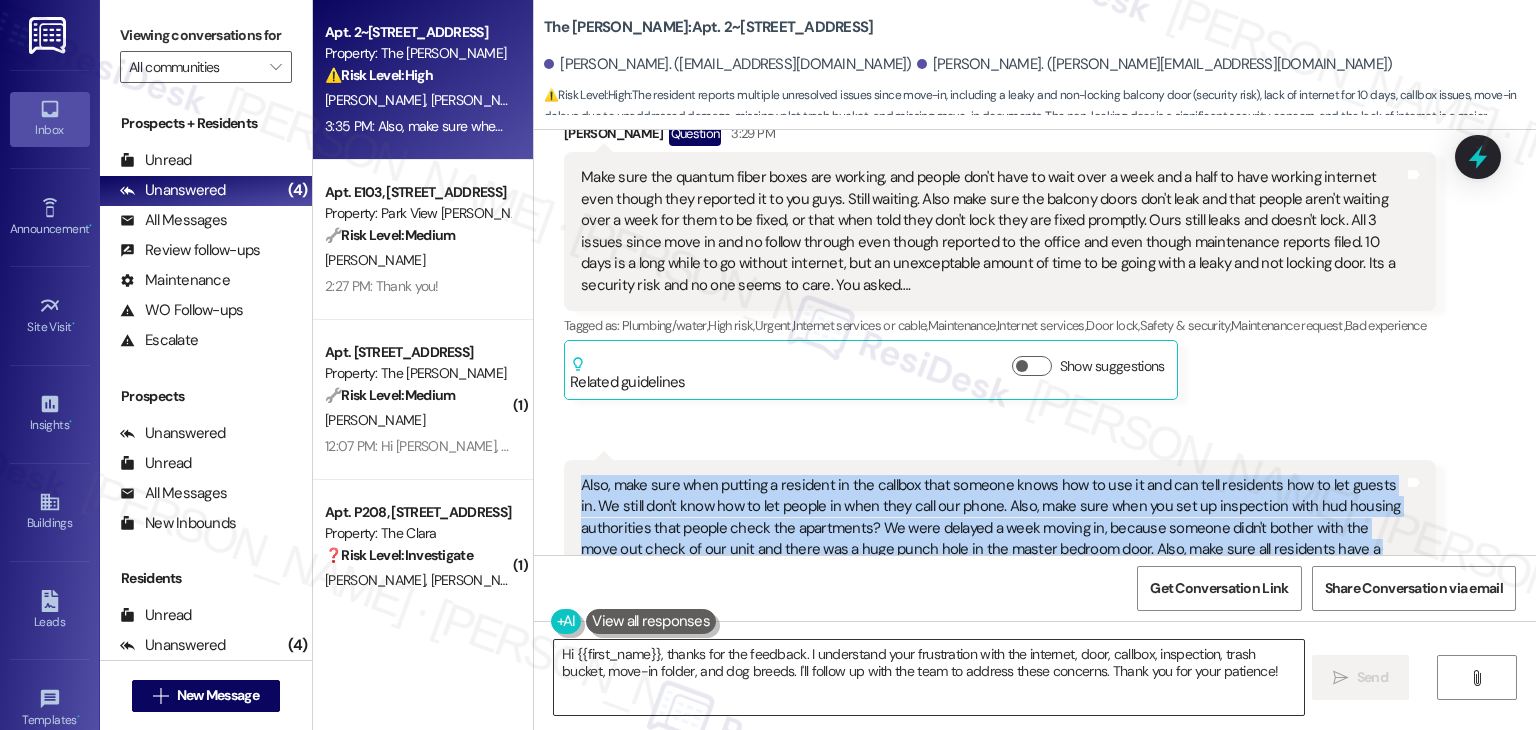 click on "Hi {{first_name}}, thanks for the feedback. I understand your frustration with the internet, door, callbox, inspection, trash bucket, move-in folder, and dog breeds. I'll follow up with the team to address these concerns. Thank you for your patience!" at bounding box center [928, 677] 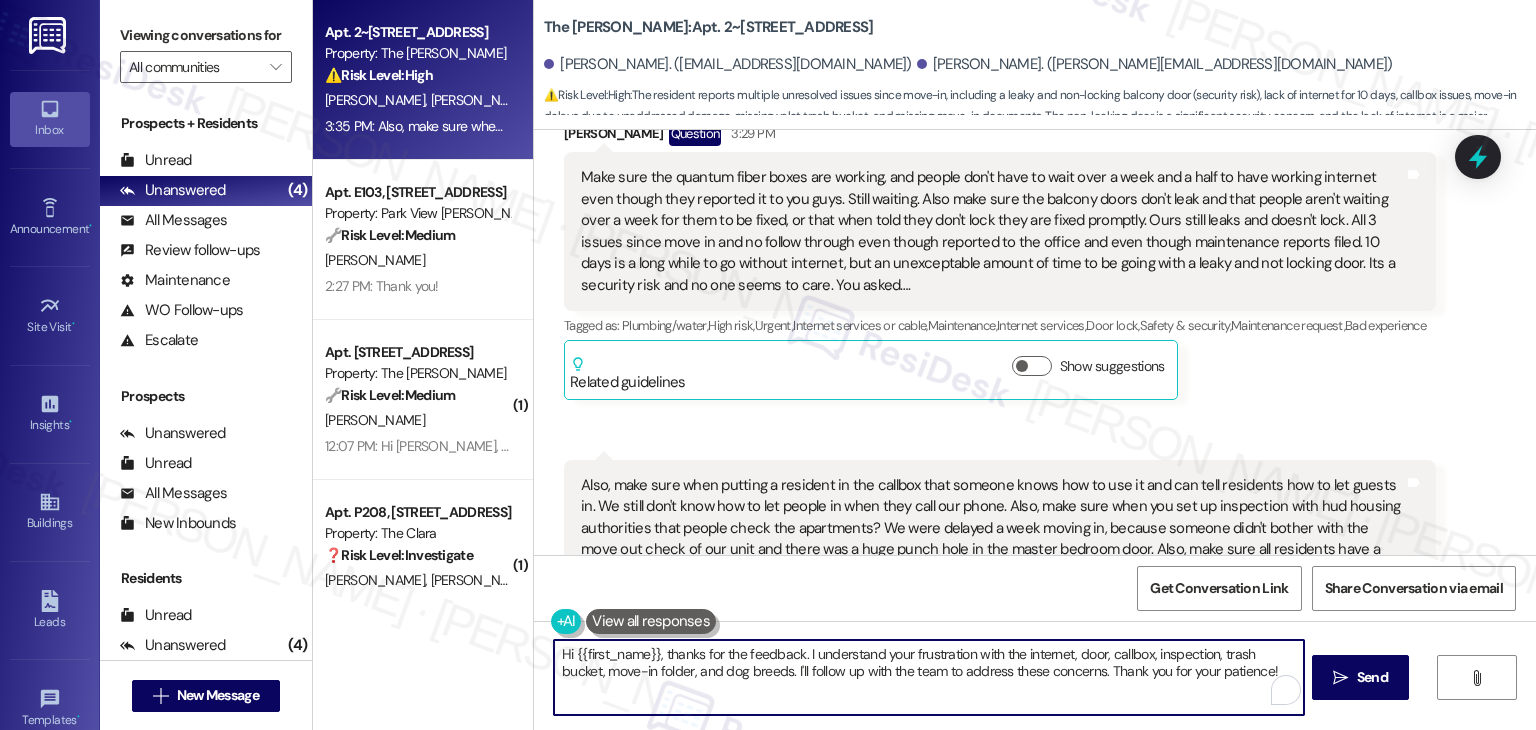 click on "Hi {{first_name}}, thanks for the feedback. I understand your frustration with the internet, door, callbox, inspection, trash bucket, move-in folder, and dog breeds. I'll follow up with the team to address these concerns. Thank you for your patience!" at bounding box center [928, 677] 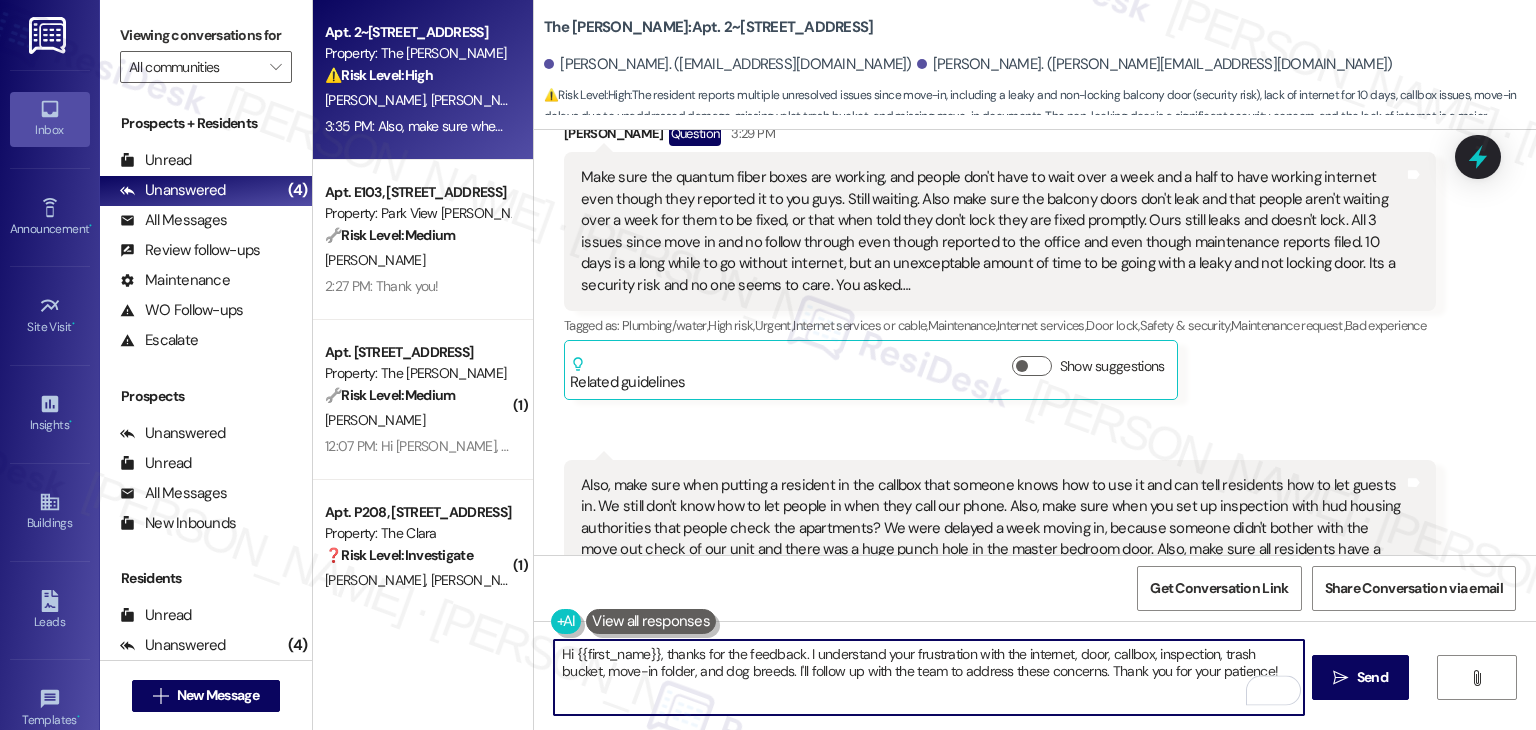 paste on "[PERSON_NAME], thank you so much for taking the time to share all of this. I’m so sorry to hear about the ongoing issues since move-in. I understand how frustrating and stressful this must be, especially with the internet delay, the balcony door concerns, and the unanswered maintenance requests. I’ve shared everything with the site team so they can review and follow up directly. Your feedback is incredibly helpful, and we truly want to make things right and improve the experience moving forward. Please don’t hesitate to reach out if anything else comes up" 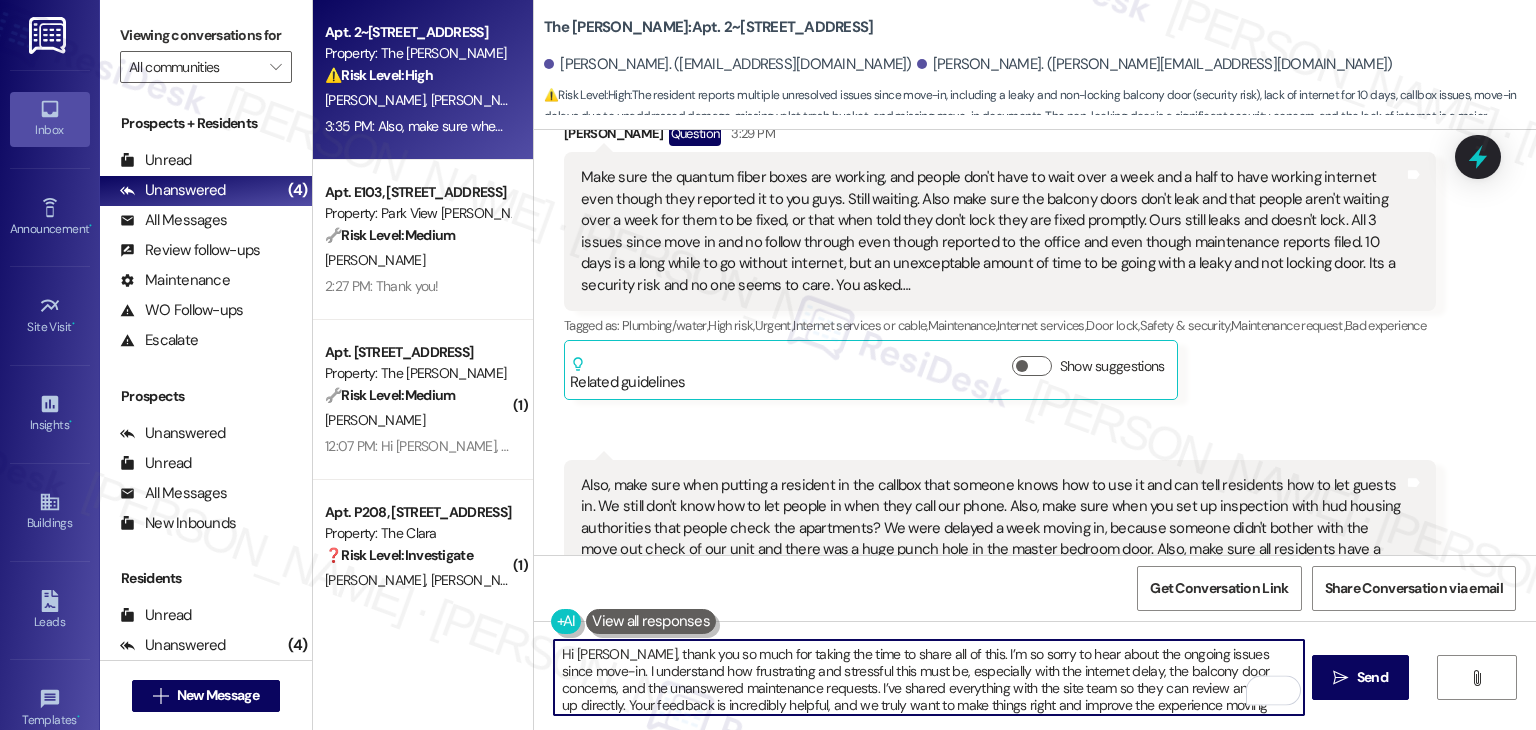 scroll, scrollTop: 16, scrollLeft: 0, axis: vertical 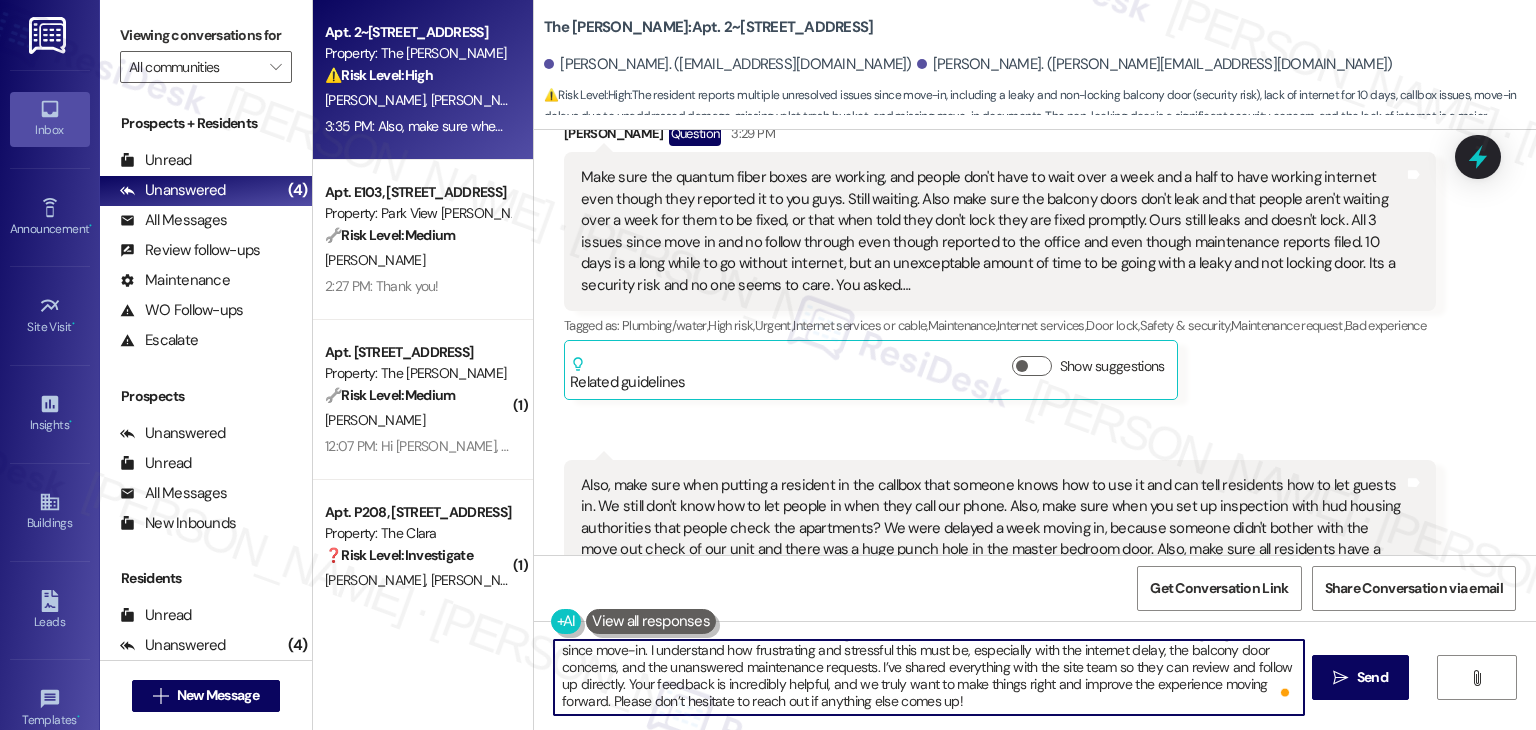 drag, startPoint x: 1348, startPoint y: 673, endPoint x: 1321, endPoint y: 544, distance: 131.7953 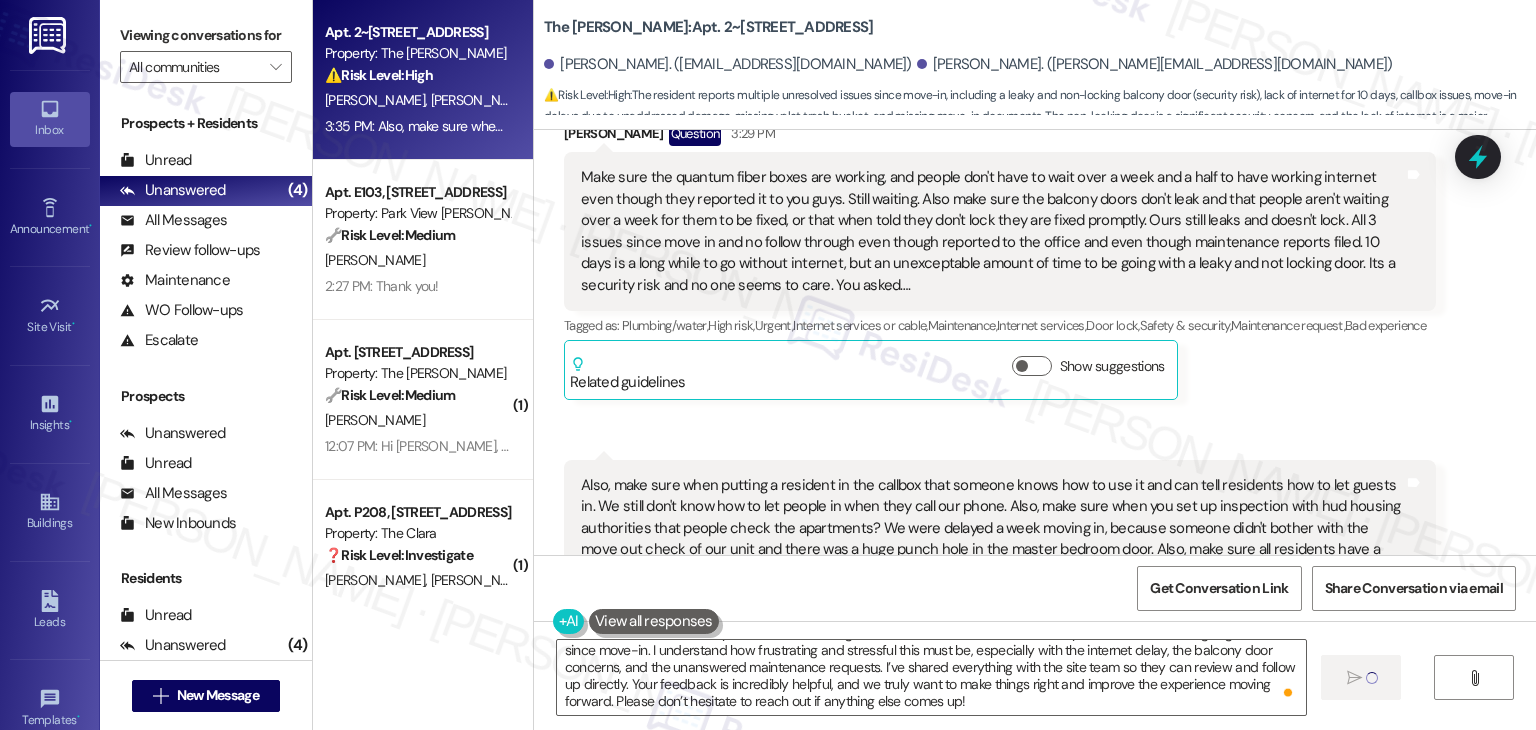 type on "Hi" 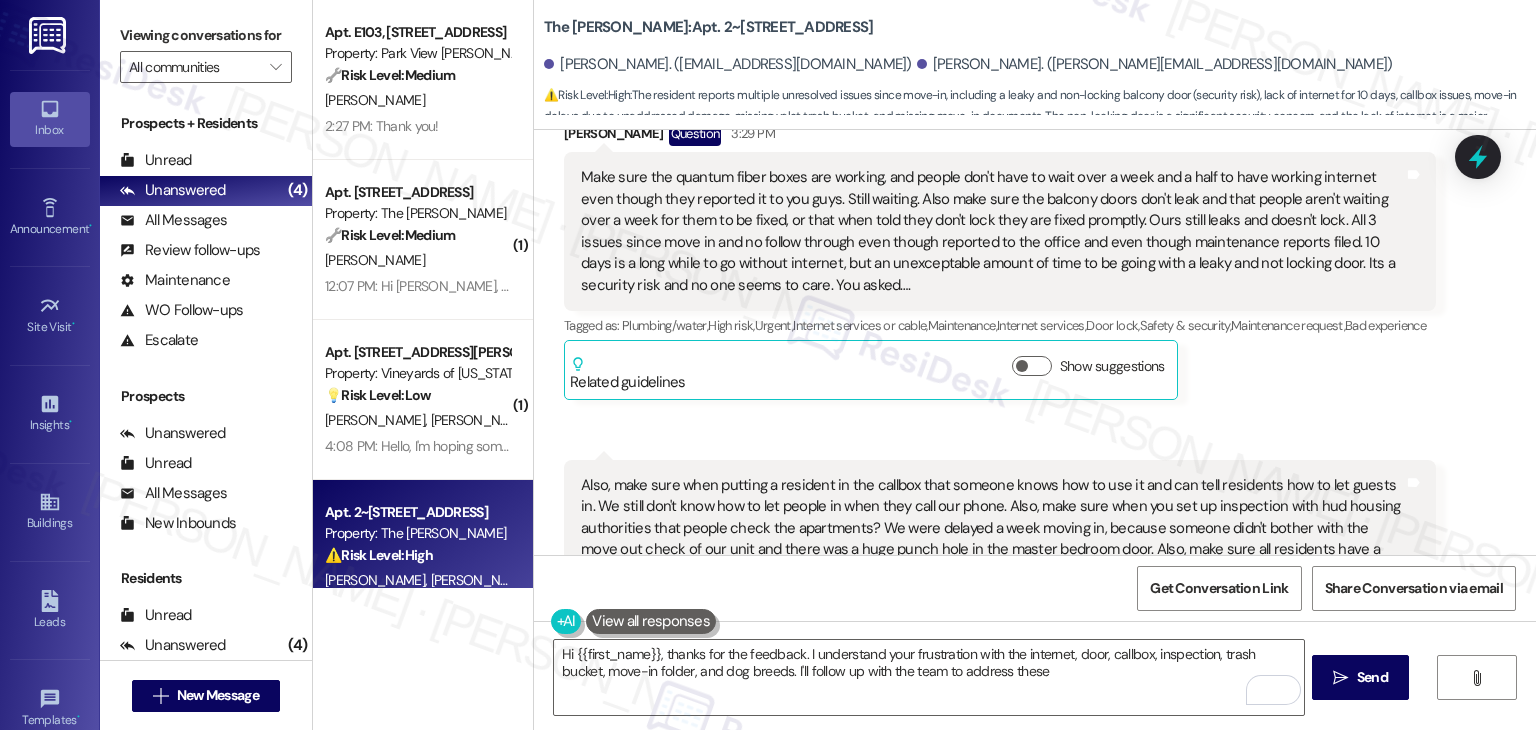 scroll, scrollTop: 0, scrollLeft: 0, axis: both 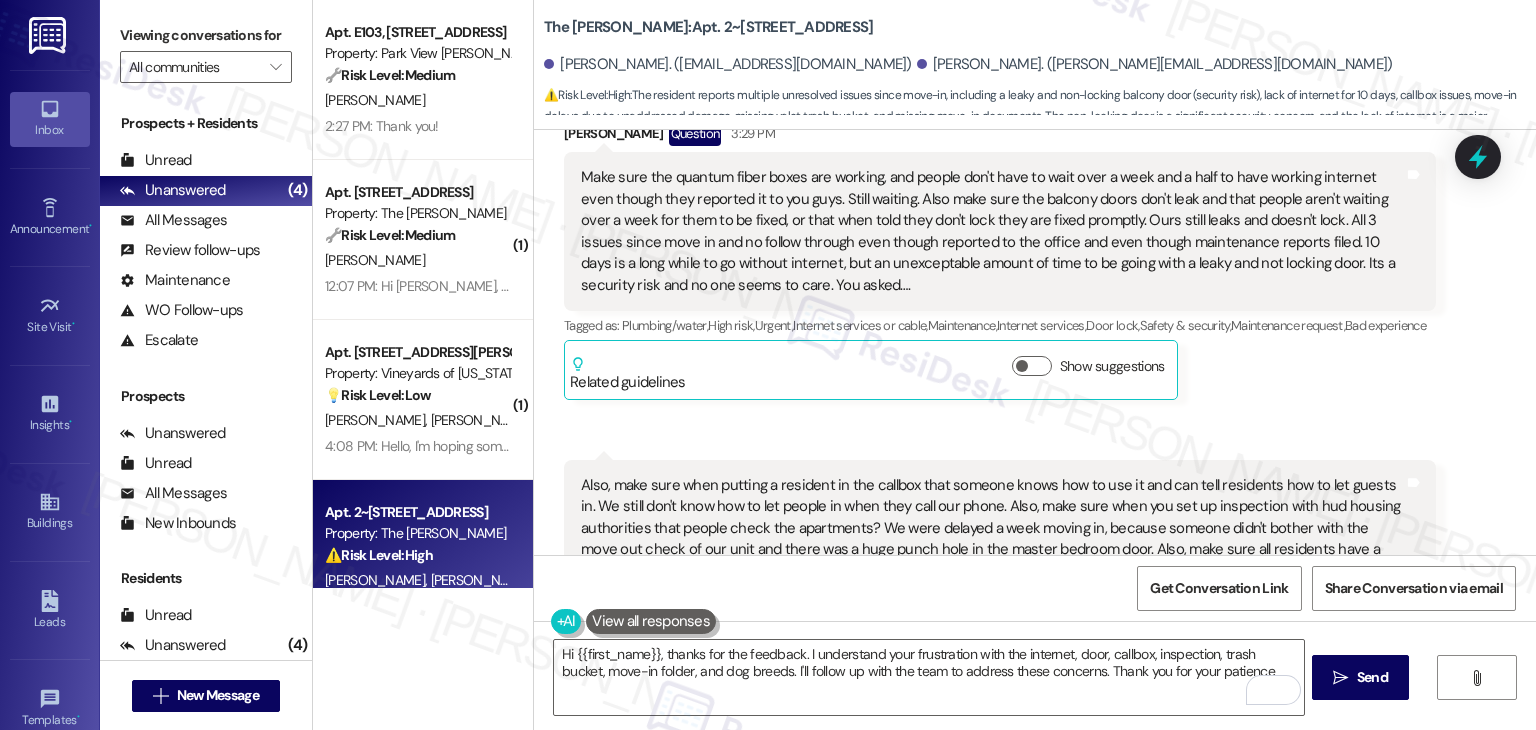 type on "Hi {{first_name}}, thanks for the feedback. I understand your frustration with the internet, door, callbox, inspection, trash bucket, move-in folder, and dog breeds. I'll follow up with the team to address these concerns. Thank you for your patience!" 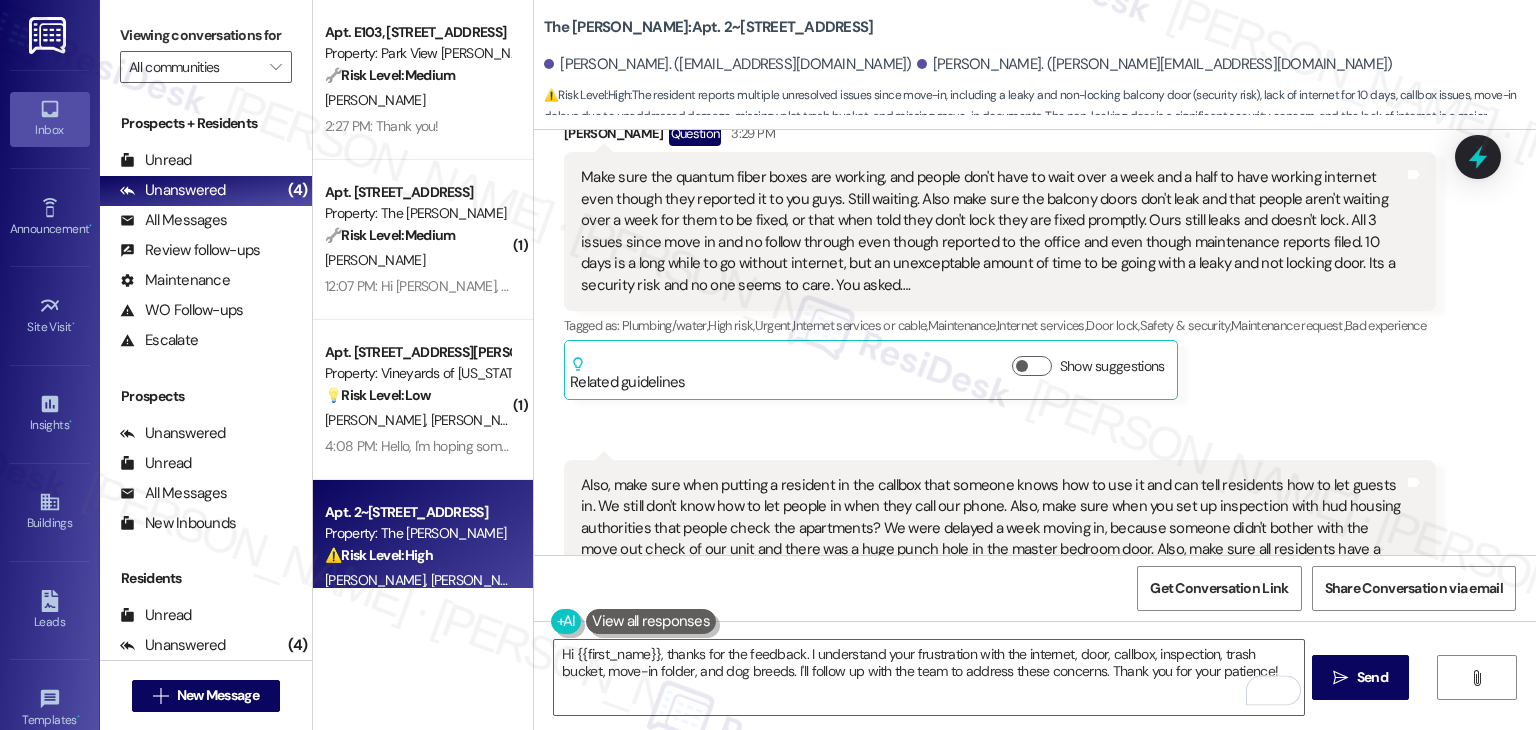 scroll, scrollTop: 835, scrollLeft: 0, axis: vertical 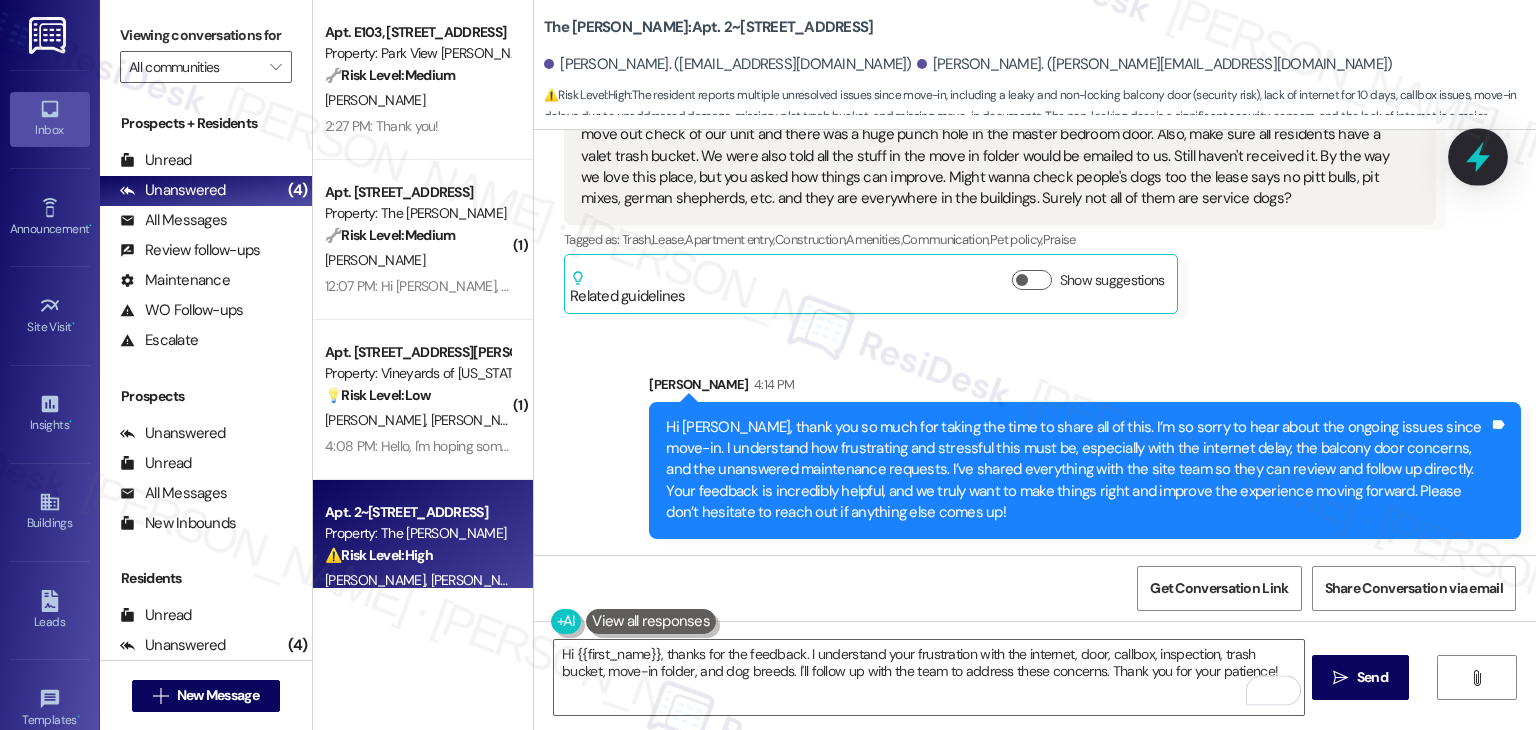 click 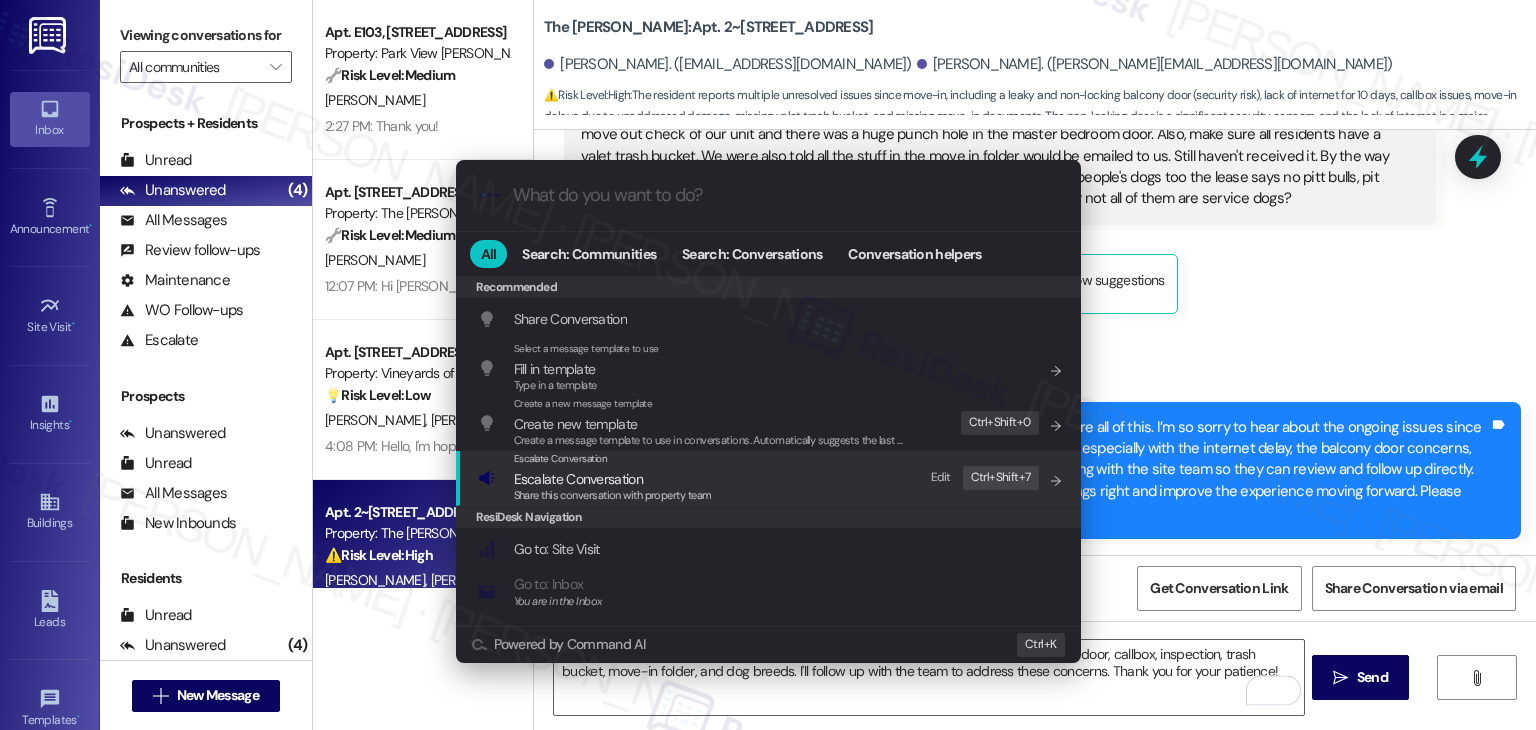 click on "Escalate Conversation" at bounding box center (613, 479) 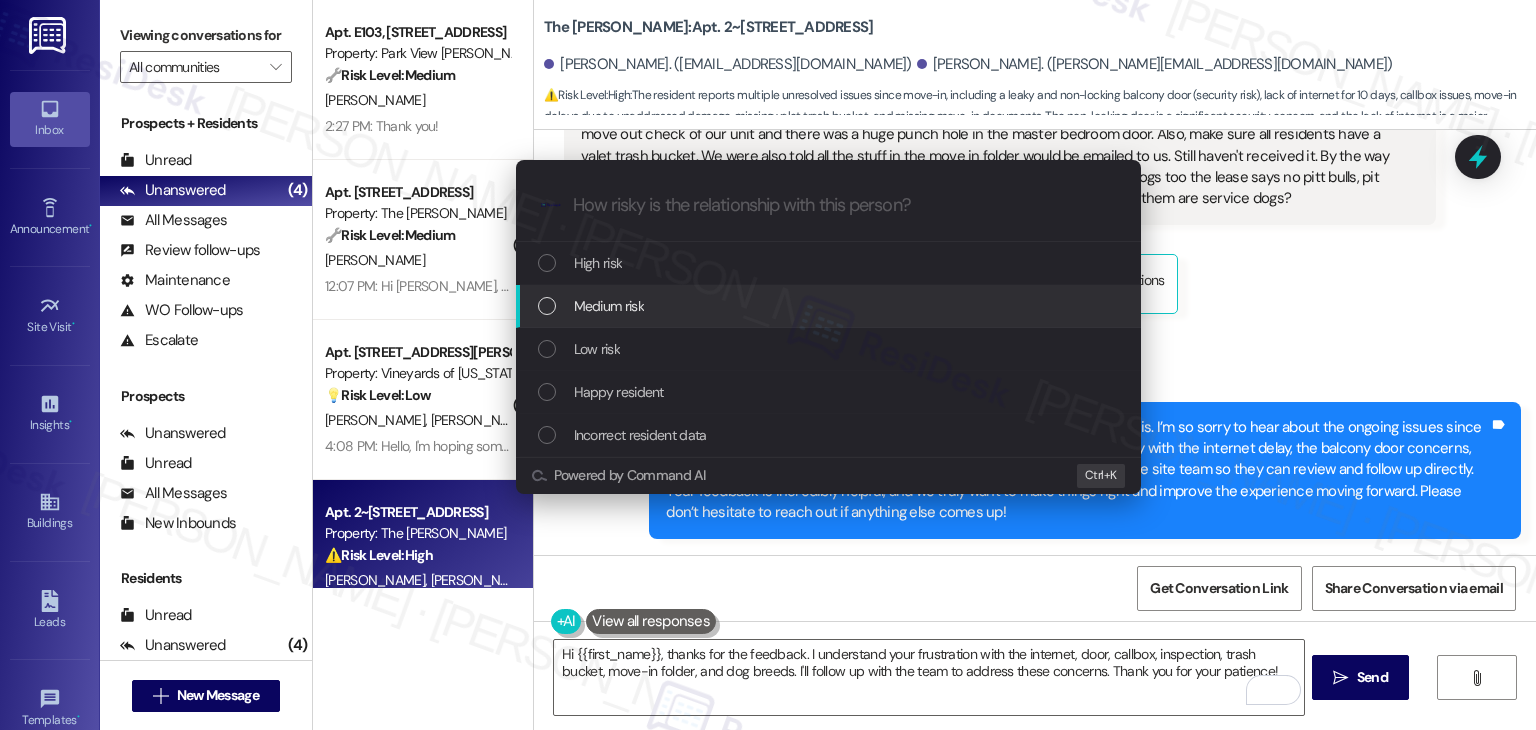 drag, startPoint x: 548, startPoint y: 307, endPoint x: 565, endPoint y: 309, distance: 17.117243 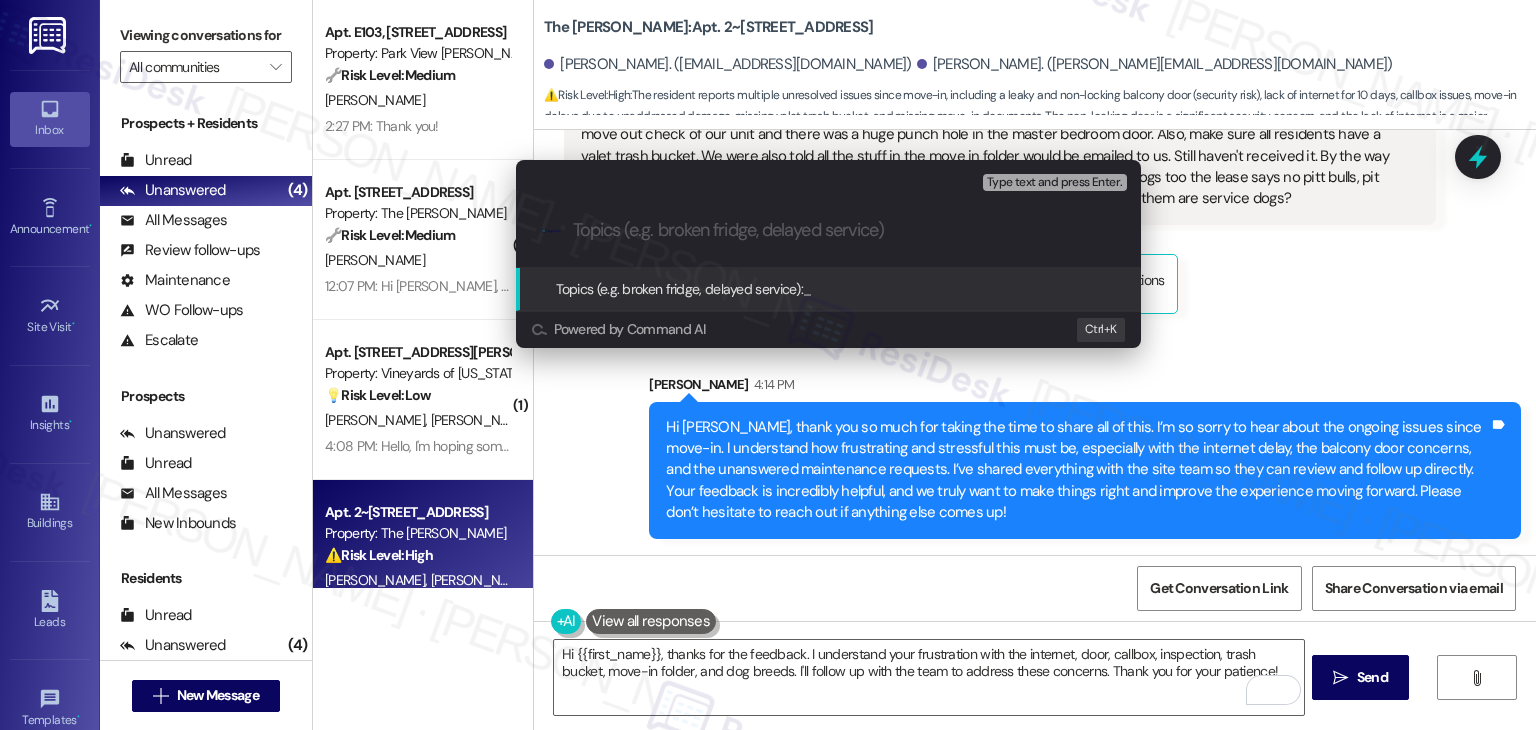 paste on "Multiple Move-In Concerns: Internet Delay, Balcony Door Issues, Callbox Access, and Missing Move-In Materials – Unit Follow-Up Needed" 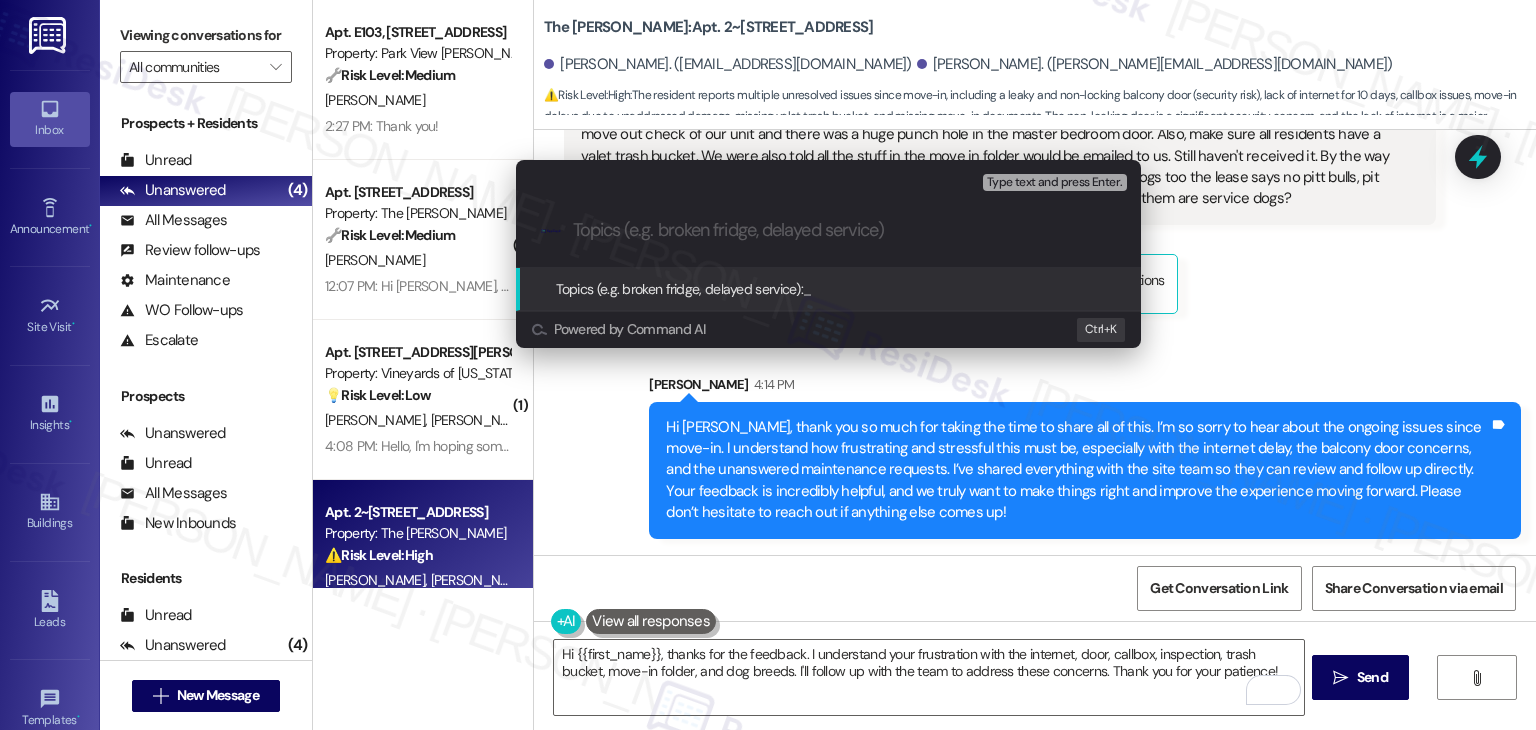type on "Multiple Move-In Concerns: Internet Delay, Balcony Door Issues, Callbox Access, and Missing Move-In Materials – Unit Follow-Up Needed" 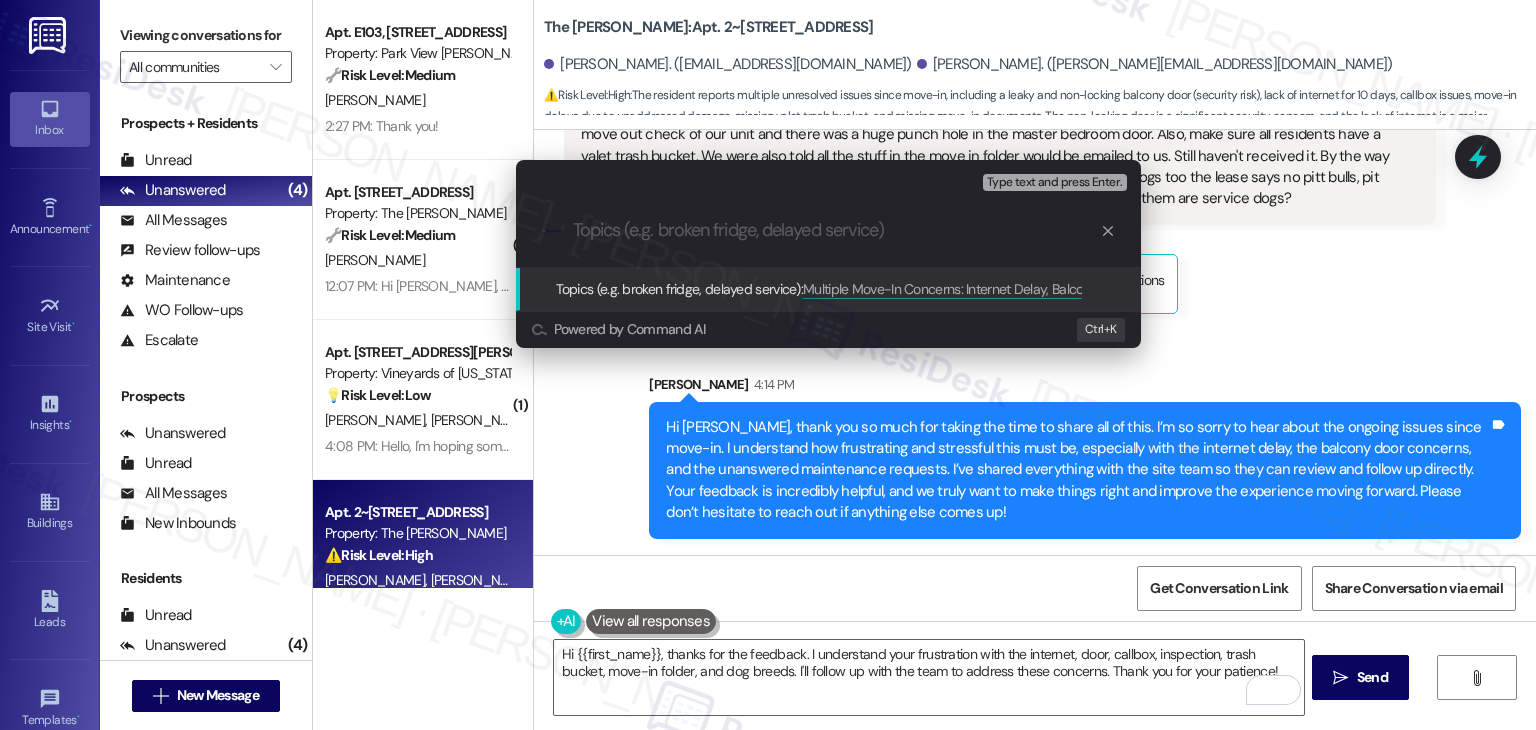 scroll, scrollTop: 0, scrollLeft: 0, axis: both 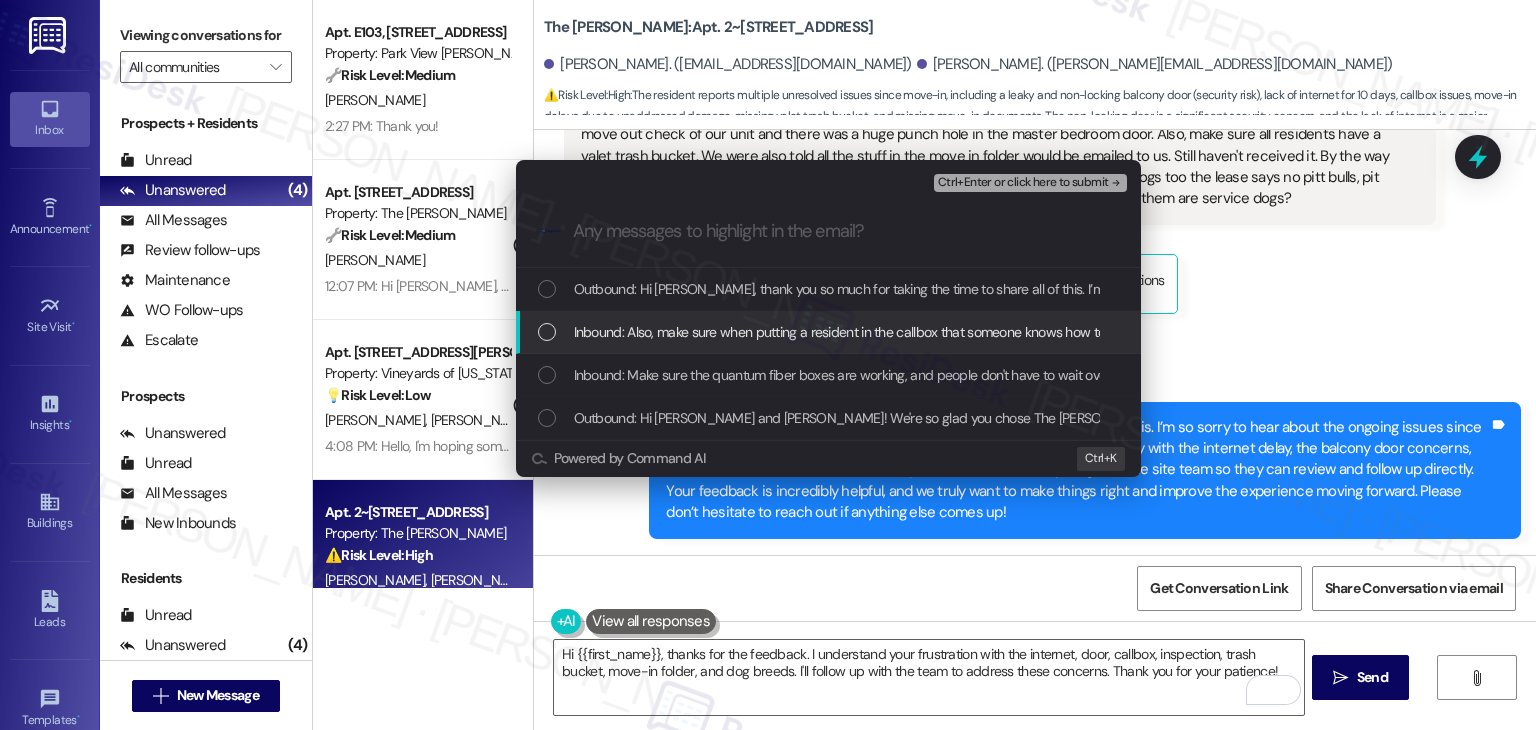 click at bounding box center (547, 332) 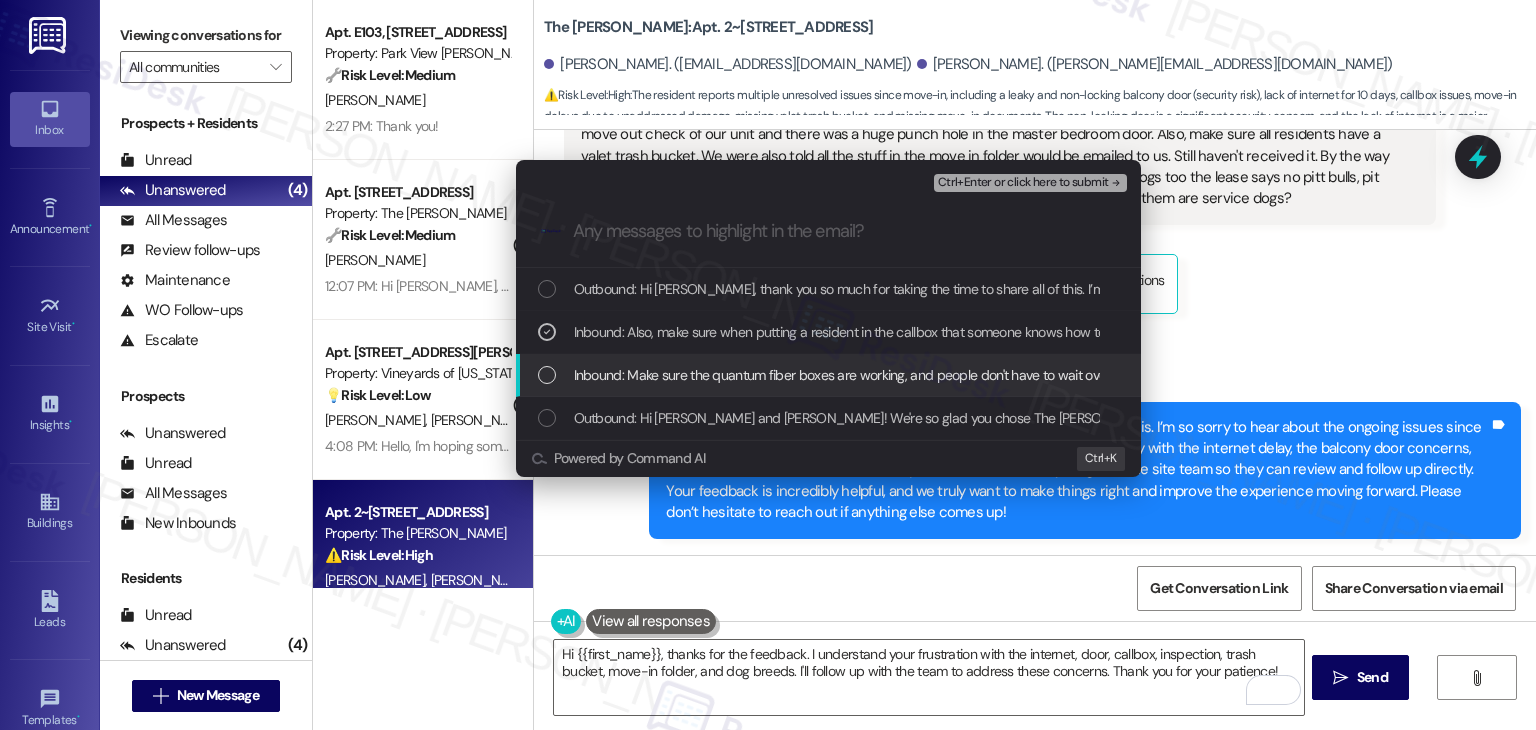 click at bounding box center [547, 375] 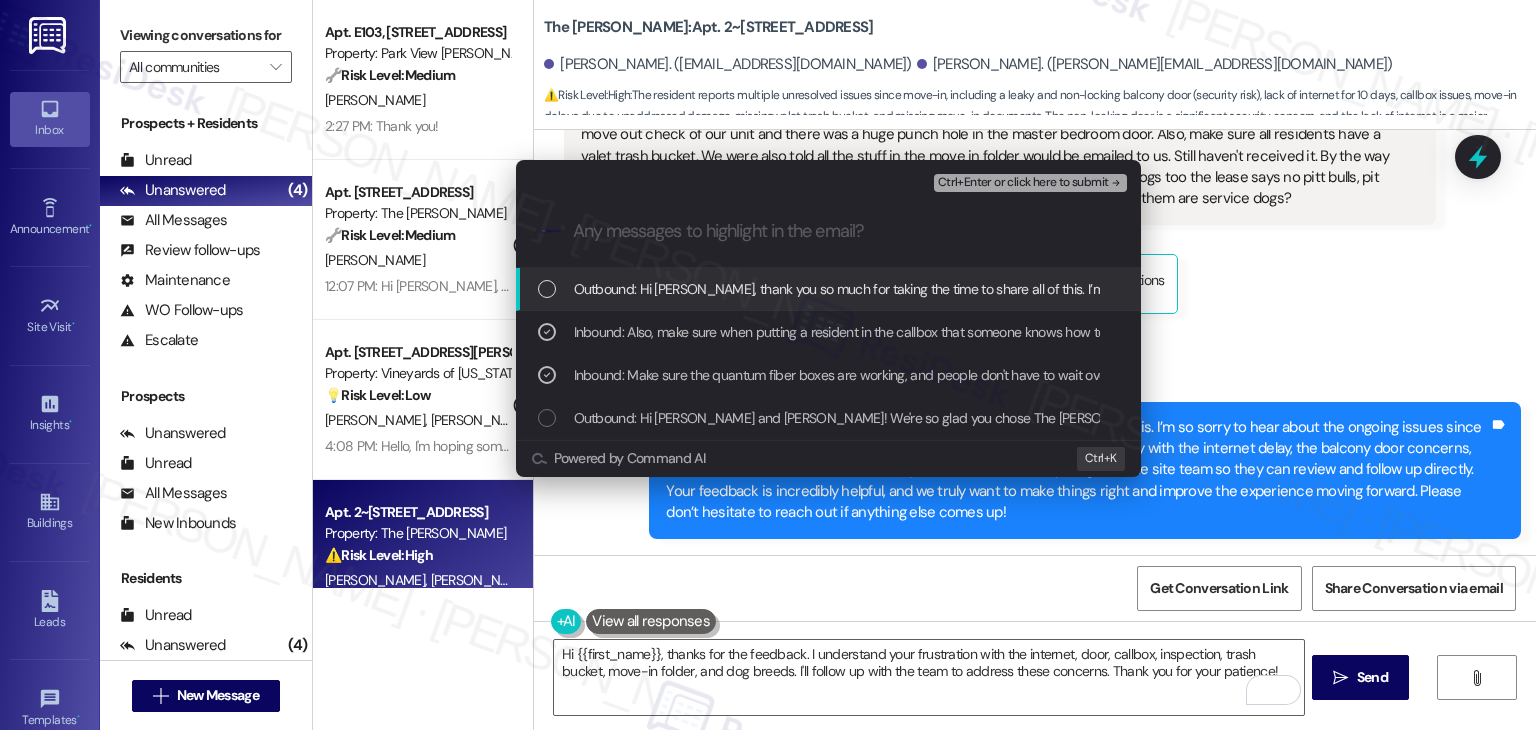 click on "Ctrl+Enter or click here to submit" at bounding box center (1023, 183) 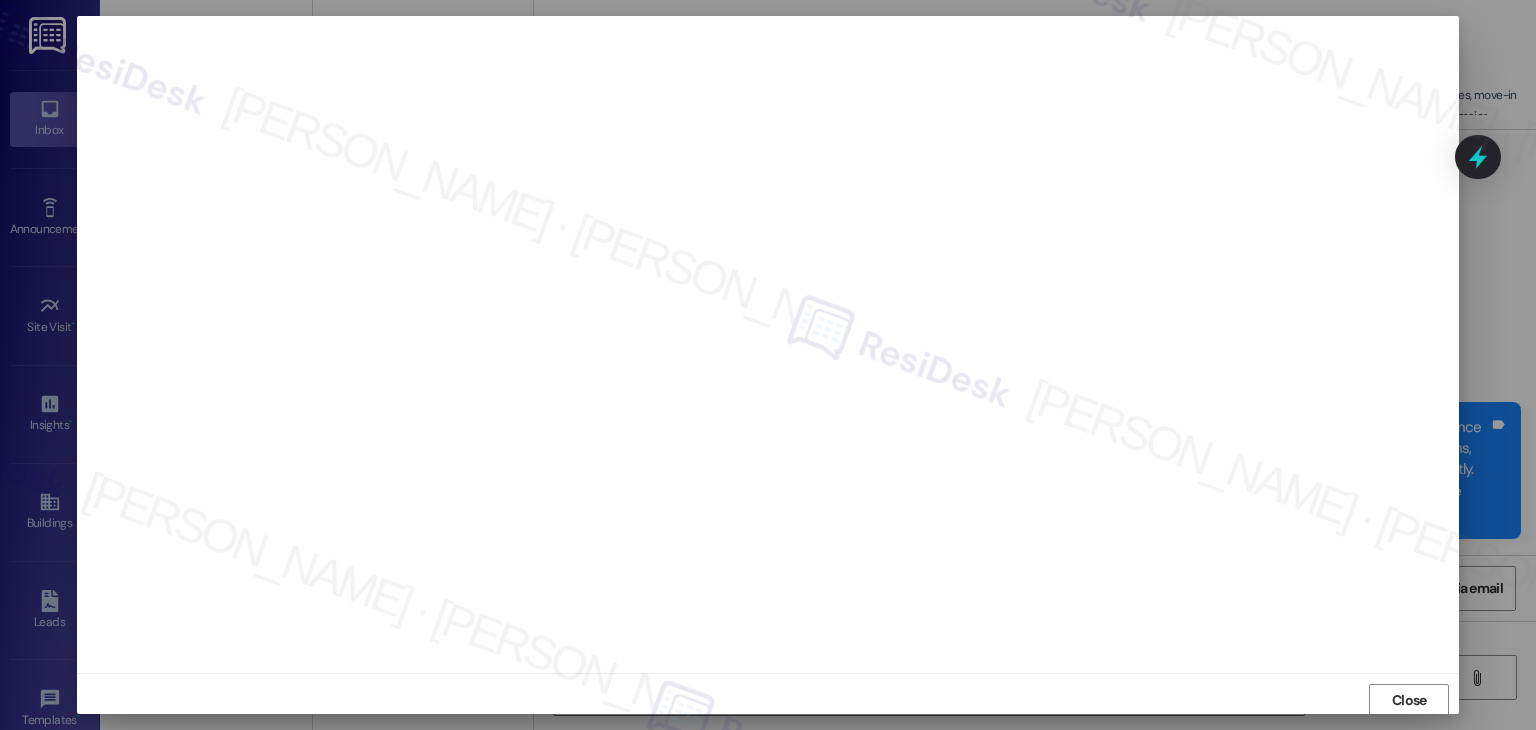 scroll, scrollTop: 1, scrollLeft: 0, axis: vertical 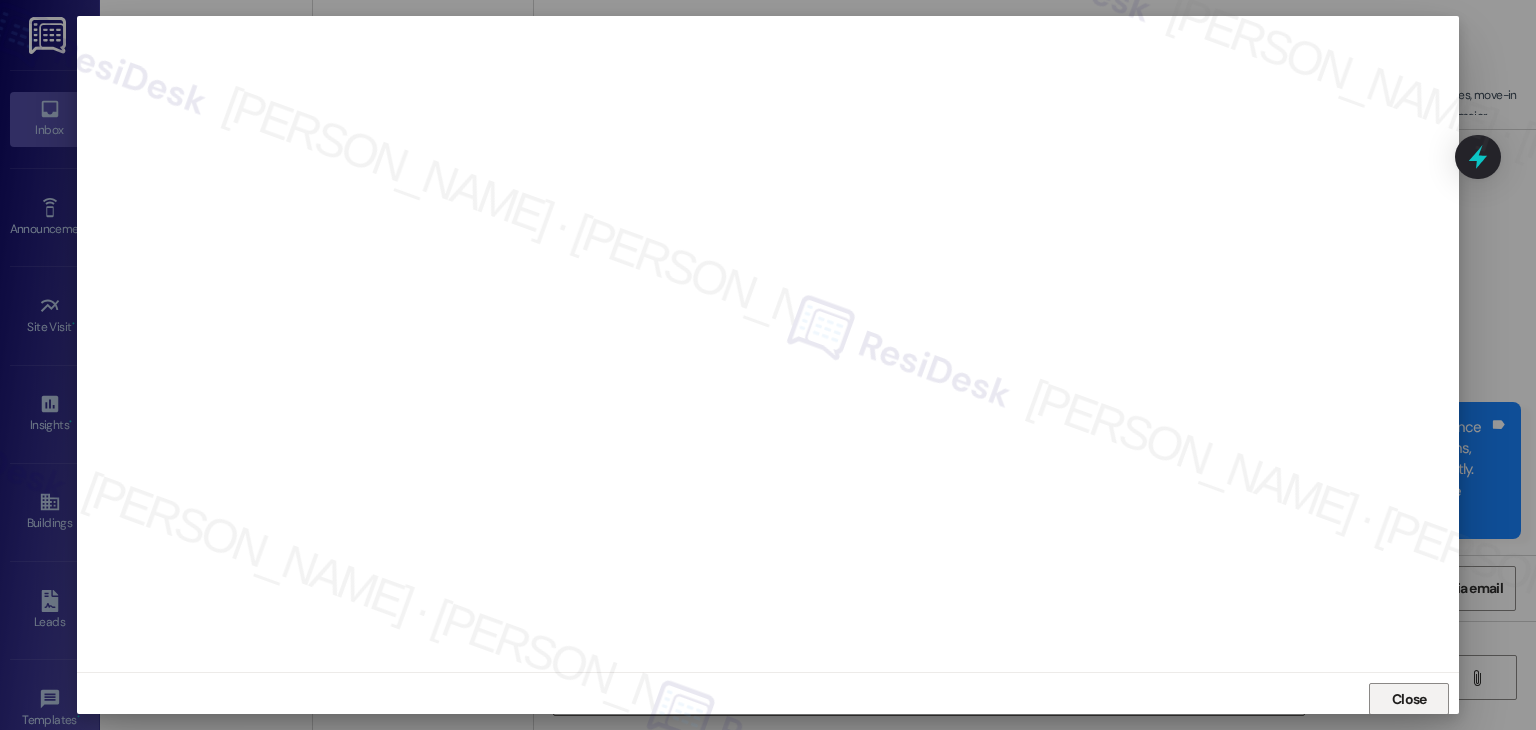 click on "Close" at bounding box center (1409, 699) 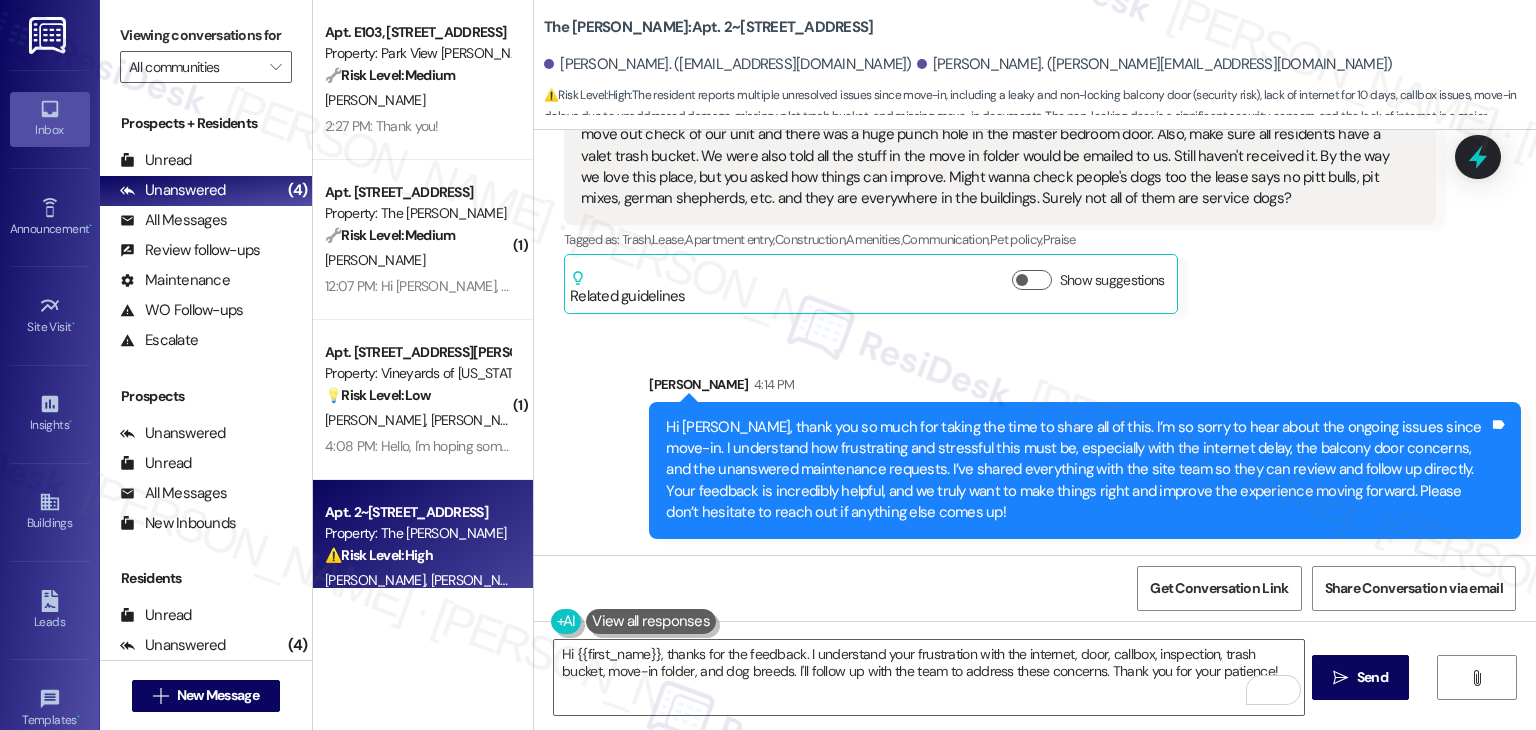 click on "[PERSON_NAME] Question   Neutral 3:35 PM Also, make sure when putting a resident in the callbox that someone knows how to use it and can tell residents how to let guests in. We still don't know how to let people in when they call our phone. Also, make sure when you set up inspection with hud housing authorities that people check the apartments? We were delayed a week moving in, because someone didn't bother with the move out check of our unit and there was a huge punch hole in the master bedroom door. Also, make sure all residents have a valet trash bucket. We were also told all the stuff in the move in folder would be emailed to us. Still haven't received it. By the way we love this place, but you asked how things can improve. Might wanna check people's dogs too the lease says no pitt bulls, pit mixes, german shepherds, etc. and they are everywhere in the buildings. Surely not all of them are service dogs?  Tags and notes Tagged as:   Trash ,  Click to highlight conversations about Trash Lease ,  ,  ,  ," at bounding box center (1000, 179) 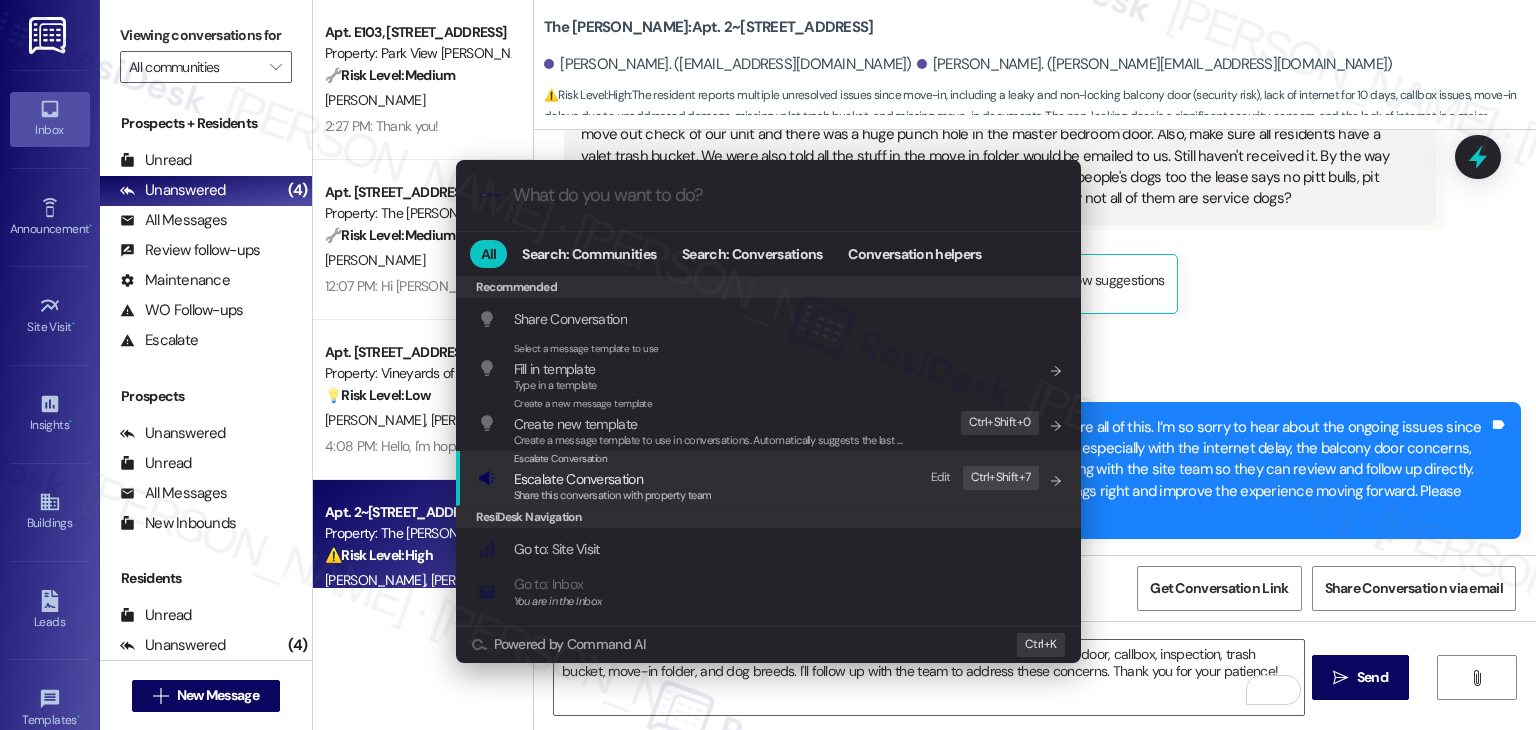 click on "Escalate Conversation" at bounding box center (578, 479) 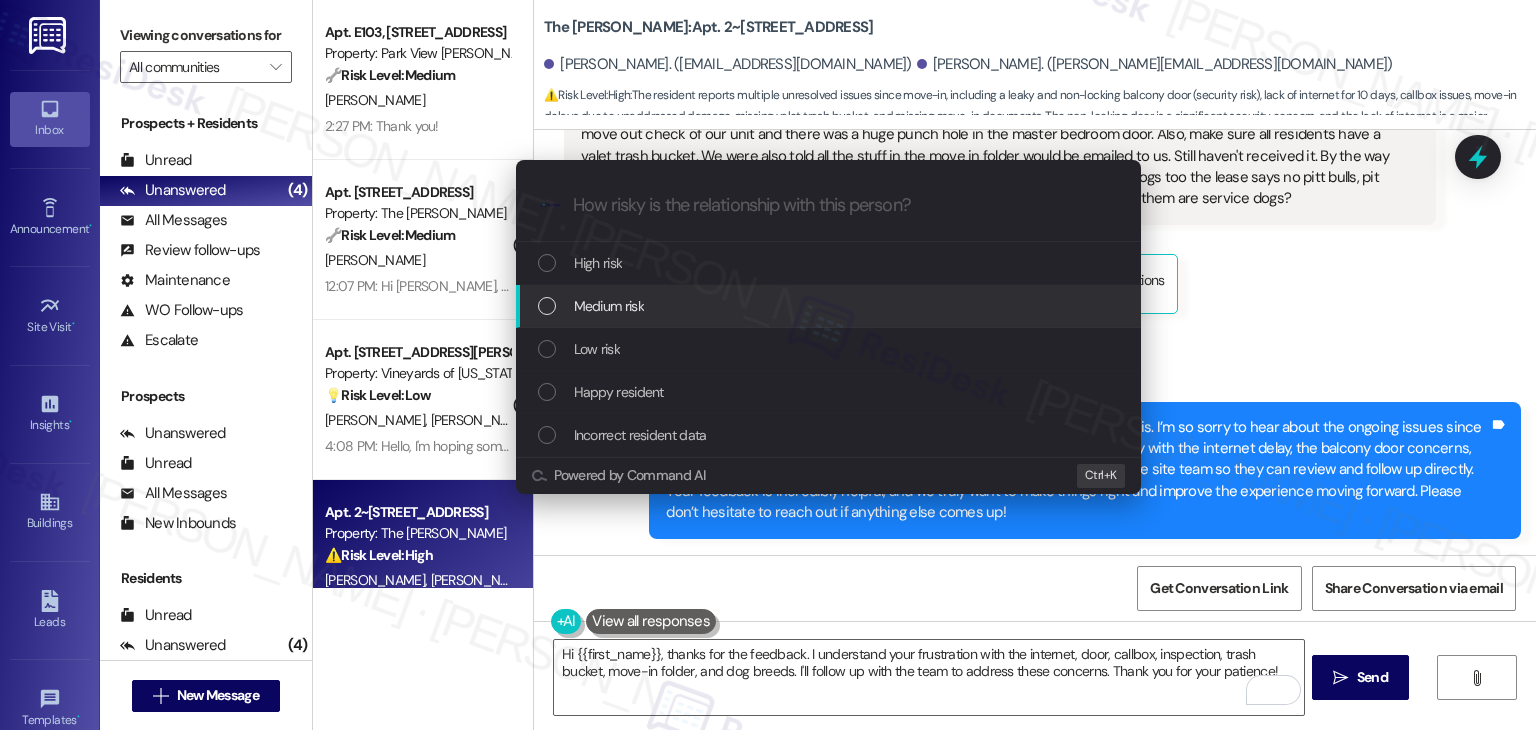 click at bounding box center (547, 306) 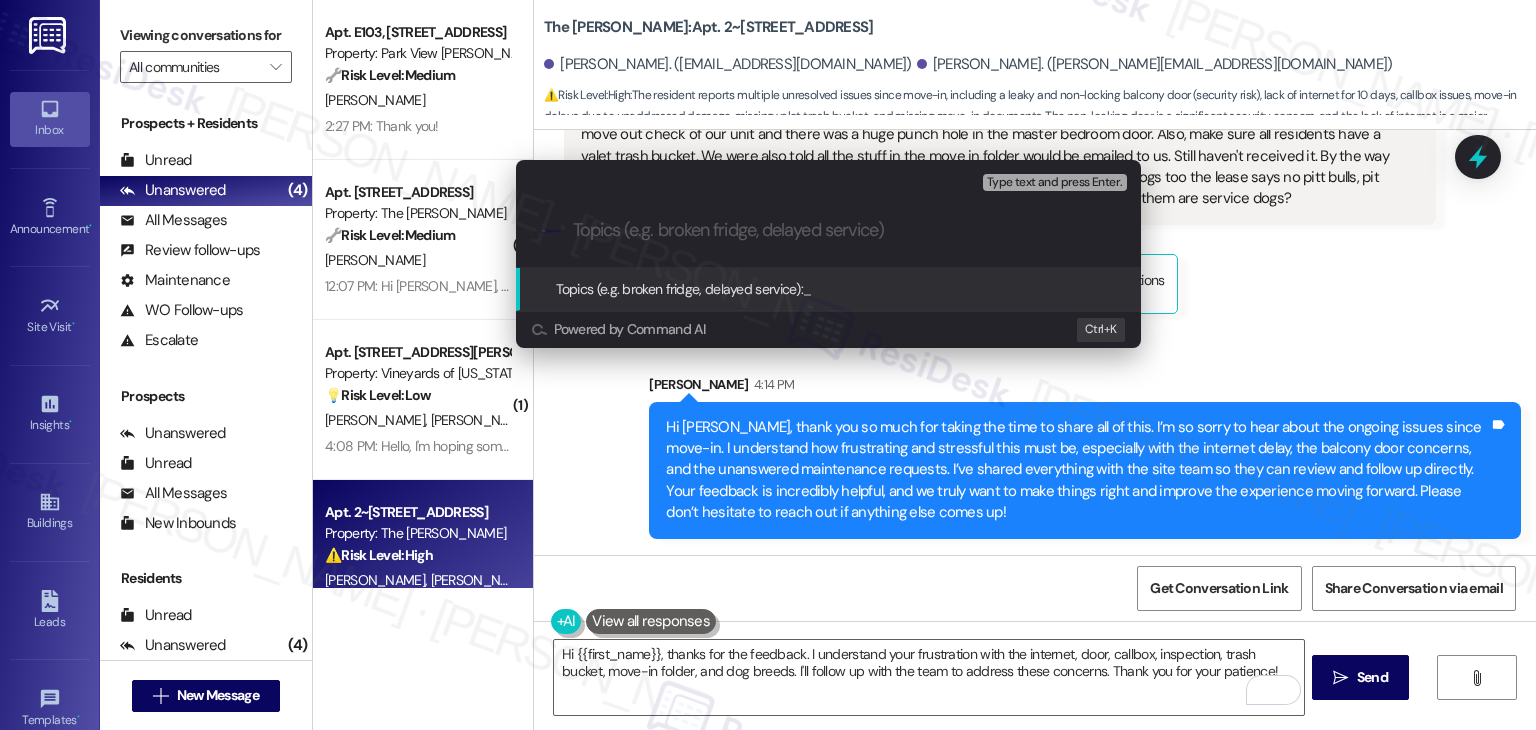 paste on "Multiple Move-In Concerns: Internet Delay, Balcony Door Issues, Callbox Access, and Missing Move-In Materials – Unit Follow-Up Needed" 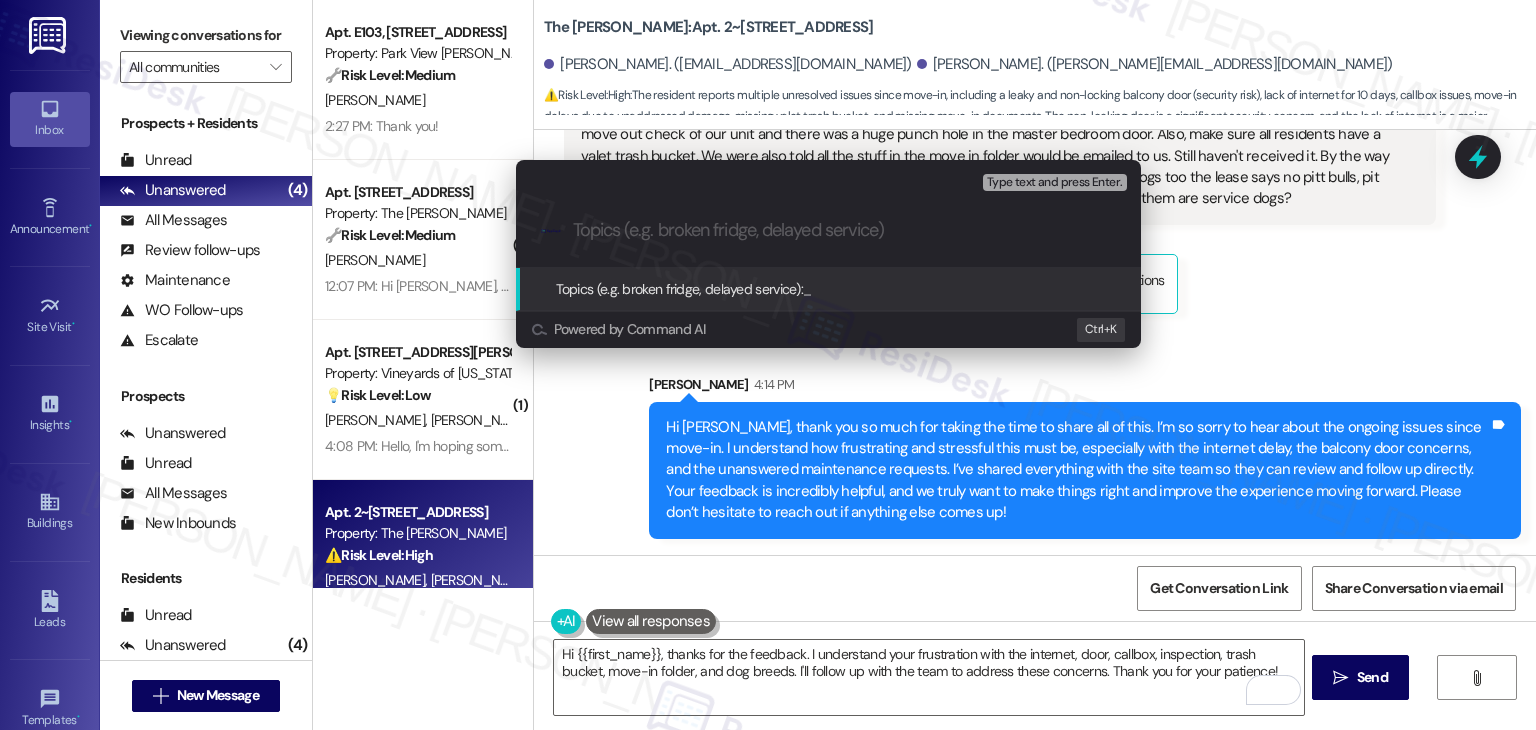 type on "Multiple Move-In Concerns: Internet Delay, Balcony Door Issues, Callbox Access, and Missing Move-In Materials – Unit Follow-Up Needed" 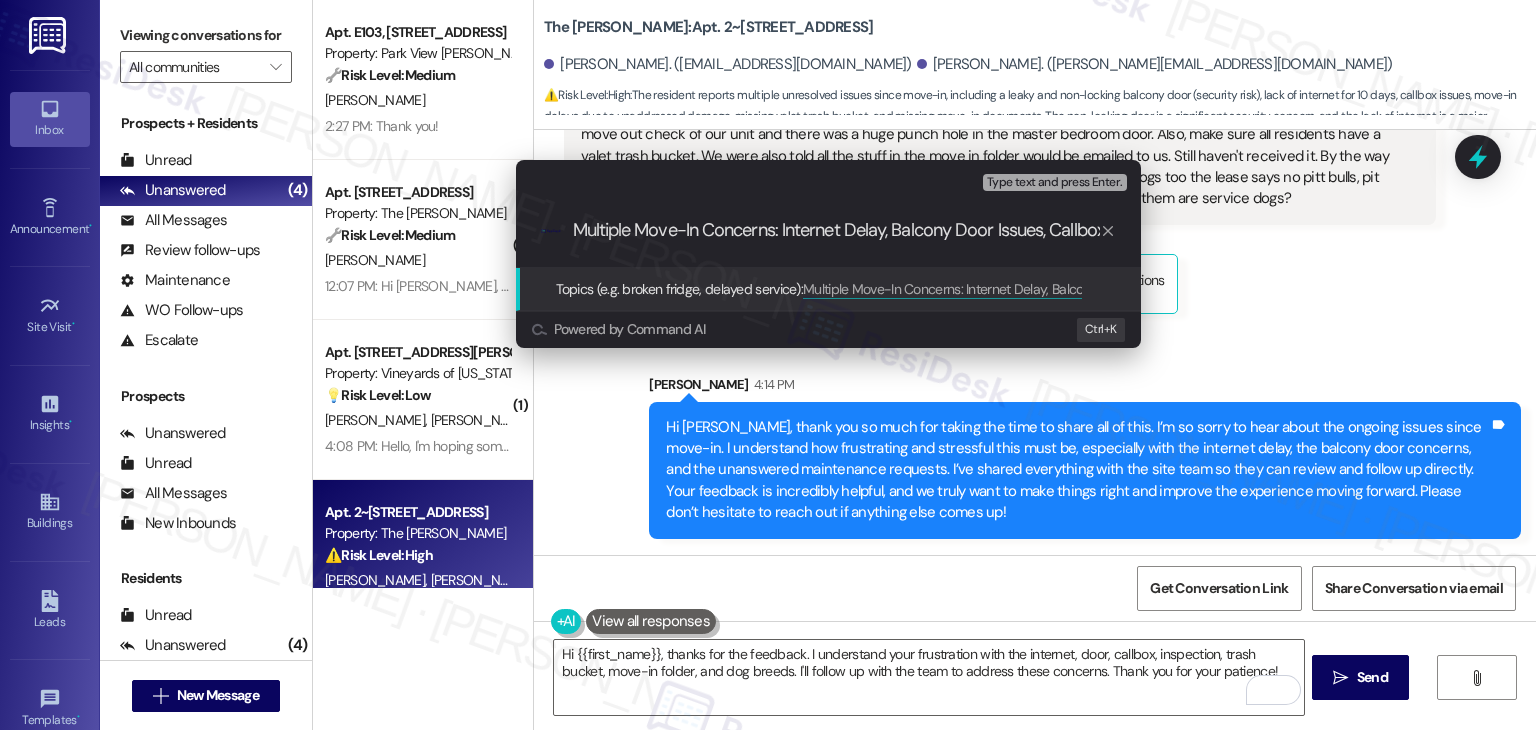 scroll, scrollTop: 0, scrollLeft: 499, axis: horizontal 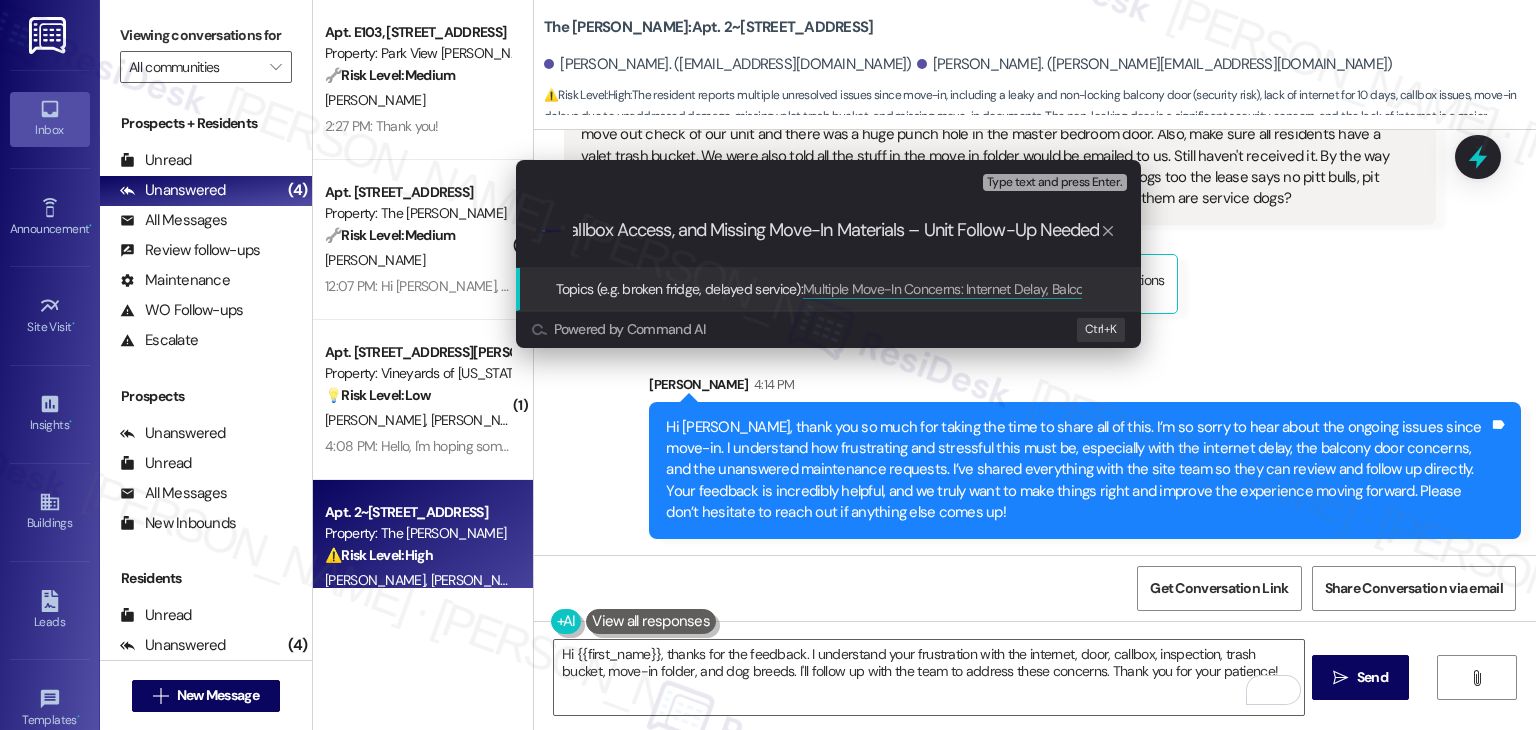 type 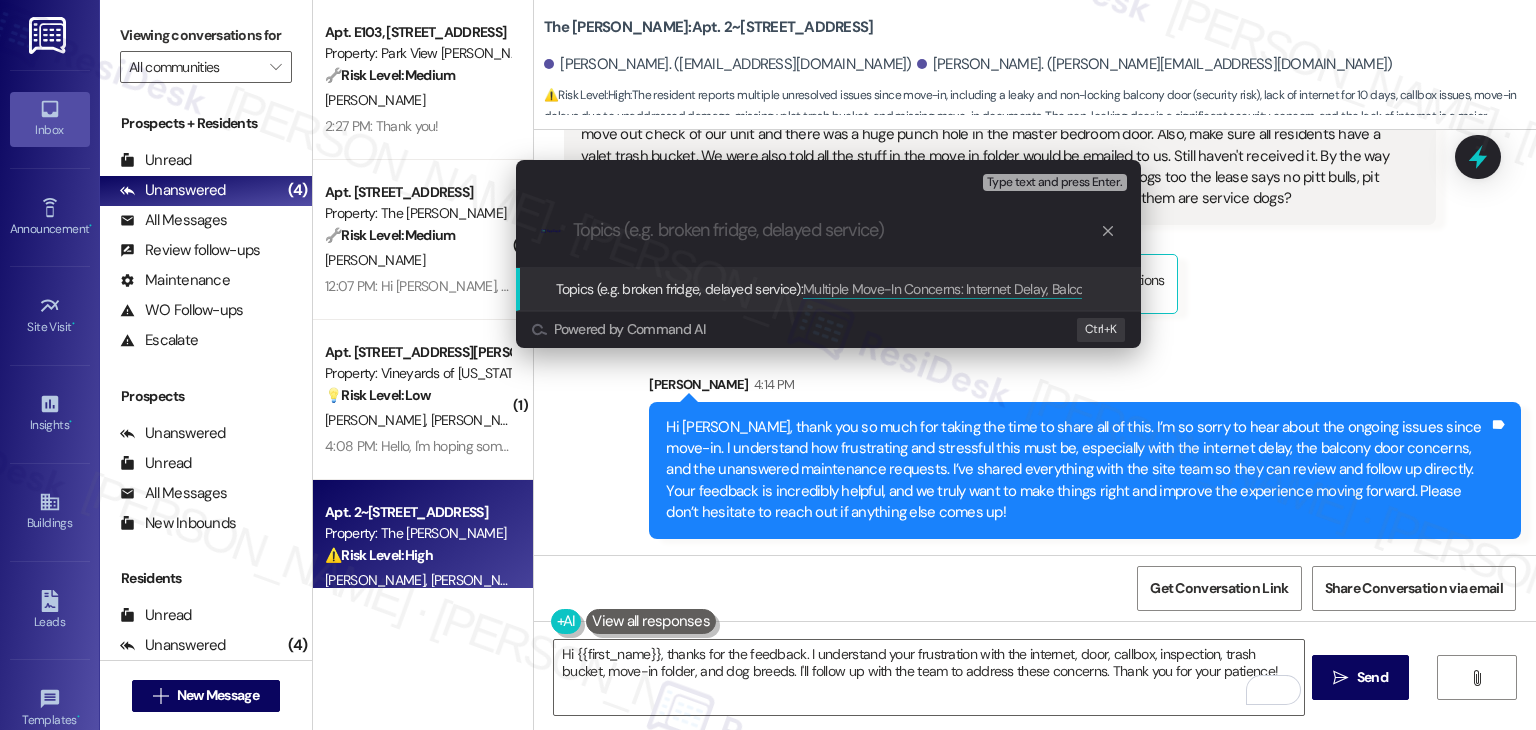scroll, scrollTop: 0, scrollLeft: 0, axis: both 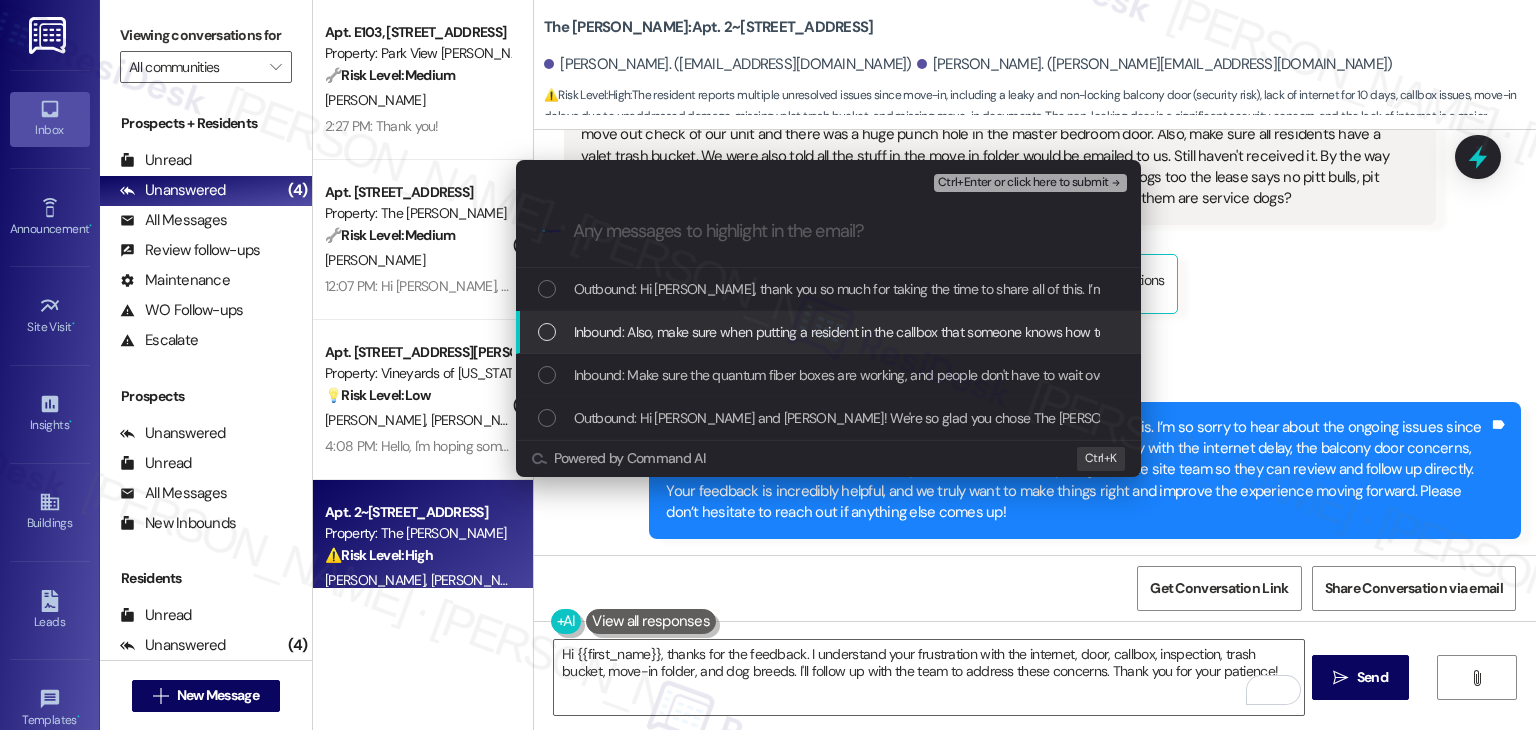 click at bounding box center [547, 332] 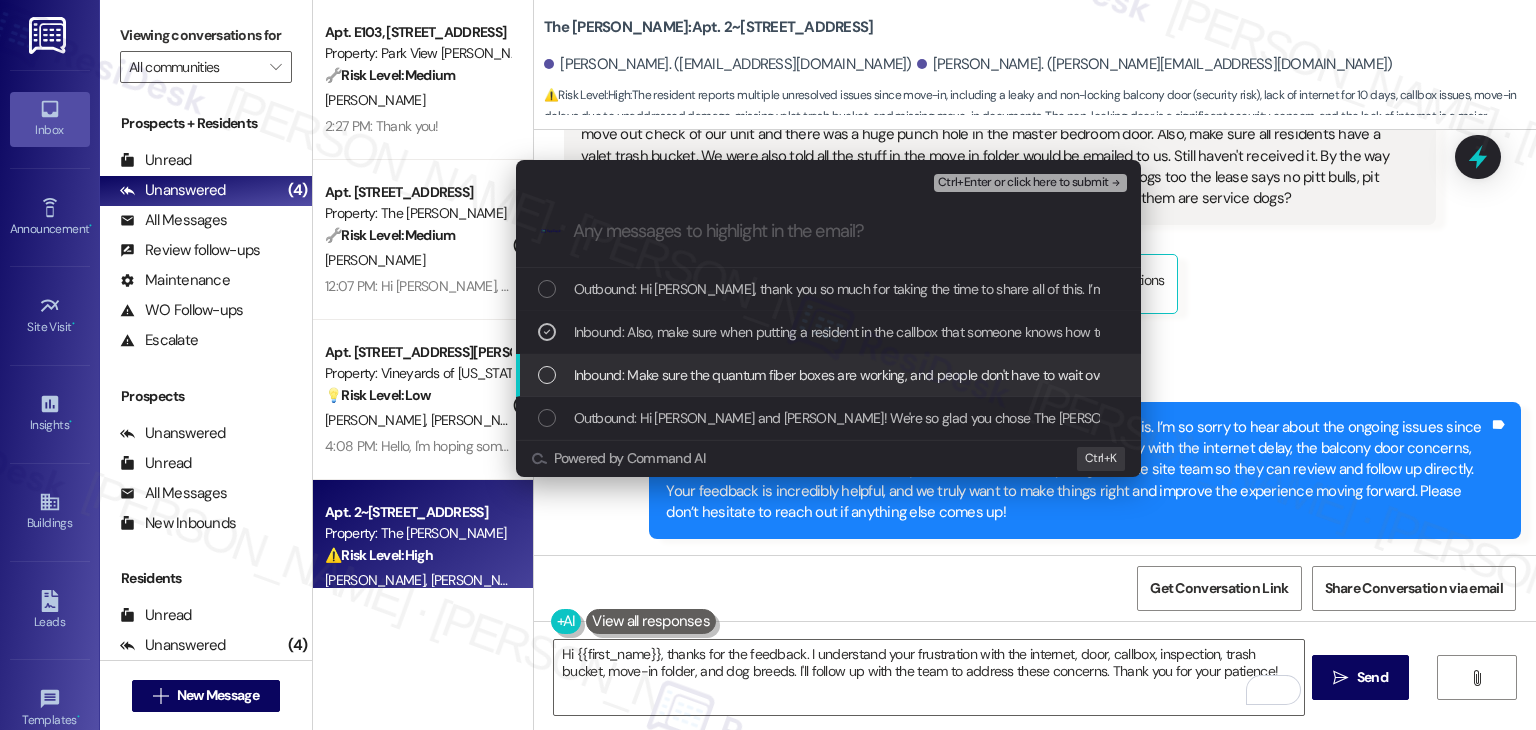 click at bounding box center [547, 375] 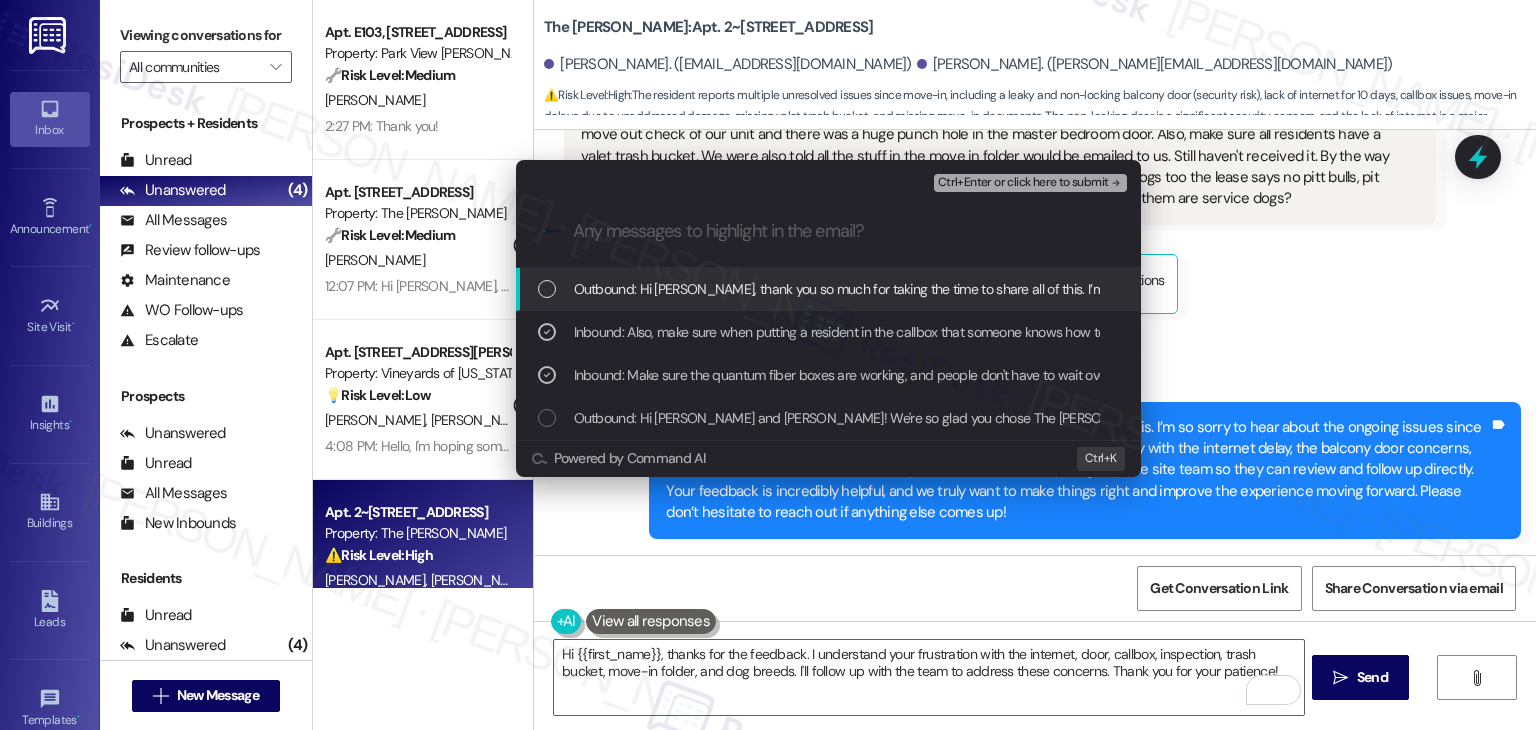 click on "Ctrl+Enter or click here to submit" at bounding box center (1030, 183) 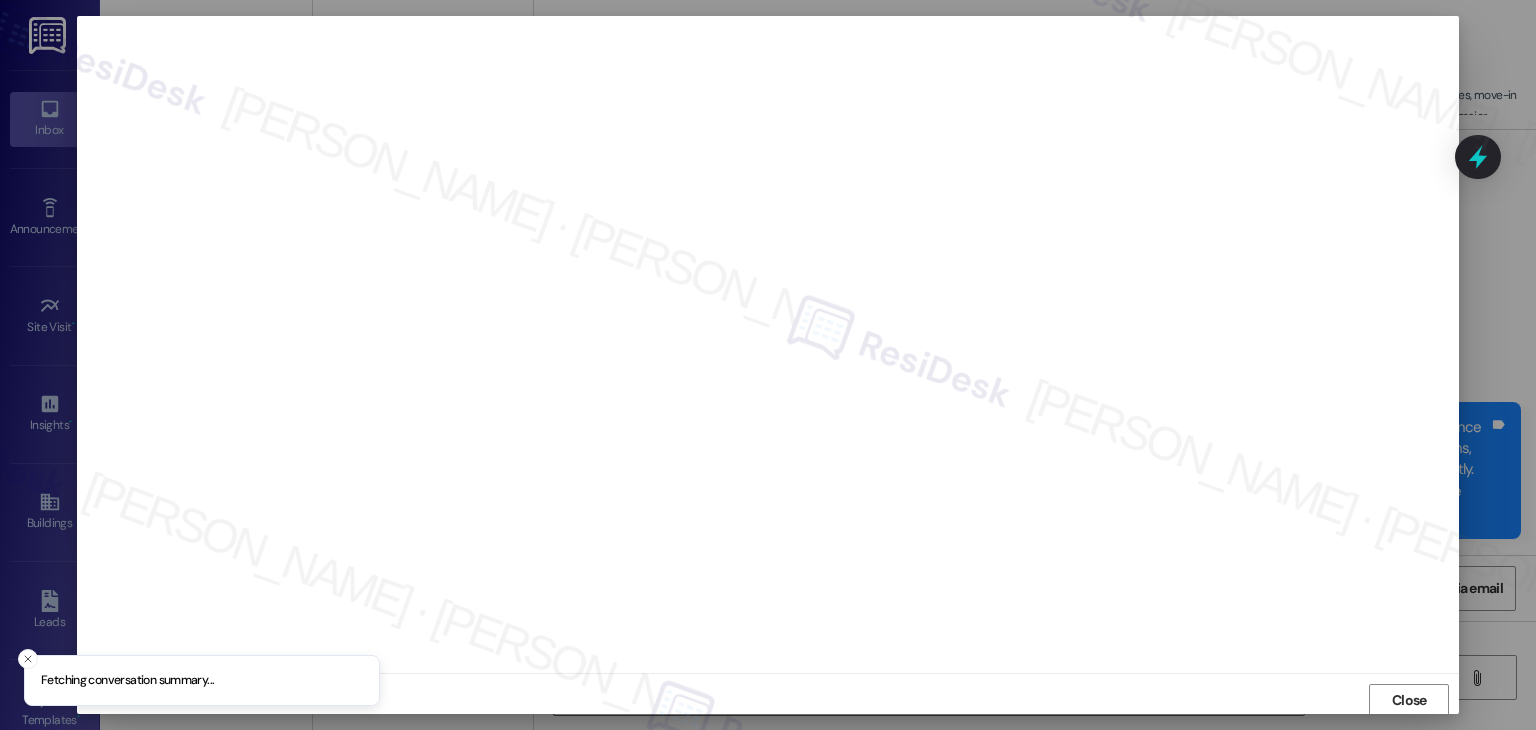 scroll, scrollTop: 1, scrollLeft: 0, axis: vertical 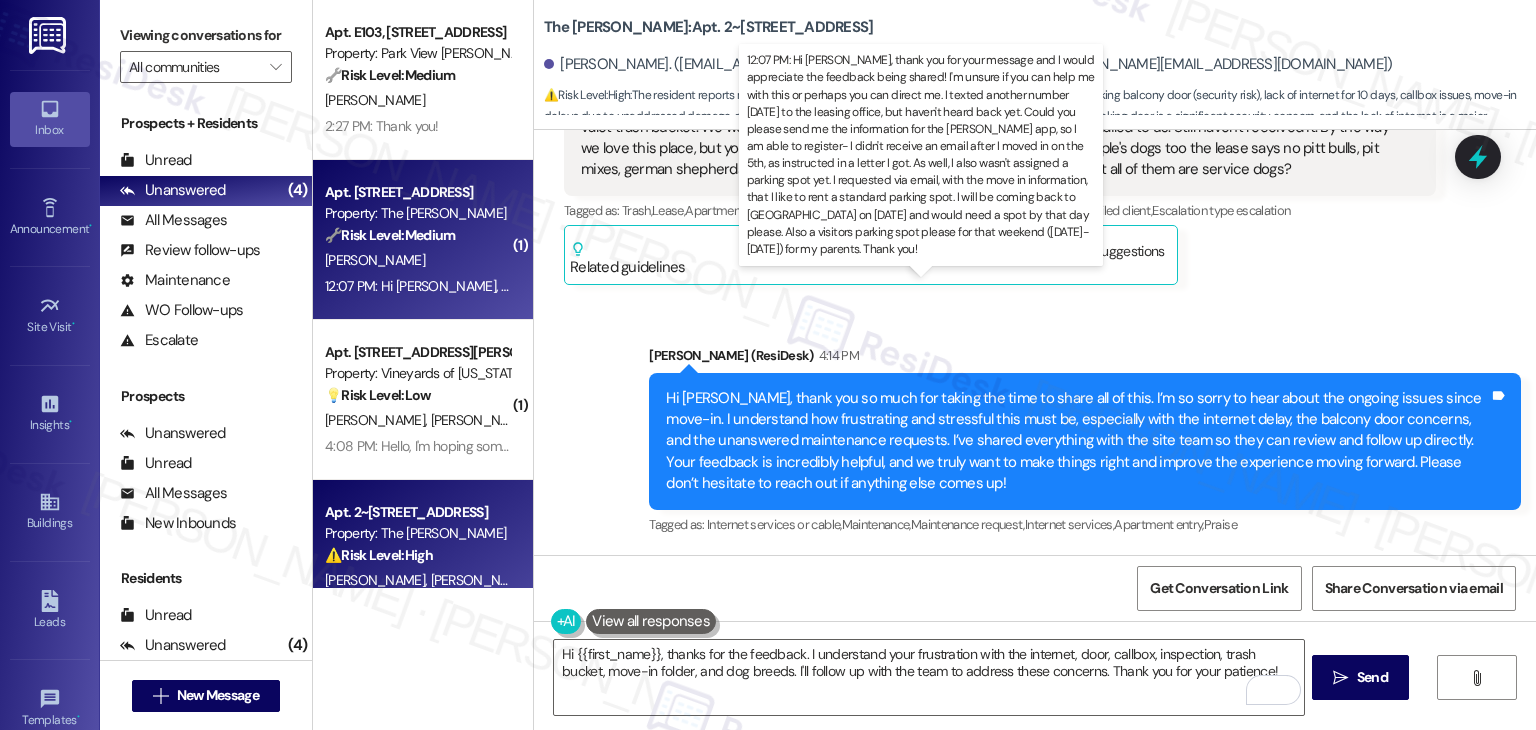 click on "12:07 PM: Hi [PERSON_NAME], thank you for your message and I would appreciate the feedback being shared!
I'm unsure if you can help me with this or perhaps you can direct me. I texted another number [DATE] to the leasing  office, but haven't heard back yet.
Could you please send me the information for the [PERSON_NAME] app, so I am able to register- I didn't receive an email after I moved in on the 5th, as instructed in a letter I got. As well, I also wasn't assigned a parking spot yet. I requested via email, with the move in information, that I like to rent a standard parking spot. I will be coming back to [GEOGRAPHIC_DATA] on [DATE] and would need a spot by that day please. Also a visitors parking spot please for that weekend ([DATE]-[DATE]) for my parents. Thank you!" at bounding box center [2564, 286] 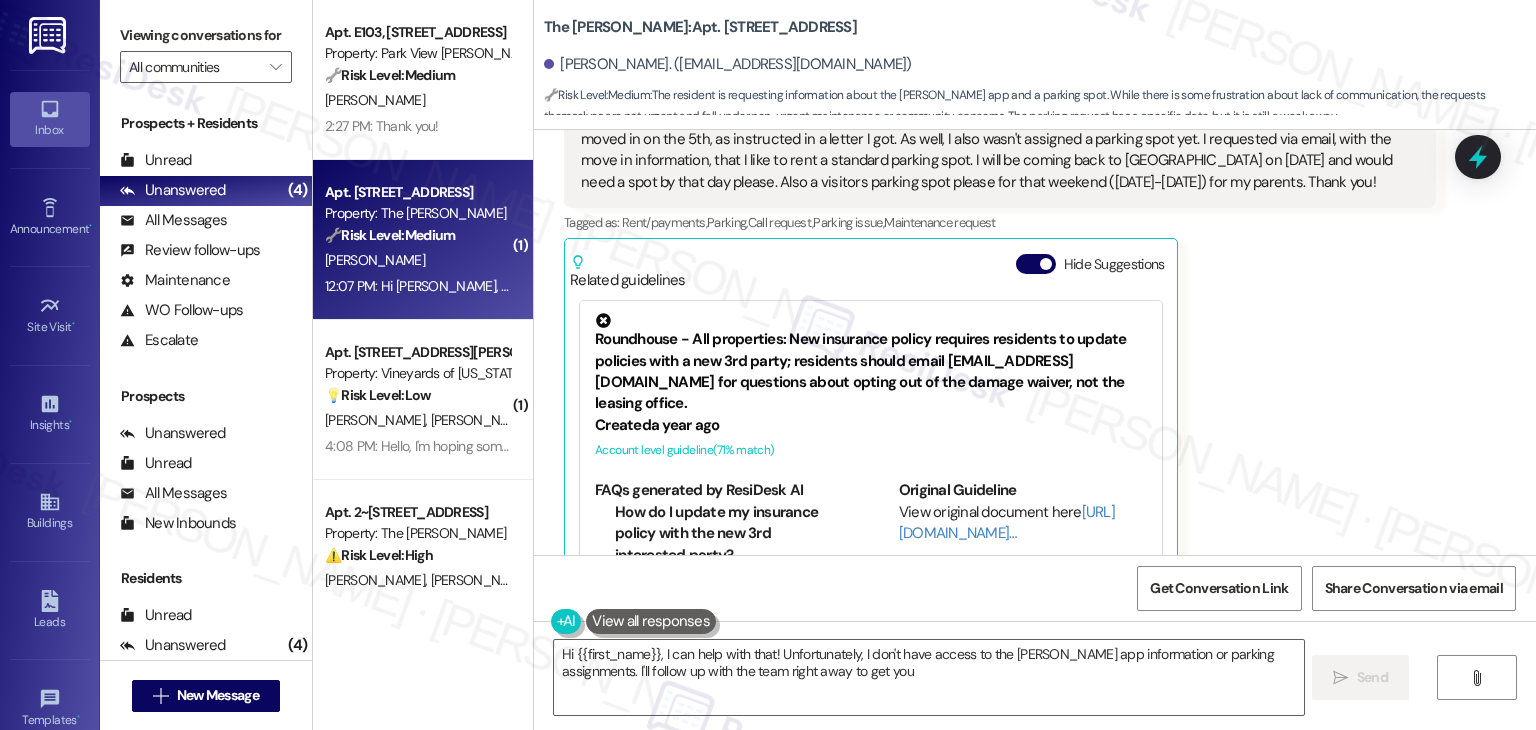 scroll, scrollTop: 1284, scrollLeft: 0, axis: vertical 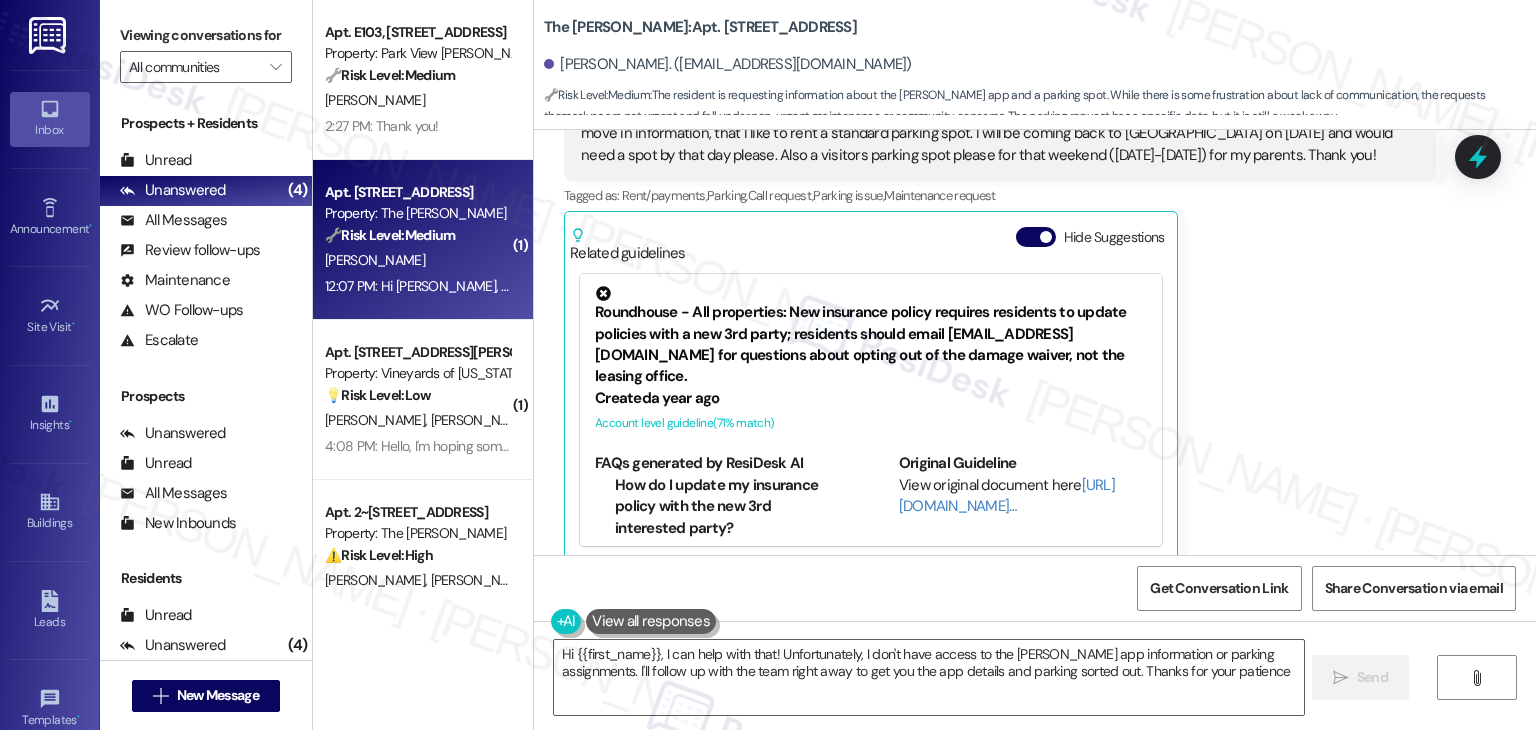 type on "Hi {{first_name}}, I can help with that! Unfortunately, I don't have access to the [PERSON_NAME] app information or parking assignments. I'll follow up with the team right away to get you the app details and parking sorted out. Thanks for your patience!" 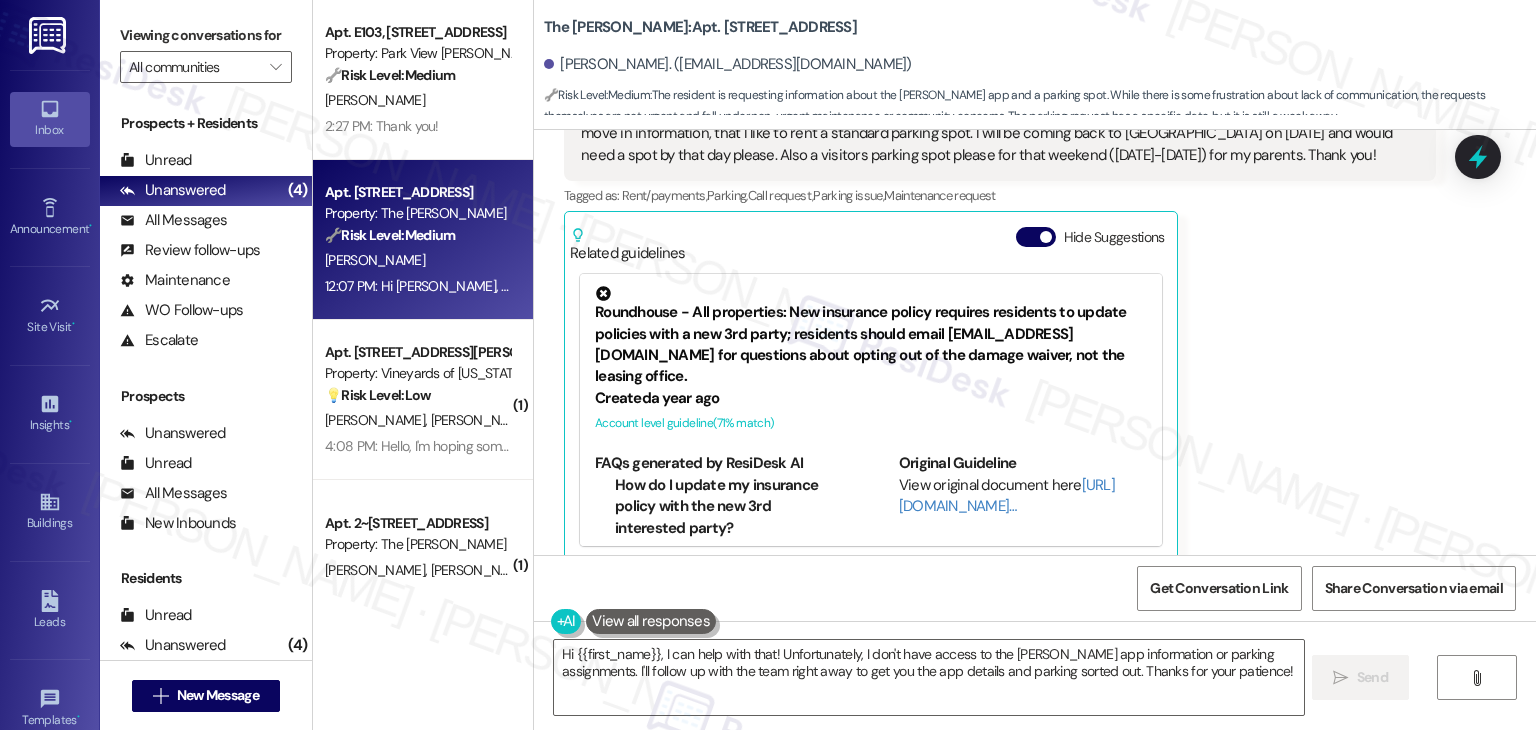 click on "[PERSON_NAME] Question   Neutral 12:07 PM Hi [PERSON_NAME], thank you for your message and I would appreciate the feedback being shared!
I'm unsure if you can help me with this or perhaps you can direct me. I texted another number [DATE] to the leasing  office, but haven't heard back yet.
Could you please send me the information for the [PERSON_NAME] app, so I am able to register- I didn't receive an email after I moved in on the 5th, as instructed in a letter I got. As well, I also wasn't assigned a parking spot yet. I requested via email, with the move in information, that I like to rent a standard parking spot. I will be coming back to [GEOGRAPHIC_DATA] on [DATE] and would need a spot by that day please. Also a visitors parking spot please for that weekend ([DATE]-[DATE]) for my parents. Thank you! Tags and notes Tagged as:   Rent/payments ,  Click to highlight conversations about Rent/payments Parking ,  Click to highlight conversations about Parking Call request ,  Click to highlight conversations about Call request ," at bounding box center [1000, 235] 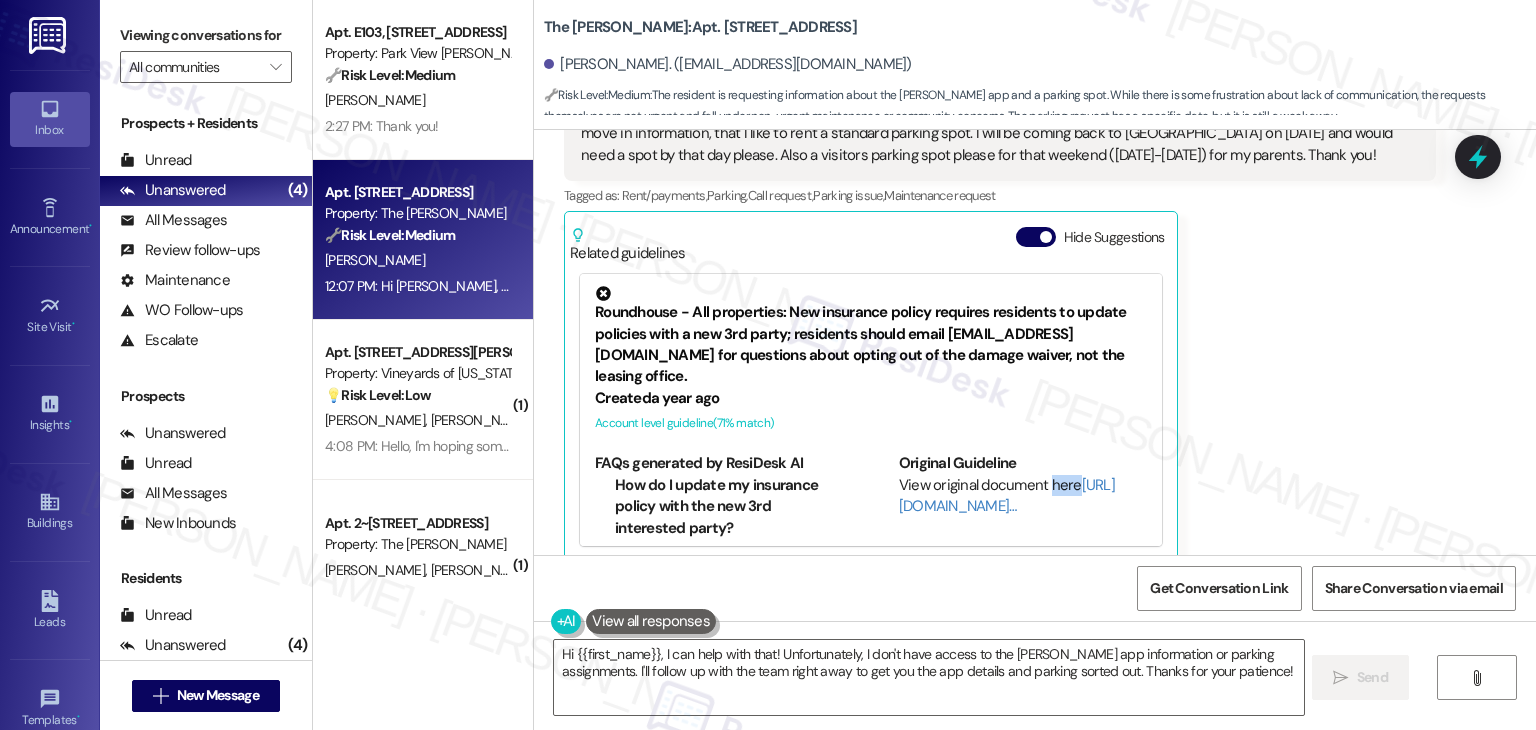 click on "[PERSON_NAME] Question   Neutral 12:07 PM Hi [PERSON_NAME], thank you for your message and I would appreciate the feedback being shared!
I'm unsure if you can help me with this or perhaps you can direct me. I texted another number [DATE] to the leasing  office, but haven't heard back yet.
Could you please send me the information for the [PERSON_NAME] app, so I am able to register- I didn't receive an email after I moved in on the 5th, as instructed in a letter I got. As well, I also wasn't assigned a parking spot yet. I requested via email, with the move in information, that I like to rent a standard parking spot. I will be coming back to [GEOGRAPHIC_DATA] on [DATE] and would need a spot by that day please. Also a visitors parking spot please for that weekend ([DATE]-[DATE]) for my parents. Thank you! Tags and notes Tagged as:   Rent/payments ,  Click to highlight conversations about Rent/payments Parking ,  Click to highlight conversations about Parking Call request ,  Click to highlight conversations about Call request ," at bounding box center (1000, 235) 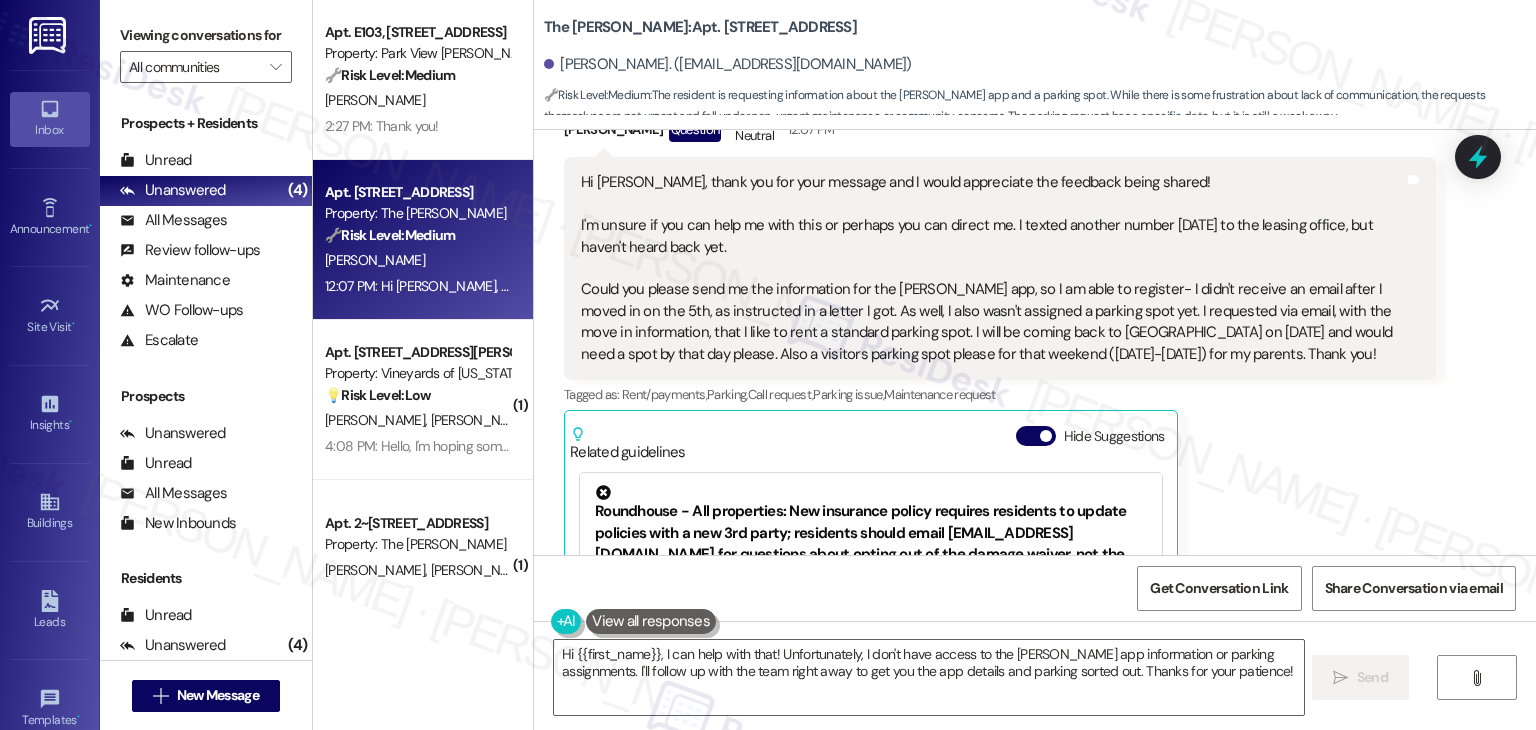 scroll, scrollTop: 985, scrollLeft: 0, axis: vertical 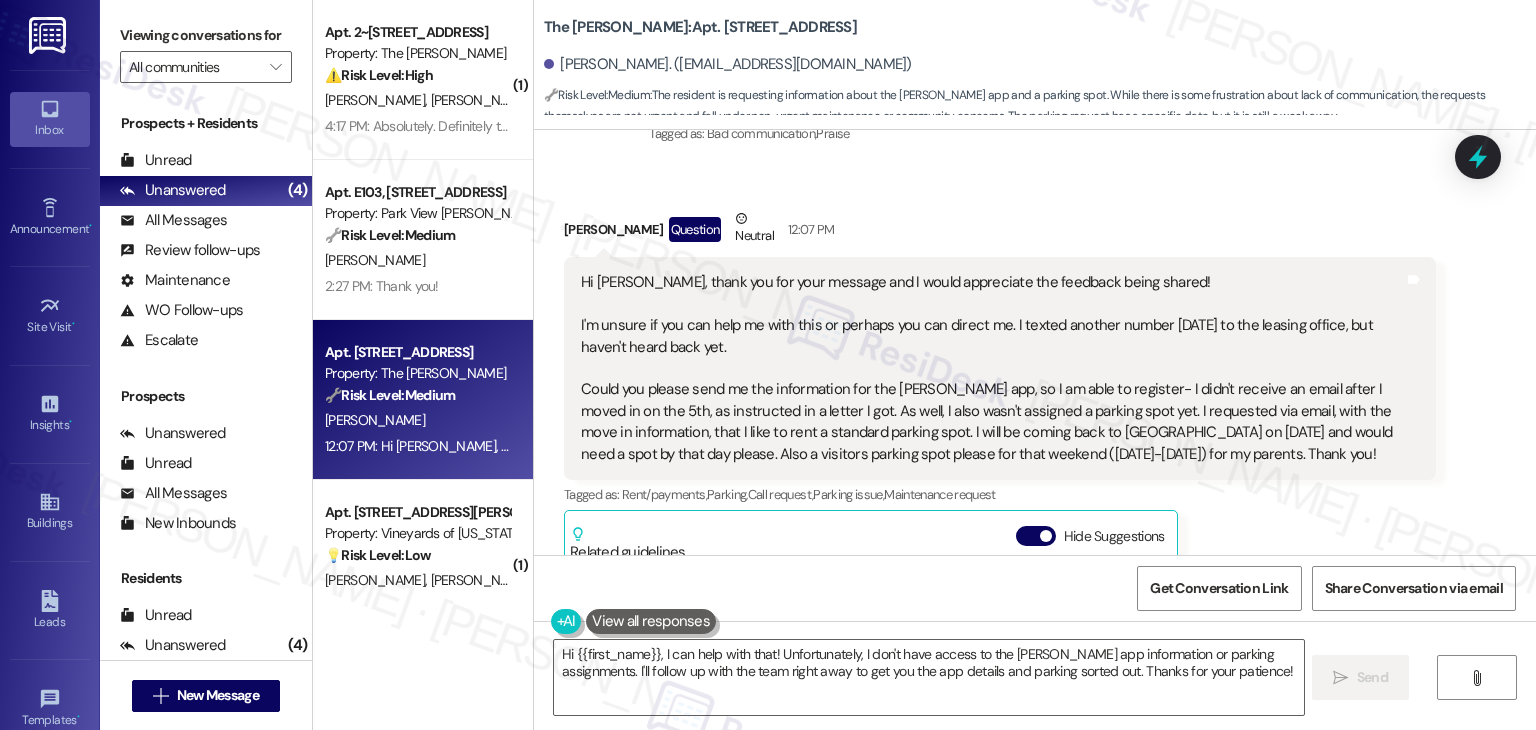 click on "[PERSON_NAME] Question   Neutral 12:07 PM Hi [PERSON_NAME], thank you for your message and I would appreciate the feedback being shared!
I'm unsure if you can help me with this or perhaps you can direct me. I texted another number [DATE] to the leasing  office, but haven't heard back yet.
Could you please send me the information for the [PERSON_NAME] app, so I am able to register- I didn't receive an email after I moved in on the 5th, as instructed in a letter I got. As well, I also wasn't assigned a parking spot yet. I requested via email, with the move in information, that I like to rent a standard parking spot. I will be coming back to [GEOGRAPHIC_DATA] on [DATE] and would need a spot by that day please. Also a visitors parking spot please for that weekend ([DATE]-[DATE]) for my parents. Thank you! Tags and notes Tagged as:   Rent/payments ,  Click to highlight conversations about Rent/payments Parking ,  Click to highlight conversations about Parking Call request ,  Click to highlight conversations about Call request ," at bounding box center [1000, 534] 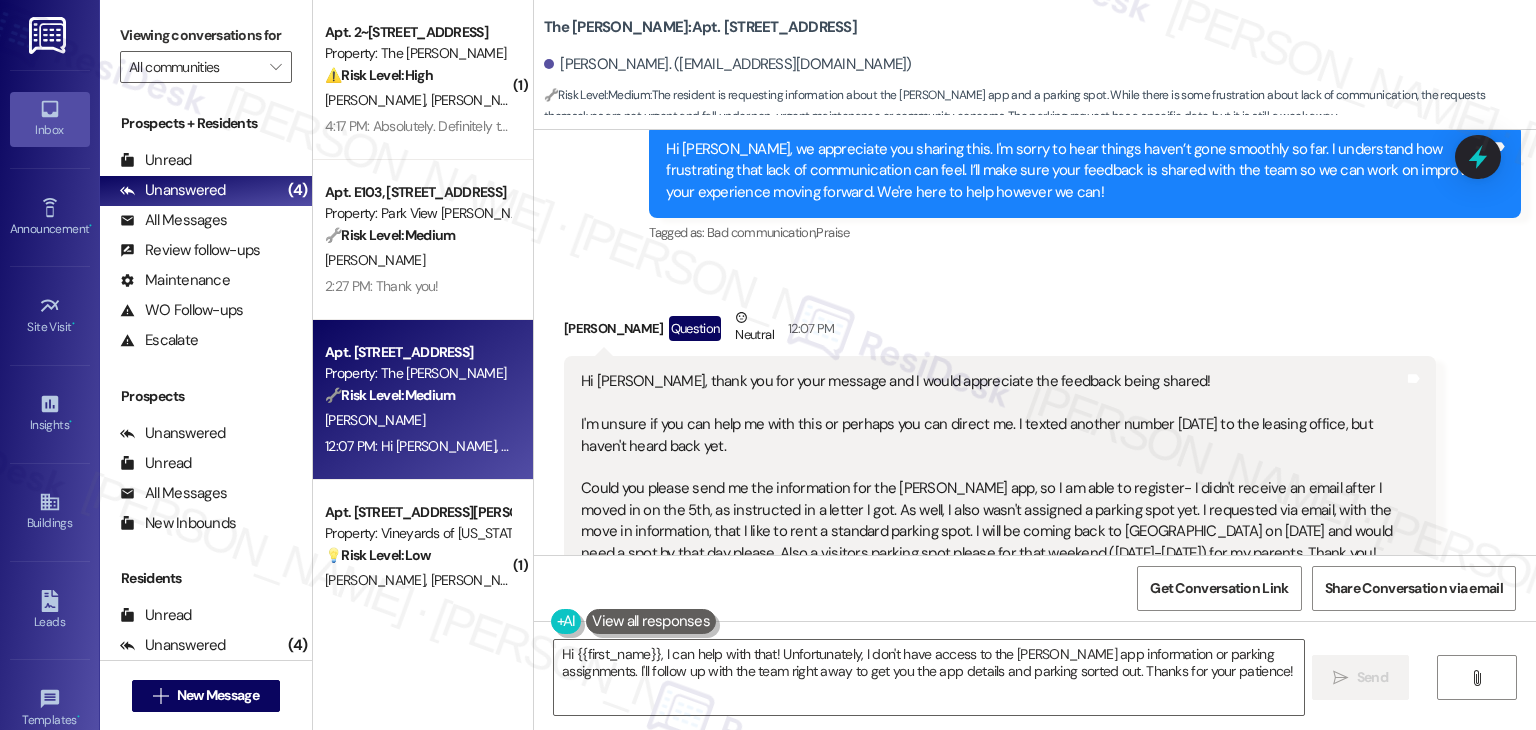 scroll, scrollTop: 785, scrollLeft: 0, axis: vertical 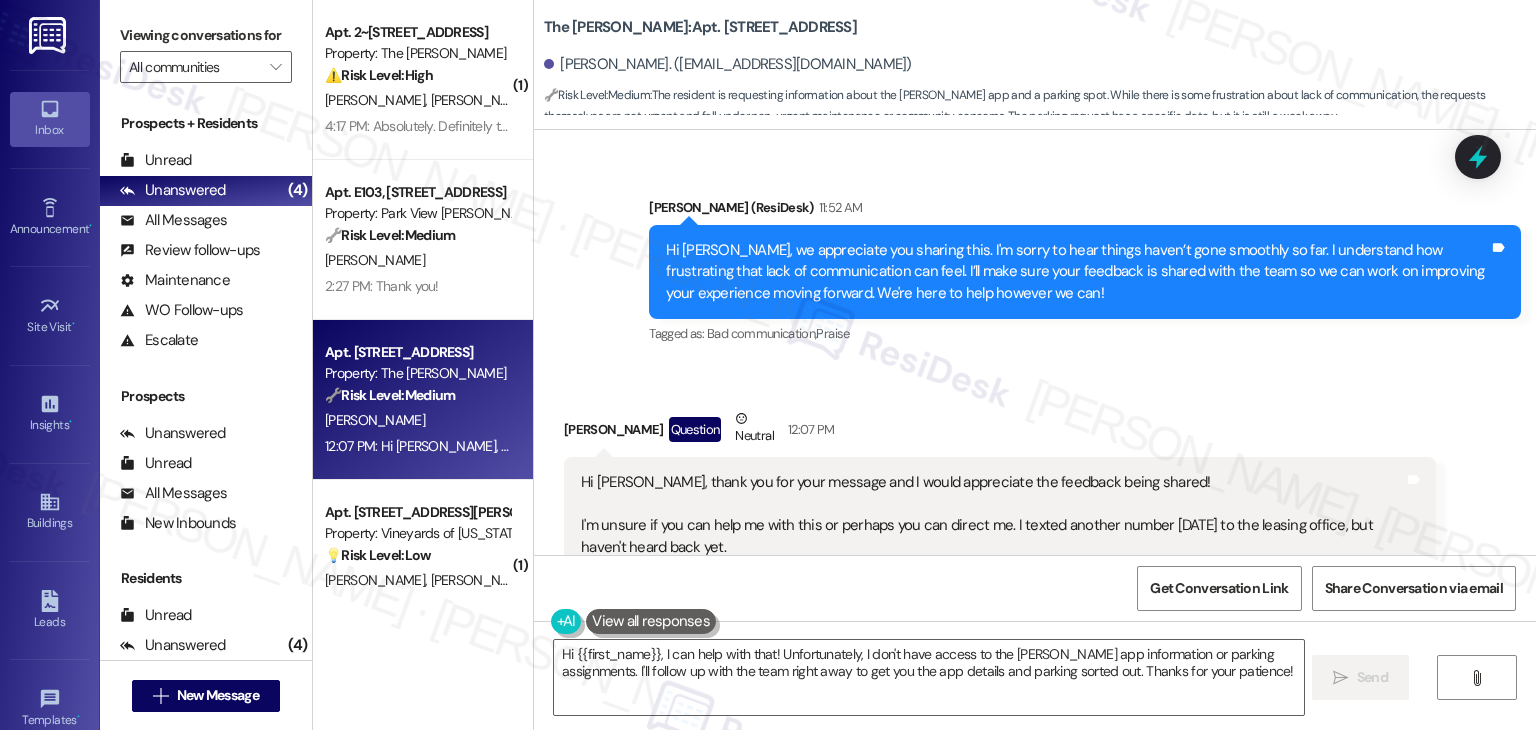 click on "Received via SMS [PERSON_NAME] Question   Neutral 12:07 PM Hi [PERSON_NAME], thank you for your message and I would appreciate the feedback being shared!
I'm unsure if you can help me with this or perhaps you can direct me. I texted another number [DATE] to the leasing  office, but haven't heard back yet.
Could you please send me the information for the [PERSON_NAME] app, so I am able to register- I didn't receive an email after I moved in on the 5th, as instructed in a letter I got. As well, I also wasn't assigned a parking spot yet. I requested via email, with the move in information, that I like to rent a standard parking spot. I will be coming back to [GEOGRAPHIC_DATA] on [DATE] and would need a spot by that day please. Also a visitors parking spot please for that weekend ([DATE]-[DATE]) for my parents. Thank you! Tags and notes Tagged as:   Rent/payments ,  Click to highlight conversations about Rent/payments Parking ,  Click to highlight conversations about Parking Call request ,  Parking issue ,  Maintenance request" at bounding box center (1035, 719) 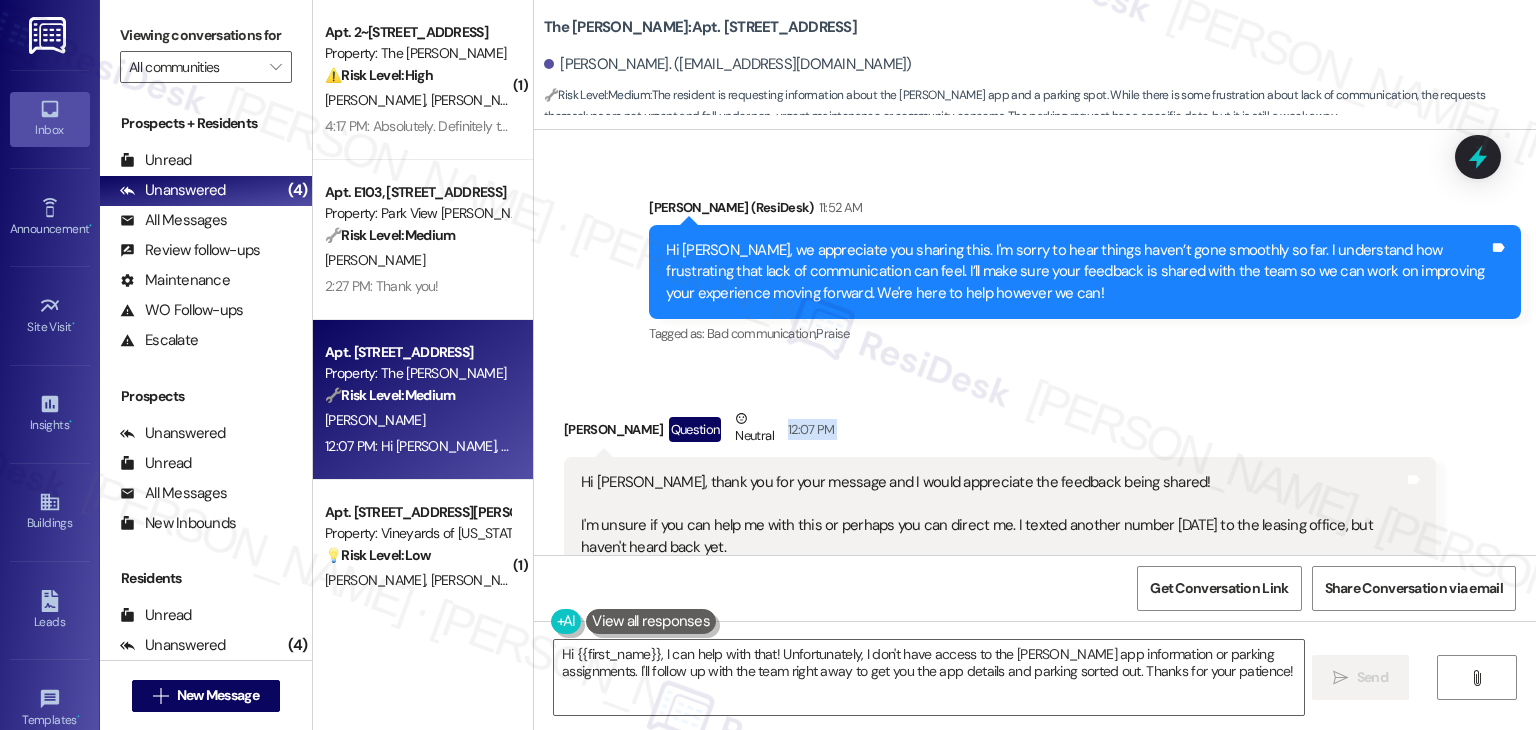 click on "Received via SMS [PERSON_NAME] Question   Neutral 12:07 PM Hi [PERSON_NAME], thank you for your message and I would appreciate the feedback being shared!
I'm unsure if you can help me with this or perhaps you can direct me. I texted another number [DATE] to the leasing  office, but haven't heard back yet.
Could you please send me the information for the [PERSON_NAME] app, so I am able to register- I didn't receive an email after I moved in on the 5th, as instructed in a letter I got. As well, I also wasn't assigned a parking spot yet. I requested via email, with the move in information, that I like to rent a standard parking spot. I will be coming back to [GEOGRAPHIC_DATA] on [DATE] and would need a spot by that day please. Also a visitors parking spot please for that weekend ([DATE]-[DATE]) for my parents. Thank you! Tags and notes Tagged as:   Rent/payments ,  Click to highlight conversations about Rent/payments Parking ,  Click to highlight conversations about Parking Call request ,  Parking issue ,  Maintenance request" at bounding box center (1035, 719) 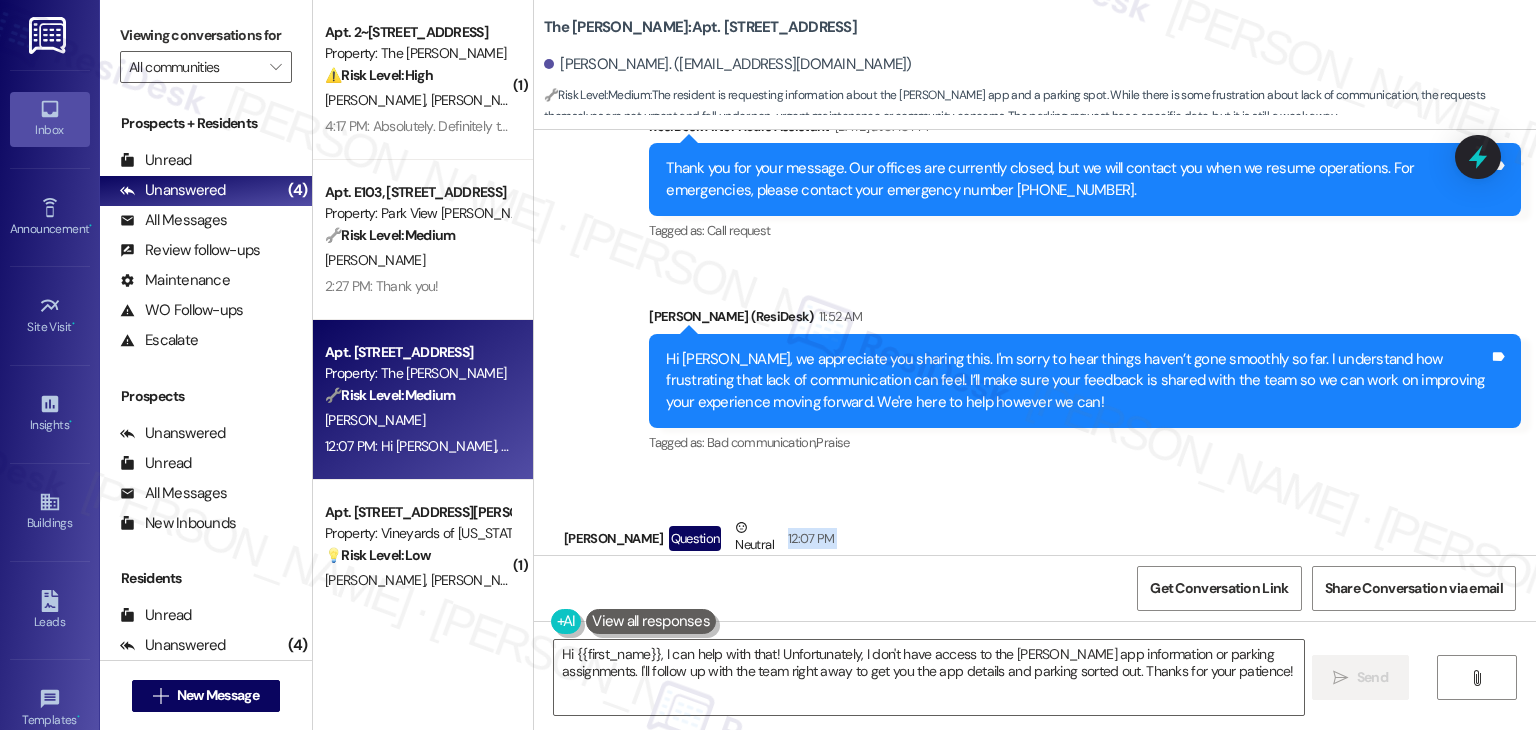 scroll, scrollTop: 685, scrollLeft: 0, axis: vertical 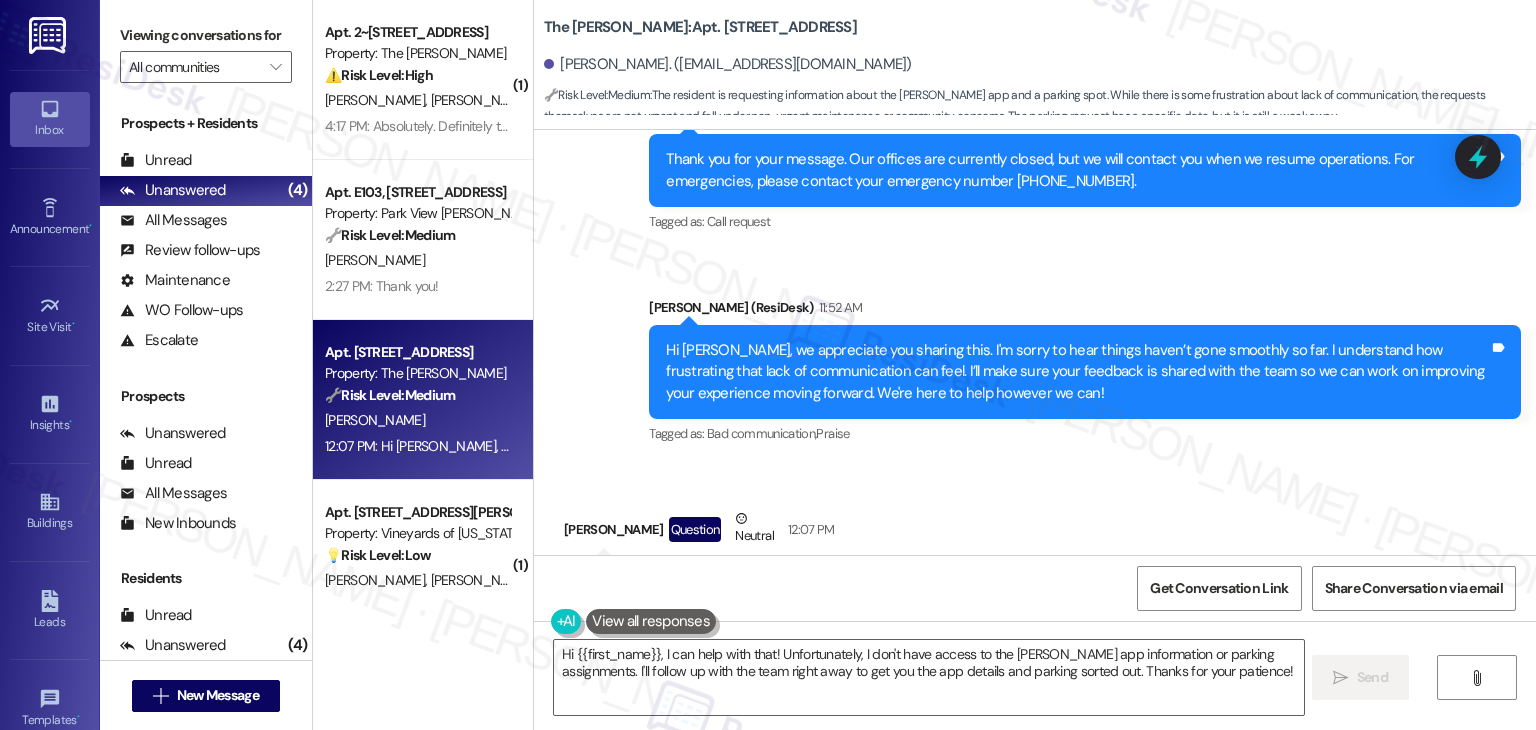 click on "Tagged as:   Bad communication ,  Click to highlight conversations about Bad communication Praise Click to highlight conversations about Praise" at bounding box center [1085, 433] 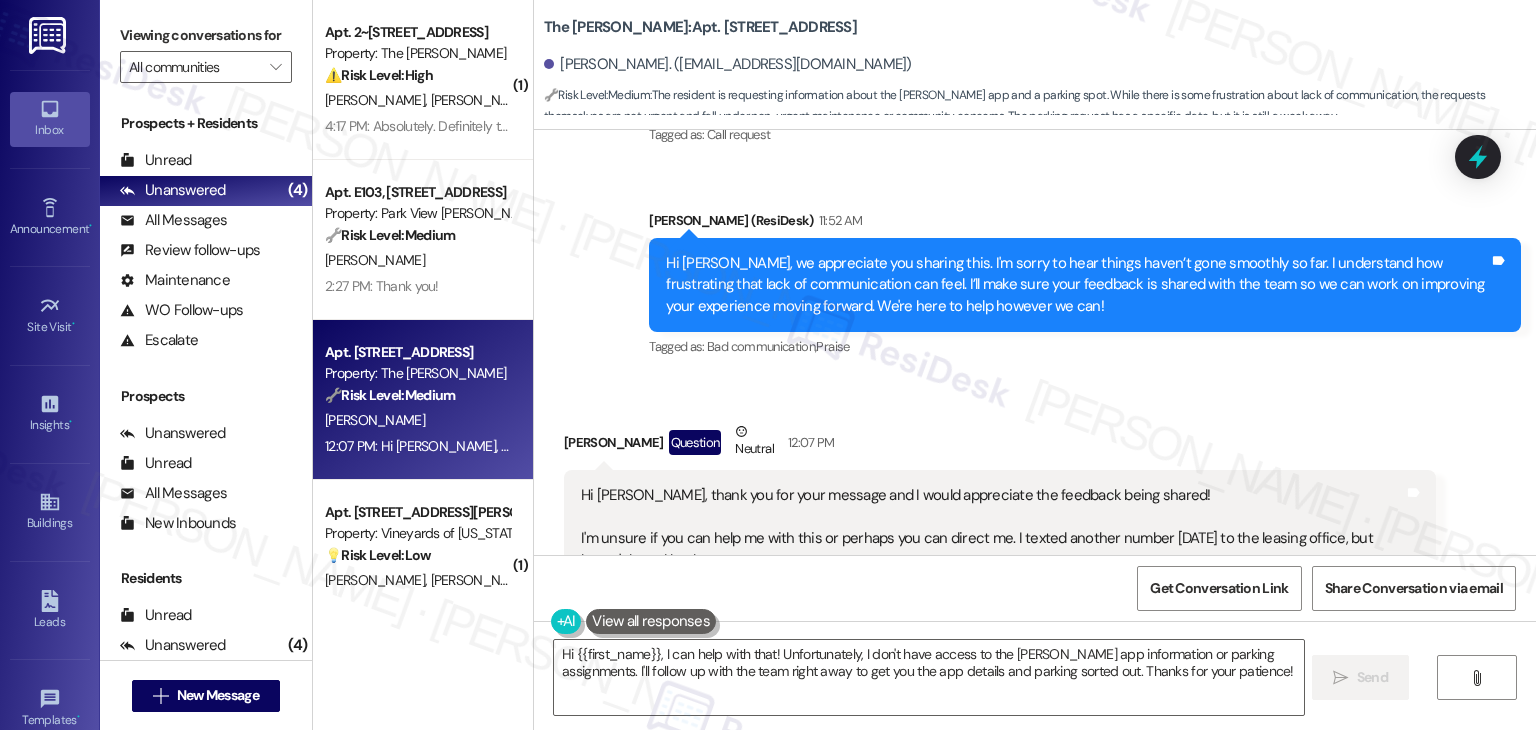 scroll, scrollTop: 785, scrollLeft: 0, axis: vertical 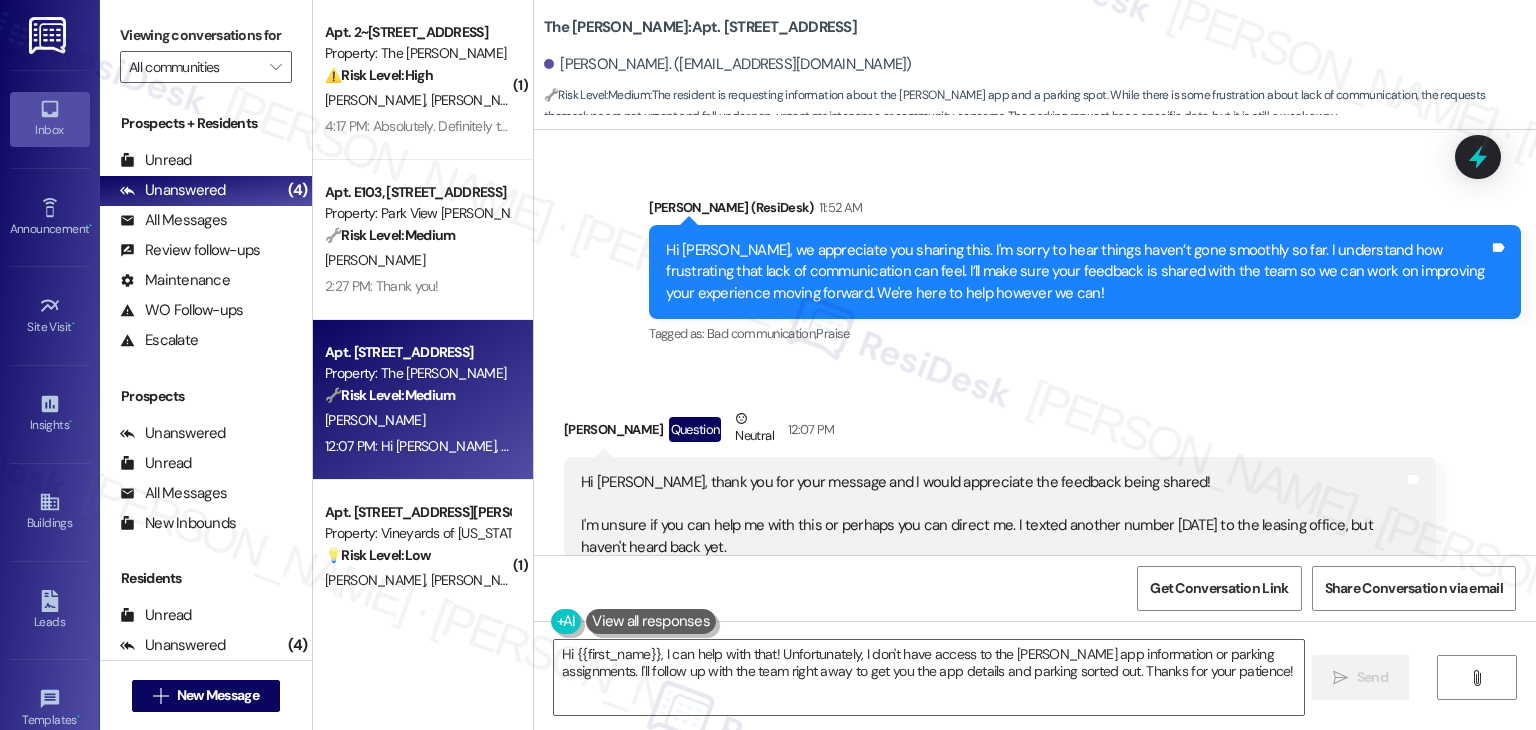 click on "Received via SMS [PERSON_NAME] Question   Neutral 12:07 PM Hi [PERSON_NAME], thank you for your message and I would appreciate the feedback being shared!
I'm unsure if you can help me with this or perhaps you can direct me. I texted another number [DATE] to the leasing  office, but haven't heard back yet.
Could you please send me the information for the [PERSON_NAME] app, so I am able to register- I didn't receive an email after I moved in on the 5th, as instructed in a letter I got. As well, I also wasn't assigned a parking spot yet. I requested via email, with the move in information, that I like to rent a standard parking spot. I will be coming back to [GEOGRAPHIC_DATA] on [DATE] and would need a spot by that day please. Also a visitors parking spot please for that weekend ([DATE]-[DATE]) for my parents. Thank you! Tags and notes Tagged as:   Rent/payments ,  Click to highlight conversations about Rent/payments Parking ,  Click to highlight conversations about Parking Call request ,  Parking issue ,  Maintenance request" at bounding box center [1000, 734] 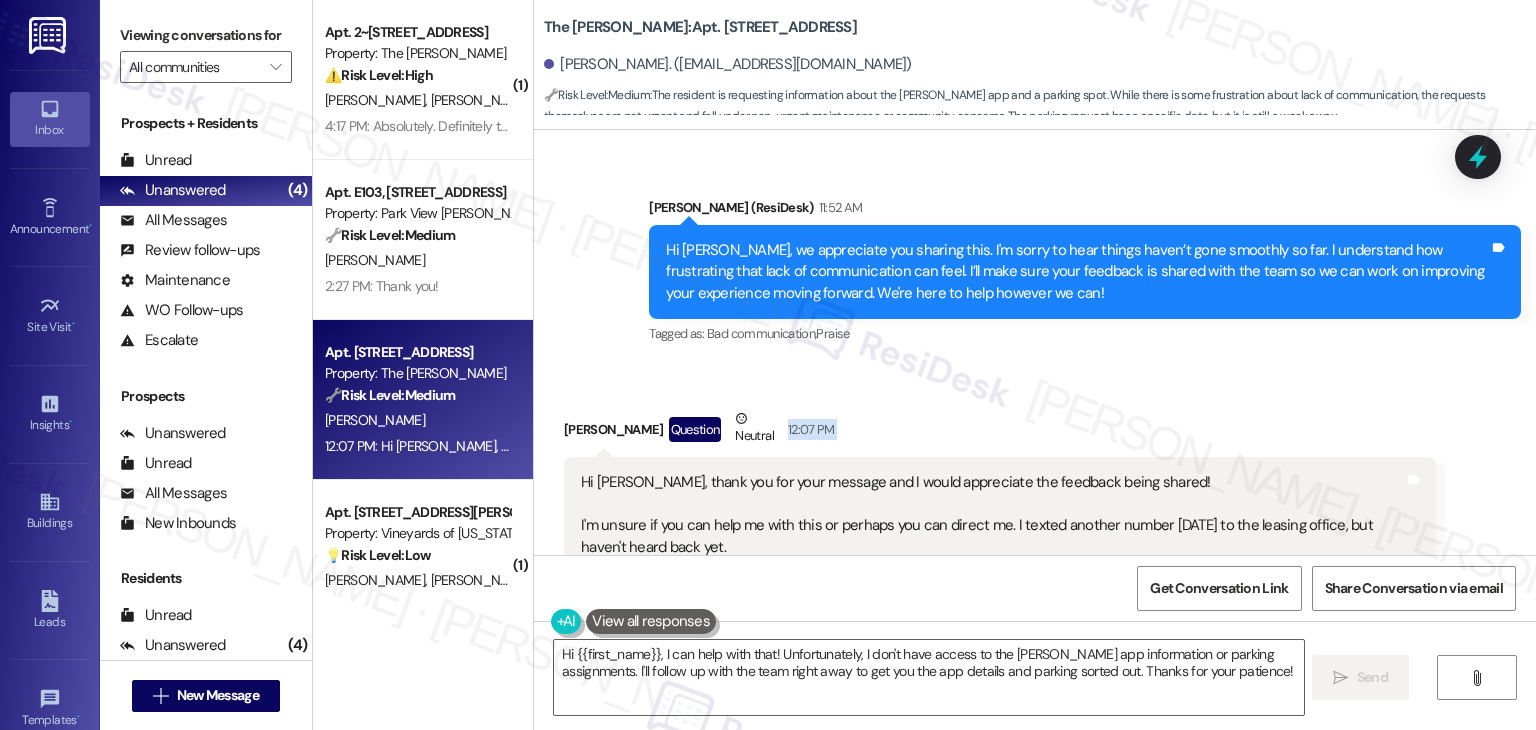 click 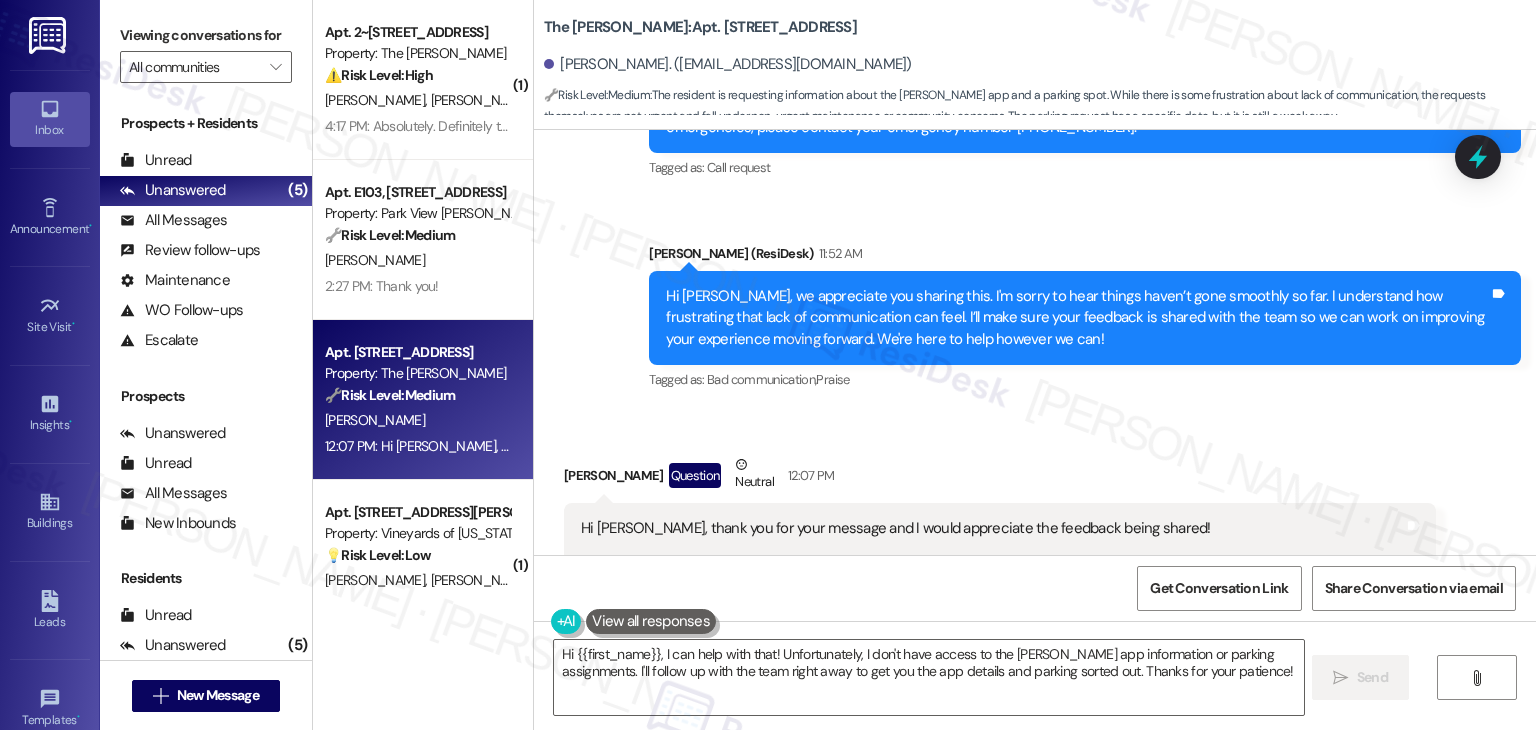 scroll, scrollTop: 685, scrollLeft: 0, axis: vertical 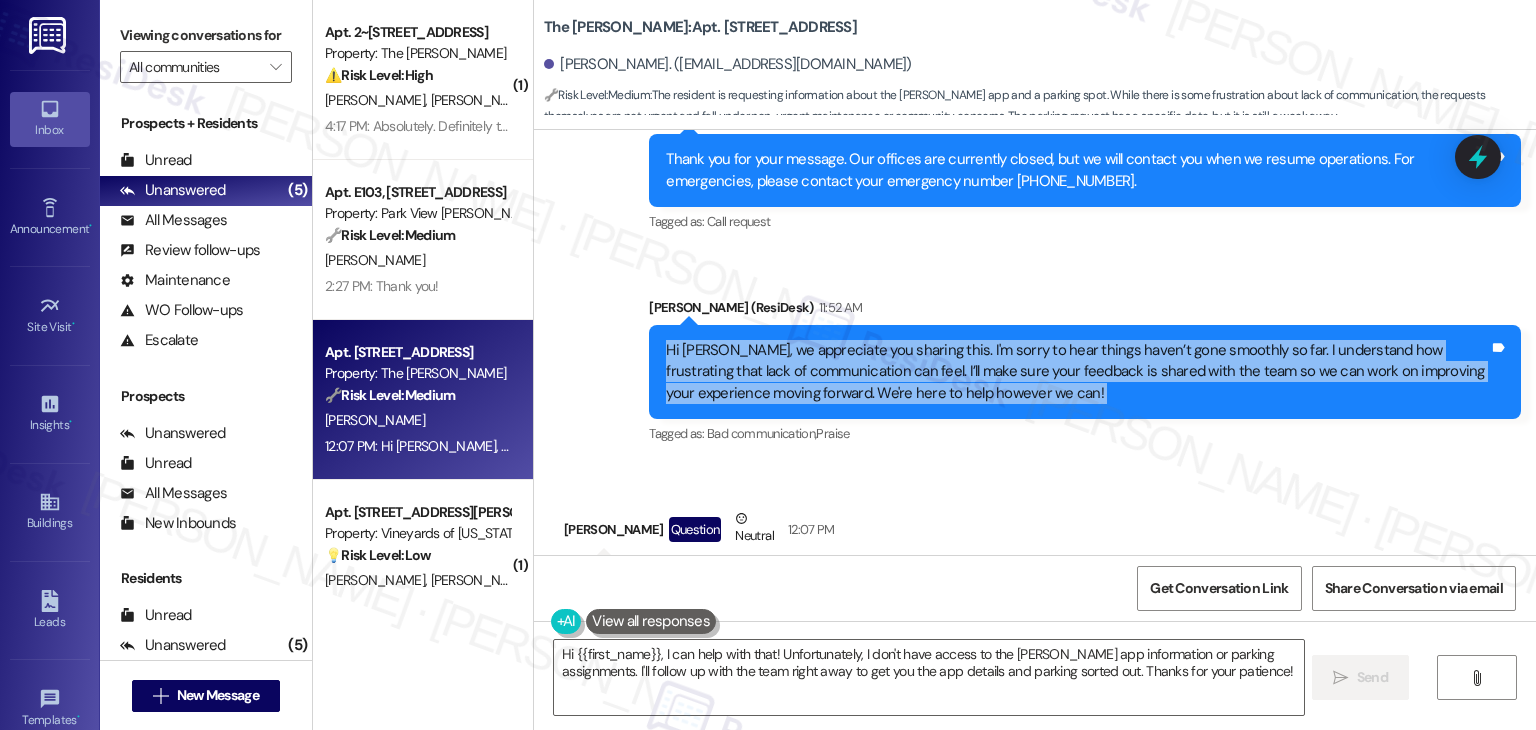copy on "Hi [PERSON_NAME], we appreciate you sharing this. I'm sorry to hear things haven’t gone smoothly so far. I understand how frustrating that lack of communication can feel. I’ll make sure your feedback is shared with the team so we can work on improving your experience moving forward. We're here to help however we can! Tags and notes" 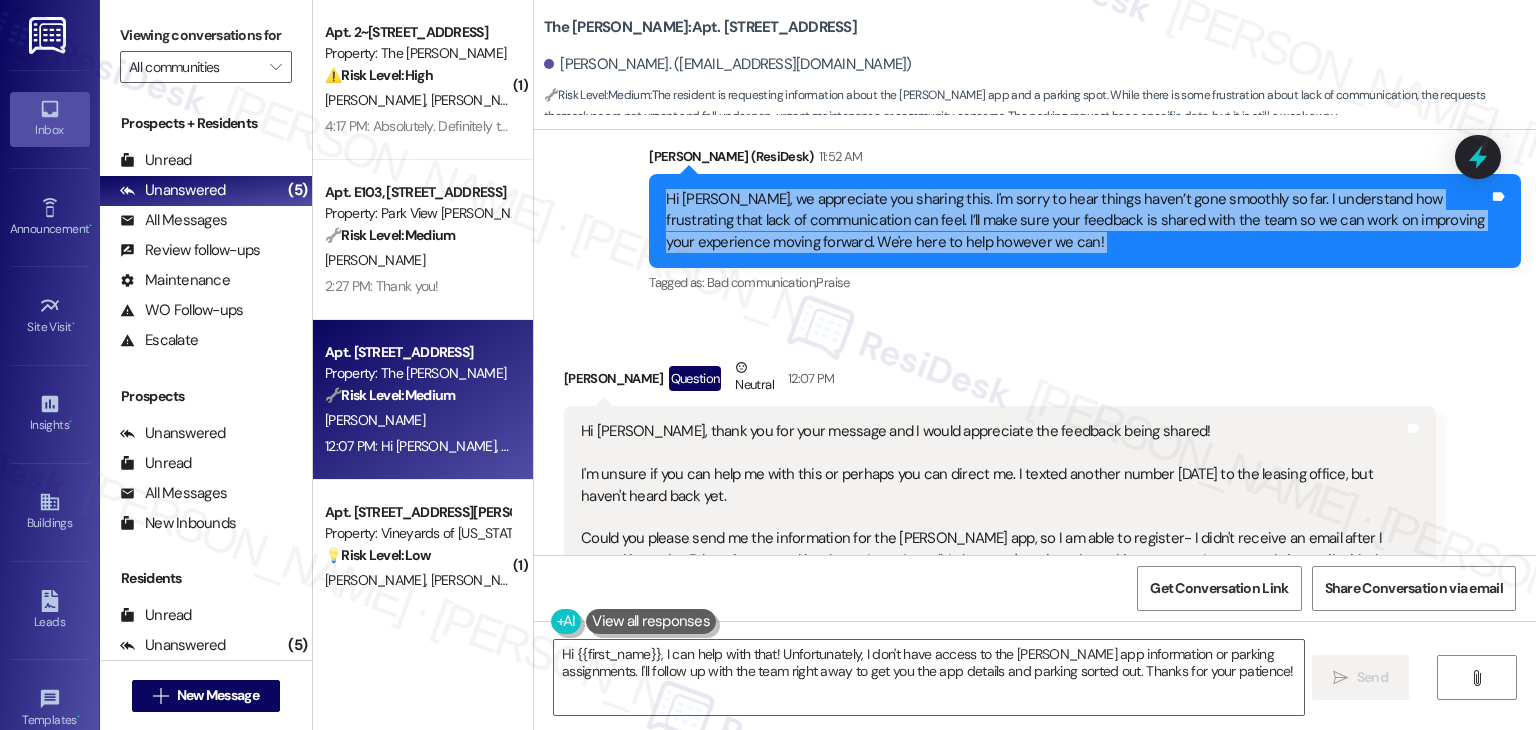 scroll, scrollTop: 1085, scrollLeft: 0, axis: vertical 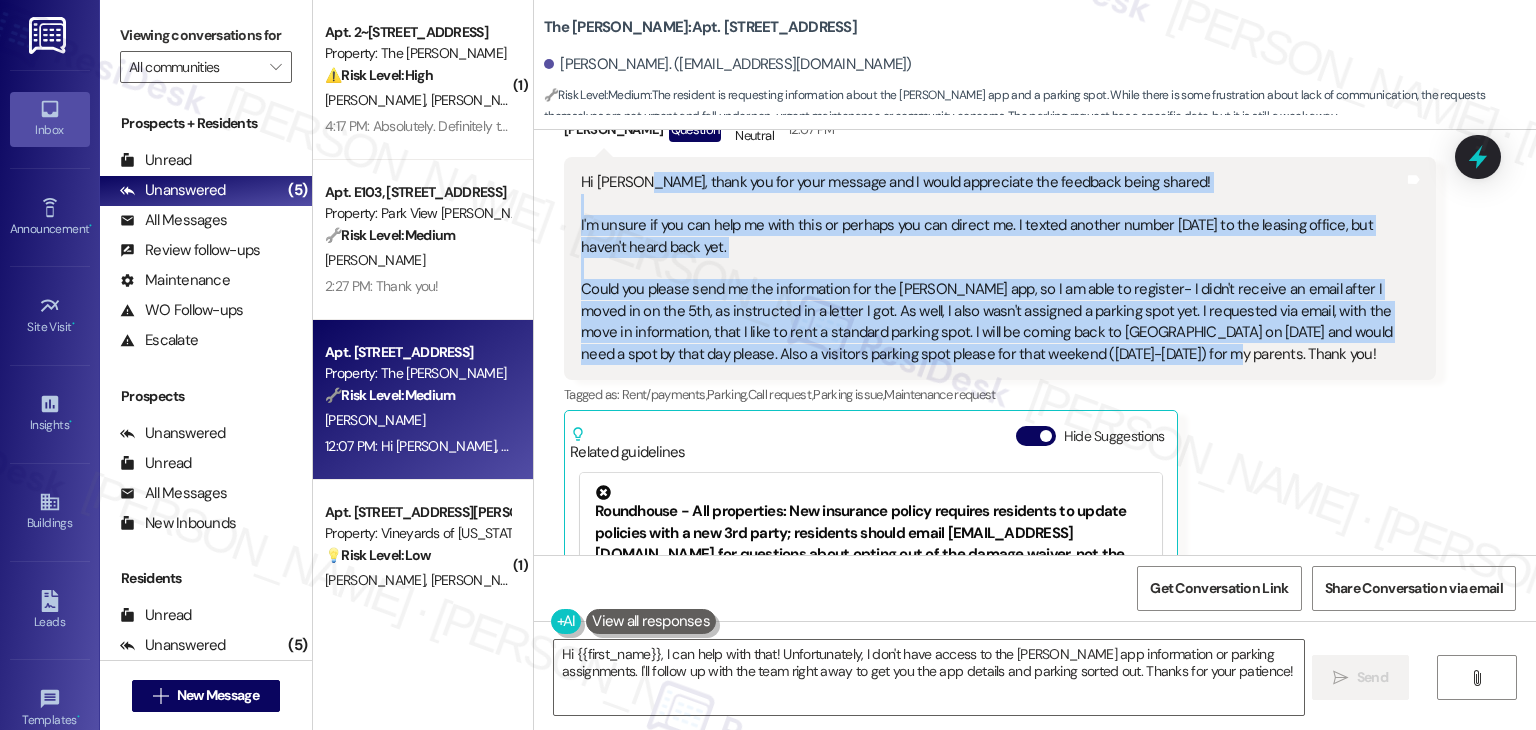 drag, startPoint x: 1151, startPoint y: 341, endPoint x: 626, endPoint y: 159, distance: 555.65186 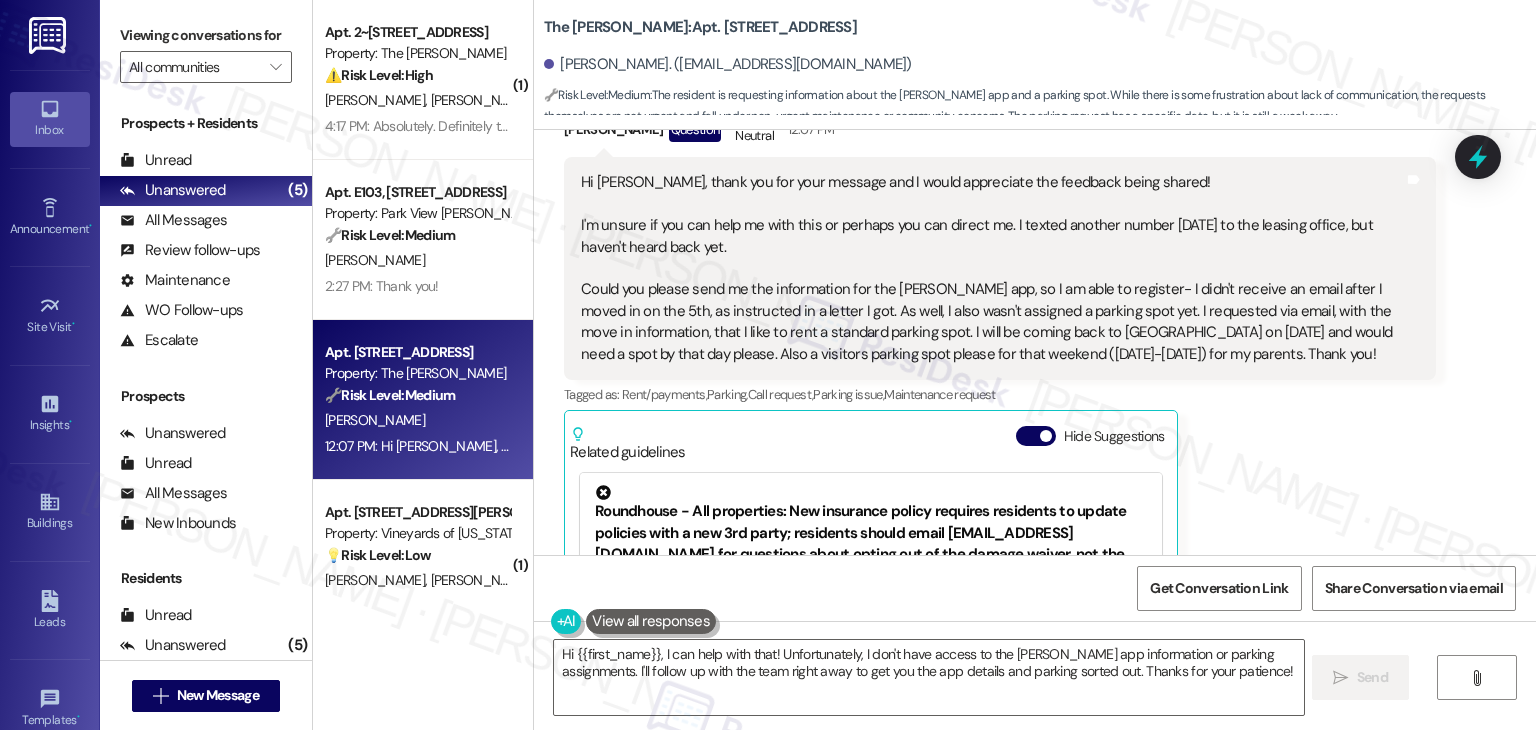 click on "[PERSON_NAME] Question   Neutral 12:07 PM Hi [PERSON_NAME], thank you for your message and I would appreciate the feedback being shared!
I'm unsure if you can help me with this or perhaps you can direct me. I texted another number [DATE] to the leasing  office, but haven't heard back yet.
Could you please send me the information for the [PERSON_NAME] app, so I am able to register- I didn't receive an email after I moved in on the 5th, as instructed in a letter I got. As well, I also wasn't assigned a parking spot yet. I requested via email, with the move in information, that I like to rent a standard parking spot. I will be coming back to [GEOGRAPHIC_DATA] on [DATE] and would need a spot by that day please. Also a visitors parking spot please for that weekend ([DATE]-[DATE]) for my parents. Thank you! Tags and notes Tagged as:   Rent/payments ,  Click to highlight conversations about Rent/payments Parking ,  Click to highlight conversations about Parking Call request ,  Click to highlight conversations about Call request ," at bounding box center (1000, 434) 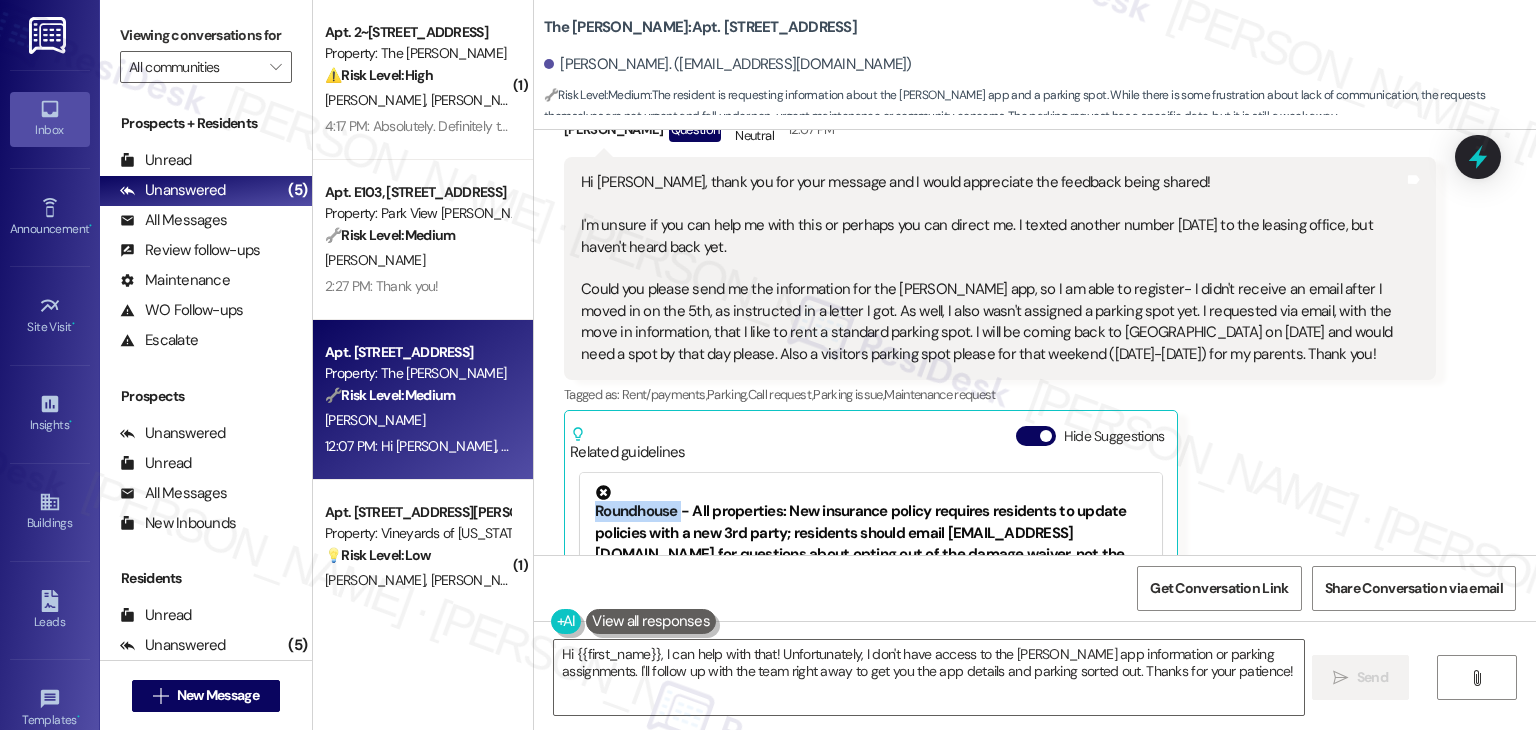 click on "[PERSON_NAME] Question   Neutral 12:07 PM Hi [PERSON_NAME], thank you for your message and I would appreciate the feedback being shared!
I'm unsure if you can help me with this or perhaps you can direct me. I texted another number [DATE] to the leasing  office, but haven't heard back yet.
Could you please send me the information for the [PERSON_NAME] app, so I am able to register- I didn't receive an email after I moved in on the 5th, as instructed in a letter I got. As well, I also wasn't assigned a parking spot yet. I requested via email, with the move in information, that I like to rent a standard parking spot. I will be coming back to [GEOGRAPHIC_DATA] on [DATE] and would need a spot by that day please. Also a visitors parking spot please for that weekend ([DATE]-[DATE]) for my parents. Thank you! Tags and notes Tagged as:   Rent/payments ,  Click to highlight conversations about Rent/payments Parking ,  Click to highlight conversations about Parking Call request ,  Click to highlight conversations about Call request ," at bounding box center [1000, 434] 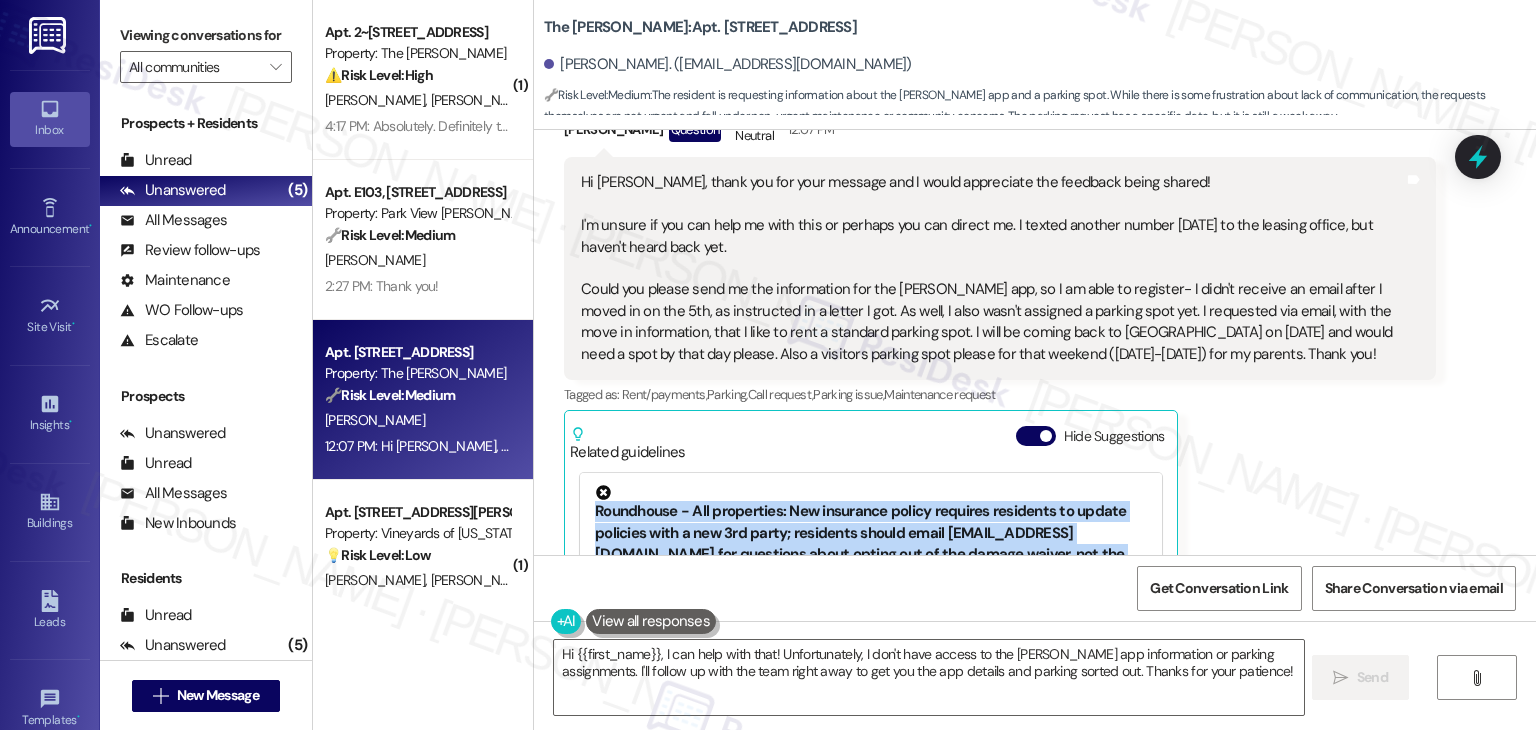 click on "[PERSON_NAME] Question   Neutral 12:07 PM Hi [PERSON_NAME], thank you for your message and I would appreciate the feedback being shared!
I'm unsure if you can help me with this or perhaps you can direct me. I texted another number [DATE] to the leasing  office, but haven't heard back yet.
Could you please send me the information for the [PERSON_NAME] app, so I am able to register- I didn't receive an email after I moved in on the 5th, as instructed in a letter I got. As well, I also wasn't assigned a parking spot yet. I requested via email, with the move in information, that I like to rent a standard parking spot. I will be coming back to [GEOGRAPHIC_DATA] on [DATE] and would need a spot by that day please. Also a visitors parking spot please for that weekend ([DATE]-[DATE]) for my parents. Thank you! Tags and notes Tagged as:   Rent/payments ,  Click to highlight conversations about Rent/payments Parking ,  Click to highlight conversations about Parking Call request ,  Click to highlight conversations about Call request ," at bounding box center [1000, 434] 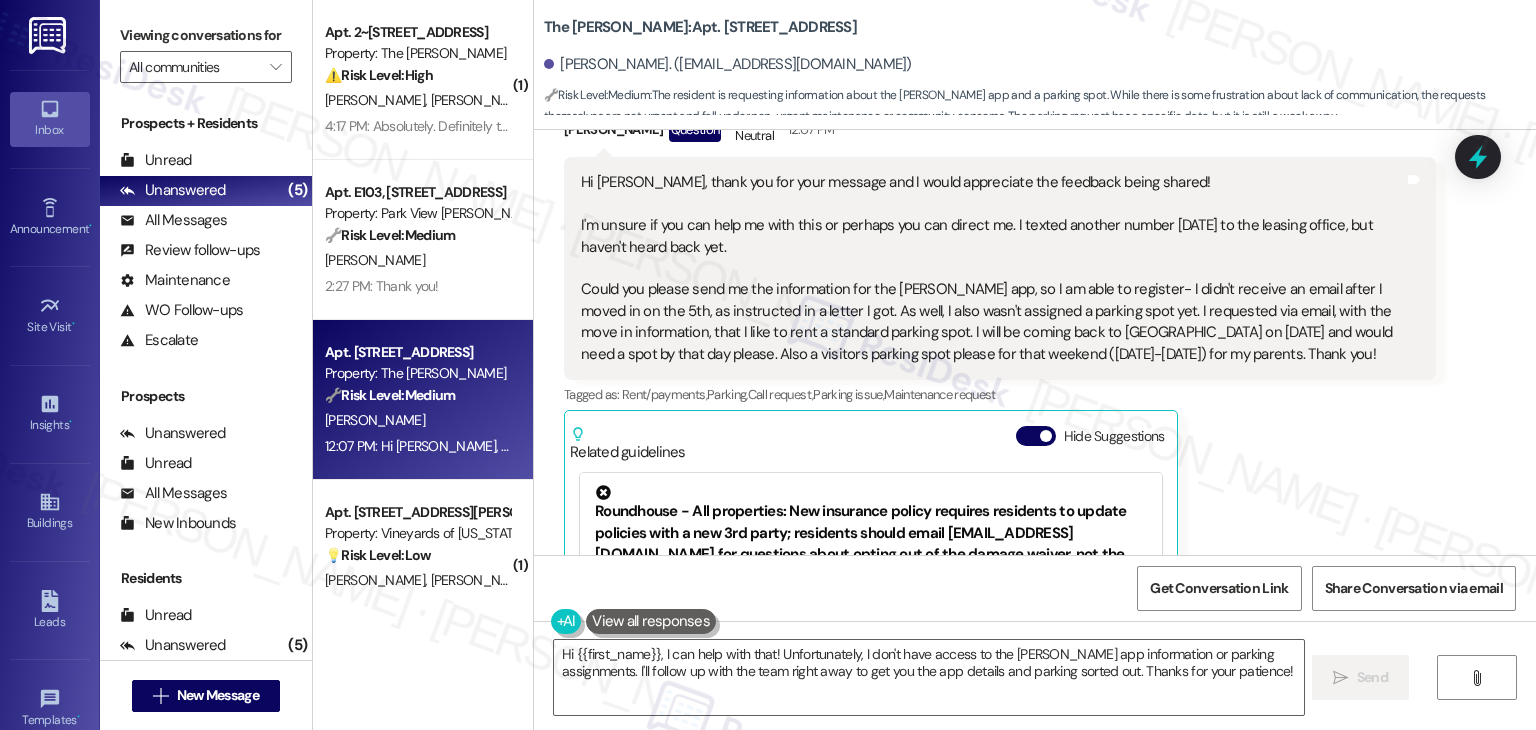 click on "[PERSON_NAME] Question   Neutral 12:07 PM Hi [PERSON_NAME], thank you for your message and I would appreciate the feedback being shared!
I'm unsure if you can help me with this or perhaps you can direct me. I texted another number [DATE] to the leasing  office, but haven't heard back yet.
Could you please send me the information for the [PERSON_NAME] app, so I am able to register- I didn't receive an email after I moved in on the 5th, as instructed in a letter I got. As well, I also wasn't assigned a parking spot yet. I requested via email, with the move in information, that I like to rent a standard parking spot. I will be coming back to [GEOGRAPHIC_DATA] on [DATE] and would need a spot by that day please. Also a visitors parking spot please for that weekend ([DATE]-[DATE]) for my parents. Thank you! Tags and notes Tagged as:   Rent/payments ,  Click to highlight conversations about Rent/payments Parking ,  Click to highlight conversations about Parking Call request ,  Click to highlight conversations about Call request ," at bounding box center (1000, 434) 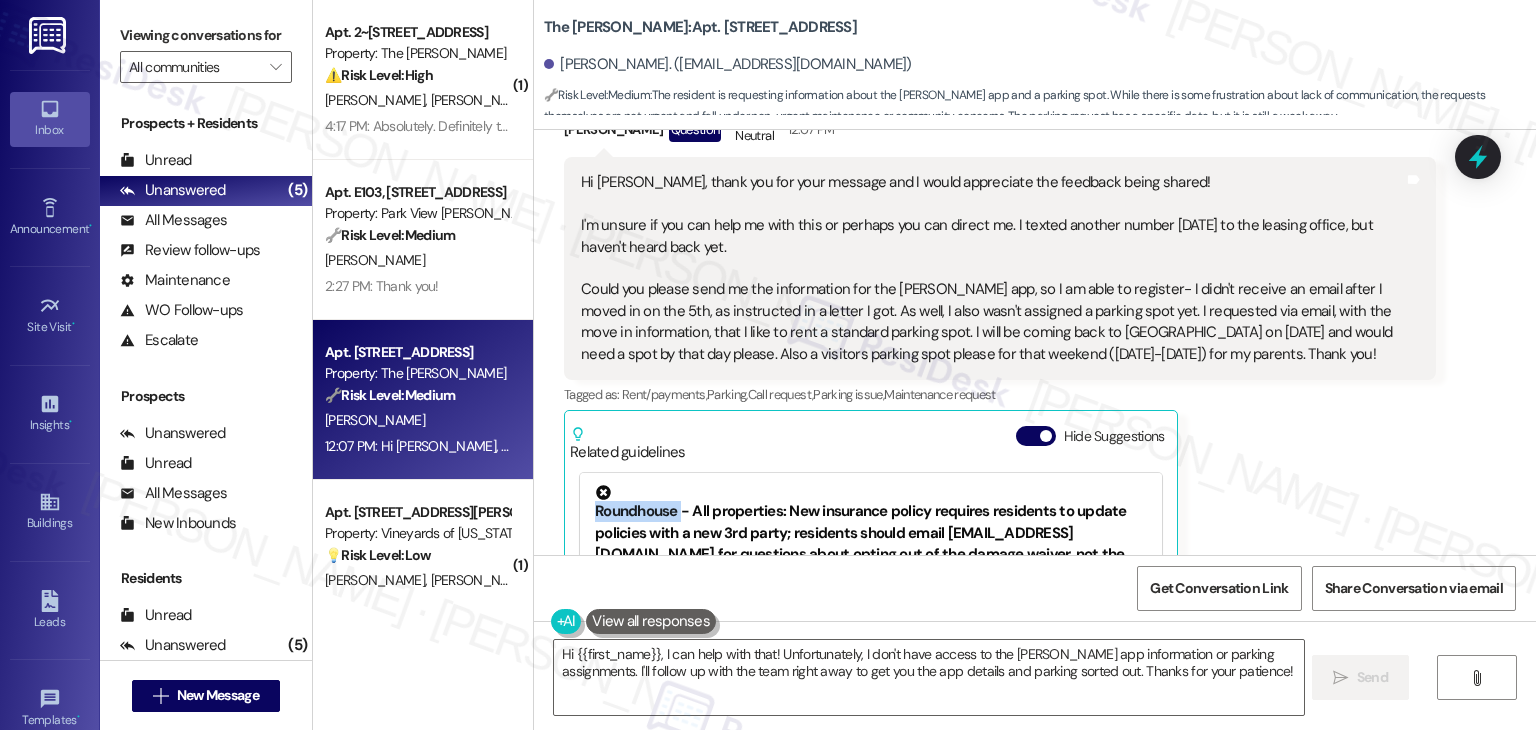 click on "[PERSON_NAME] Question   Neutral 12:07 PM Hi [PERSON_NAME], thank you for your message and I would appreciate the feedback being shared!
I'm unsure if you can help me with this or perhaps you can direct me. I texted another number [DATE] to the leasing  office, but haven't heard back yet.
Could you please send me the information for the [PERSON_NAME] app, so I am able to register- I didn't receive an email after I moved in on the 5th, as instructed in a letter I got. As well, I also wasn't assigned a parking spot yet. I requested via email, with the move in information, that I like to rent a standard parking spot. I will be coming back to [GEOGRAPHIC_DATA] on [DATE] and would need a spot by that day please. Also a visitors parking spot please for that weekend ([DATE]-[DATE]) for my parents. Thank you! Tags and notes Tagged as:   Rent/payments ,  Click to highlight conversations about Rent/payments Parking ,  Click to highlight conversations about Parking Call request ,  Click to highlight conversations about Call request ," at bounding box center (1000, 434) 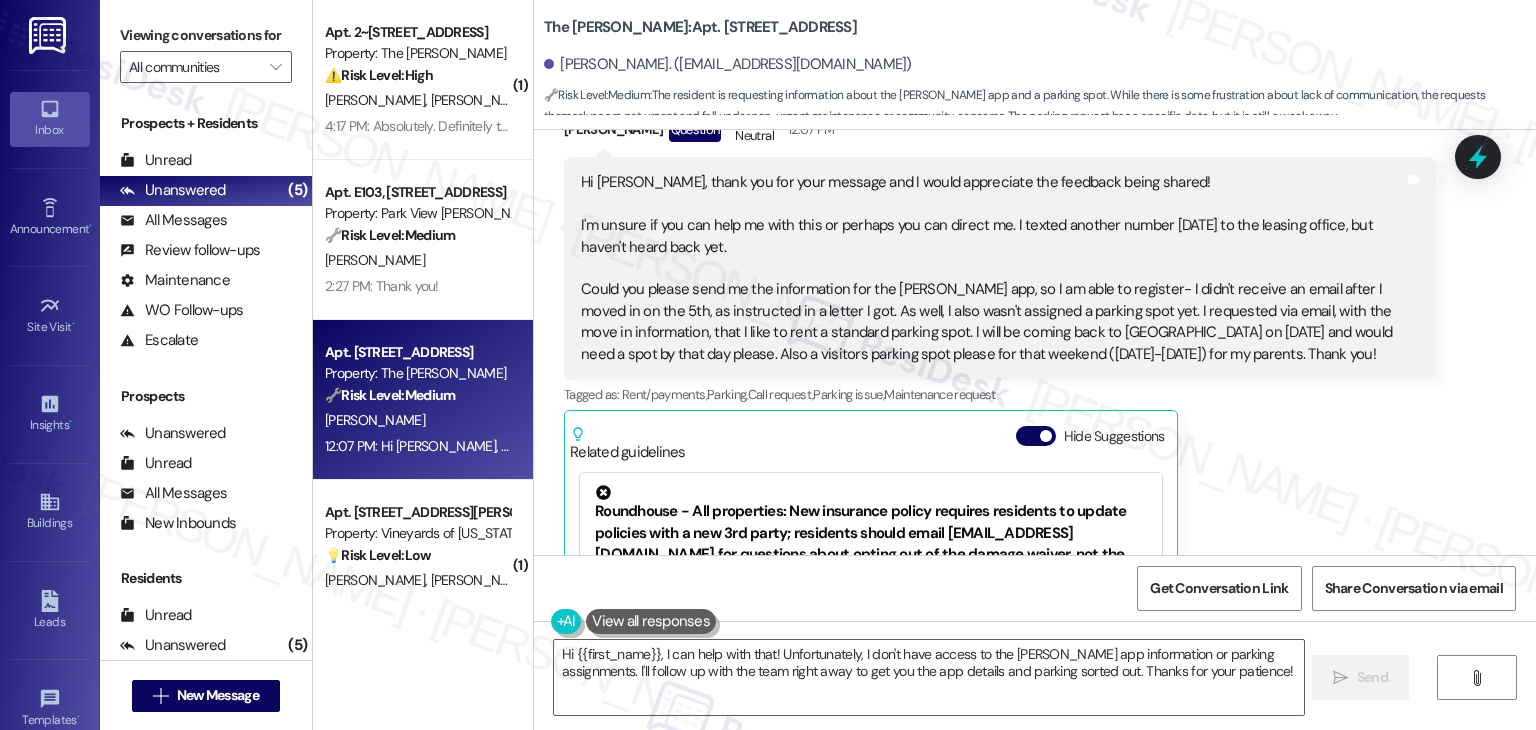 click on "[PERSON_NAME] Question   Neutral 12:07 PM Hi [PERSON_NAME], thank you for your message and I would appreciate the feedback being shared!
I'm unsure if you can help me with this or perhaps you can direct me. I texted another number [DATE] to the leasing  office, but haven't heard back yet.
Could you please send me the information for the [PERSON_NAME] app, so I am able to register- I didn't receive an email after I moved in on the 5th, as instructed in a letter I got. As well, I also wasn't assigned a parking spot yet. I requested via email, with the move in information, that I like to rent a standard parking spot. I will be coming back to [GEOGRAPHIC_DATA] on [DATE] and would need a spot by that day please. Also a visitors parking spot please for that weekend ([DATE]-[DATE]) for my parents. Thank you! Tags and notes Tagged as:   Rent/payments ,  Click to highlight conversations about Rent/payments Parking ,  Click to highlight conversations about Parking Call request ,  Click to highlight conversations about Call request ," at bounding box center (1000, 434) 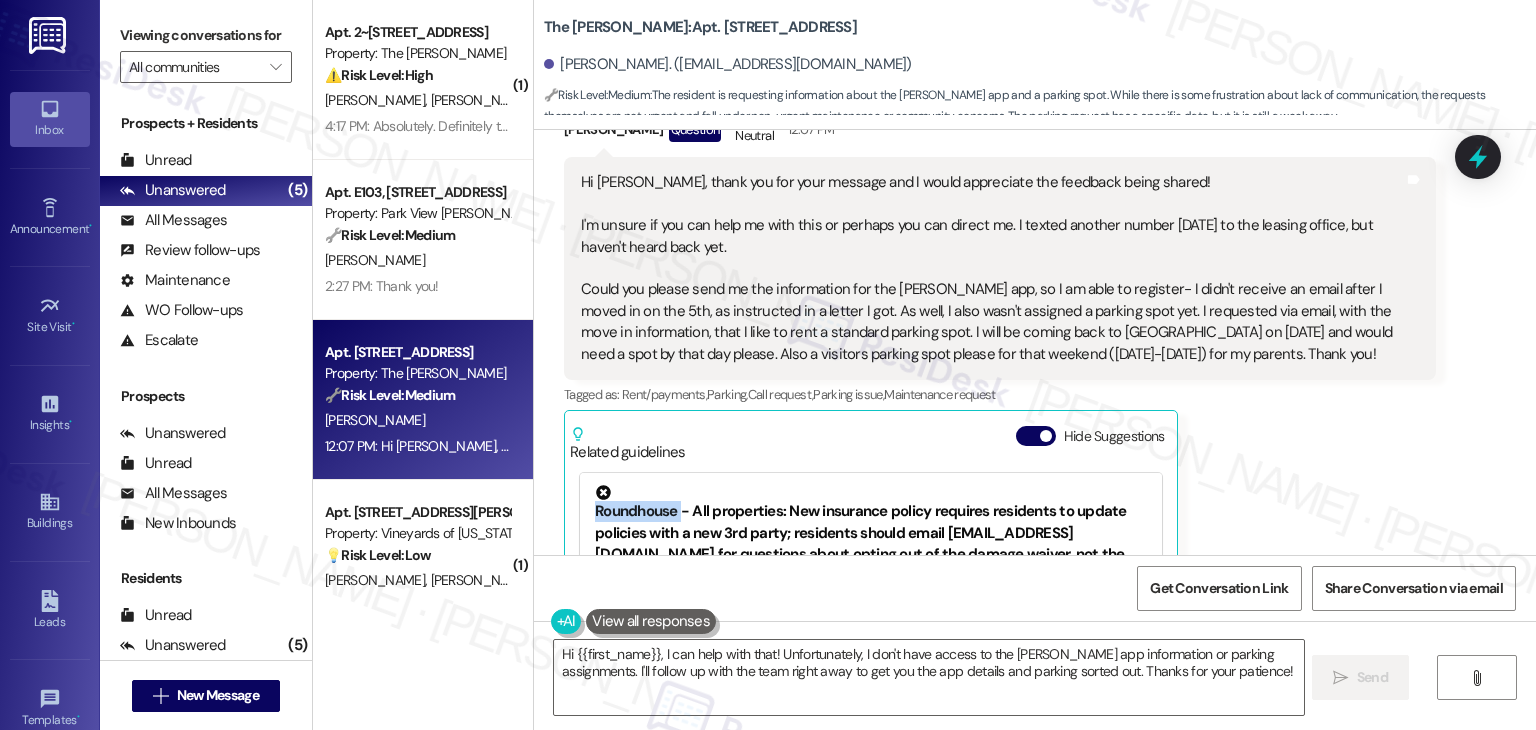 click on "[PERSON_NAME] Question   Neutral 12:07 PM Hi [PERSON_NAME], thank you for your message and I would appreciate the feedback being shared!
I'm unsure if you can help me with this or perhaps you can direct me. I texted another number [DATE] to the leasing  office, but haven't heard back yet.
Could you please send me the information for the [PERSON_NAME] app, so I am able to register- I didn't receive an email after I moved in on the 5th, as instructed in a letter I got. As well, I also wasn't assigned a parking spot yet. I requested via email, with the move in information, that I like to rent a standard parking spot. I will be coming back to [GEOGRAPHIC_DATA] on [DATE] and would need a spot by that day please. Also a visitors parking spot please for that weekend ([DATE]-[DATE]) for my parents. Thank you! Tags and notes Tagged as:   Rent/payments ,  Click to highlight conversations about Rent/payments Parking ,  Click to highlight conversations about Parking Call request ,  Click to highlight conversations about Call request ," at bounding box center [1000, 434] 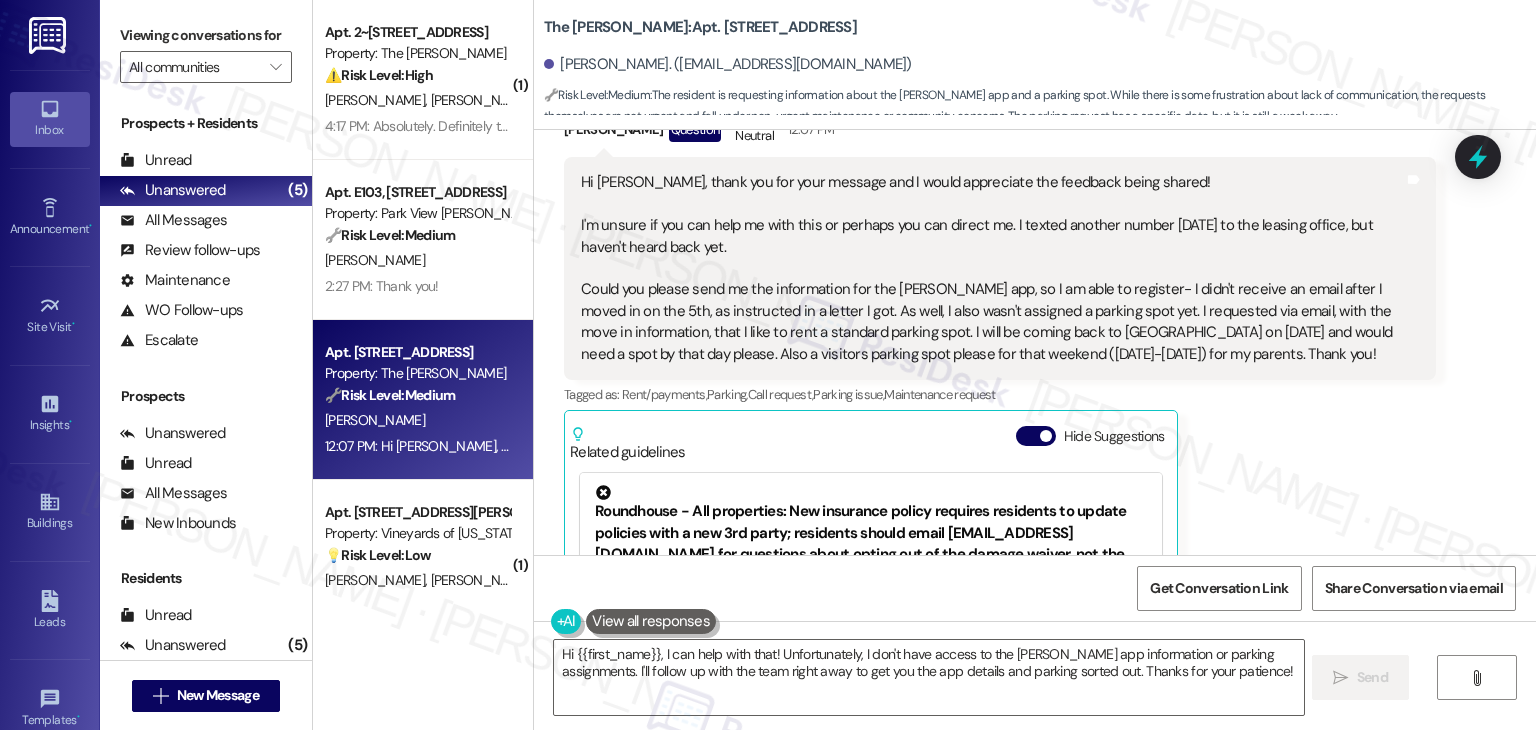 click on "[PERSON_NAME] Question   Neutral 12:07 PM Hi [PERSON_NAME], thank you for your message and I would appreciate the feedback being shared!
I'm unsure if you can help me with this or perhaps you can direct me. I texted another number [DATE] to the leasing  office, but haven't heard back yet.
Could you please send me the information for the [PERSON_NAME] app, so I am able to register- I didn't receive an email after I moved in on the 5th, as instructed in a letter I got. As well, I also wasn't assigned a parking spot yet. I requested via email, with the move in information, that I like to rent a standard parking spot. I will be coming back to [GEOGRAPHIC_DATA] on [DATE] and would need a spot by that day please. Also a visitors parking spot please for that weekend ([DATE]-[DATE]) for my parents. Thank you! Tags and notes Tagged as:   Rent/payments ,  Click to highlight conversations about Rent/payments Parking ,  Click to highlight conversations about Parking Call request ,  Click to highlight conversations about Call request ," at bounding box center (1000, 434) 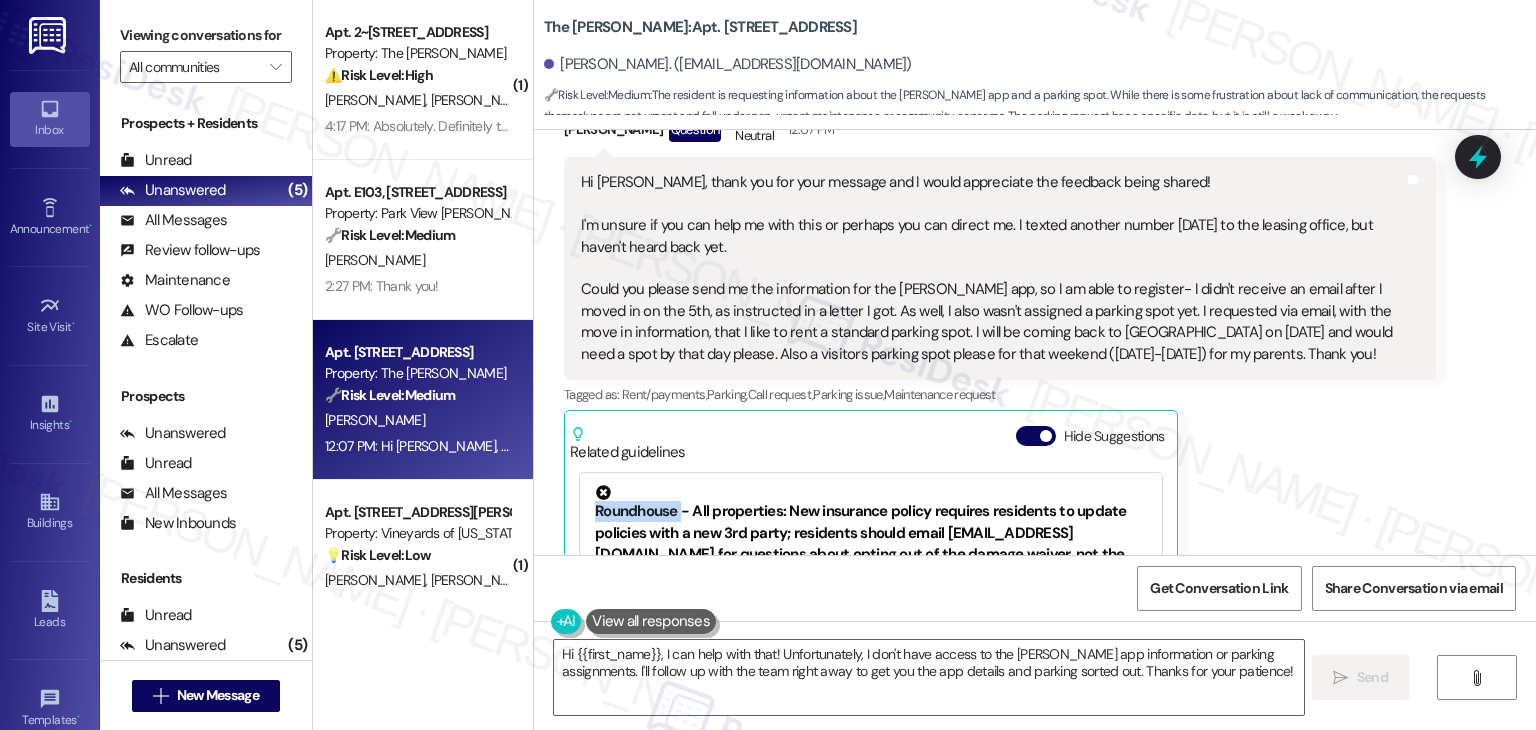 click on "[PERSON_NAME] Question   Neutral 12:07 PM Hi [PERSON_NAME], thank you for your message and I would appreciate the feedback being shared!
I'm unsure if you can help me with this or perhaps you can direct me. I texted another number [DATE] to the leasing  office, but haven't heard back yet.
Could you please send me the information for the [PERSON_NAME] app, so I am able to register- I didn't receive an email after I moved in on the 5th, as instructed in a letter I got. As well, I also wasn't assigned a parking spot yet. I requested via email, with the move in information, that I like to rent a standard parking spot. I will be coming back to [GEOGRAPHIC_DATA] on [DATE] and would need a spot by that day please. Also a visitors parking spot please for that weekend ([DATE]-[DATE]) for my parents. Thank you! Tags and notes Tagged as:   Rent/payments ,  Click to highlight conversations about Rent/payments Parking ,  Click to highlight conversations about Parking Call request ,  Click to highlight conversations about Call request ," at bounding box center [1000, 434] 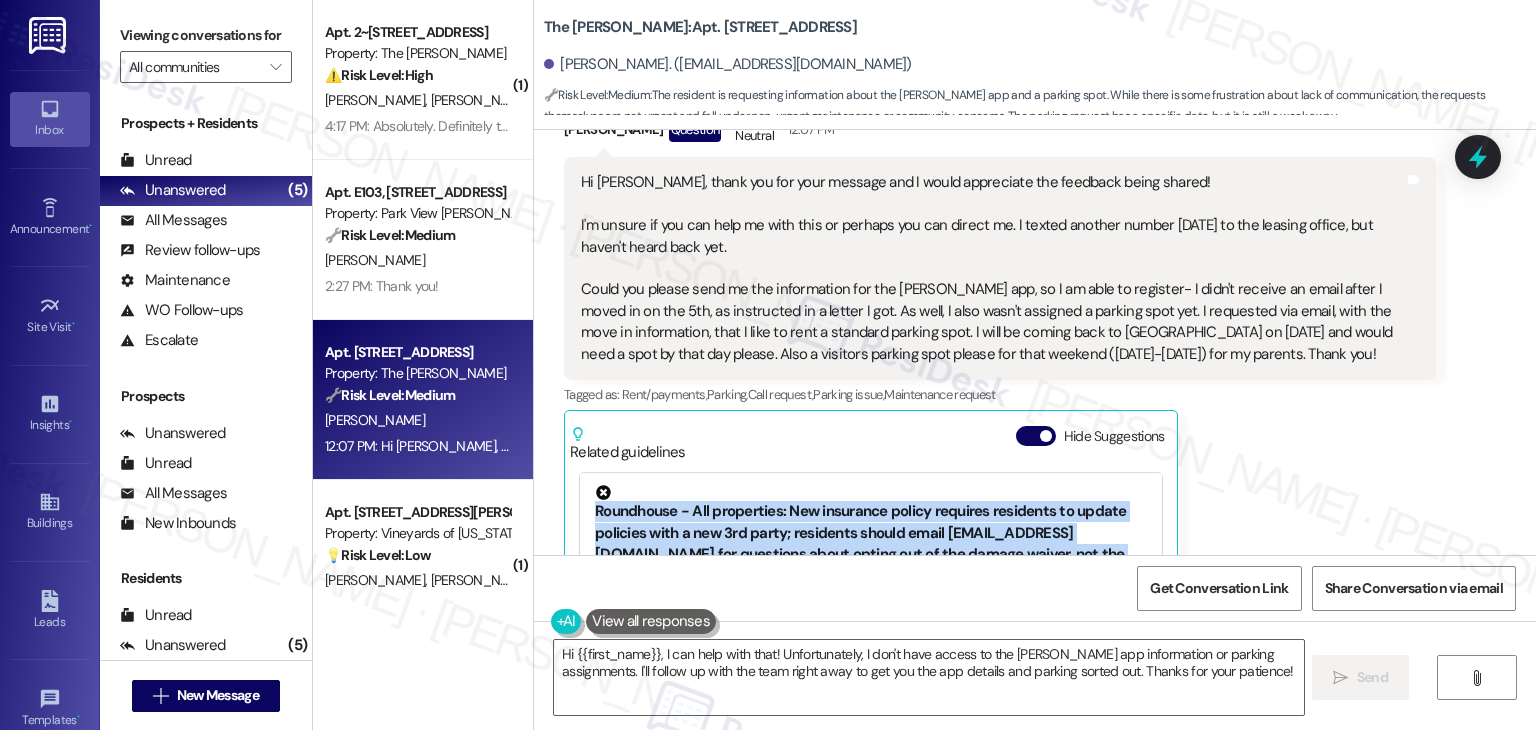 click on "[PERSON_NAME] Question   Neutral 12:07 PM Hi [PERSON_NAME], thank you for your message and I would appreciate the feedback being shared!
I'm unsure if you can help me with this or perhaps you can direct me. I texted another number [DATE] to the leasing  office, but haven't heard back yet.
Could you please send me the information for the [PERSON_NAME] app, so I am able to register- I didn't receive an email after I moved in on the 5th, as instructed in a letter I got. As well, I also wasn't assigned a parking spot yet. I requested via email, with the move in information, that I like to rent a standard parking spot. I will be coming back to [GEOGRAPHIC_DATA] on [DATE] and would need a spot by that day please. Also a visitors parking spot please for that weekend ([DATE]-[DATE]) for my parents. Thank you! Tags and notes Tagged as:   Rent/payments ,  Click to highlight conversations about Rent/payments Parking ,  Click to highlight conversations about Parking Call request ,  Click to highlight conversations about Call request ," at bounding box center (1000, 434) 